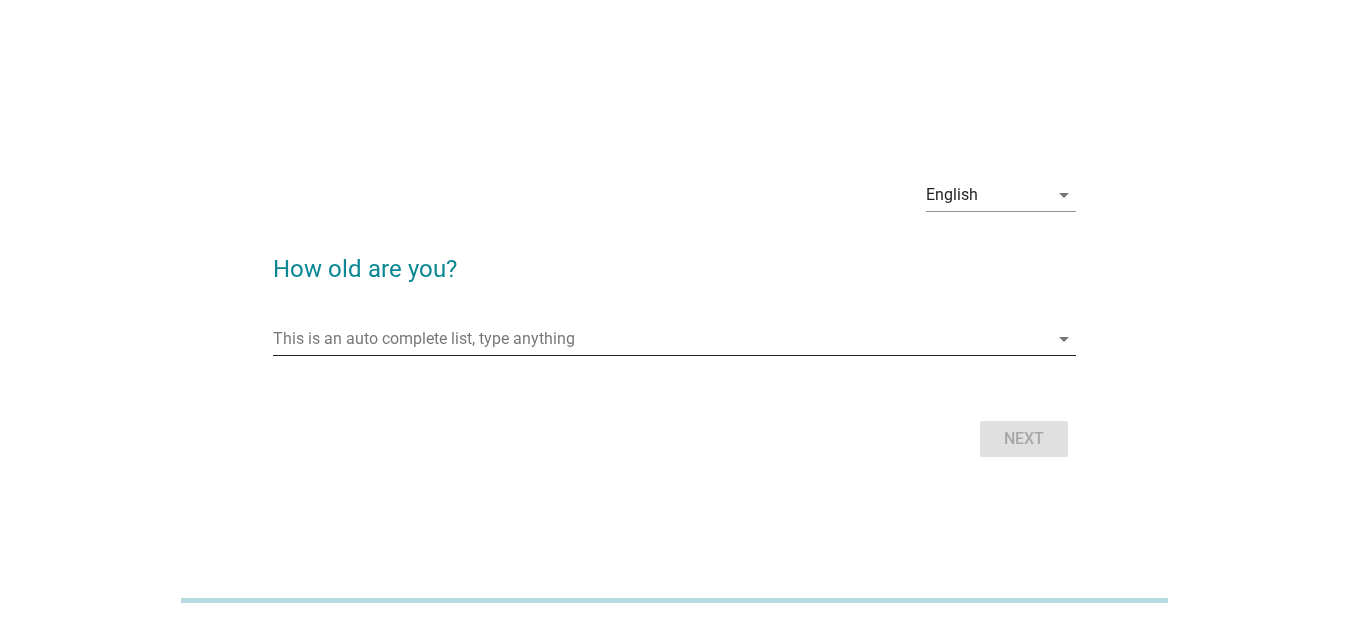 scroll, scrollTop: 0, scrollLeft: 0, axis: both 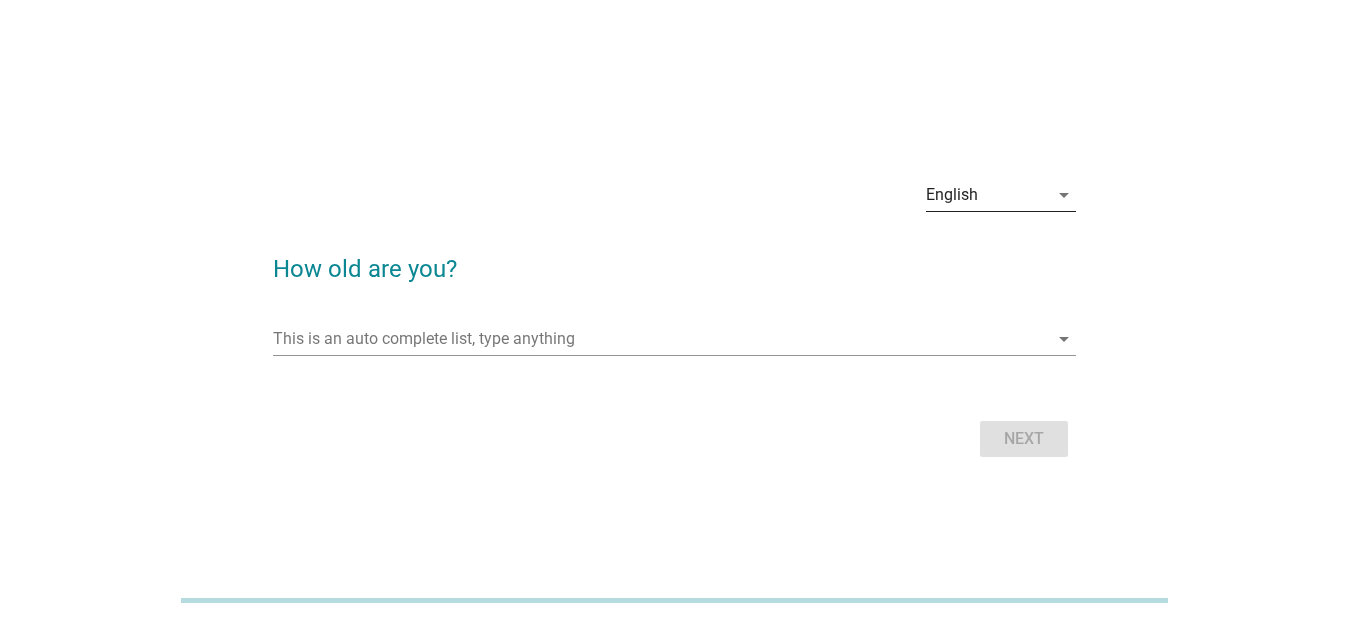 click on "English" at bounding box center [952, 195] 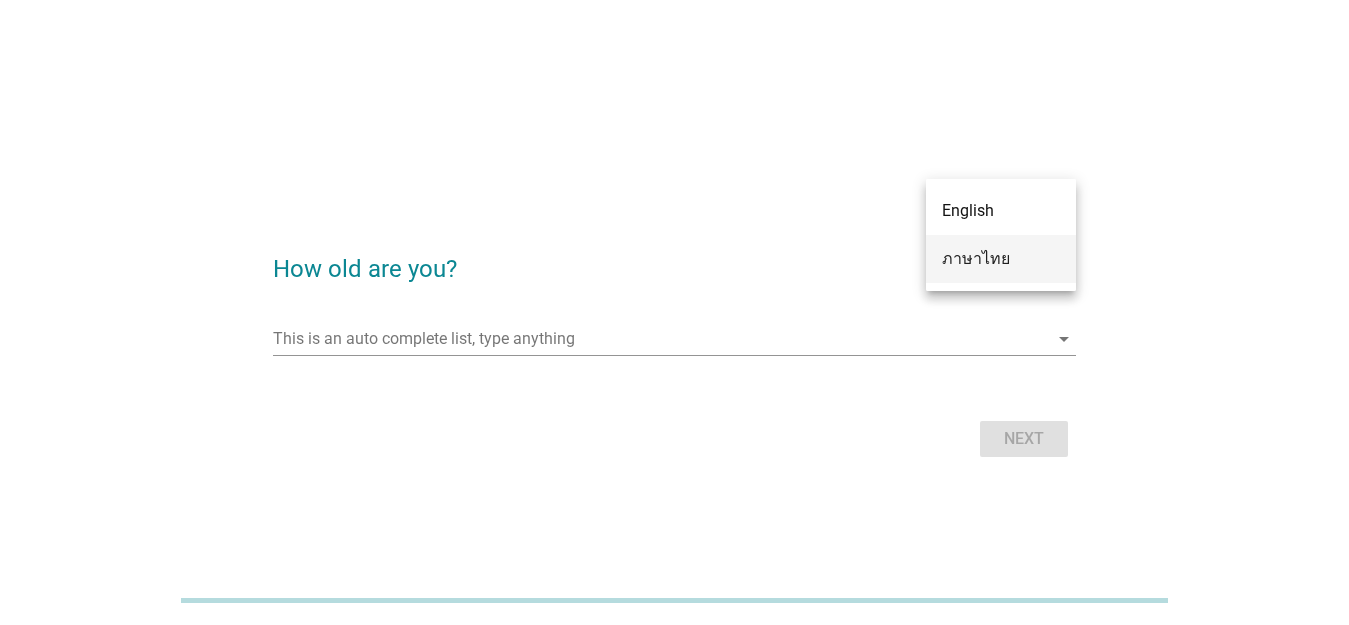 click on "ภาษาไทย" at bounding box center (1001, 259) 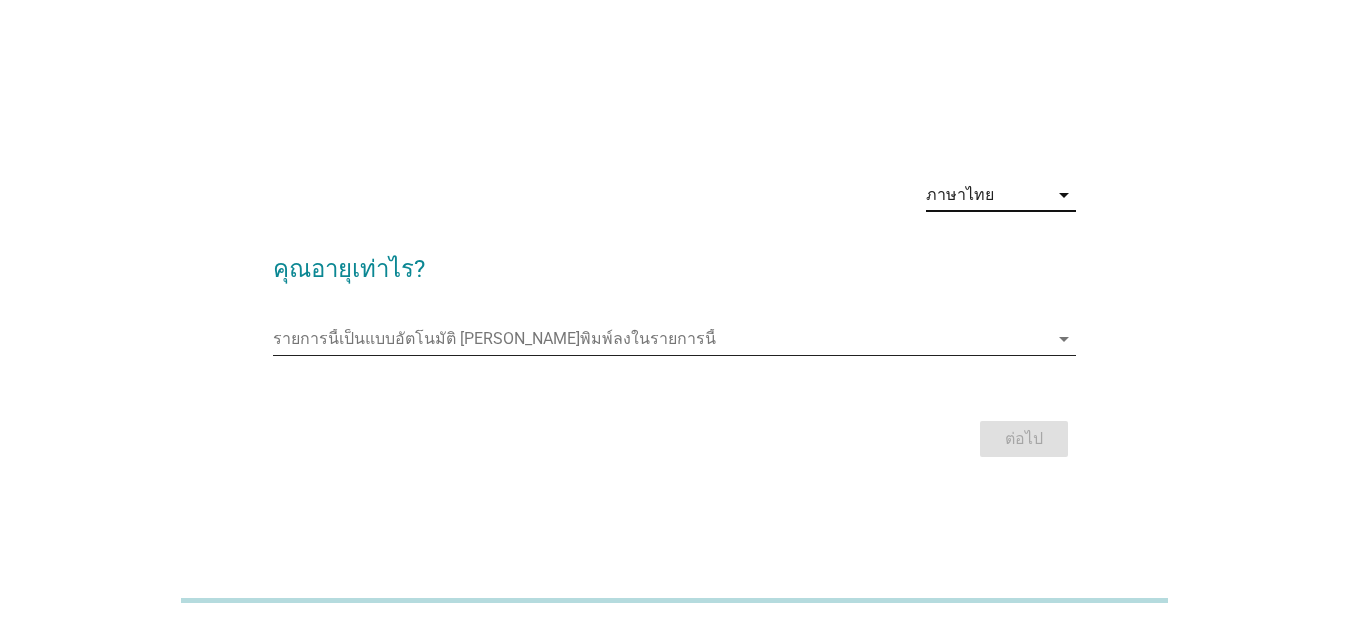 click at bounding box center (660, 339) 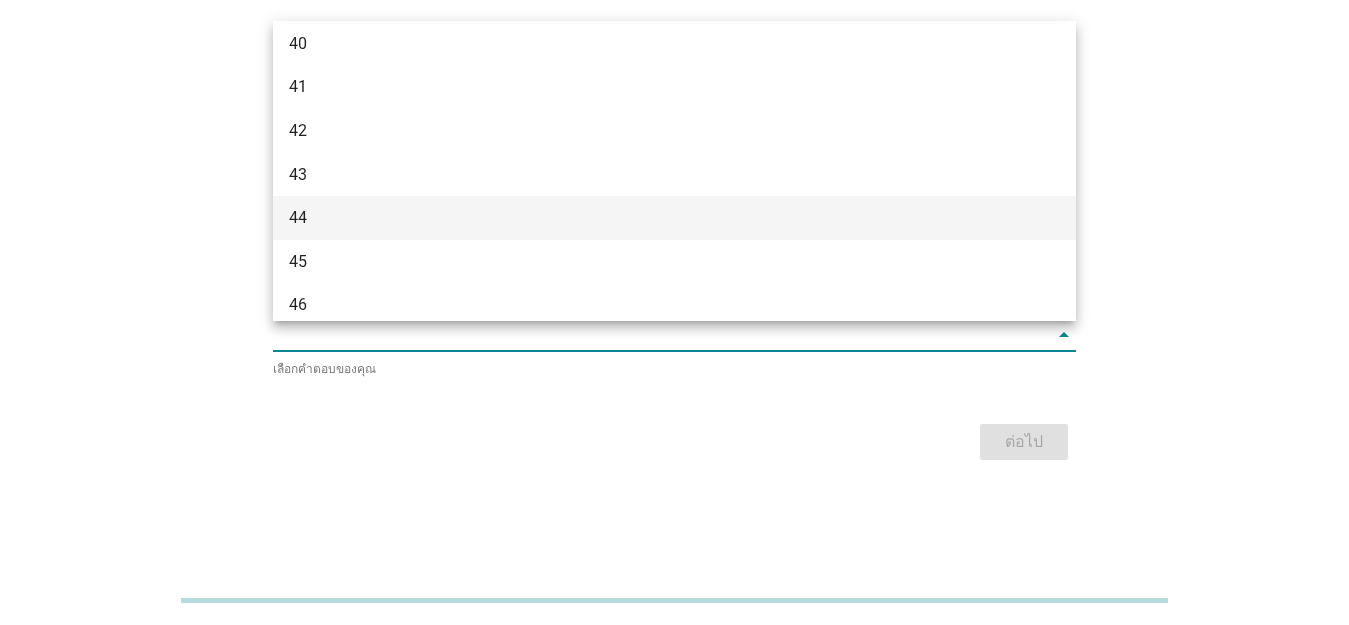 scroll, scrollTop: 988, scrollLeft: 0, axis: vertical 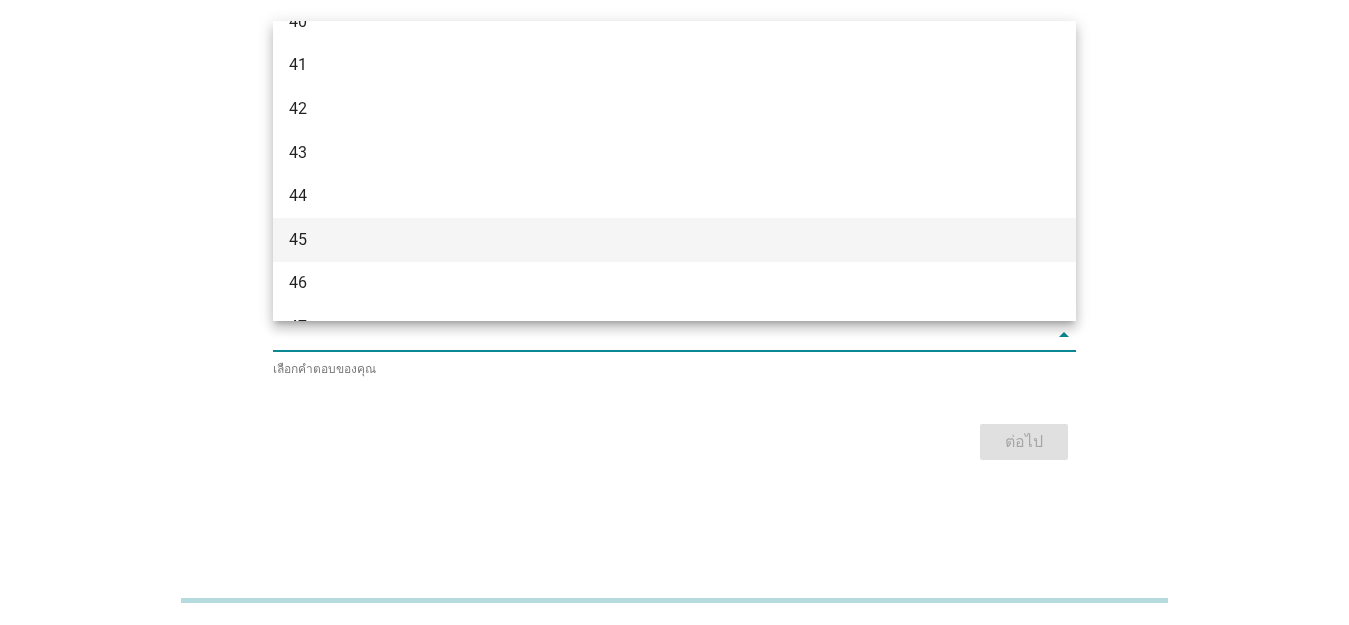 click on "45" at bounding box center [642, 240] 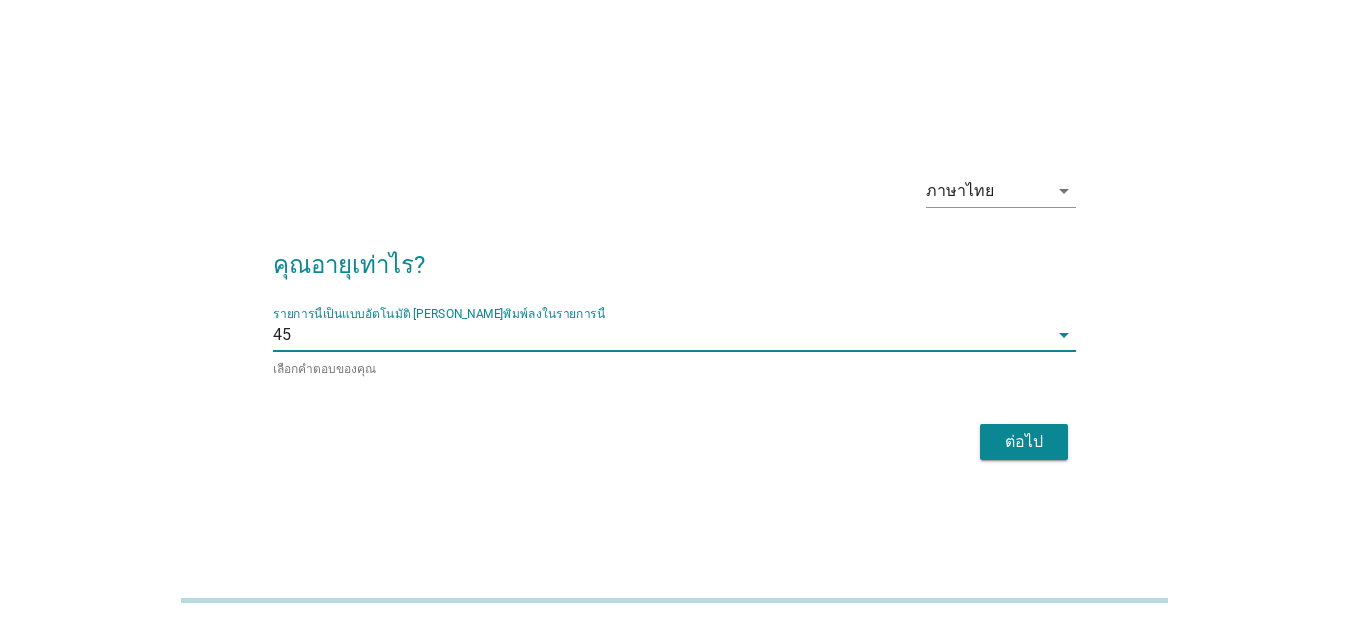 click on "ต่อไป" at bounding box center [1024, 442] 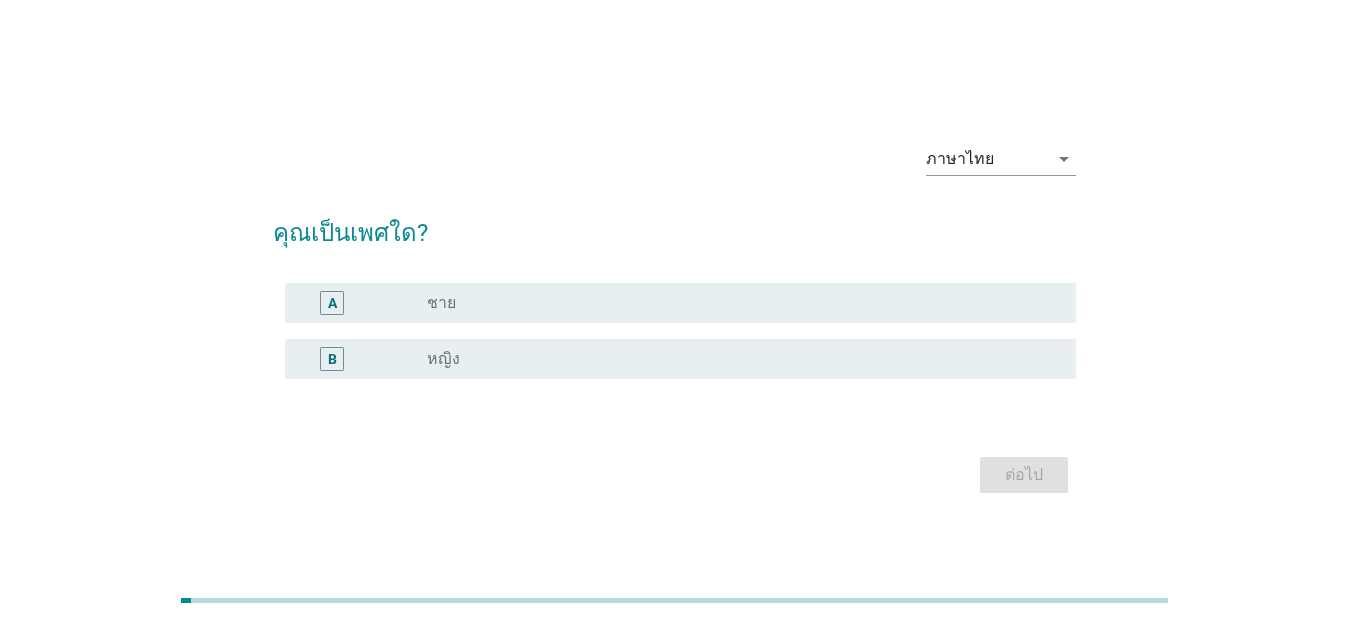 click on "A" at bounding box center [364, 303] 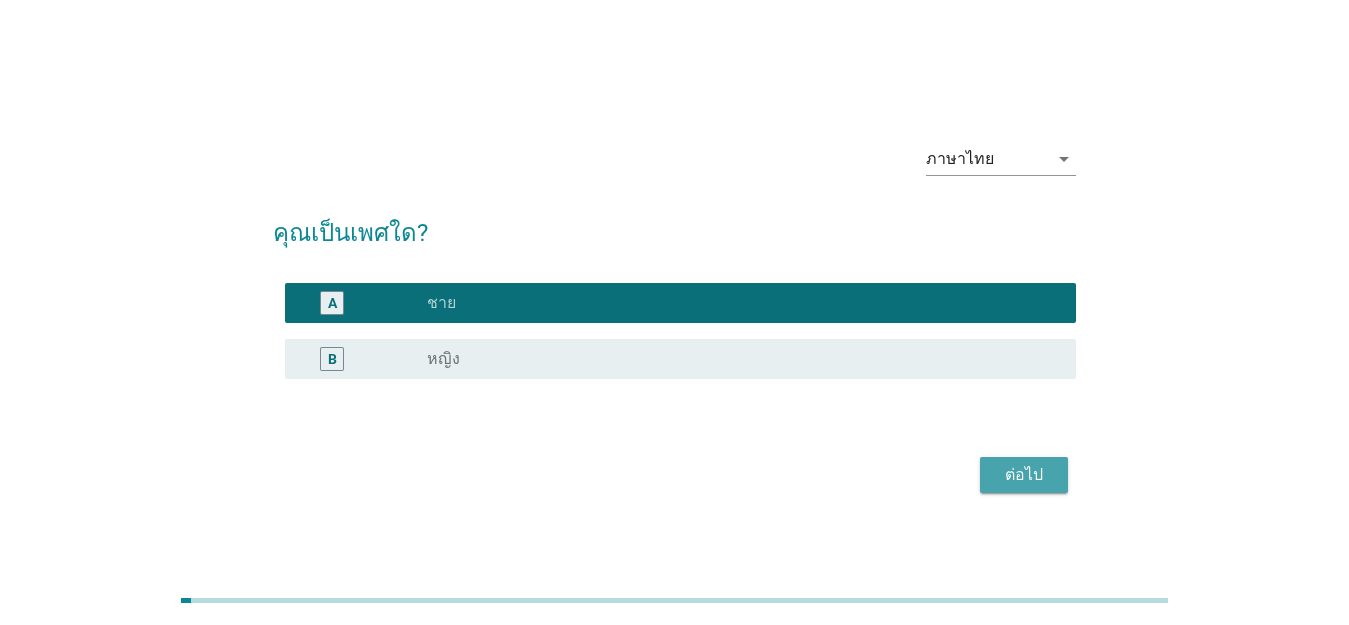 click on "ต่อไป" at bounding box center (1024, 475) 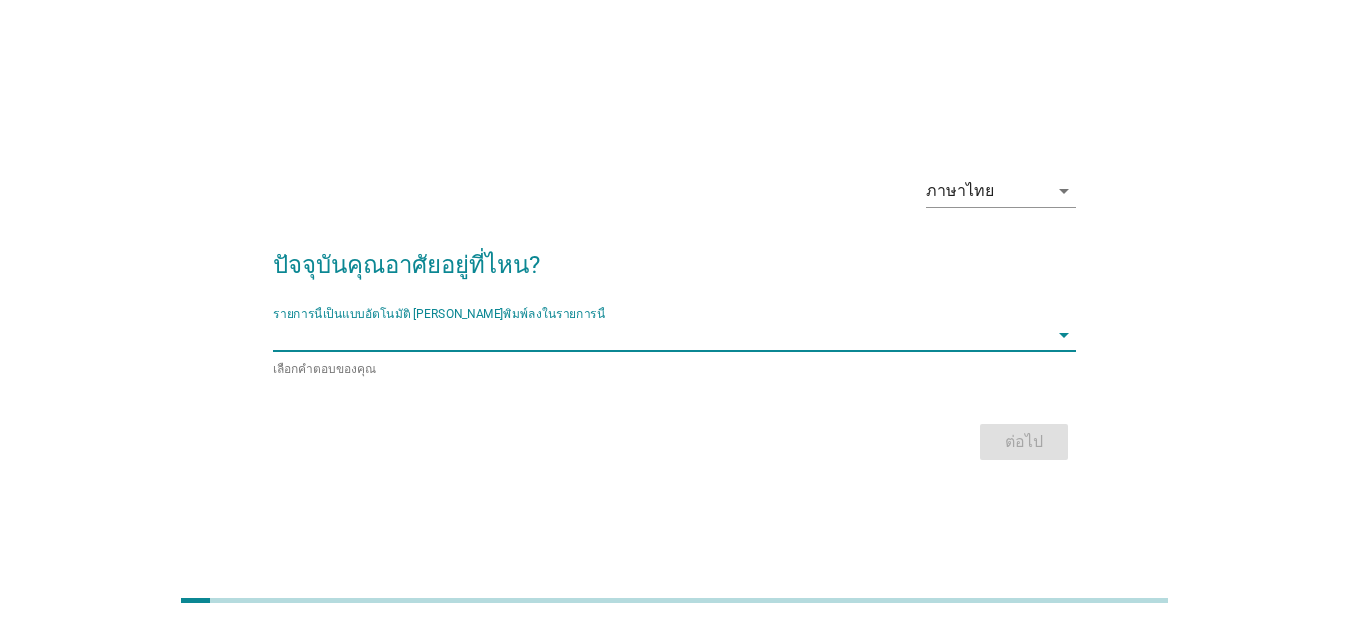 click at bounding box center [660, 335] 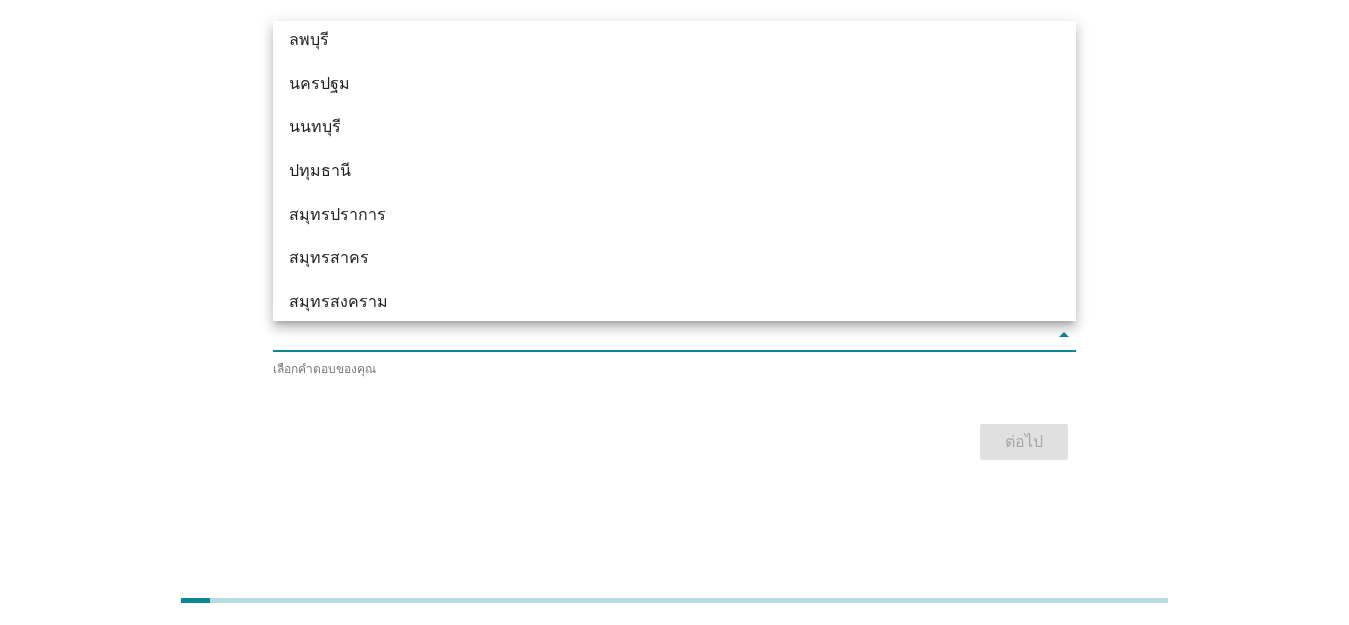 scroll, scrollTop: 1800, scrollLeft: 0, axis: vertical 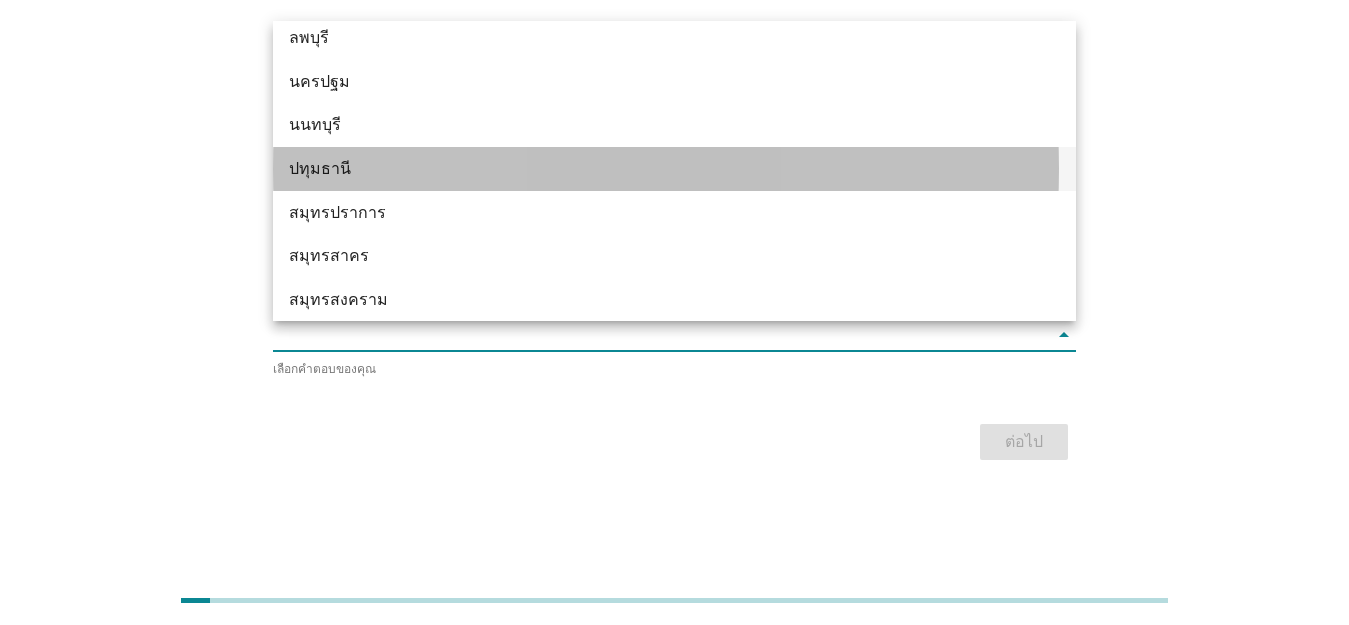 click on "ปทุมธานี" at bounding box center (642, 169) 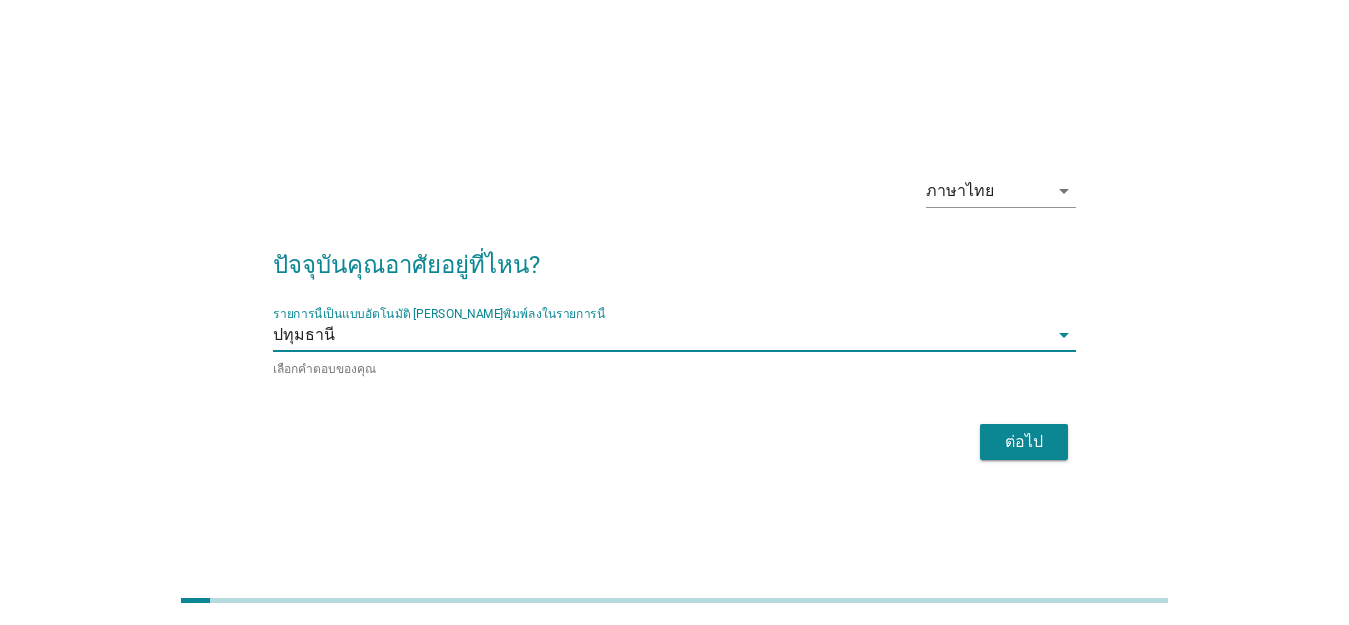 click on "ต่อไป" at bounding box center [1024, 442] 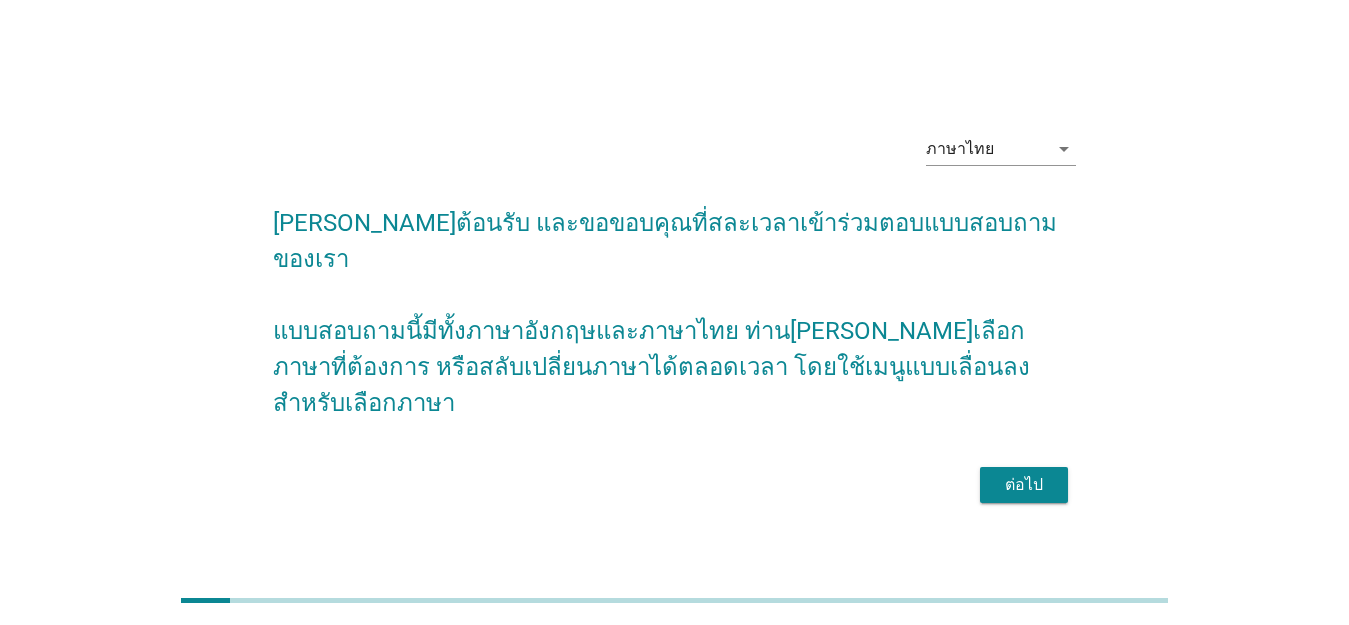 click on "ต่อไป" at bounding box center (1024, 485) 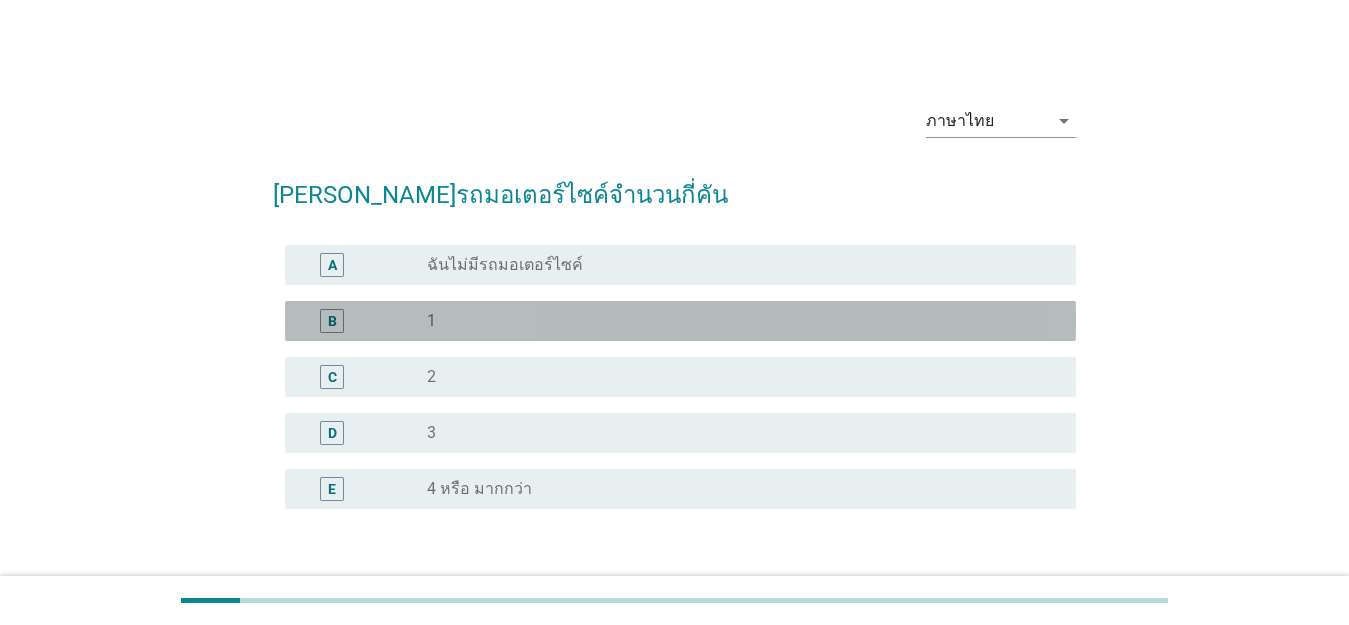 click on "radio_button_unchecked 1" at bounding box center (735, 321) 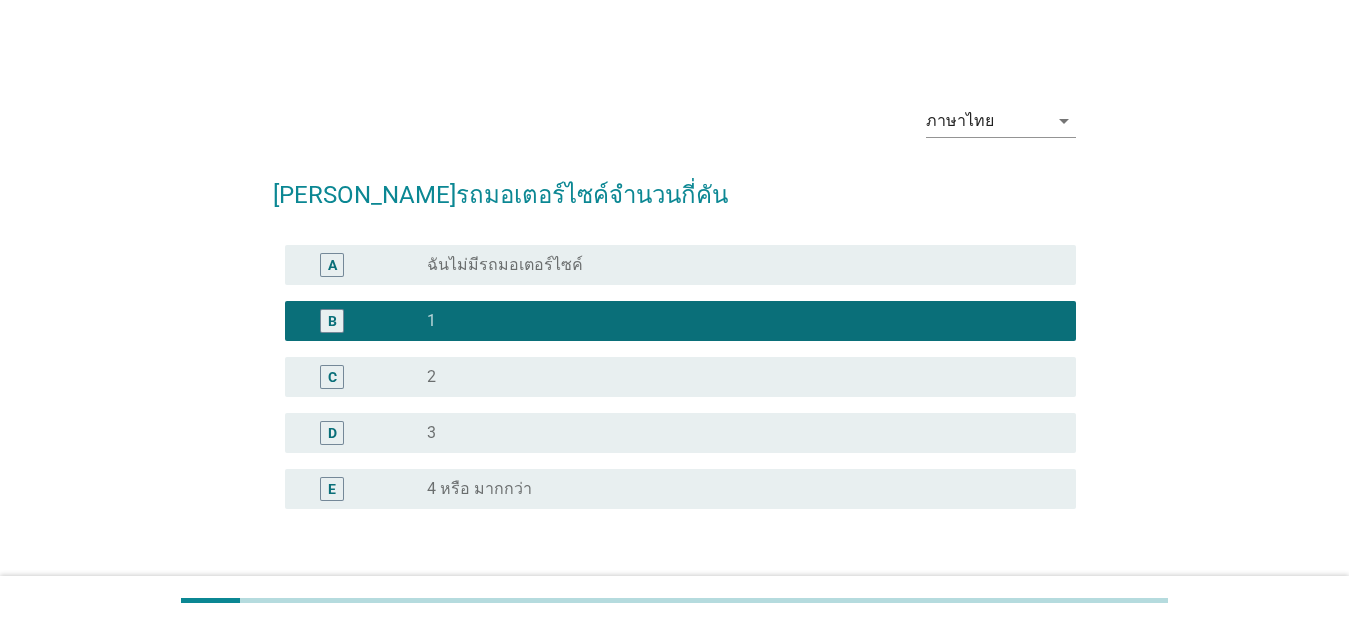 scroll, scrollTop: 141, scrollLeft: 0, axis: vertical 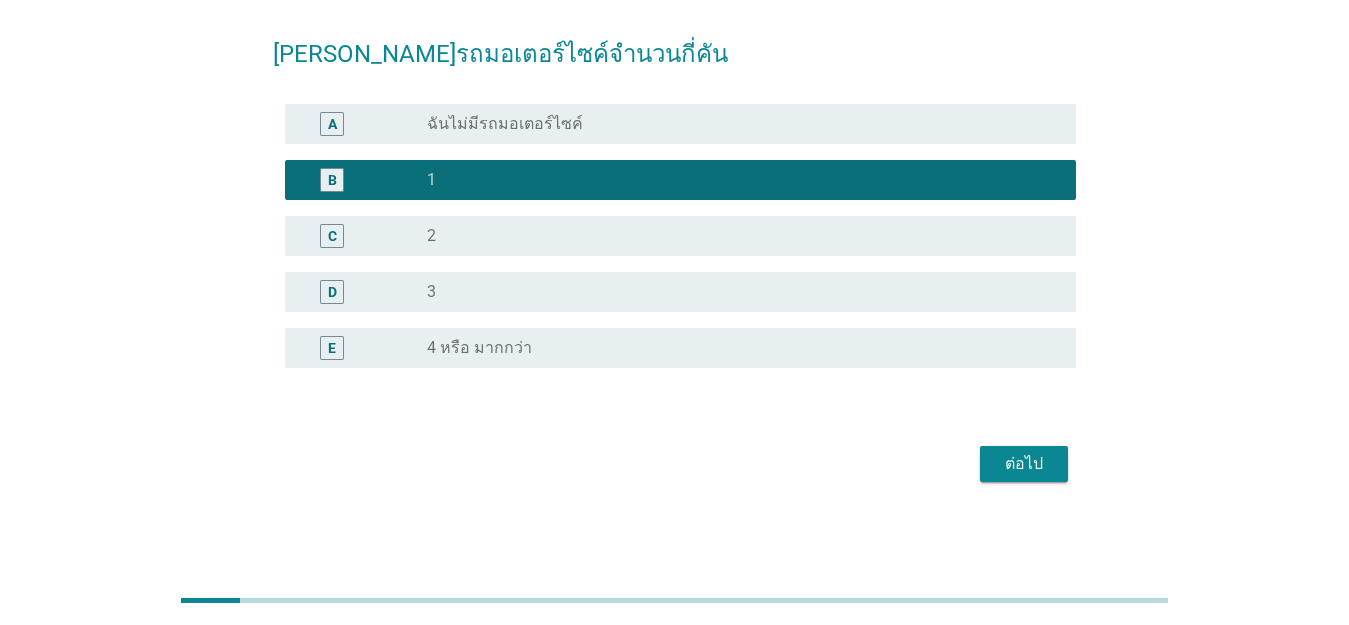 click on "ต่อไป" at bounding box center (1024, 464) 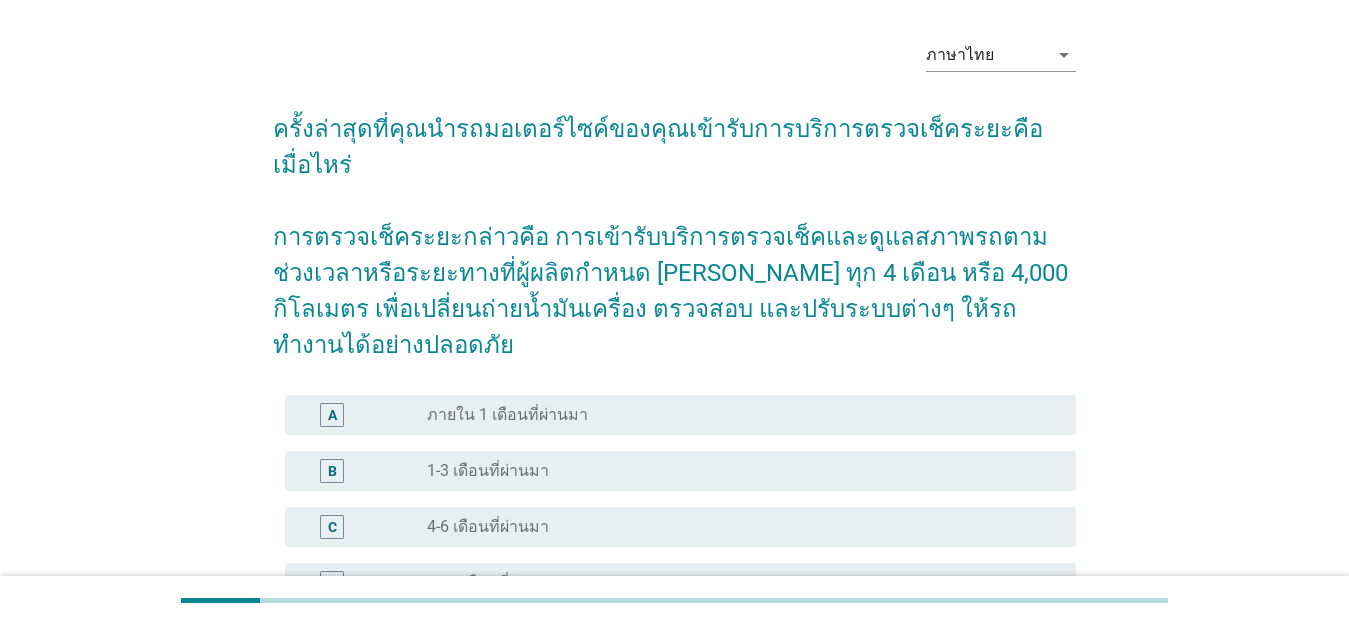 scroll, scrollTop: 100, scrollLeft: 0, axis: vertical 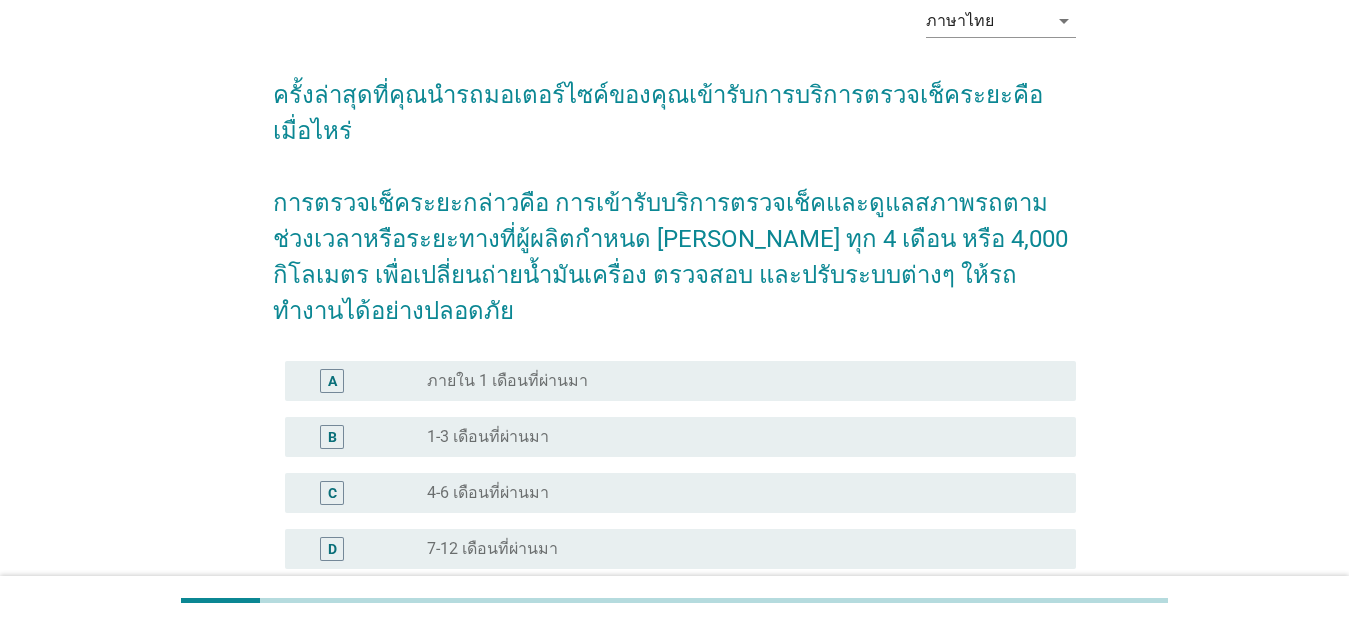 click on "radio_button_unchecked 1-3 เดือนที่ผ่านมา" at bounding box center (735, 437) 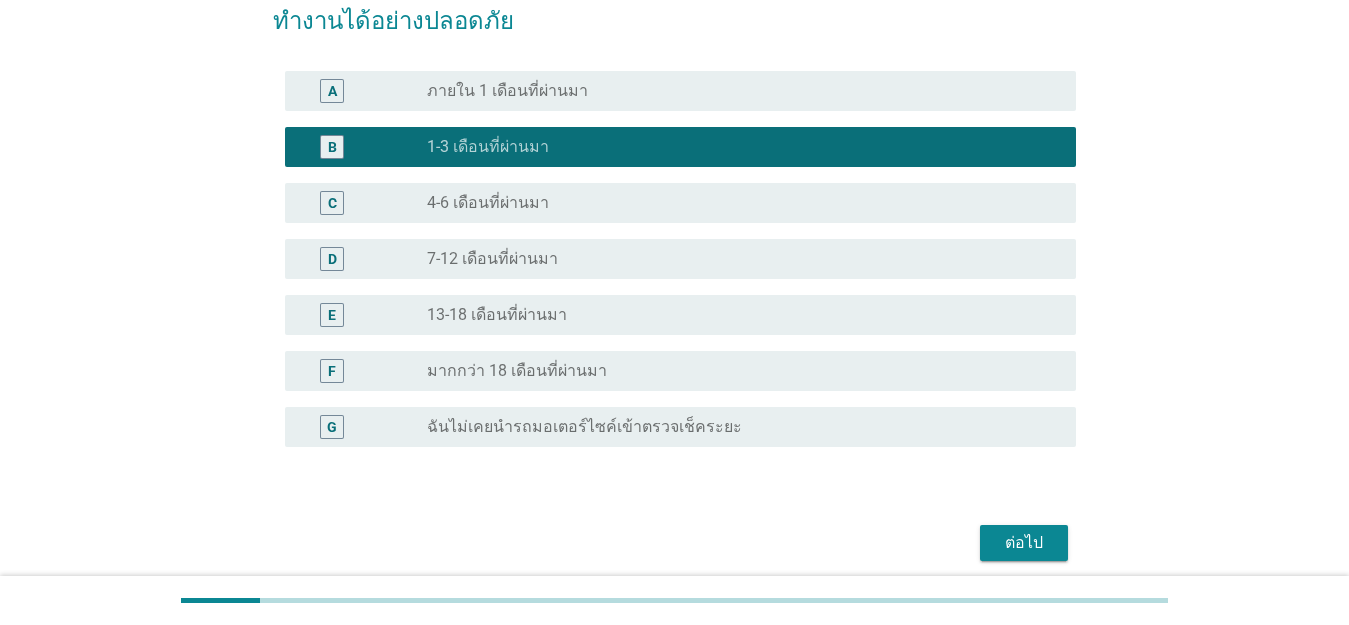 scroll, scrollTop: 397, scrollLeft: 0, axis: vertical 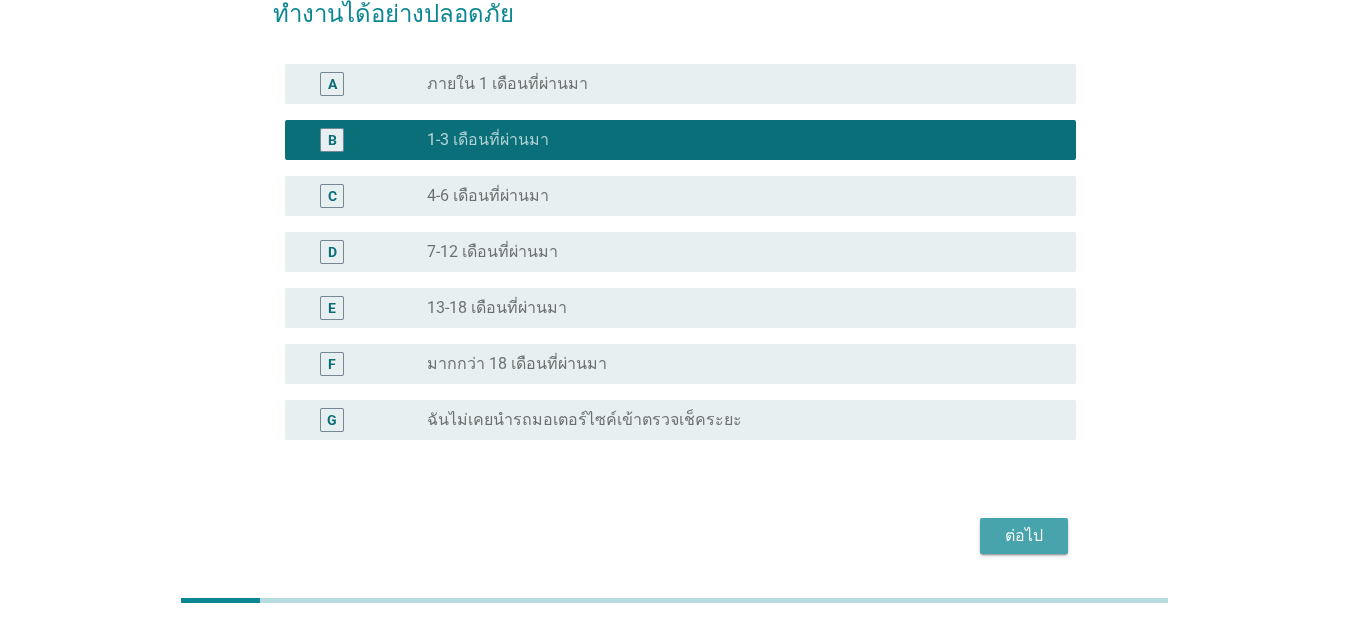 click on "ต่อไป" at bounding box center [1024, 536] 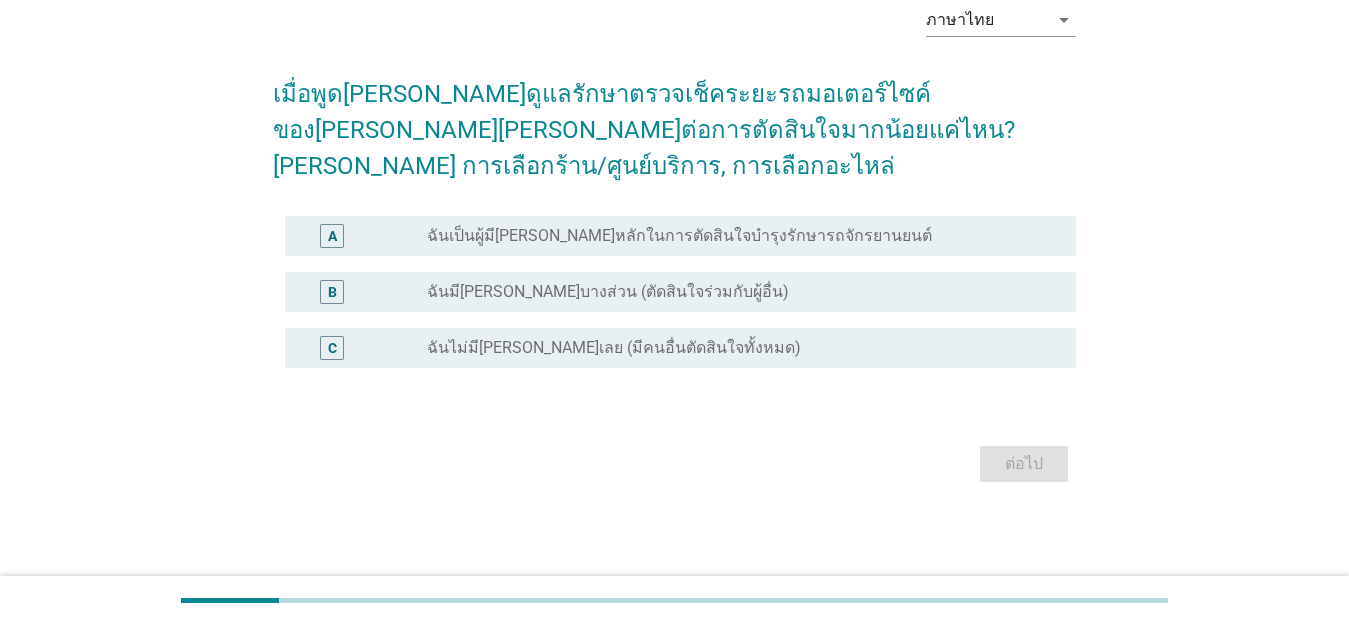 scroll, scrollTop: 0, scrollLeft: 0, axis: both 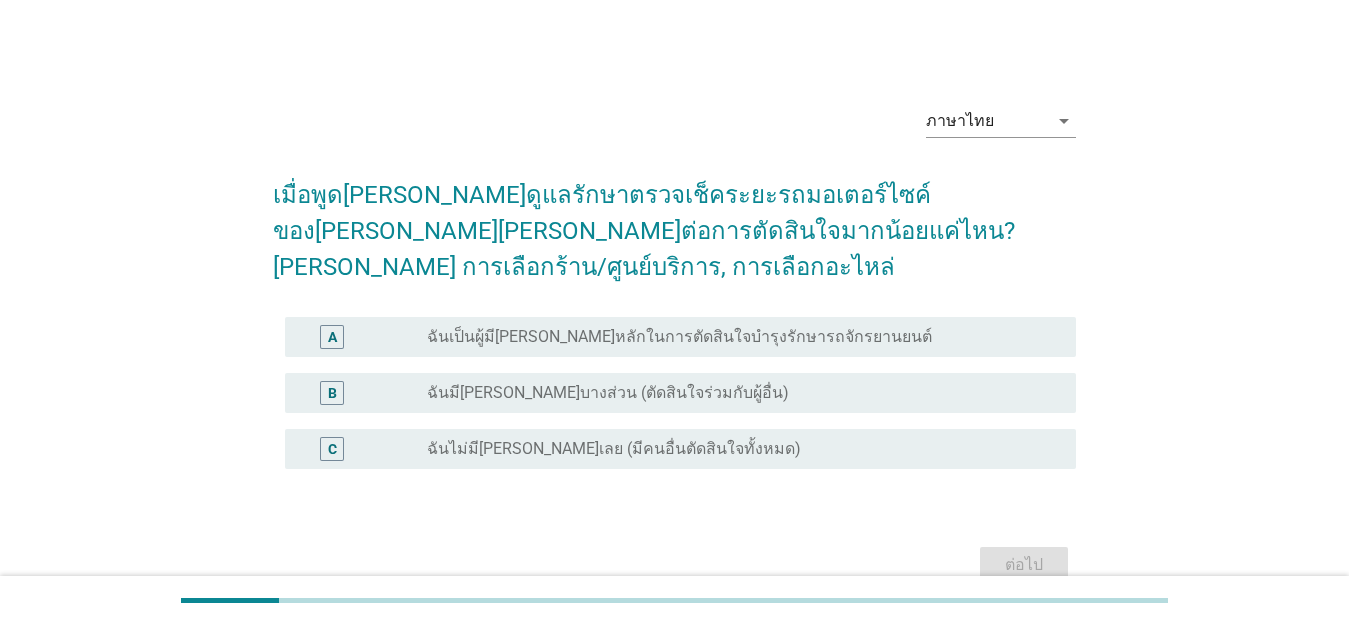 click on "A     radio_button_unchecked ฉันเป็นผู้มี[PERSON_NAME]หลักในการตัดสินใจบำรุงรักษารถจักรยานยนต์" at bounding box center [680, 337] 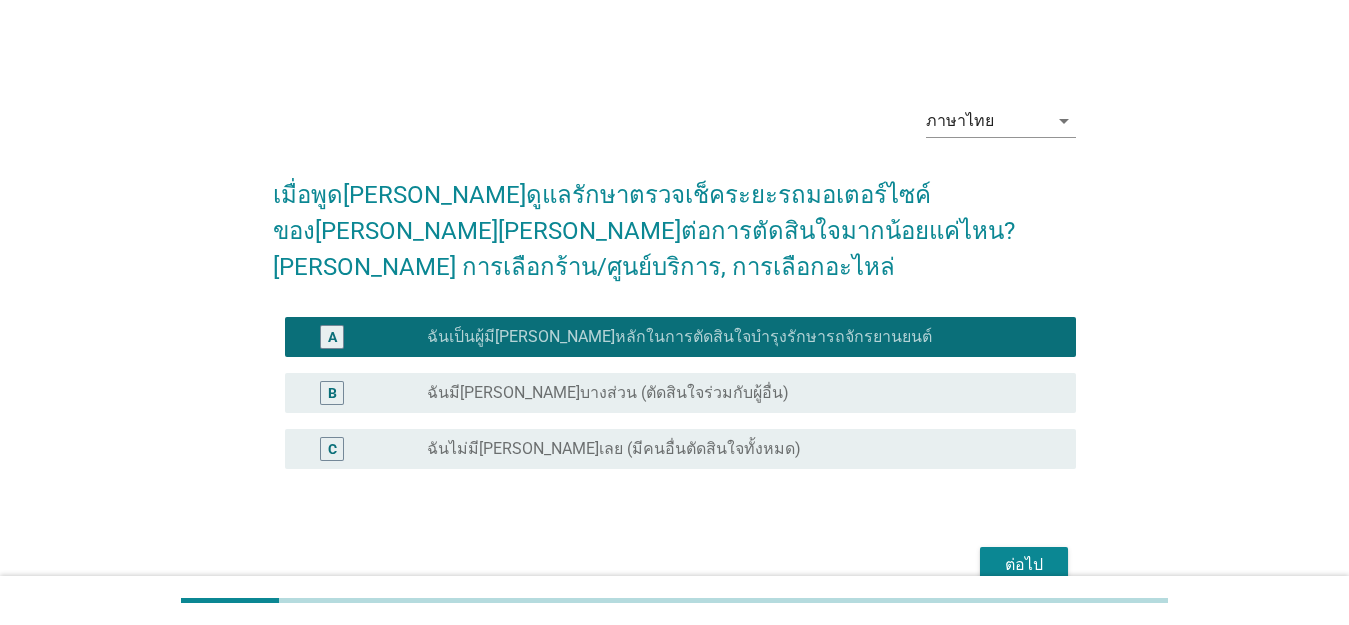 click on "ต่อไป" at bounding box center [1024, 565] 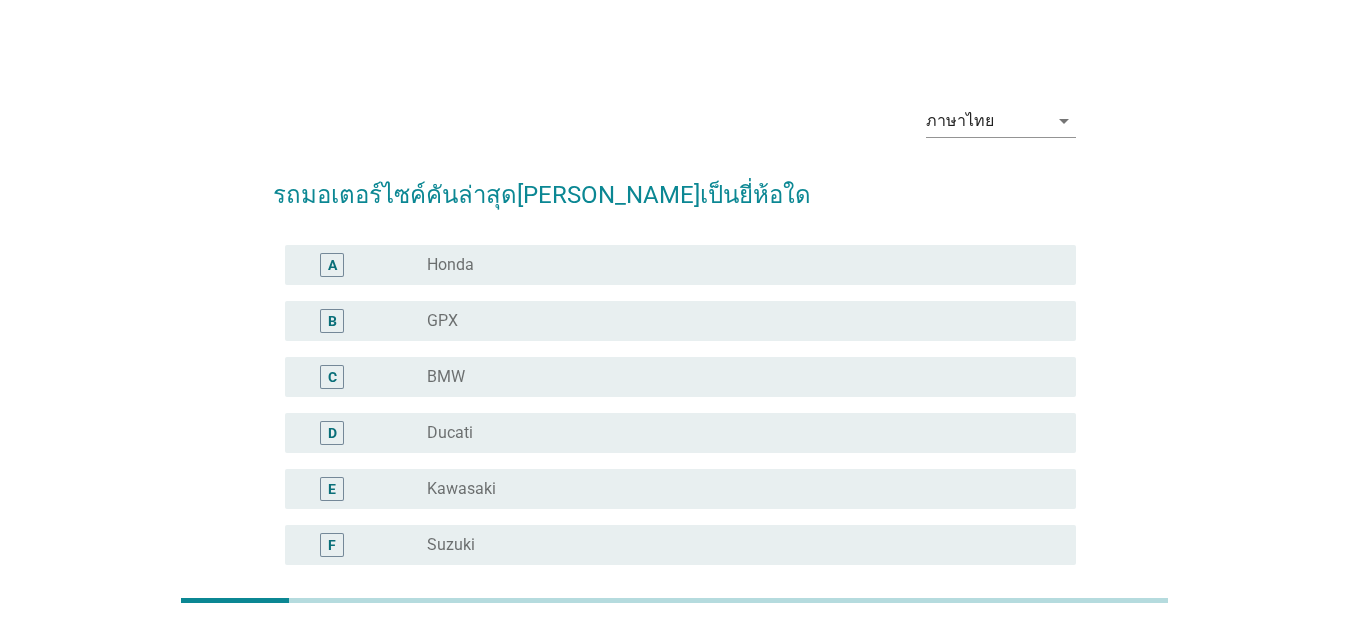 click on "A     radio_button_unchecked Honda" at bounding box center [680, 265] 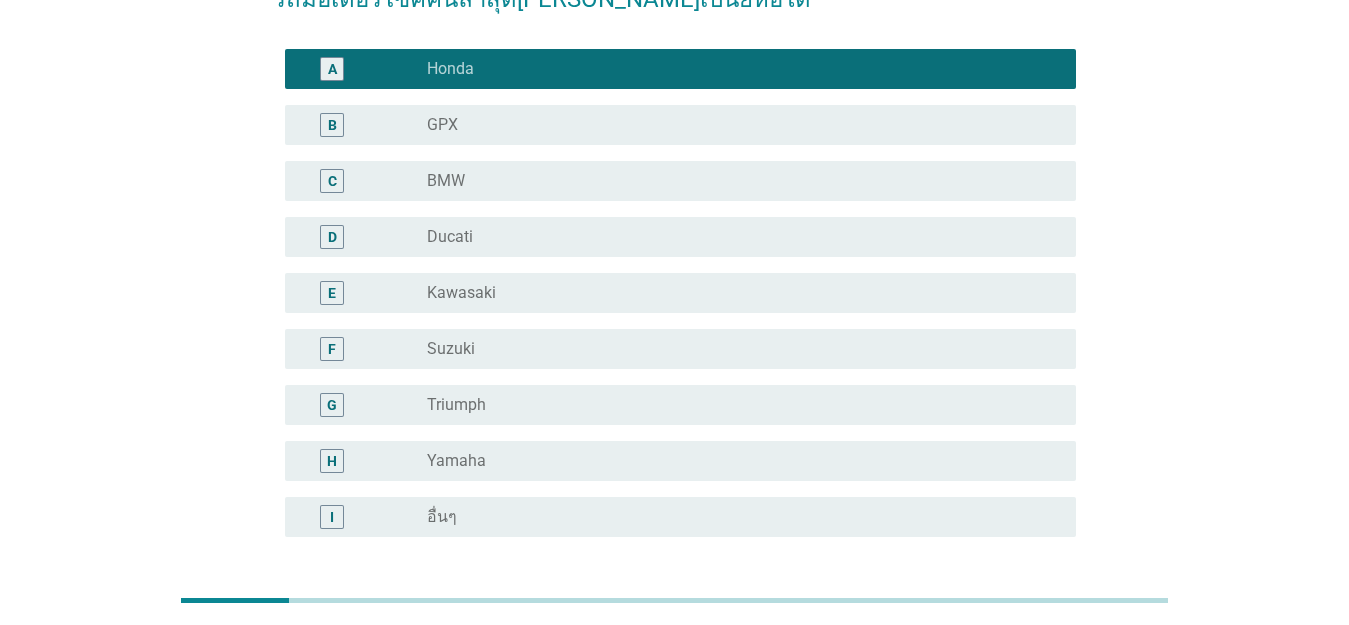 scroll, scrollTop: 365, scrollLeft: 0, axis: vertical 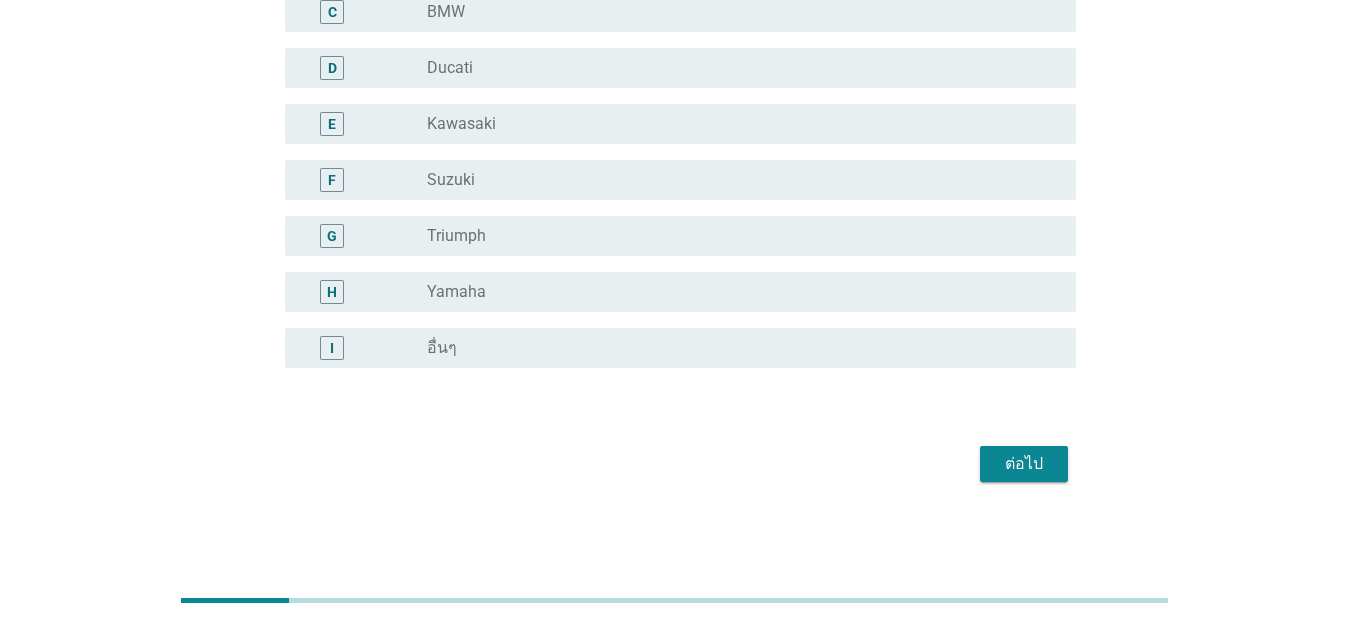 click on "ต่อไป" at bounding box center (1024, 464) 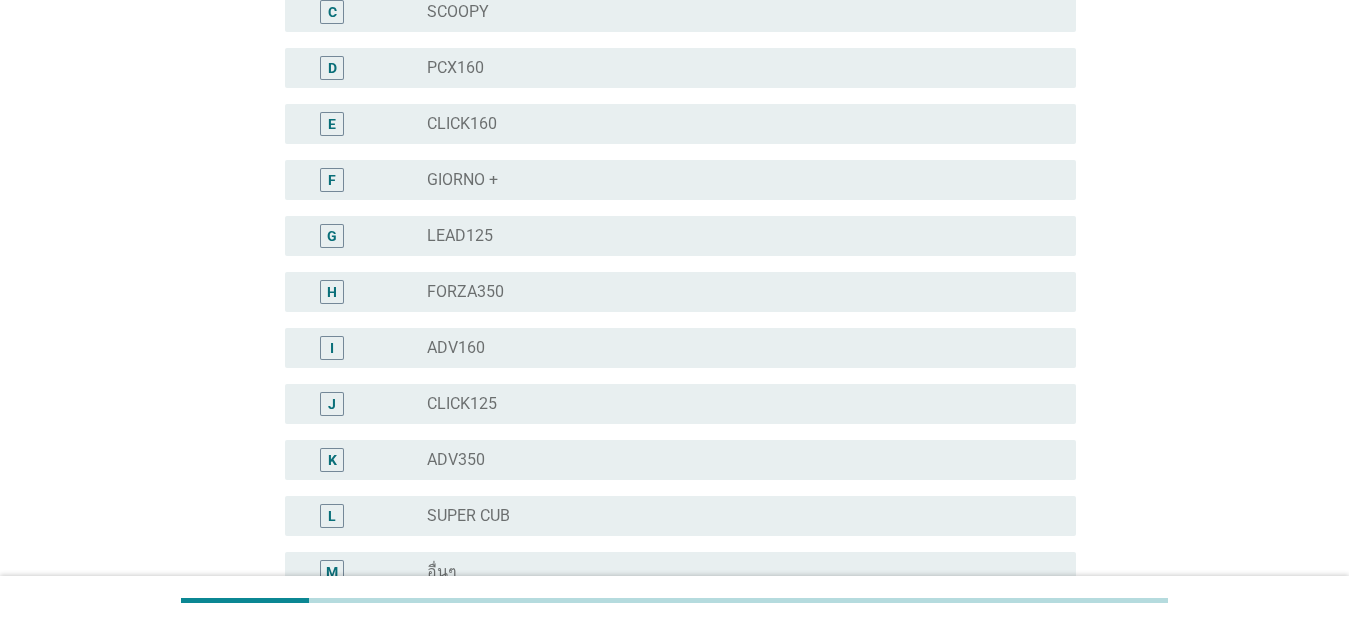scroll, scrollTop: 0, scrollLeft: 0, axis: both 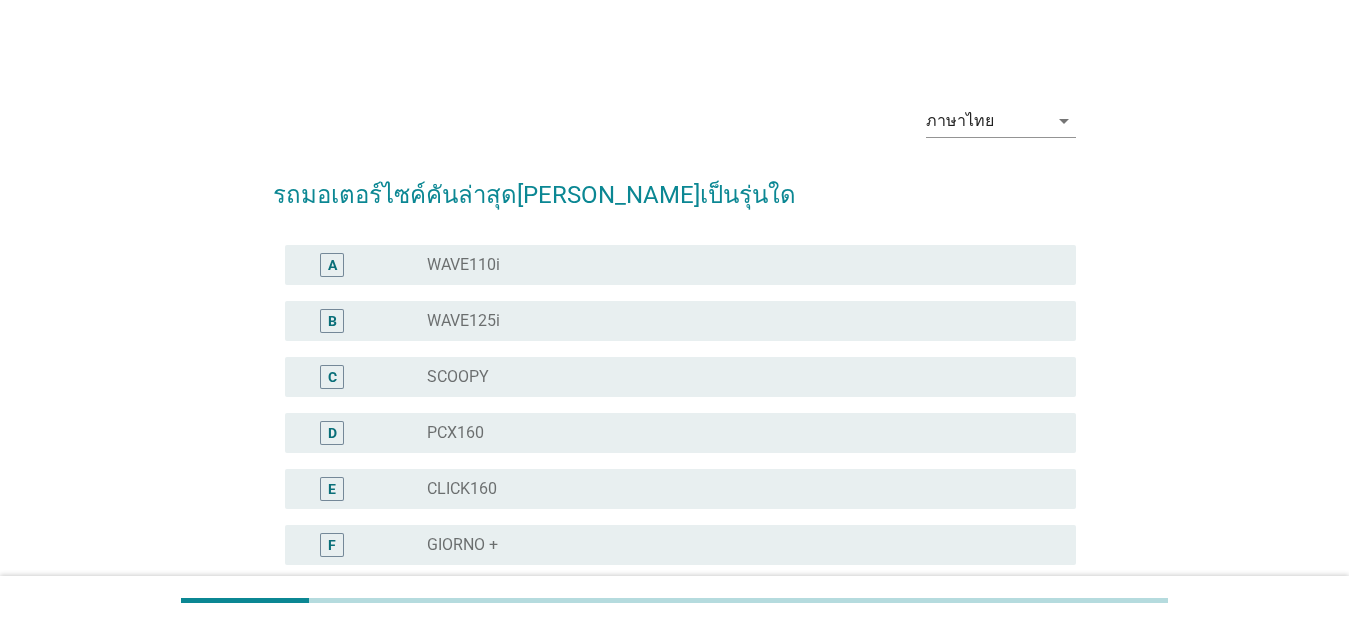 click on "radio_button_unchecked SCOOPY" at bounding box center (735, 377) 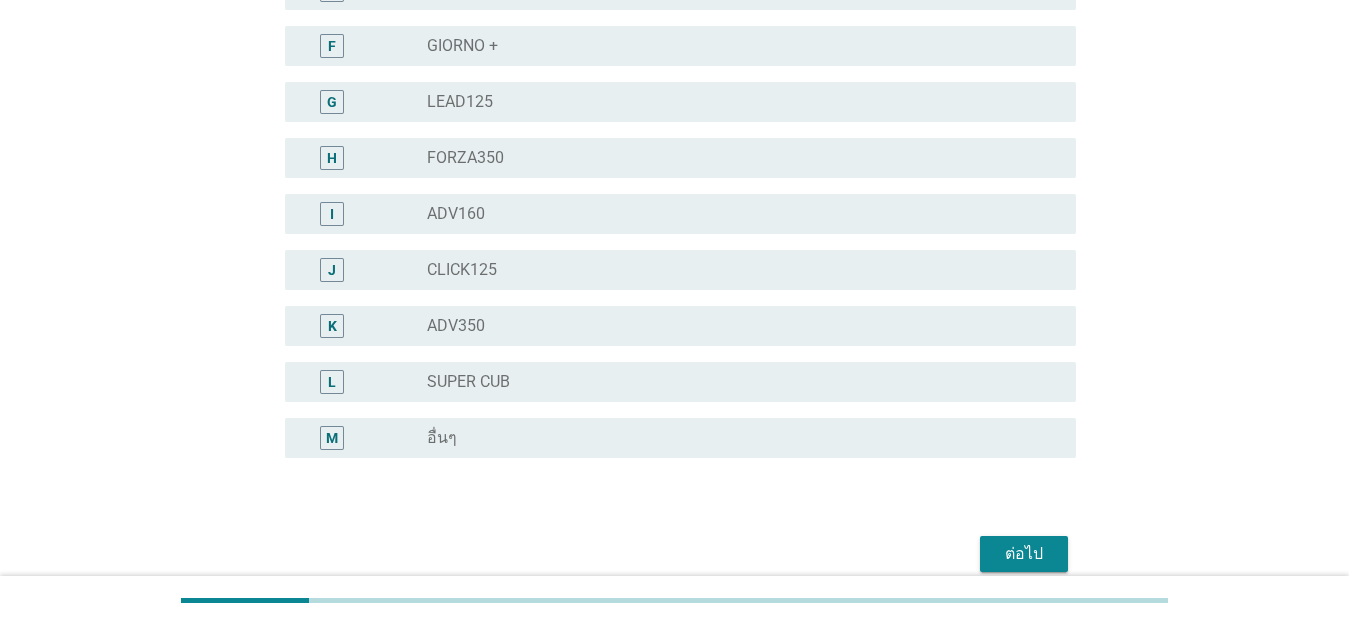 scroll, scrollTop: 589, scrollLeft: 0, axis: vertical 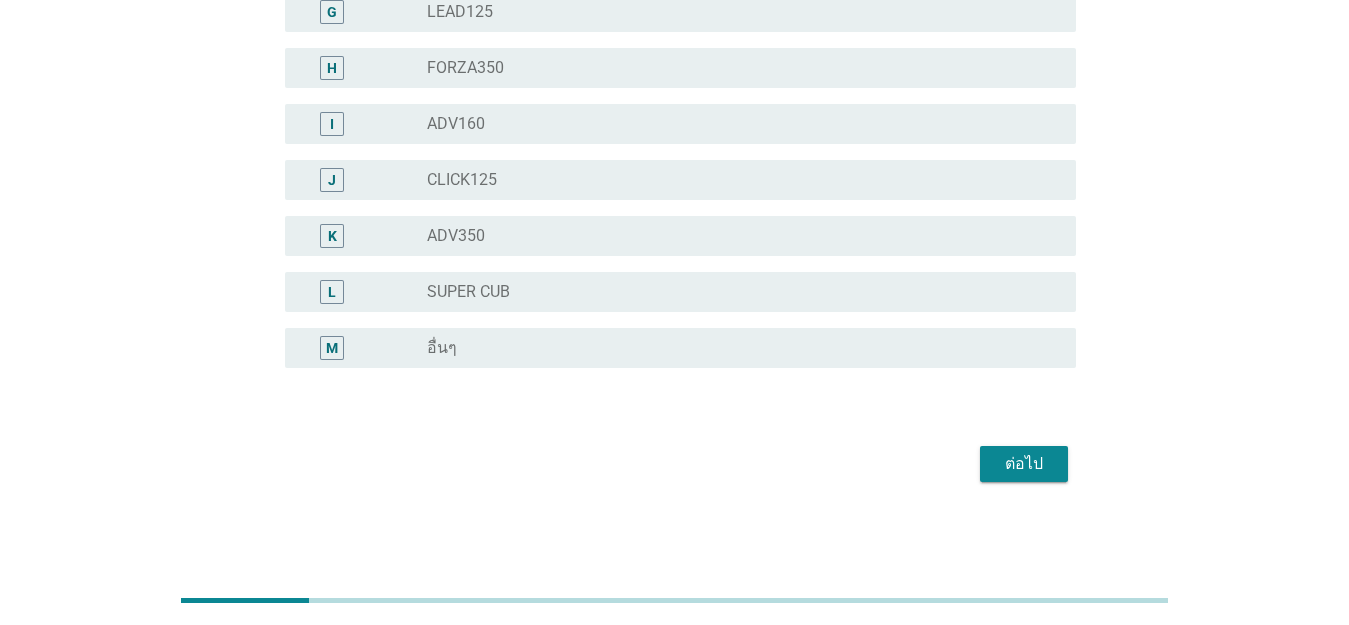 click on "ต่อไป" at bounding box center (1024, 464) 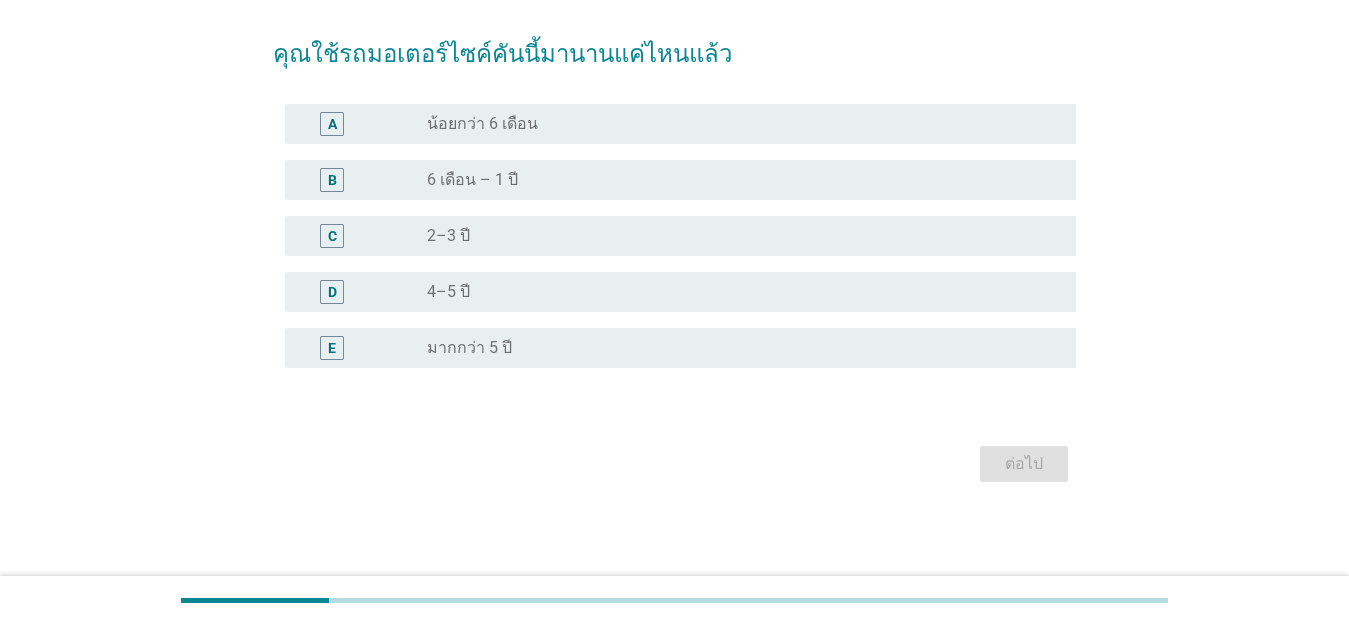 scroll, scrollTop: 0, scrollLeft: 0, axis: both 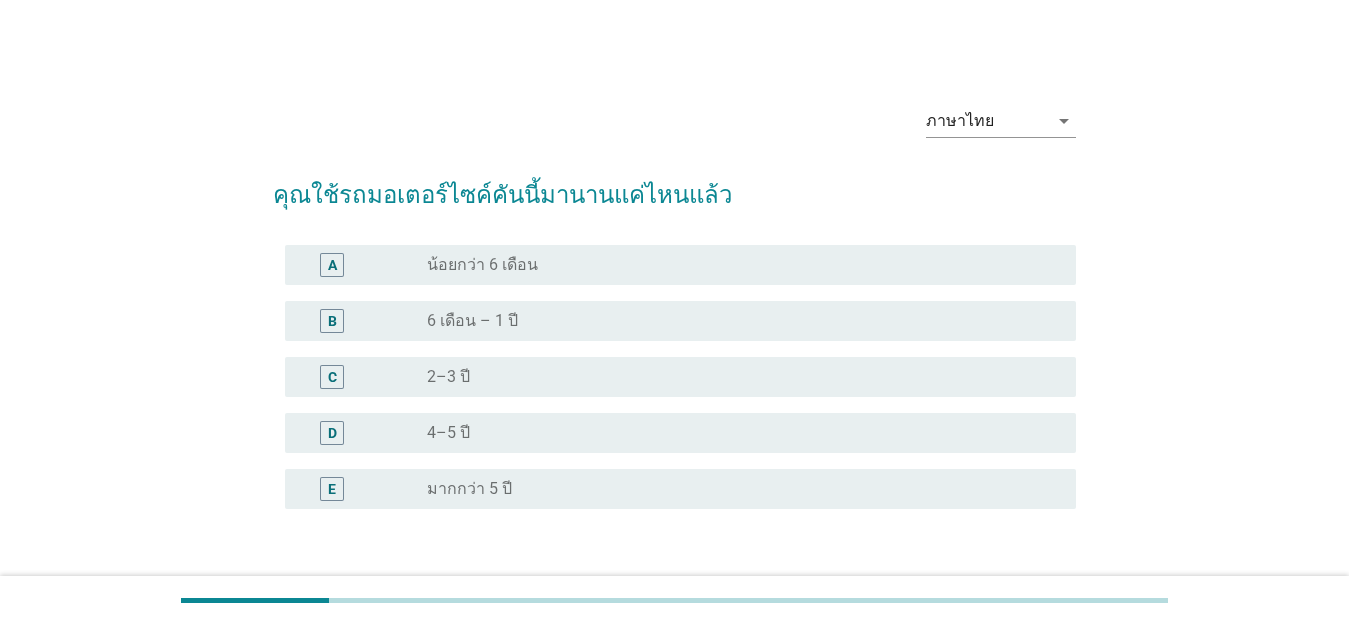 click on "C     radio_button_unchecked 2–3 ปี" at bounding box center [680, 377] 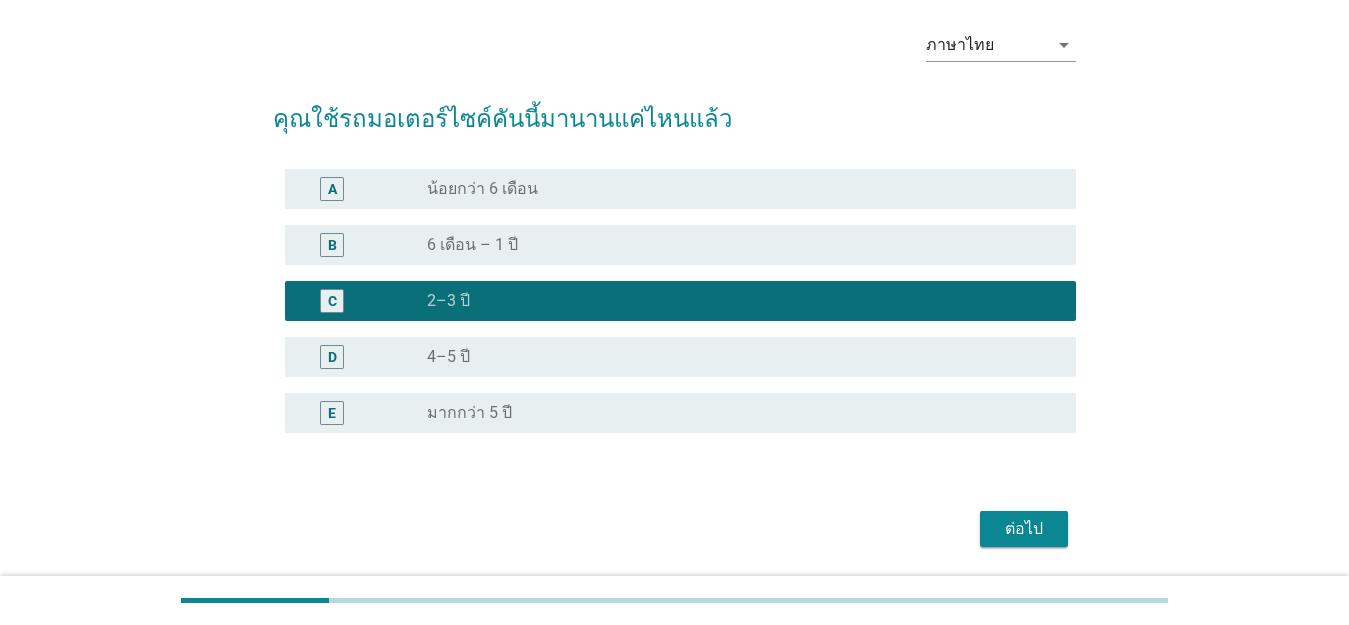 scroll, scrollTop: 141, scrollLeft: 0, axis: vertical 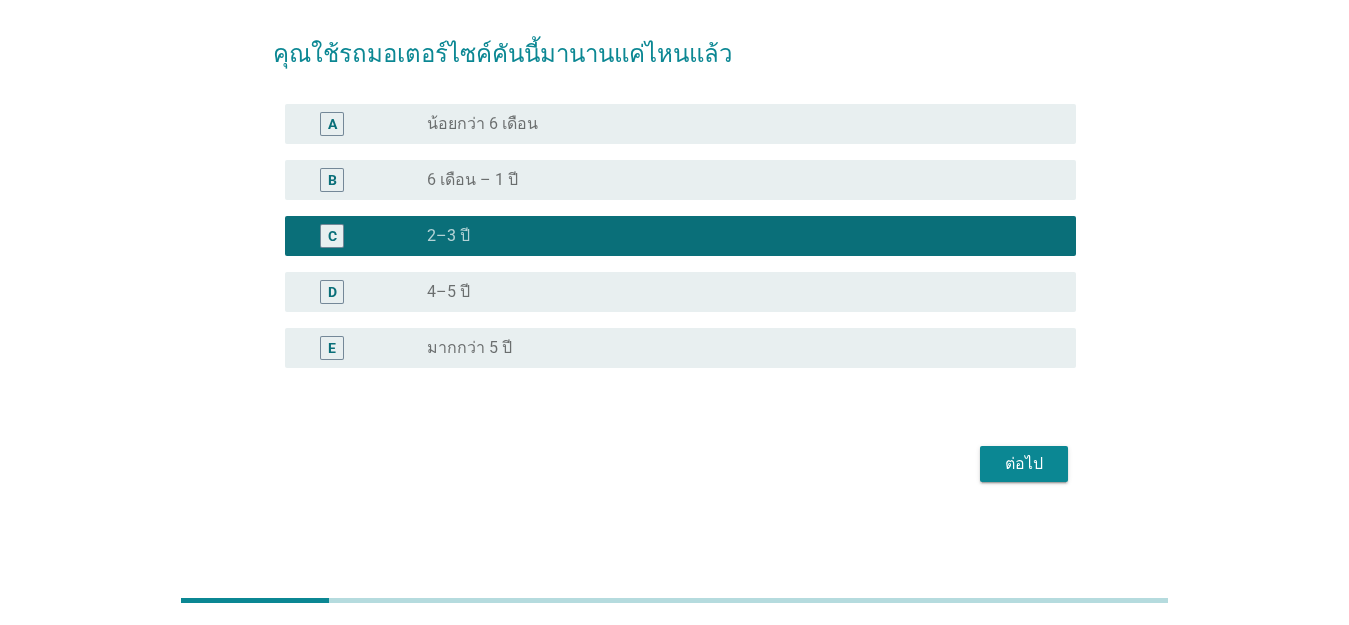 click on "ต่อไป" at bounding box center [1024, 464] 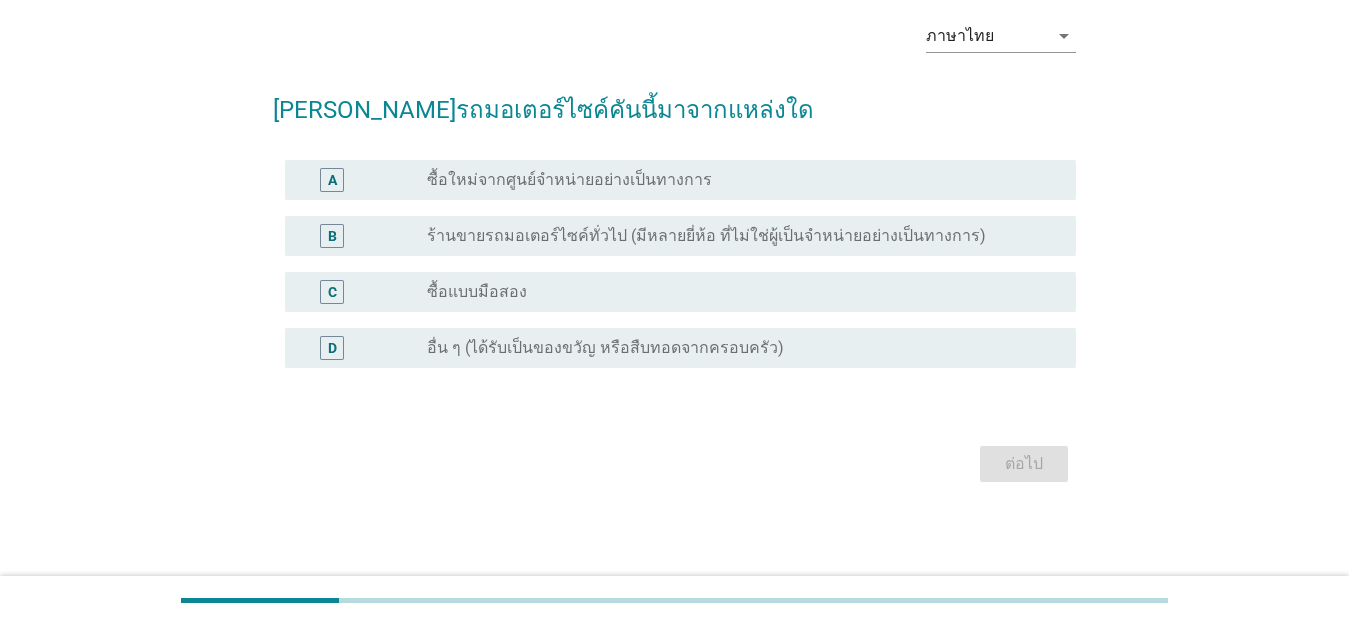 scroll, scrollTop: 0, scrollLeft: 0, axis: both 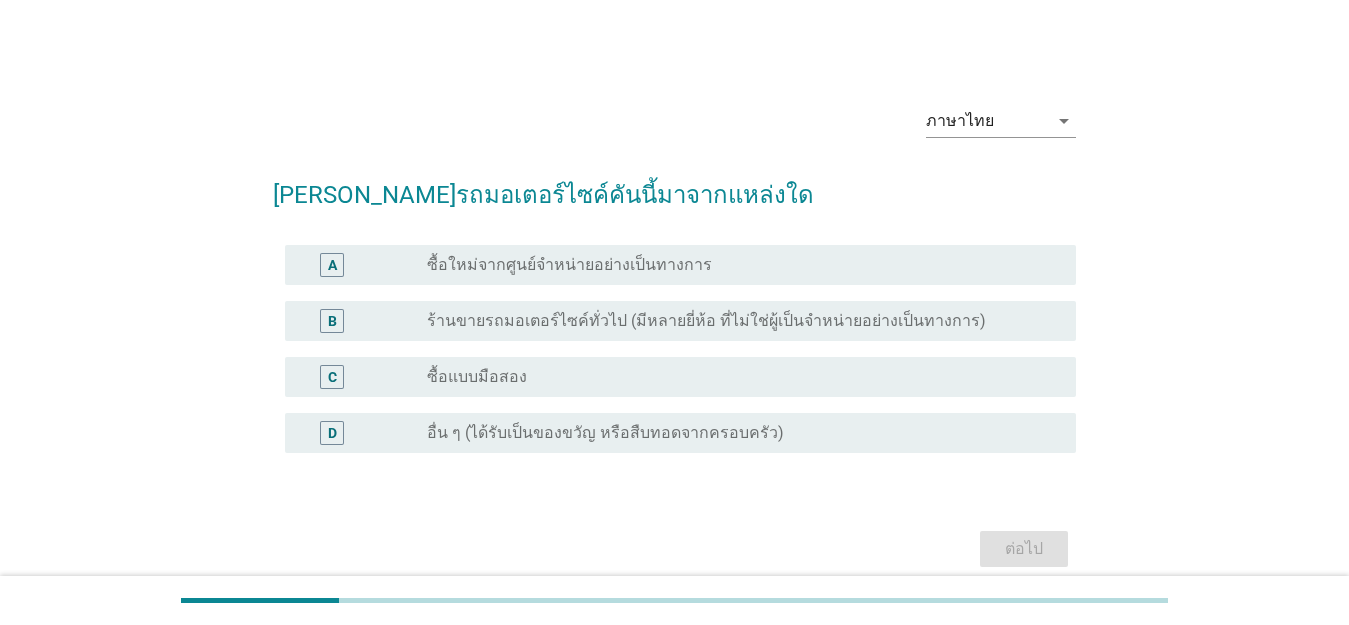 click on "A     radio_button_unchecked ซื้อใหม่จากศูนย์จำหน่ายอย่างเป็นทางการ" at bounding box center [674, 265] 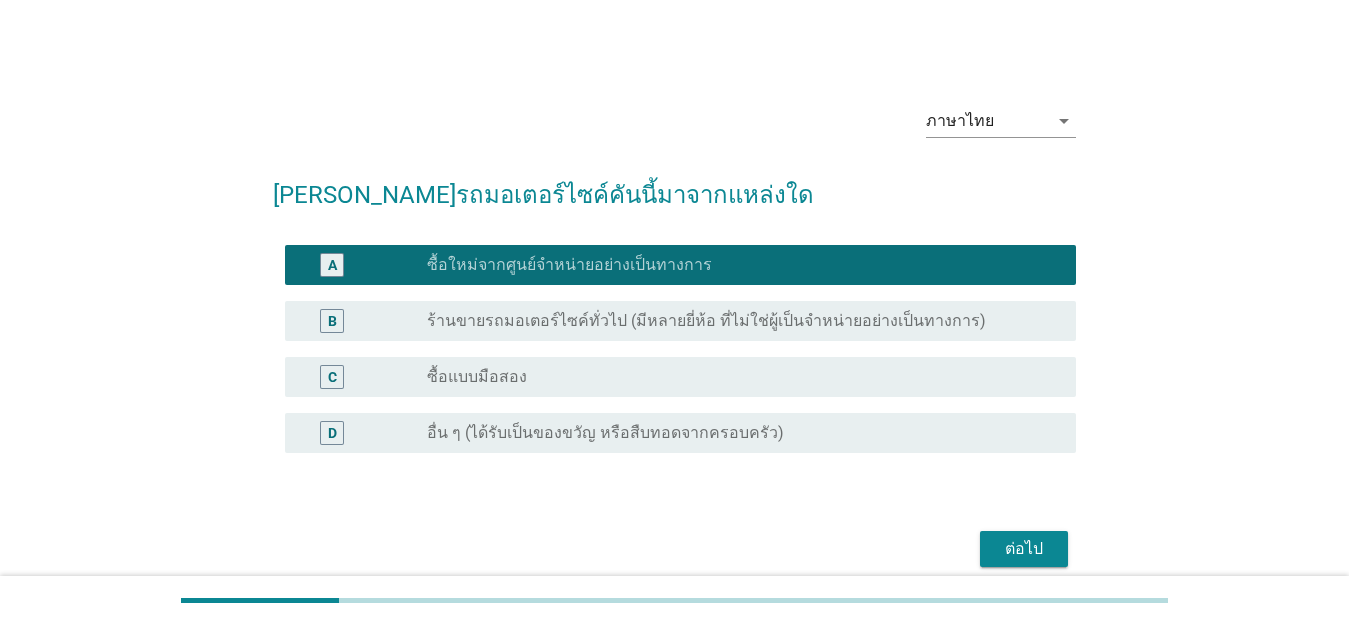 click on "ต่อไป" at bounding box center [1024, 549] 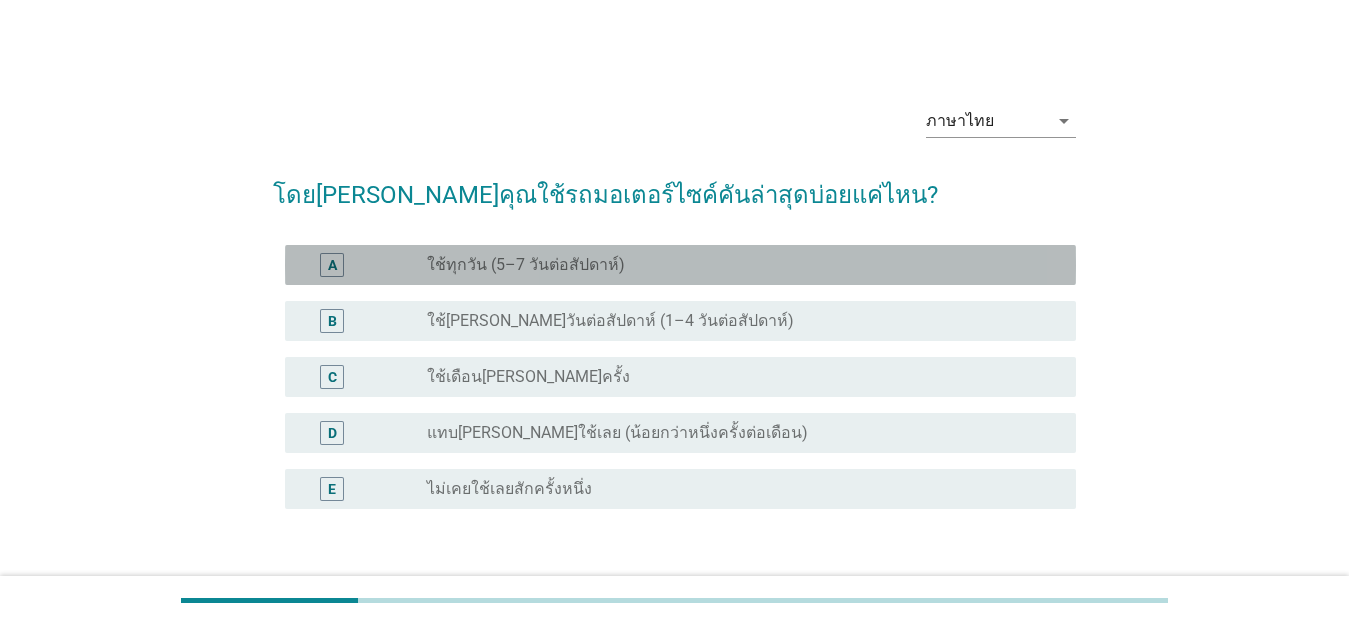 click on "radio_button_unchecked ใช้ทุกวัน (5–7 วันต่อสัปดาห์)" at bounding box center [735, 265] 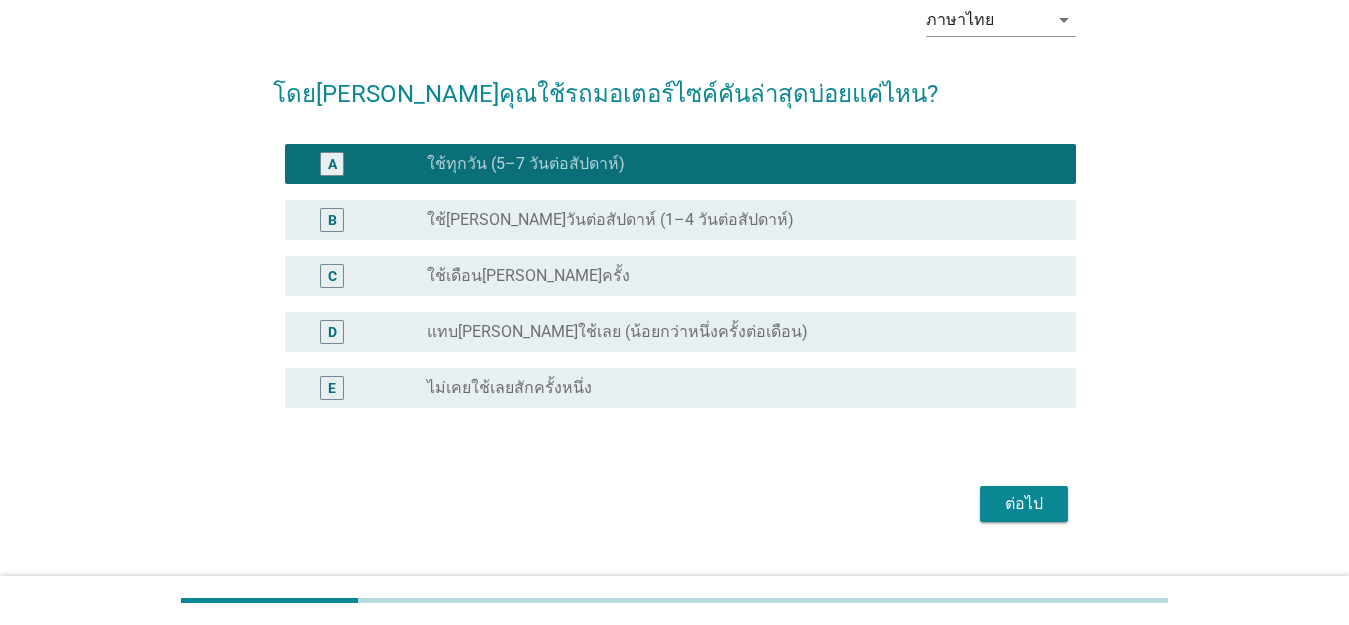 scroll, scrollTop: 141, scrollLeft: 0, axis: vertical 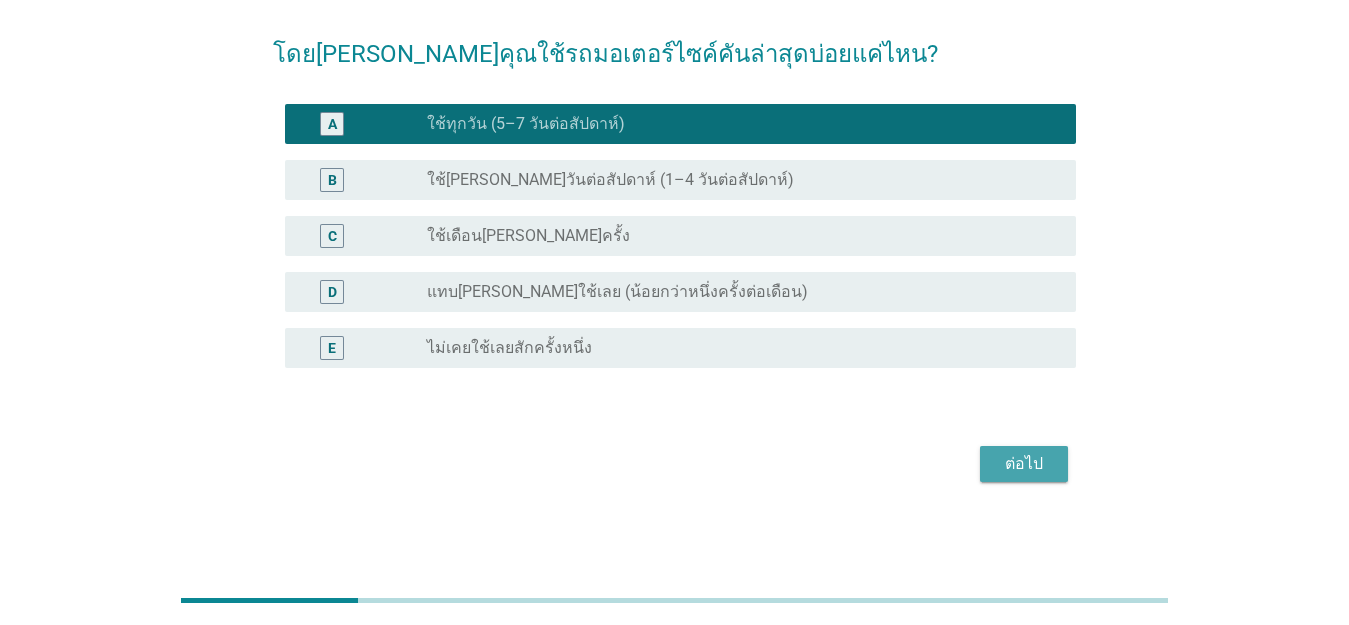 click on "ต่อไป" at bounding box center [1024, 464] 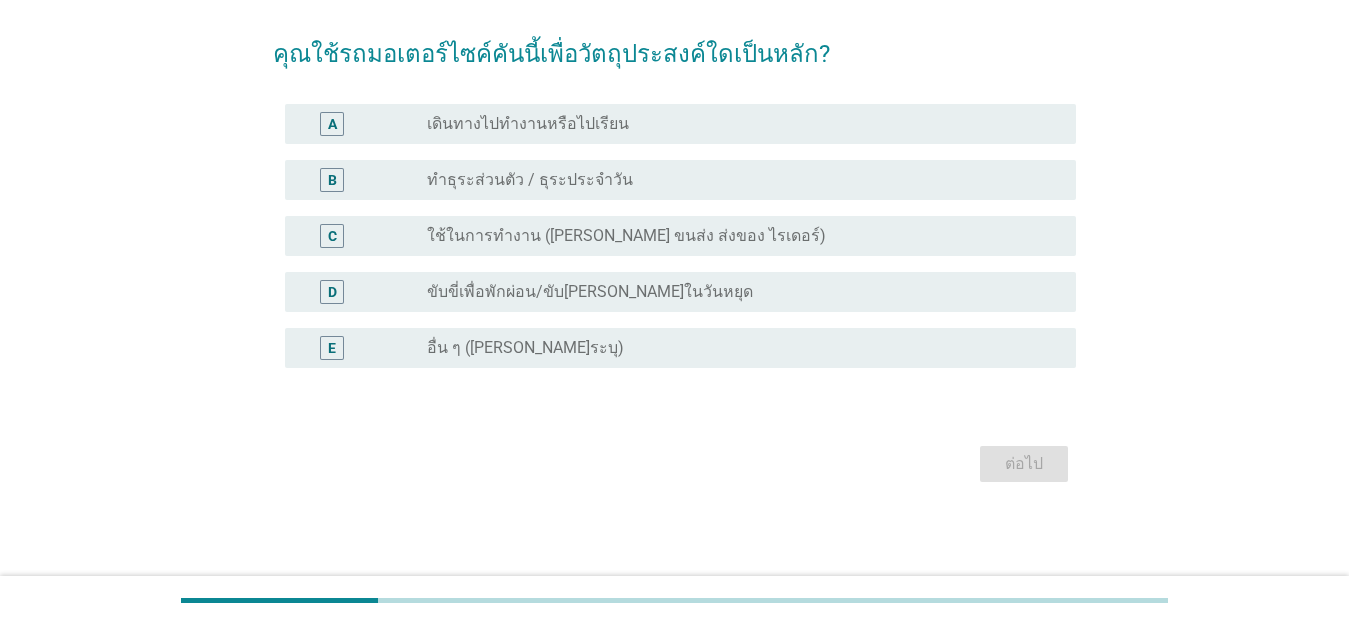 scroll, scrollTop: 0, scrollLeft: 0, axis: both 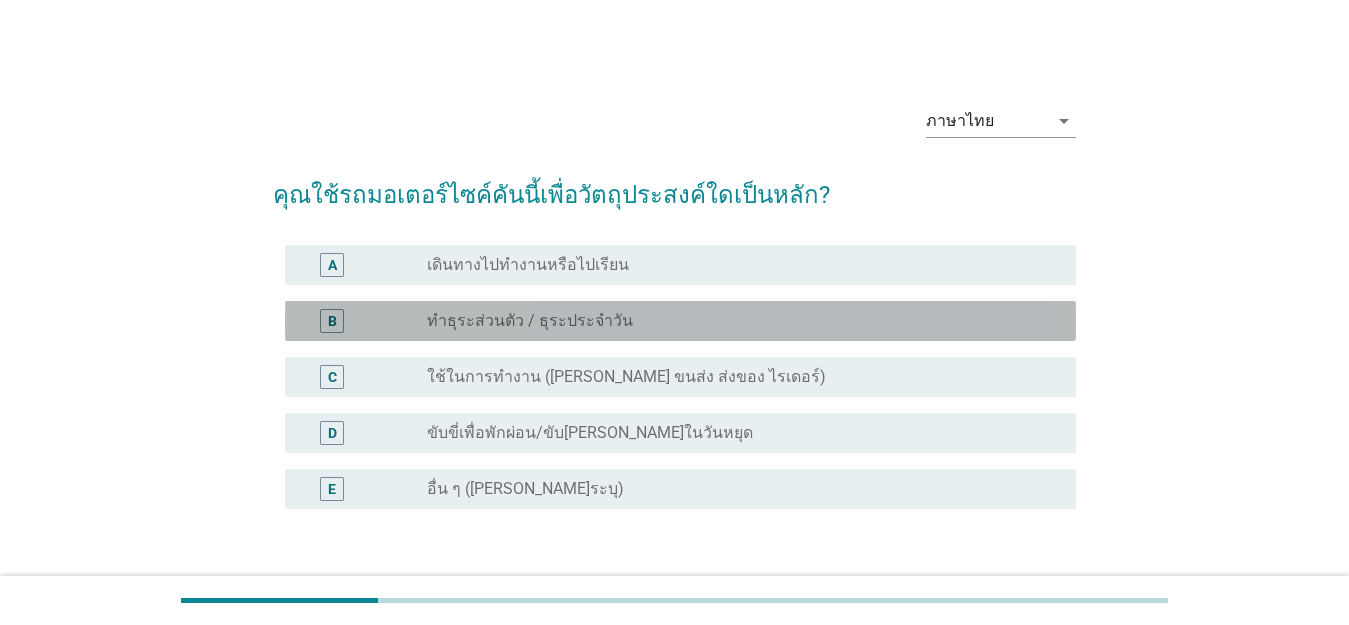 click on "radio_button_unchecked ทำธุระส่วนตัว / ธุระประจำวัน" at bounding box center (735, 321) 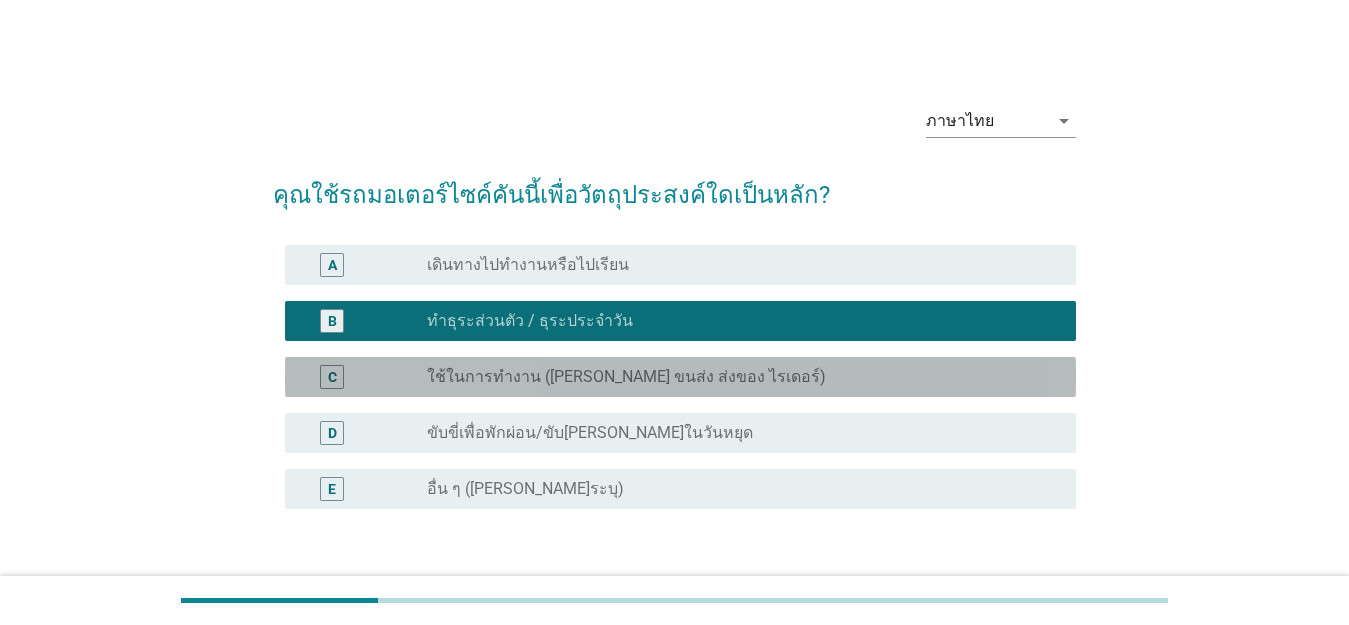 click on "ใช้ในการทำงาน ([PERSON_NAME] ขนส่ง ส่งของ ไรเดอร์)" at bounding box center [626, 377] 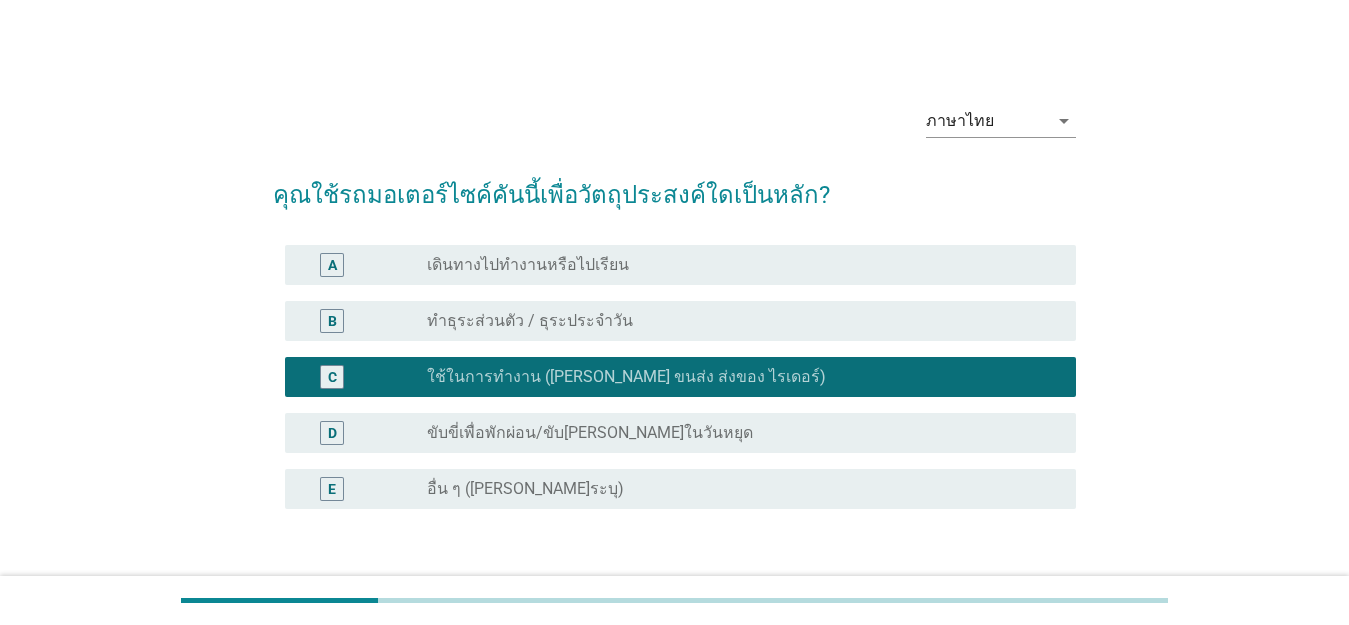click on "B     radio_button_unchecked ทำธุระส่วนตัว / ธุระประจำวัน" at bounding box center [680, 321] 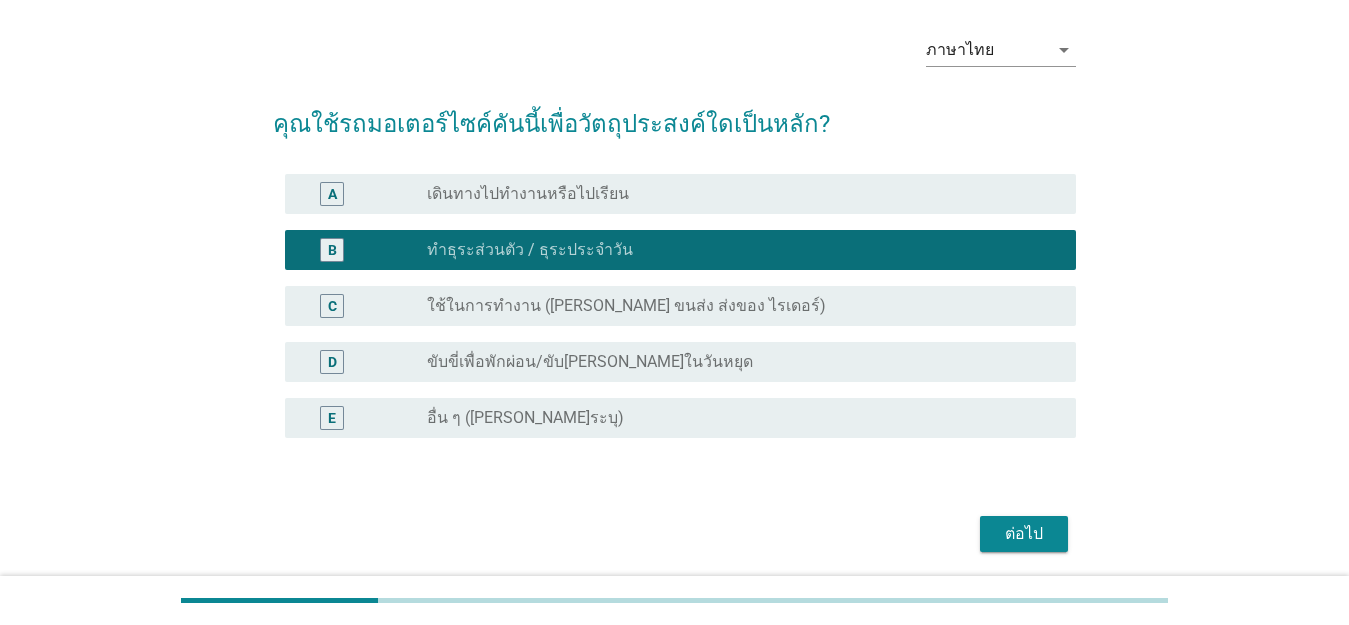 scroll, scrollTop: 141, scrollLeft: 0, axis: vertical 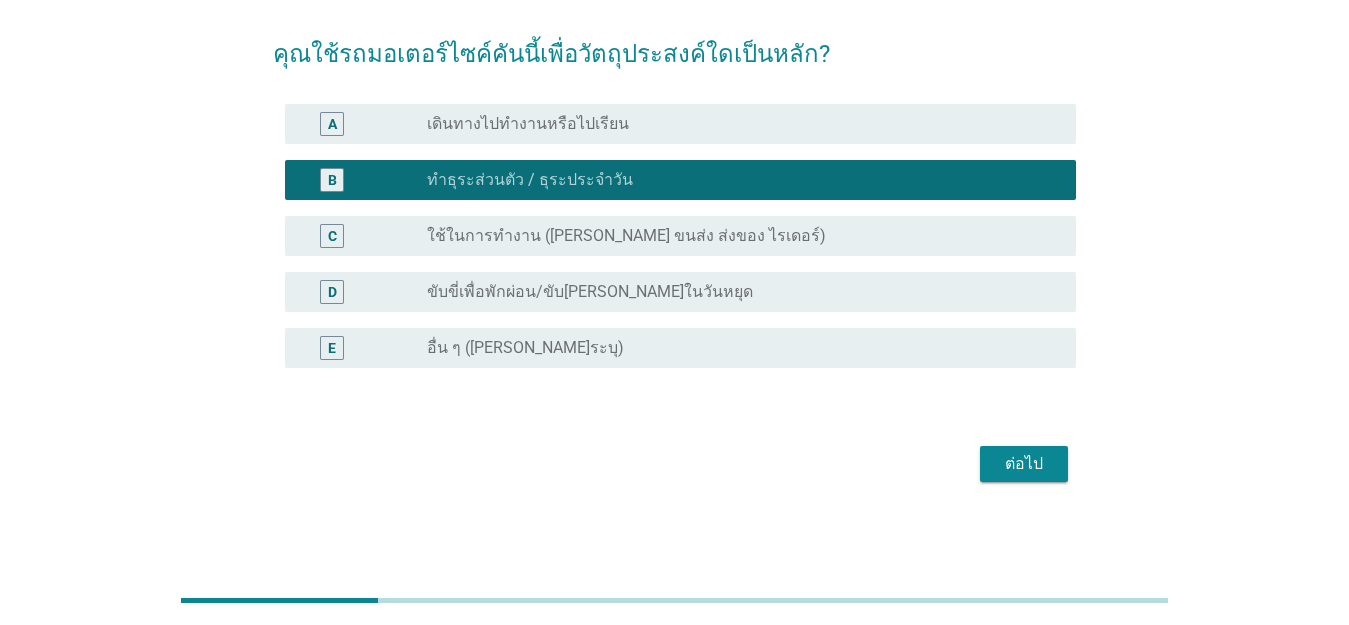 click on "ต่อไป" at bounding box center [1024, 464] 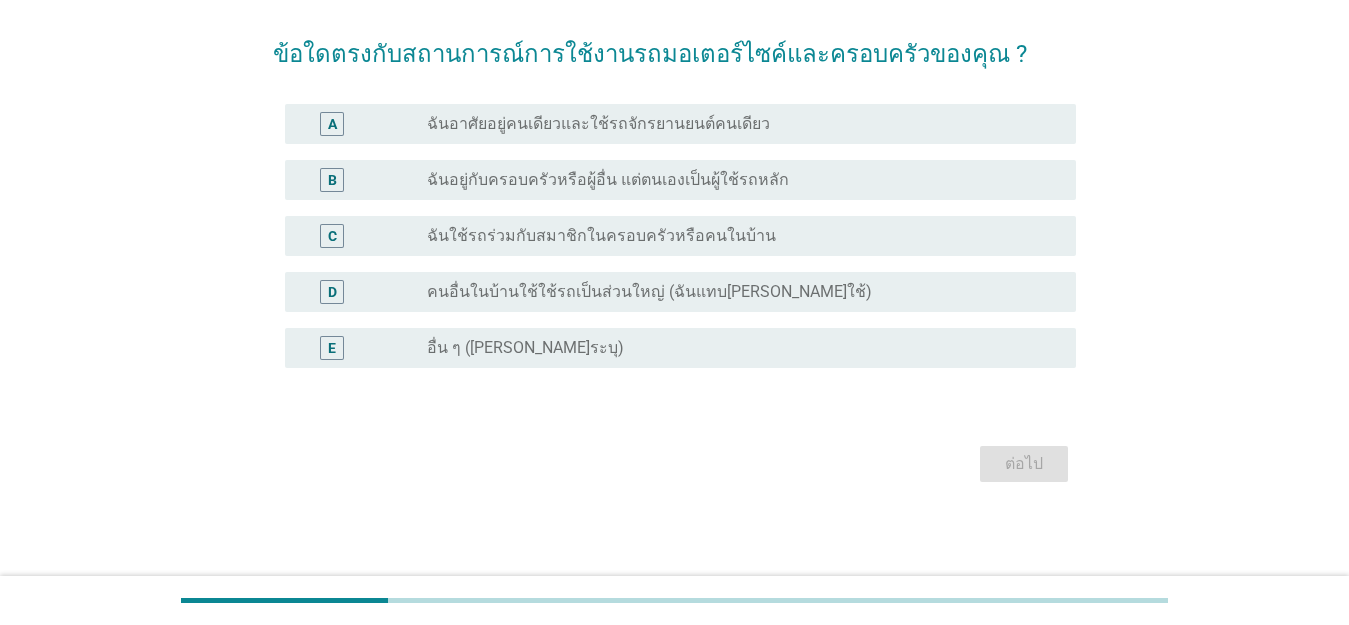 scroll, scrollTop: 0, scrollLeft: 0, axis: both 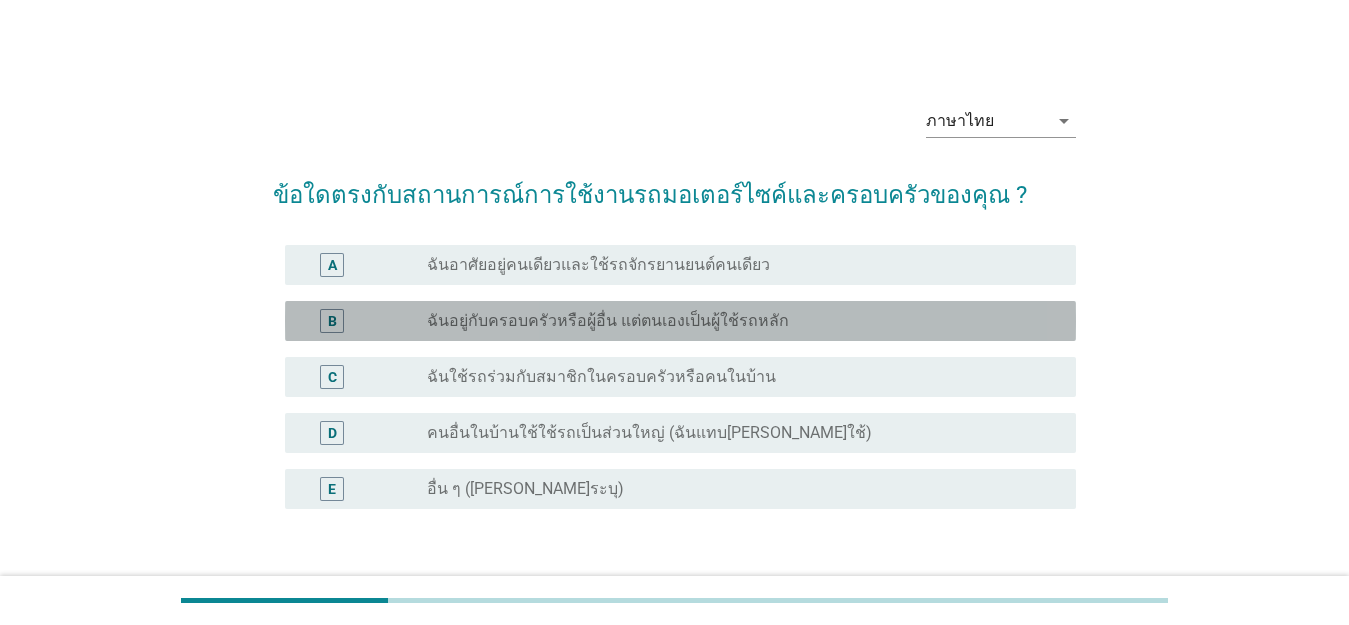 click on "ฉันอยู่กับครอบครัวหรือผู้อื่น แต่ตนเองเป็นผู้ใช้รถหลัก" at bounding box center [608, 321] 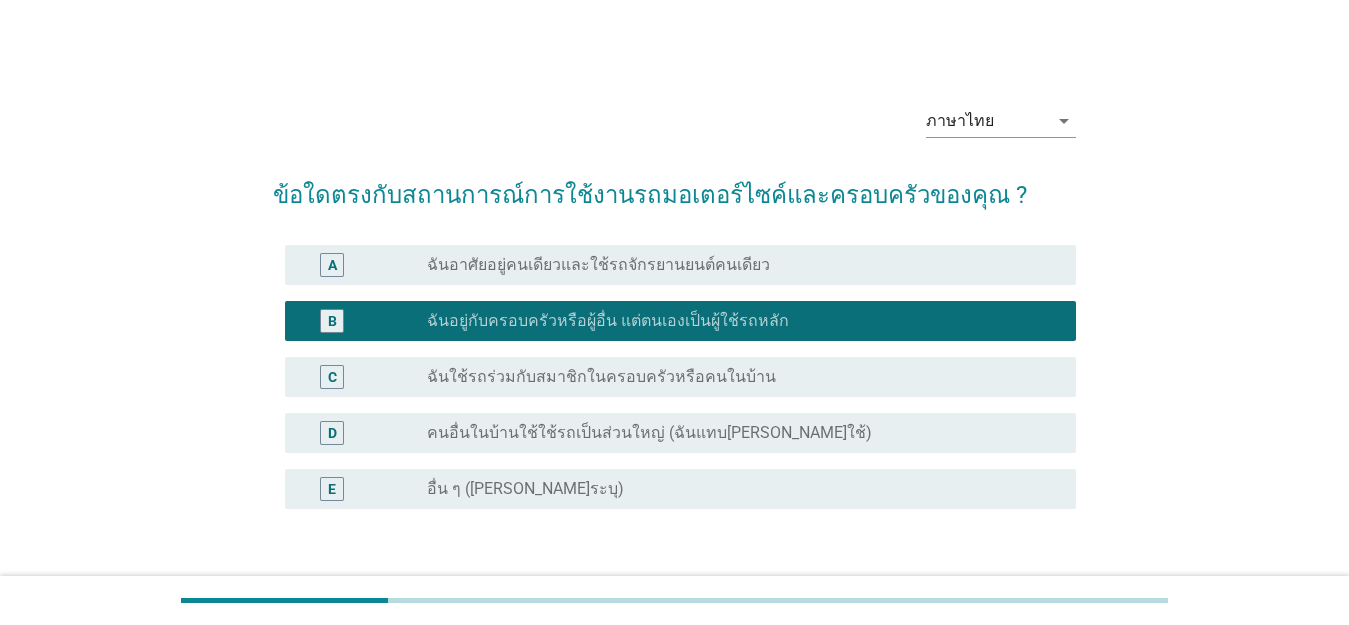 click on "ฉันใช้รถร่วมกับสมาชิกในครอบครัวหรือคนในบ้าน" at bounding box center [601, 377] 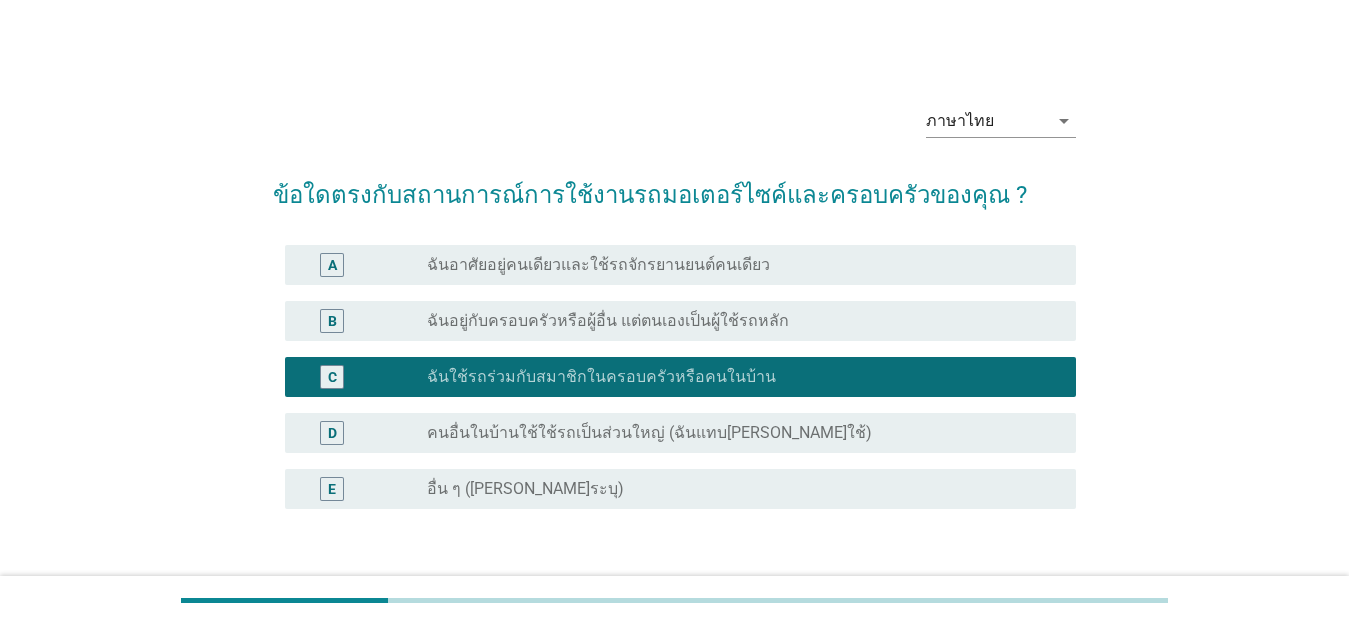 click on "radio_button_unchecked ฉันอยู่กับครอบครัวหรือผู้อื่น แต่ตนเองเป็นผู้ใช้รถหลัก" at bounding box center (743, 321) 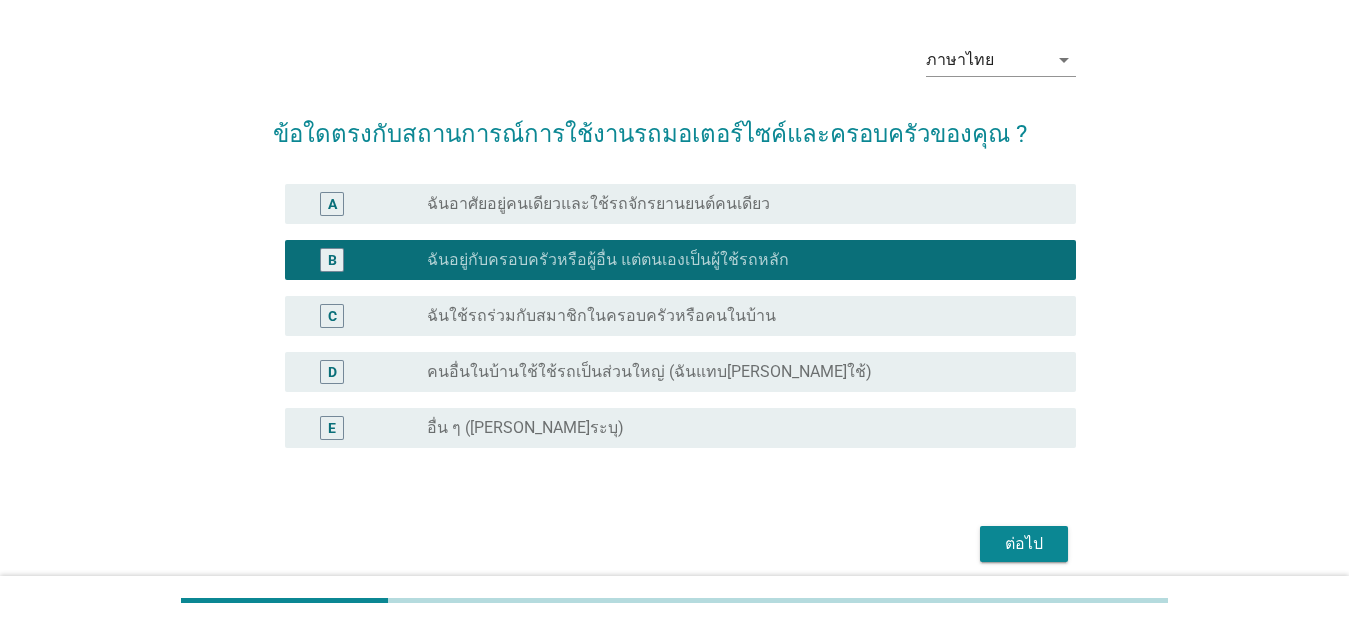 scroll, scrollTop: 141, scrollLeft: 0, axis: vertical 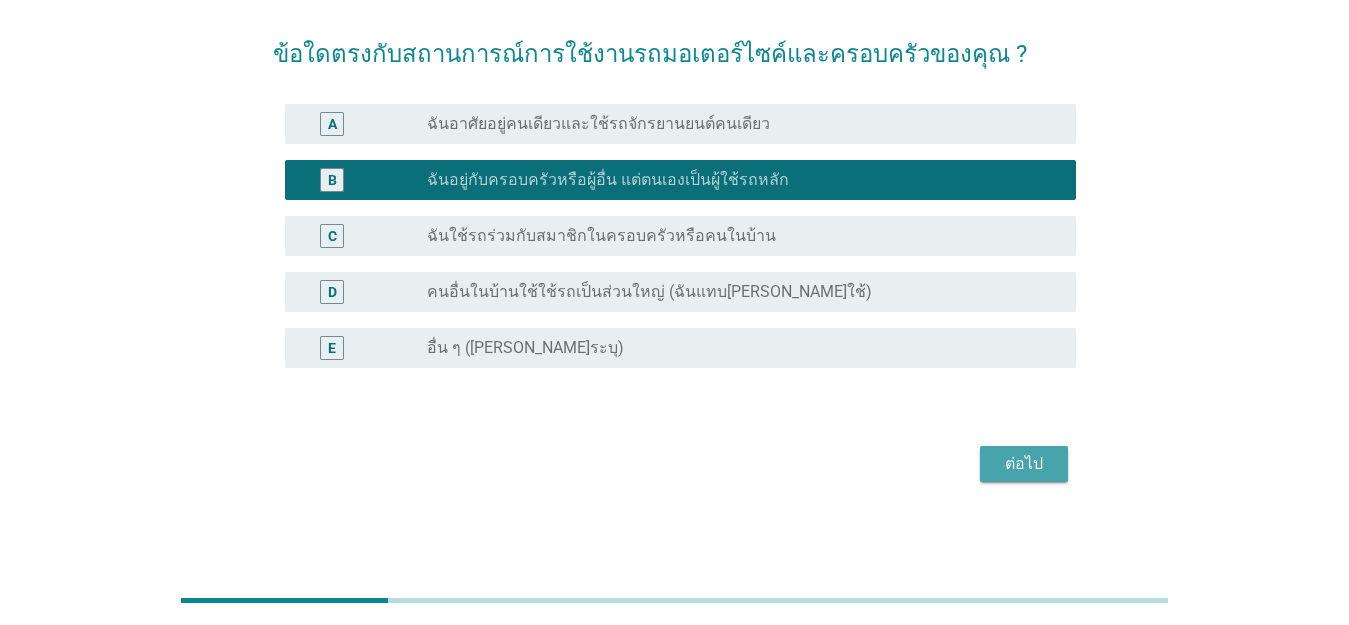click on "ต่อไป" at bounding box center (1024, 464) 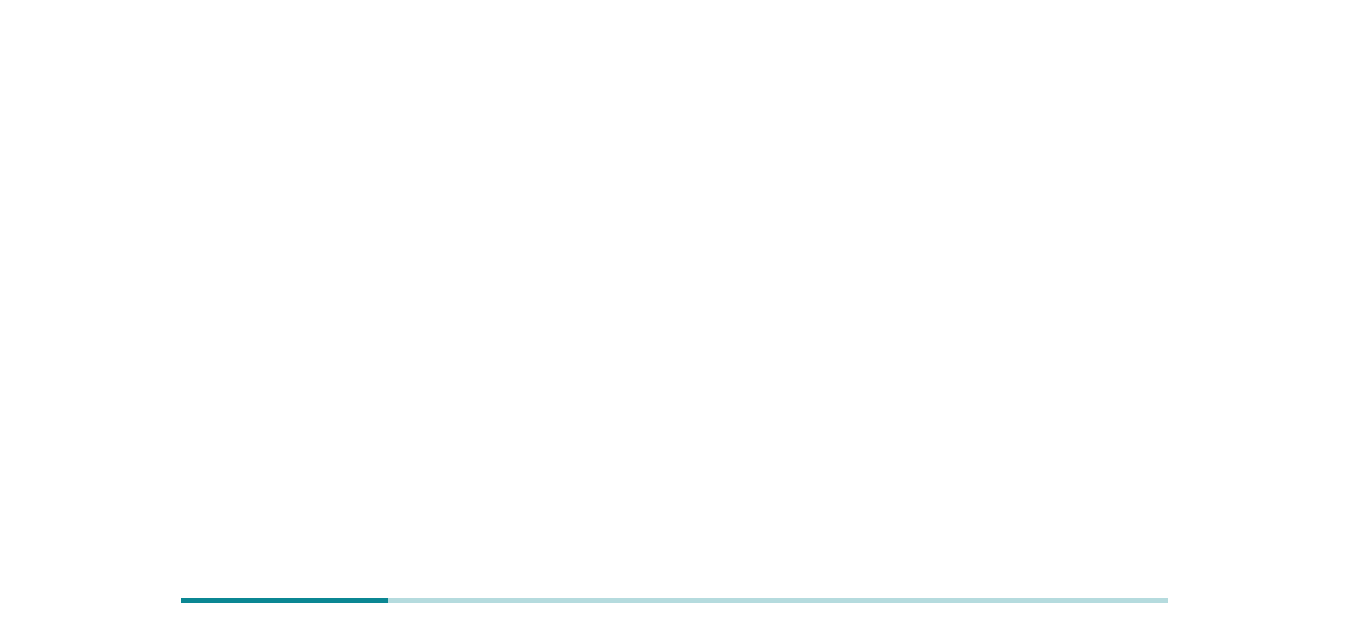 scroll, scrollTop: 0, scrollLeft: 0, axis: both 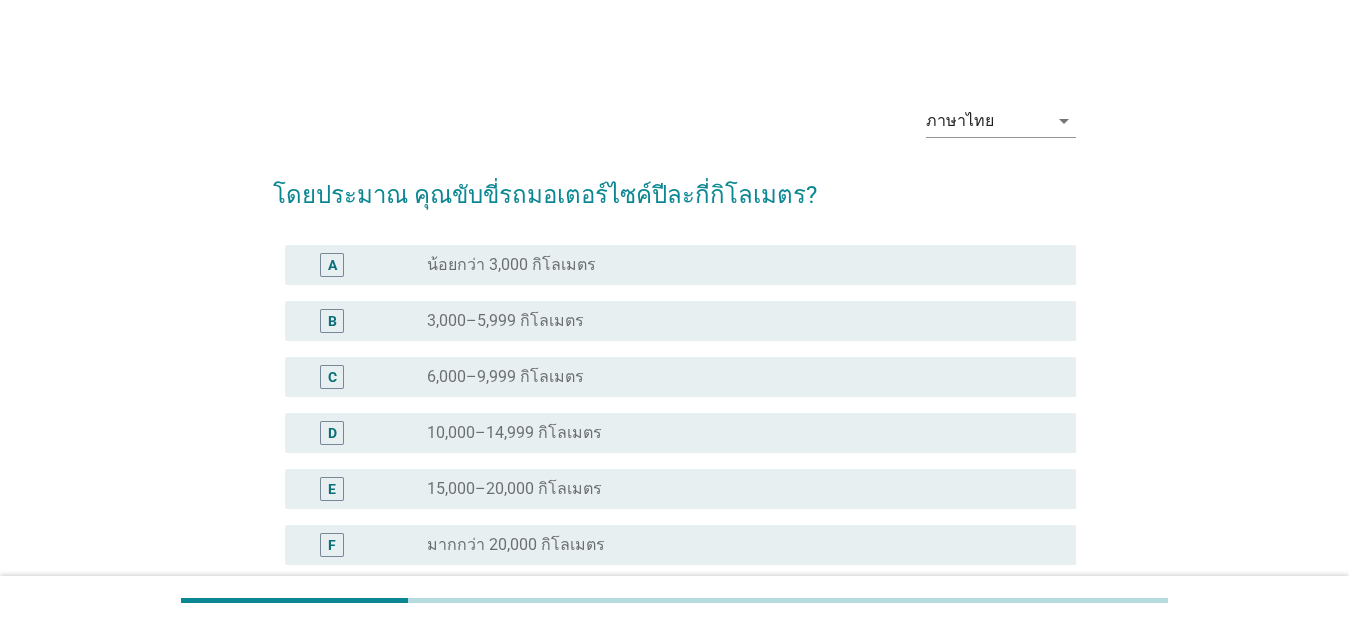 click on "radio_button_unchecked 6,000–9,999 กิโลเมตร" at bounding box center (735, 377) 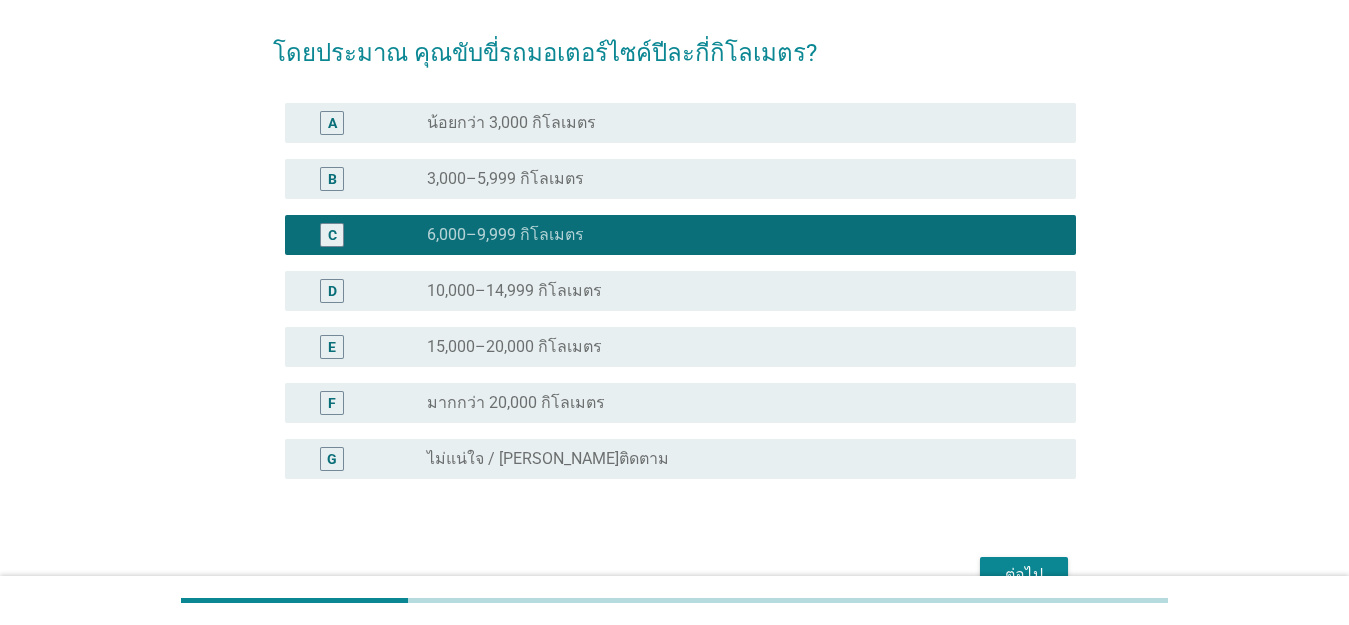scroll, scrollTop: 253, scrollLeft: 0, axis: vertical 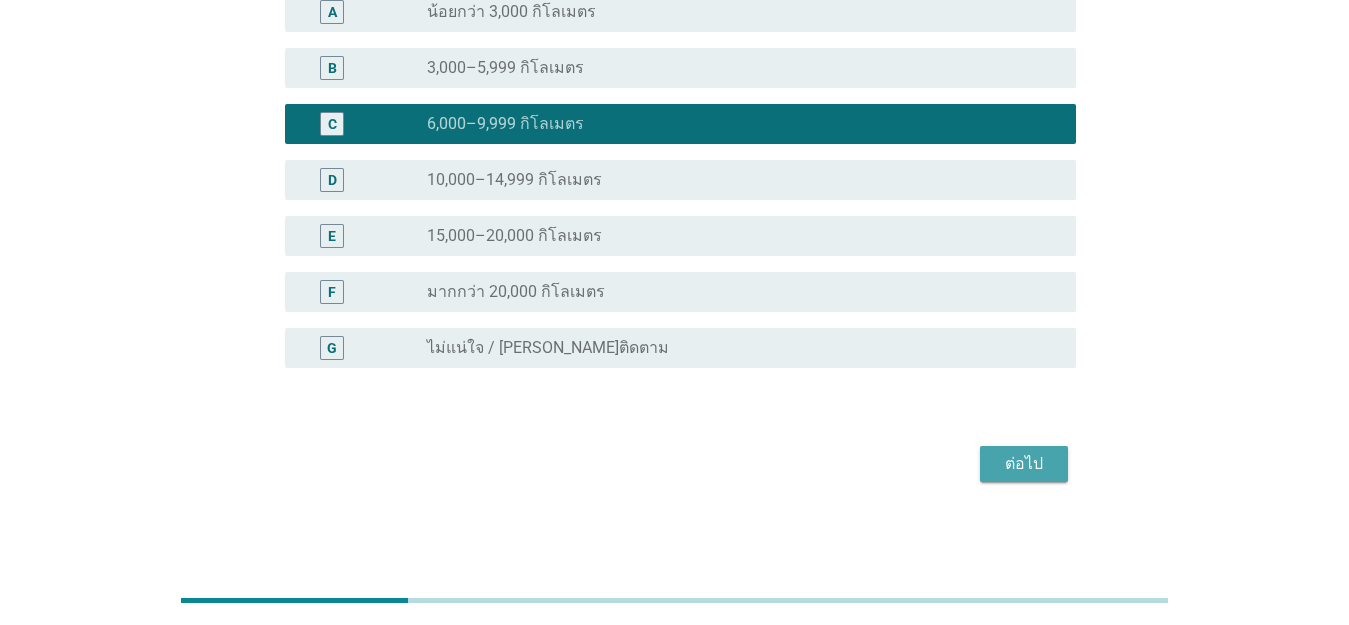 click on "ต่อไป" at bounding box center [1024, 464] 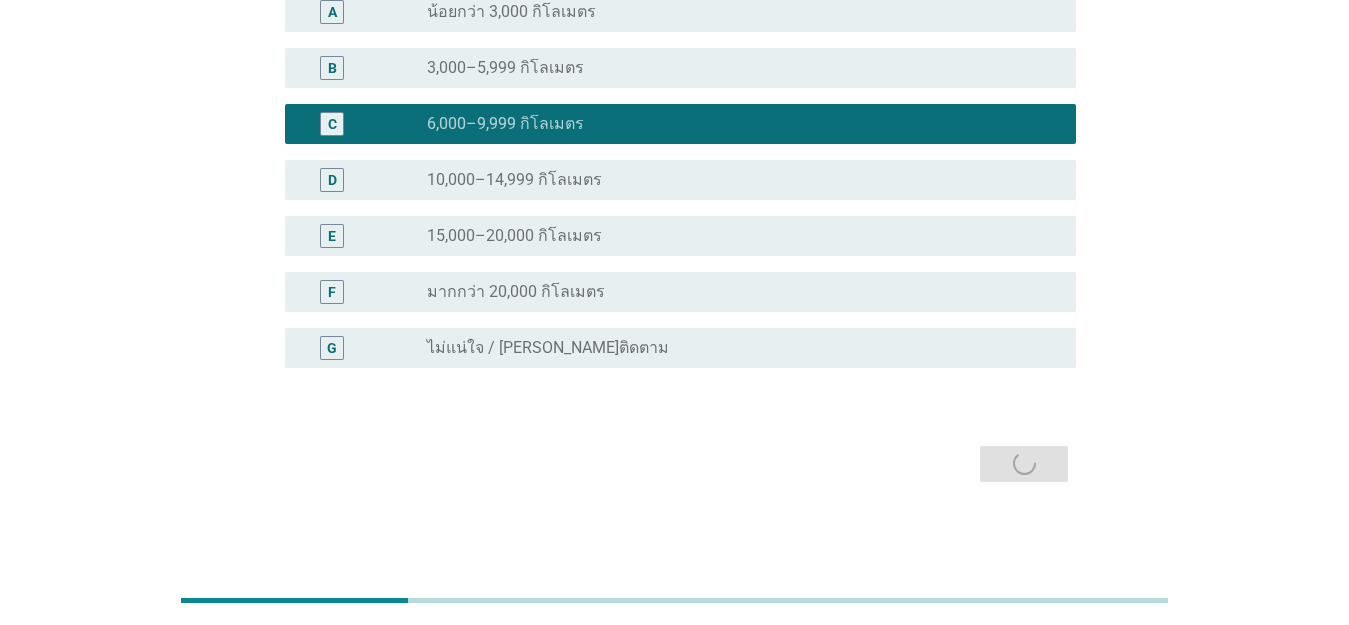 scroll, scrollTop: 0, scrollLeft: 0, axis: both 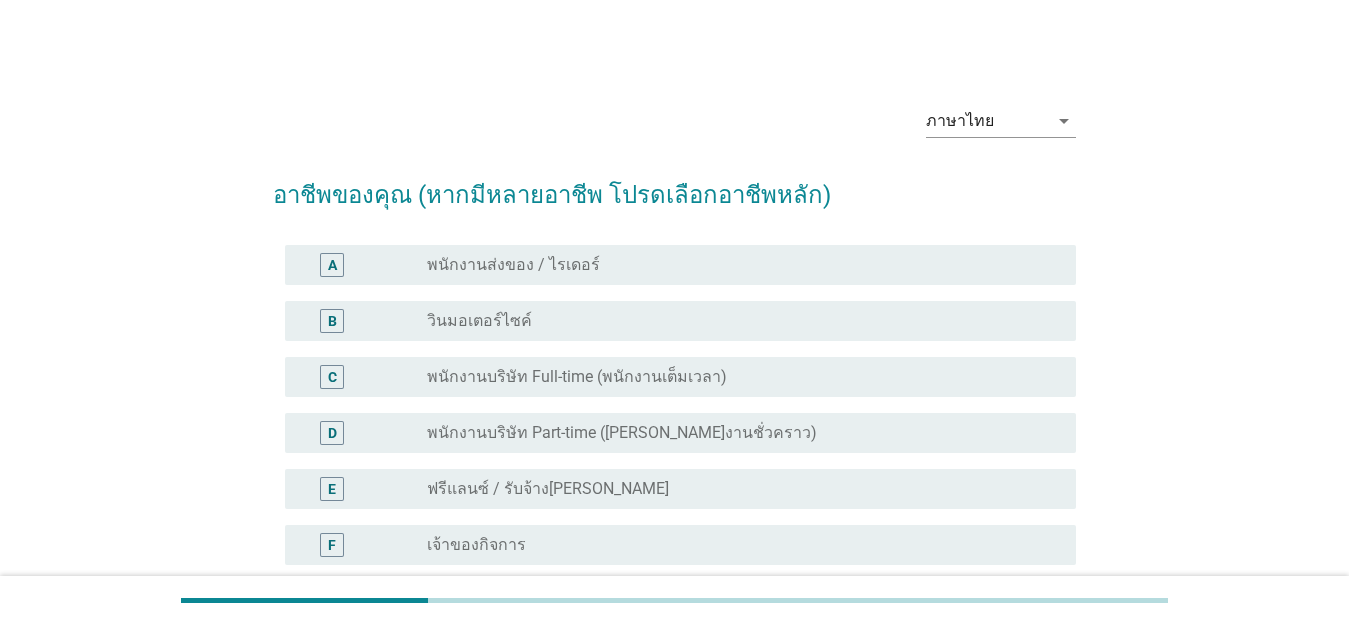 click on "พนักงานบริษัท Full-time (พนักงานเต็มเวลา)" at bounding box center (577, 377) 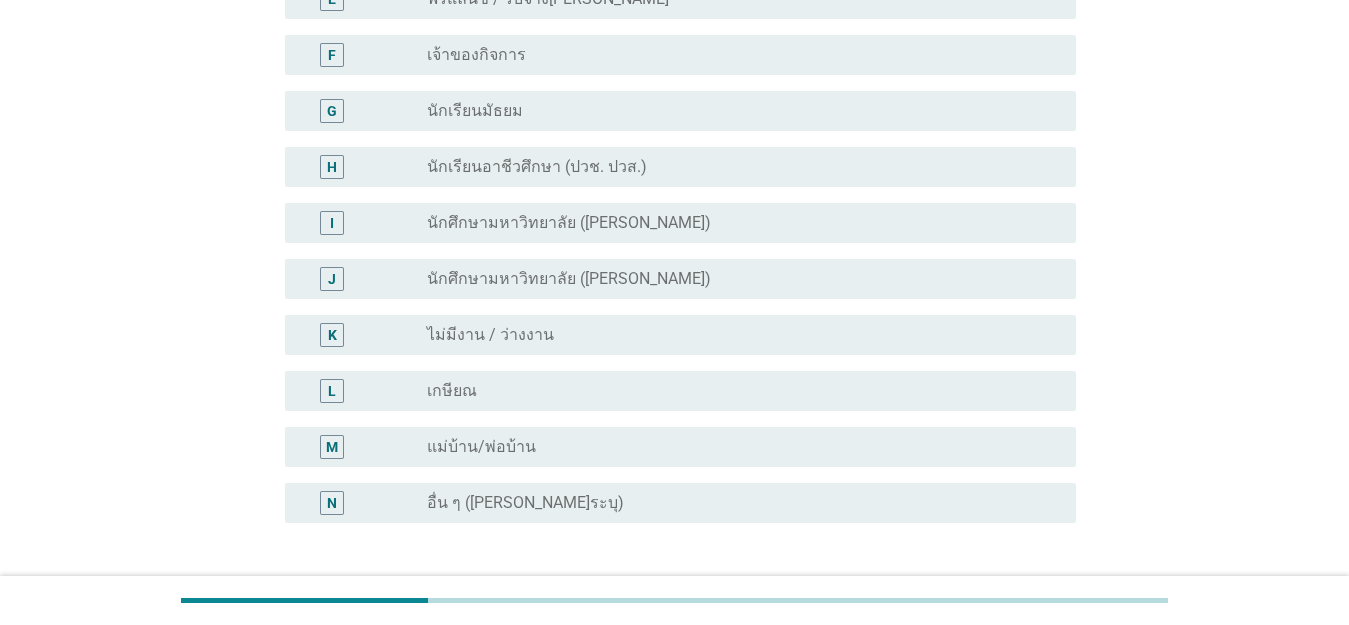 scroll, scrollTop: 645, scrollLeft: 0, axis: vertical 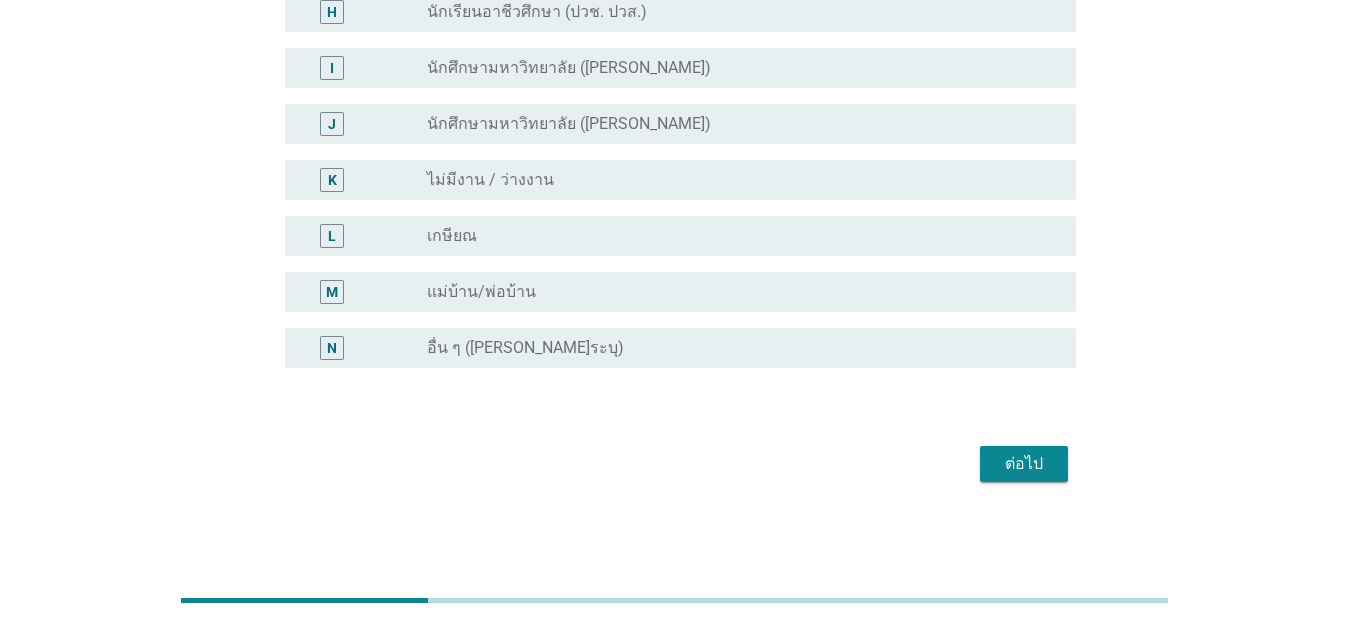 click on "ต่อไป" at bounding box center [1024, 464] 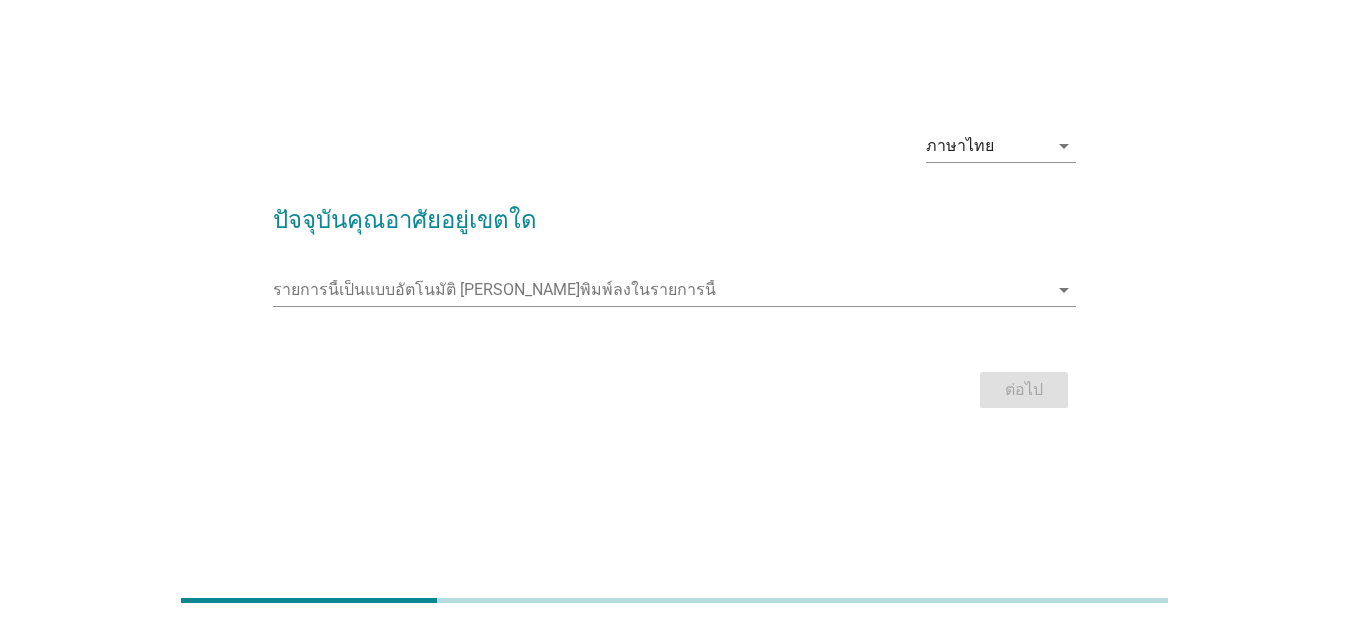 scroll, scrollTop: 0, scrollLeft: 0, axis: both 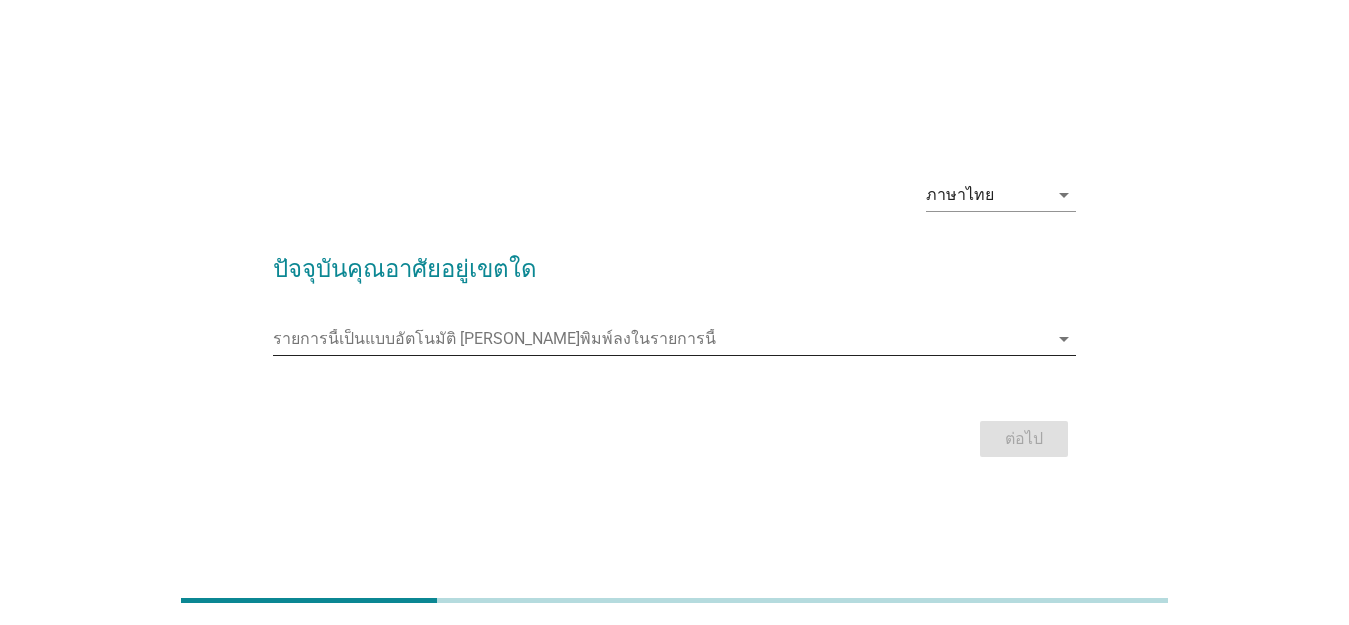 click at bounding box center [660, 339] 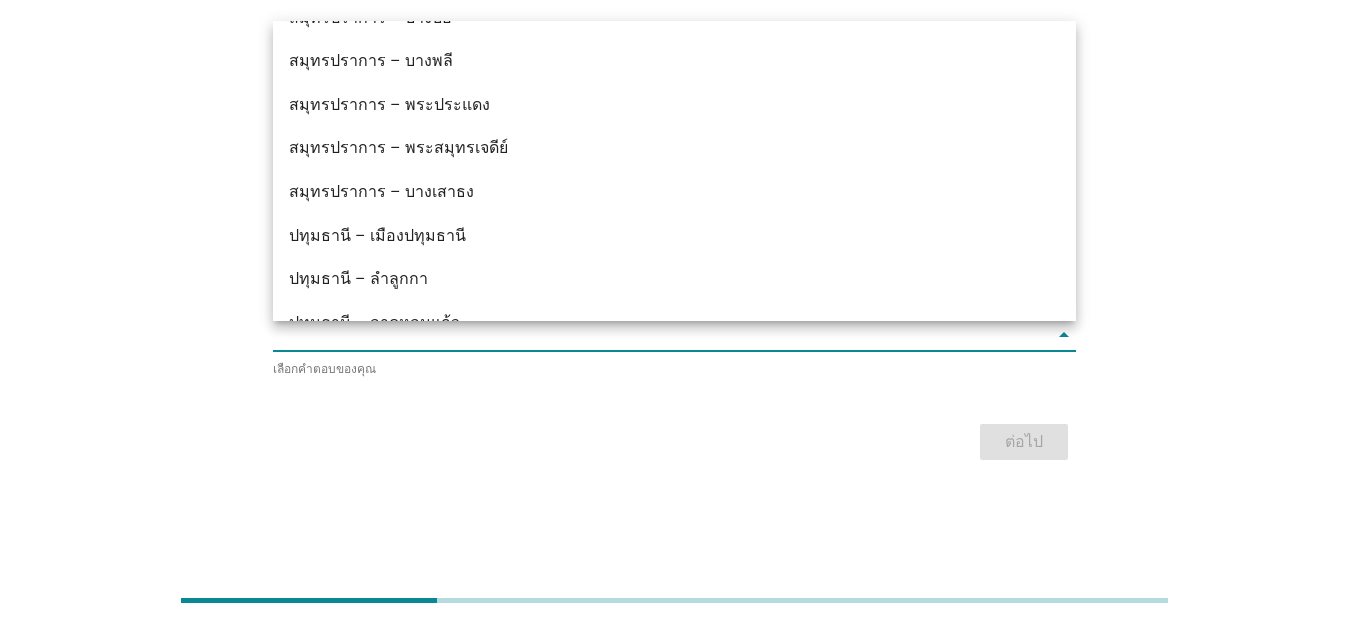 scroll, scrollTop: 2724, scrollLeft: 0, axis: vertical 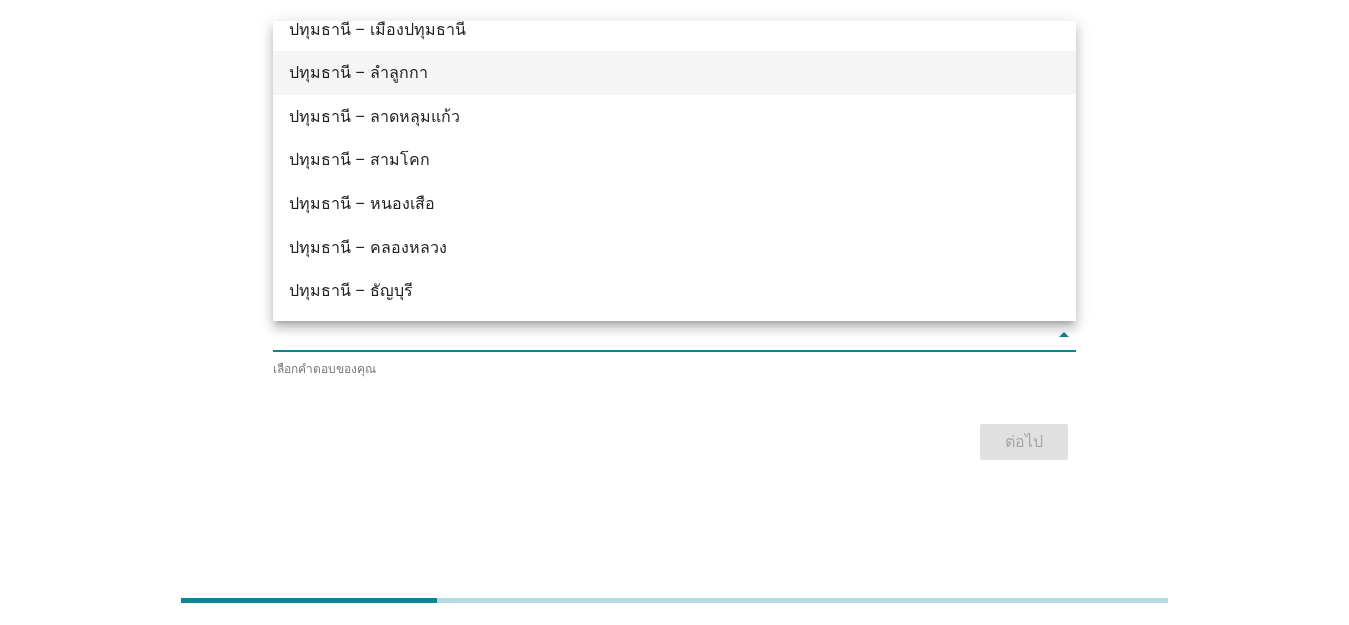 click on "ปทุมธานี – ลำลูกกา" at bounding box center (642, 73) 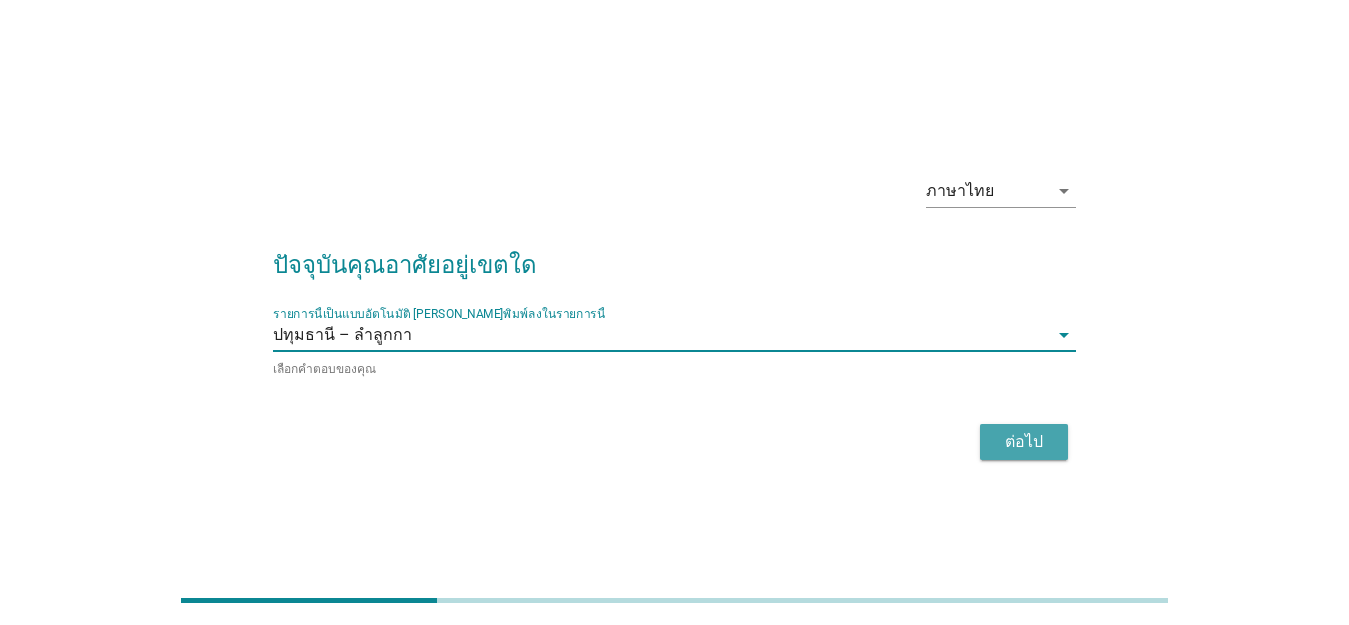 click on "ต่อไป" at bounding box center (1024, 442) 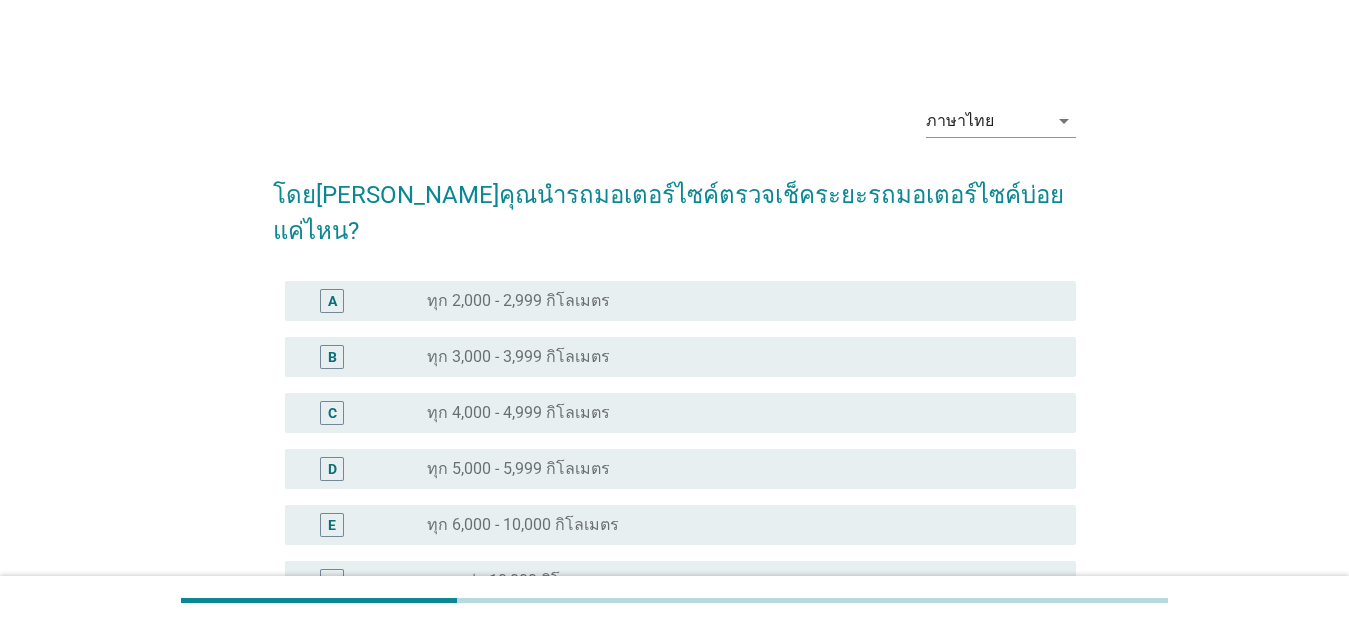 click on "radio_button_unchecked ทุก 5,000 - 5,999 กิโลเมตร" at bounding box center [735, 469] 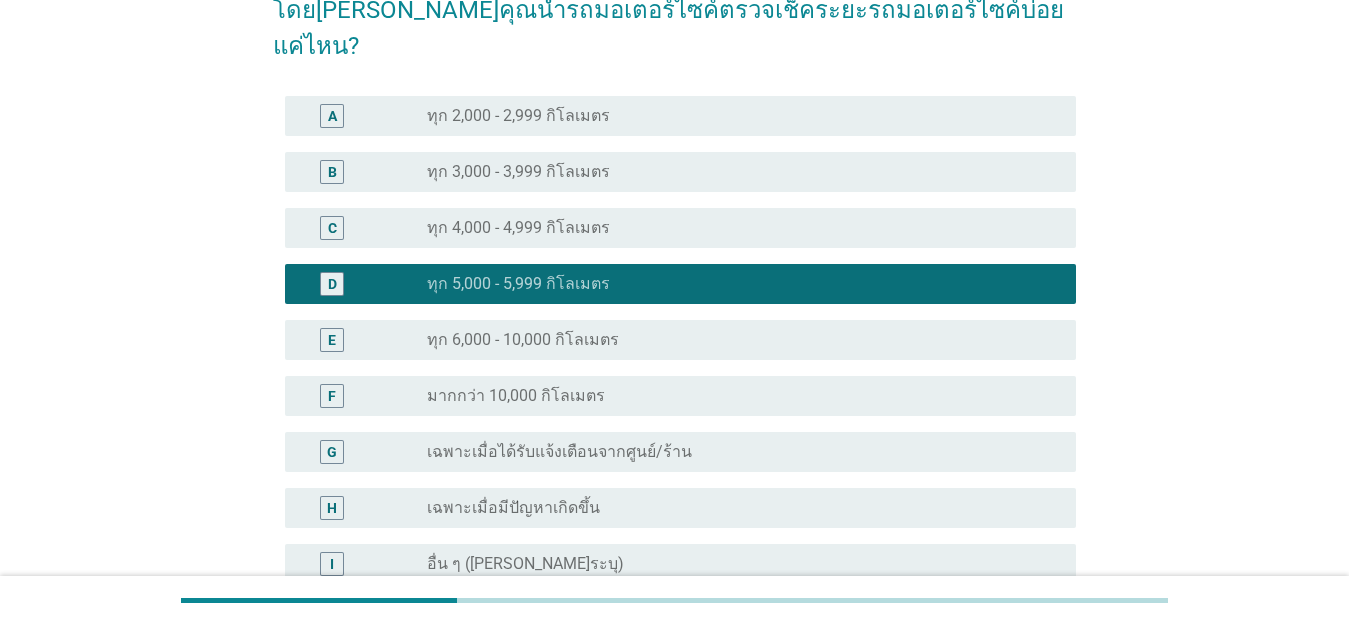 scroll, scrollTop: 365, scrollLeft: 0, axis: vertical 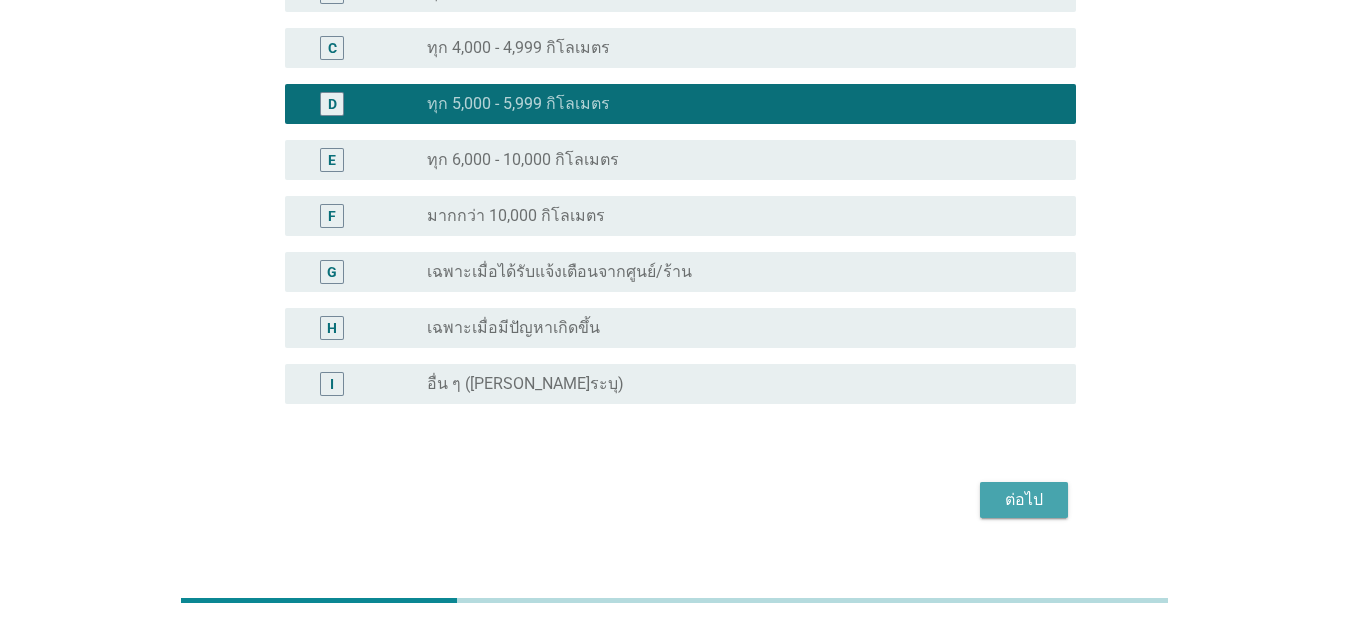 click on "ต่อไป" at bounding box center [1024, 500] 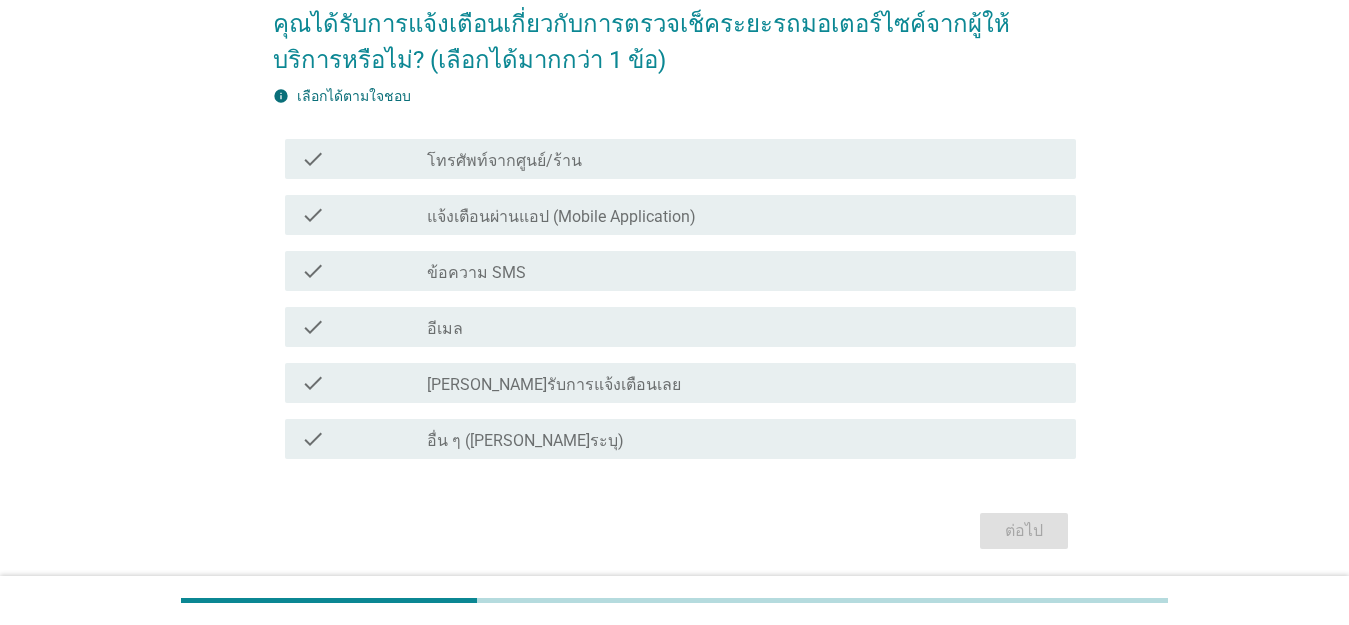 scroll, scrollTop: 200, scrollLeft: 0, axis: vertical 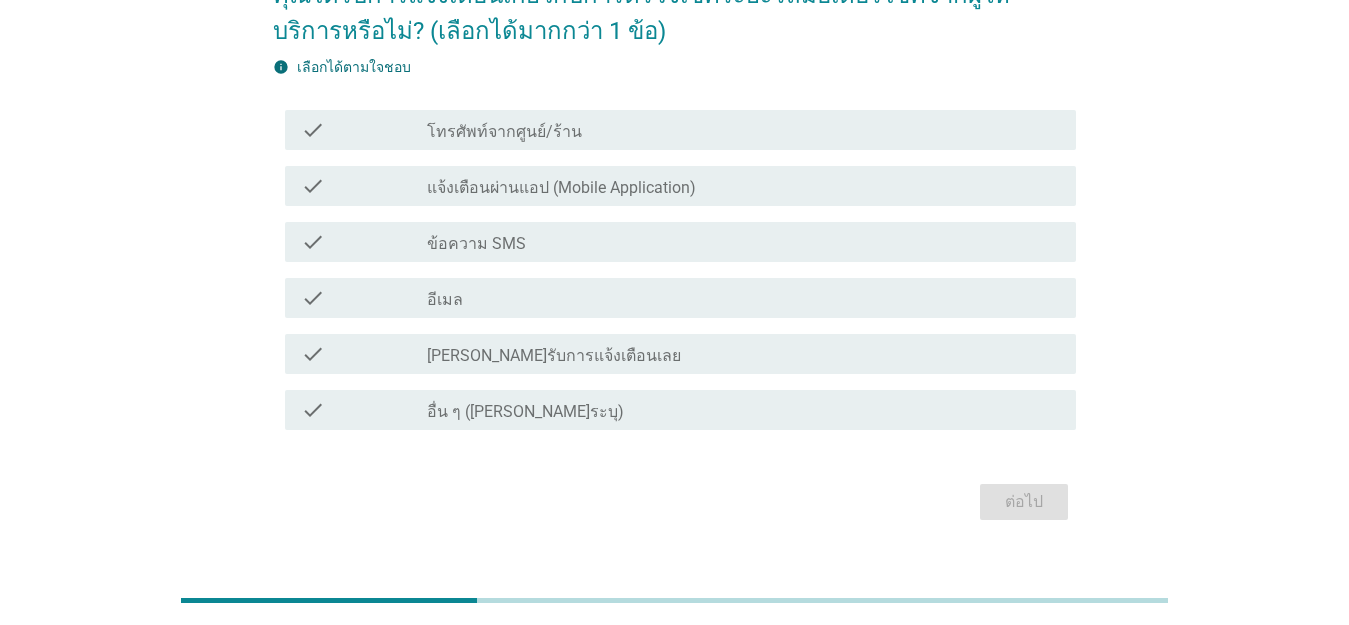 click on "check_box_outline_[PERSON_NAME]/ร้าน" at bounding box center [743, 130] 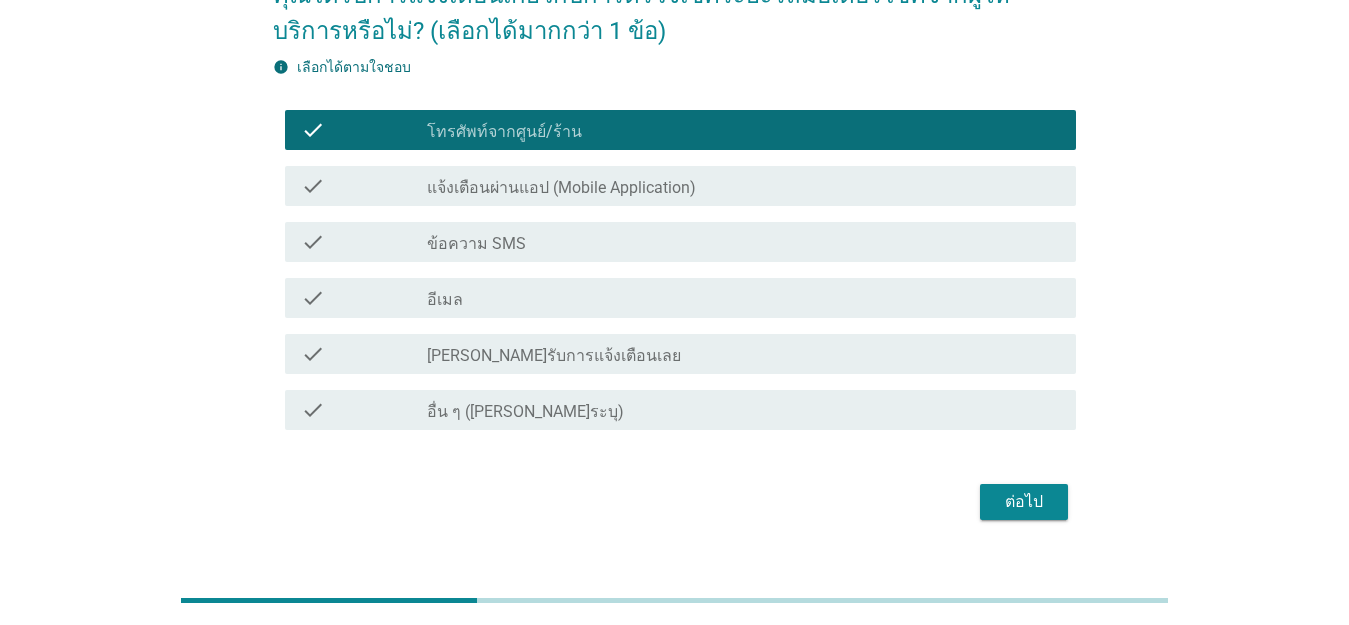 click on "แจ้งเตือนผ่านแอป (Mobile Application)" at bounding box center [561, 188] 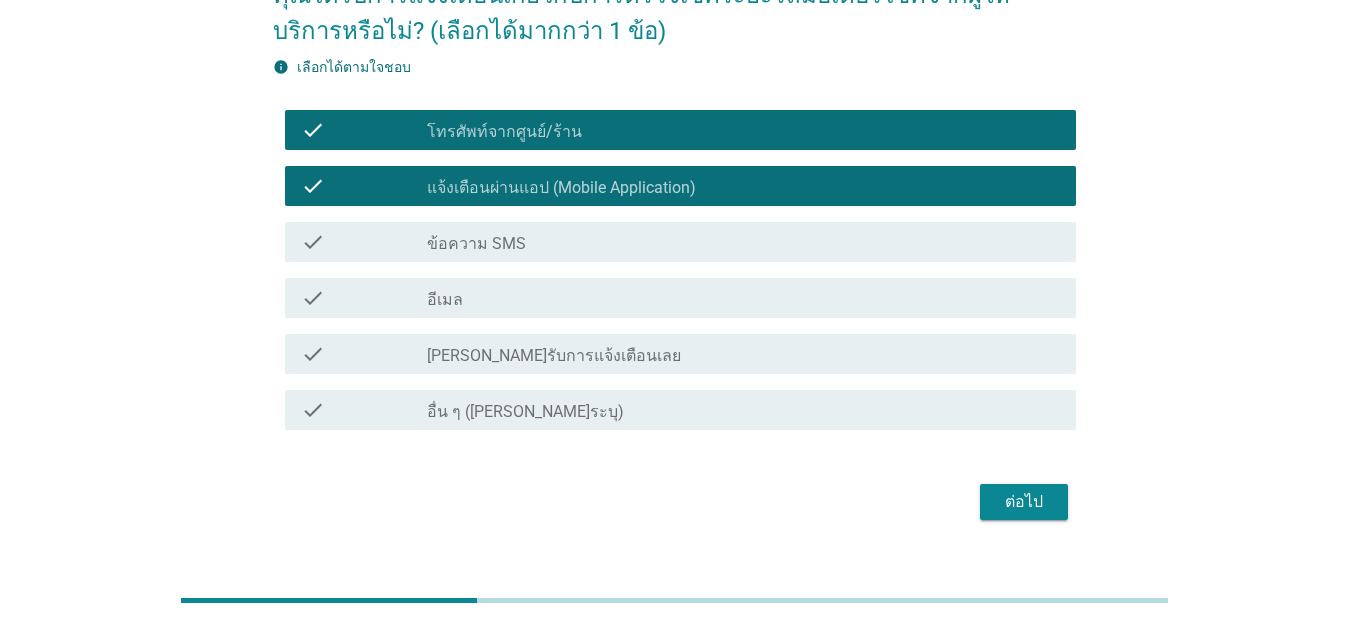 click on "ต่อไป" at bounding box center (1024, 502) 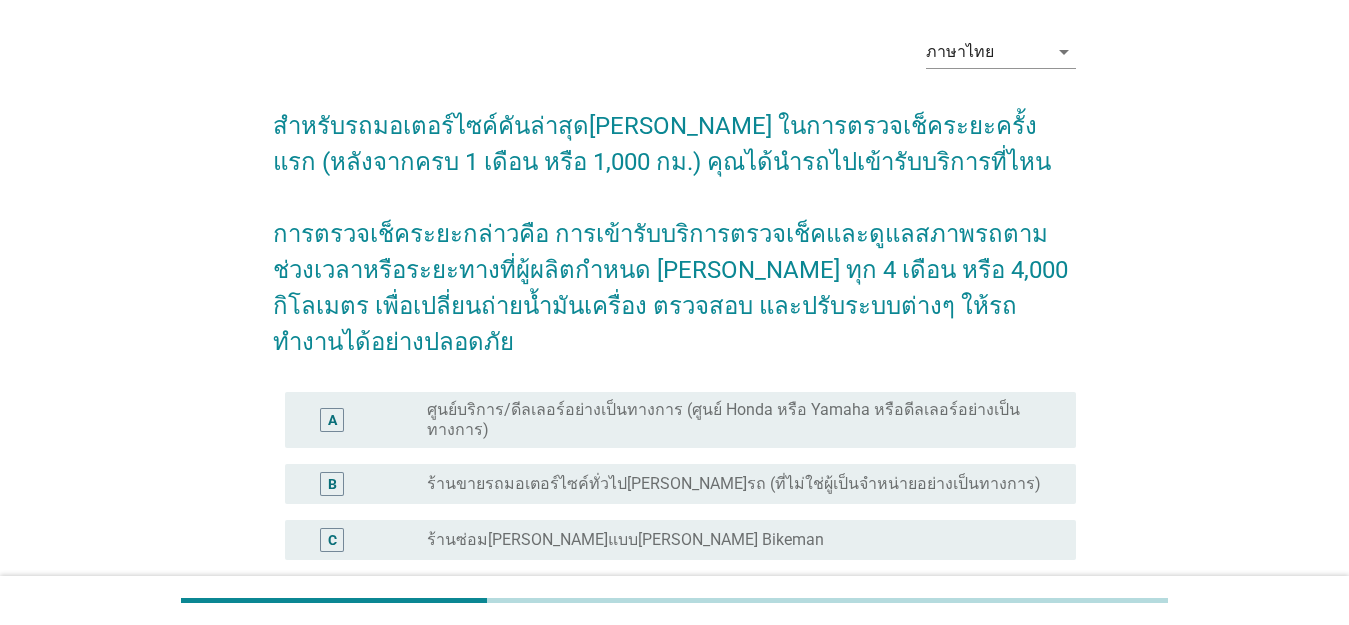 scroll, scrollTop: 200, scrollLeft: 0, axis: vertical 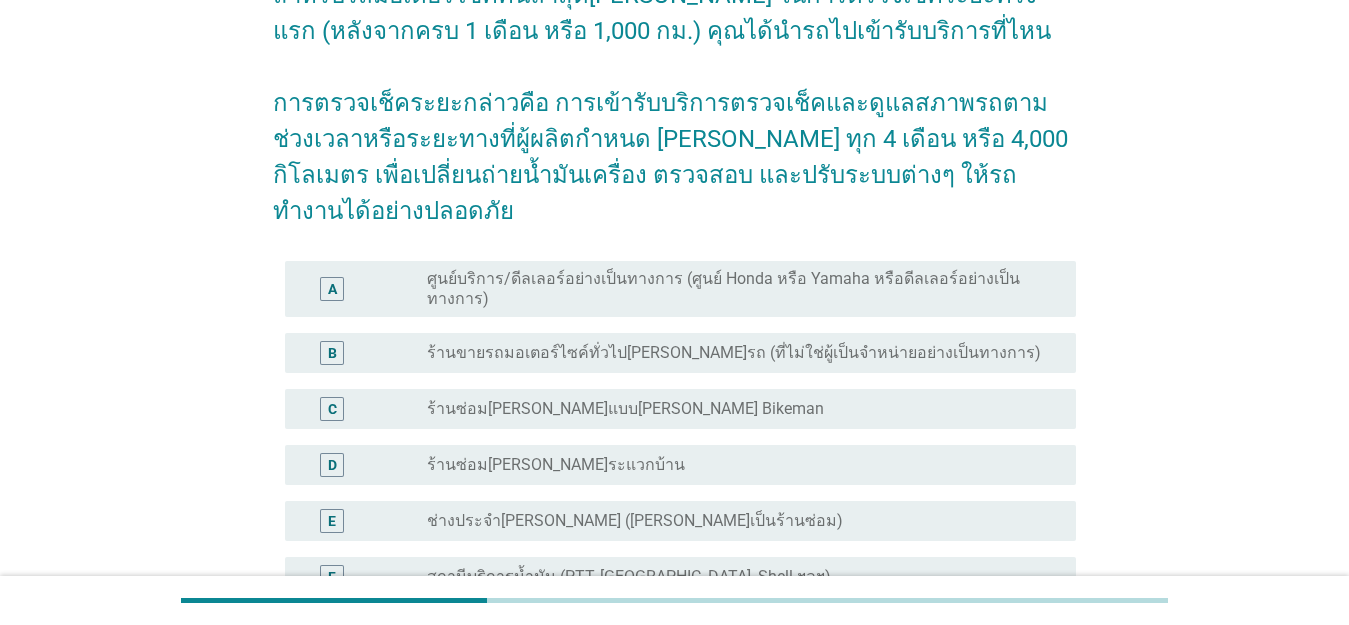 click on "radio_button_unchecked ร้านขายรถมอเตอร์ไซค์ทั่วไป[PERSON_NAME]รถ (ที่ไม่ใช่ผู้เป็นจำหน่ายอย่างเป็นทางการ)" at bounding box center (743, 353) 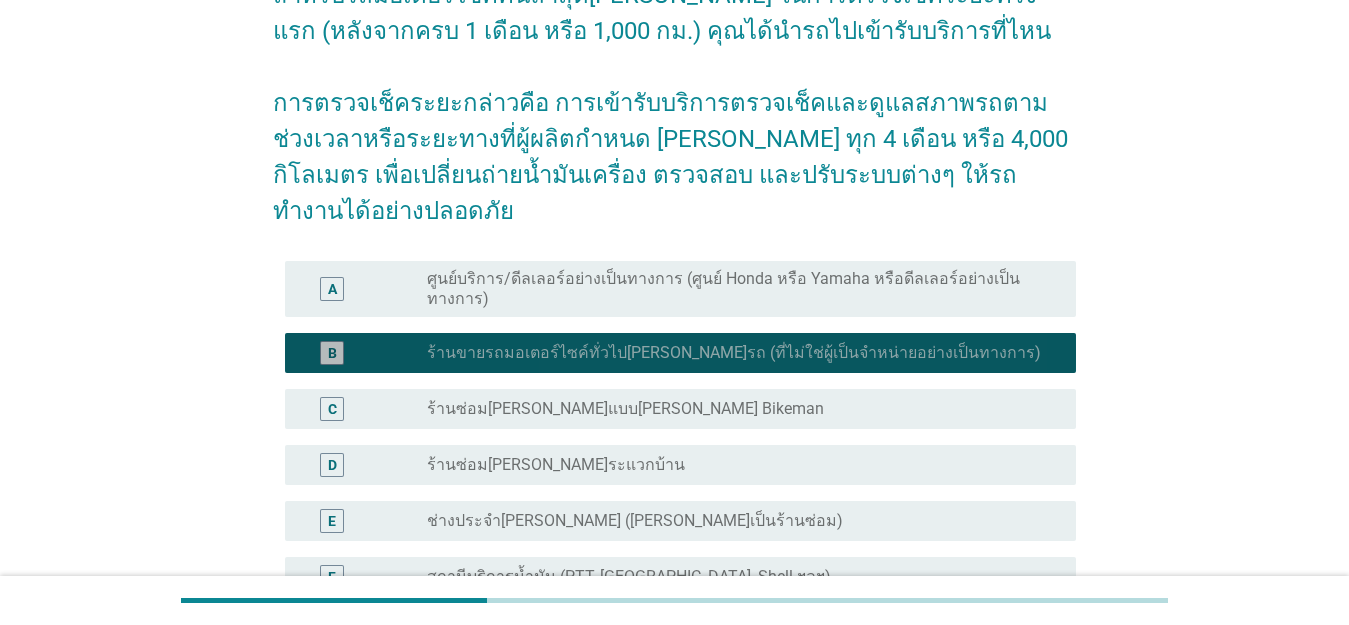 drag, startPoint x: 618, startPoint y: 355, endPoint x: 618, endPoint y: 373, distance: 18 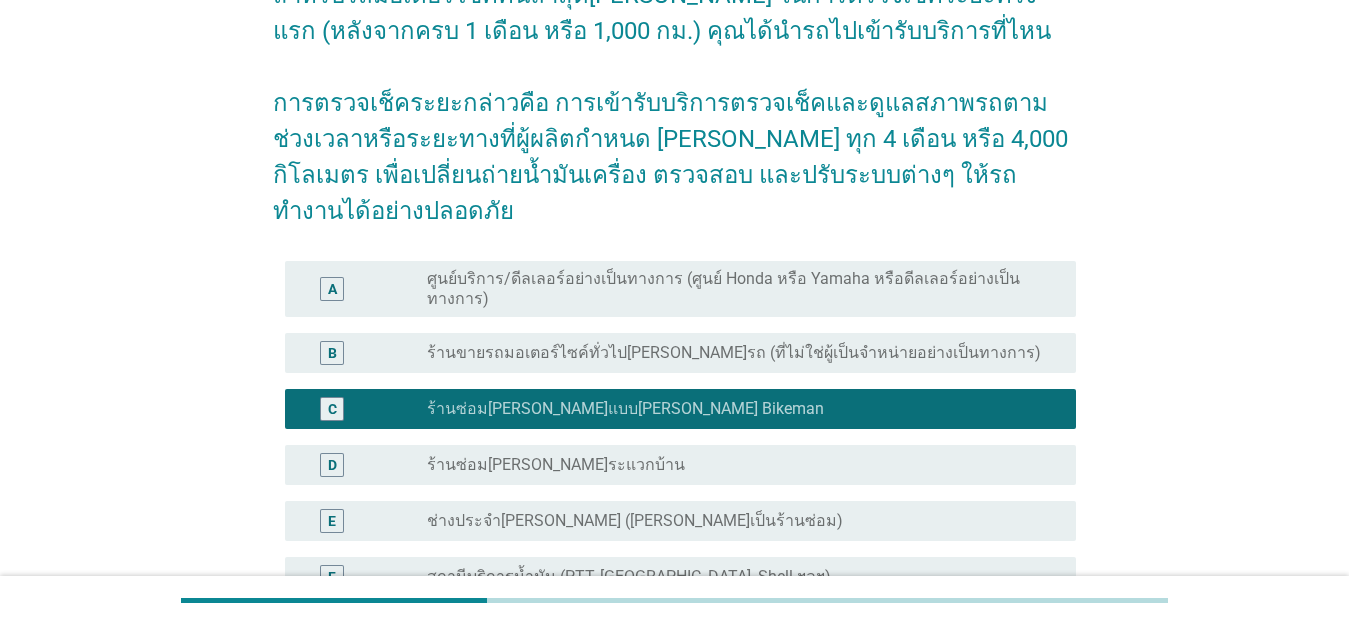 click on "ร้านขายรถมอเตอร์ไซค์ทั่วไป[PERSON_NAME]รถ (ที่ไม่ใช่ผู้เป็นจำหน่ายอย่างเป็นทางการ)" at bounding box center [734, 353] 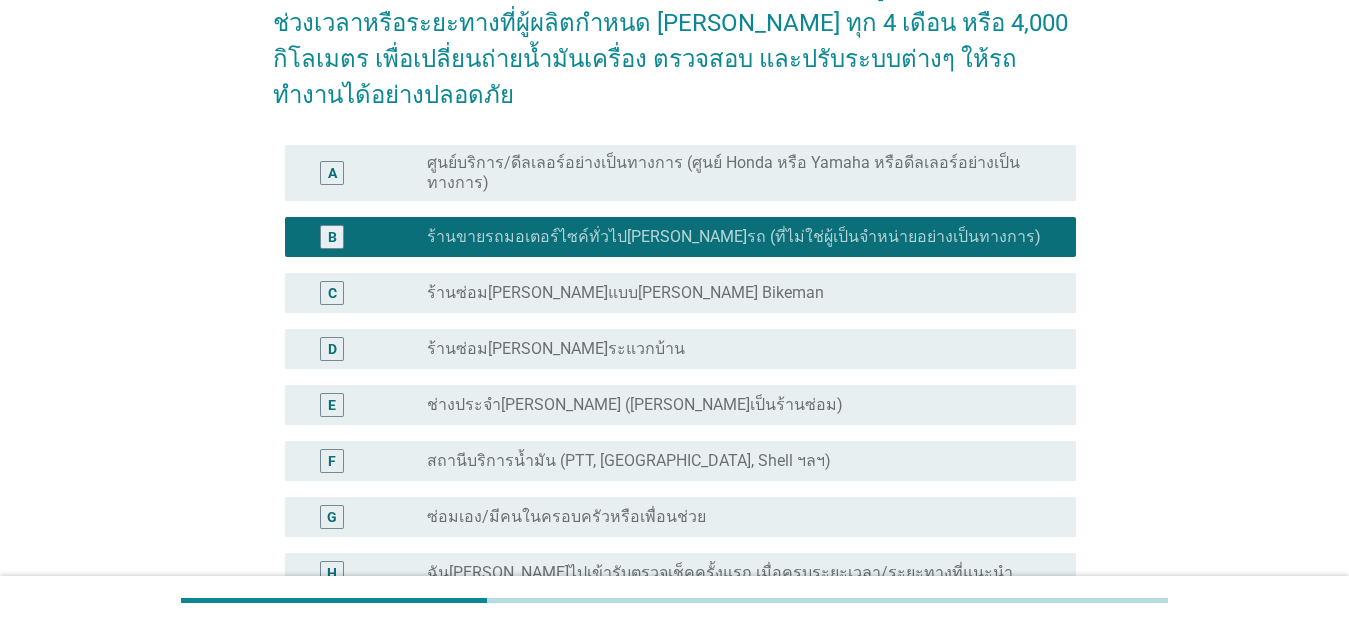 scroll, scrollTop: 500, scrollLeft: 0, axis: vertical 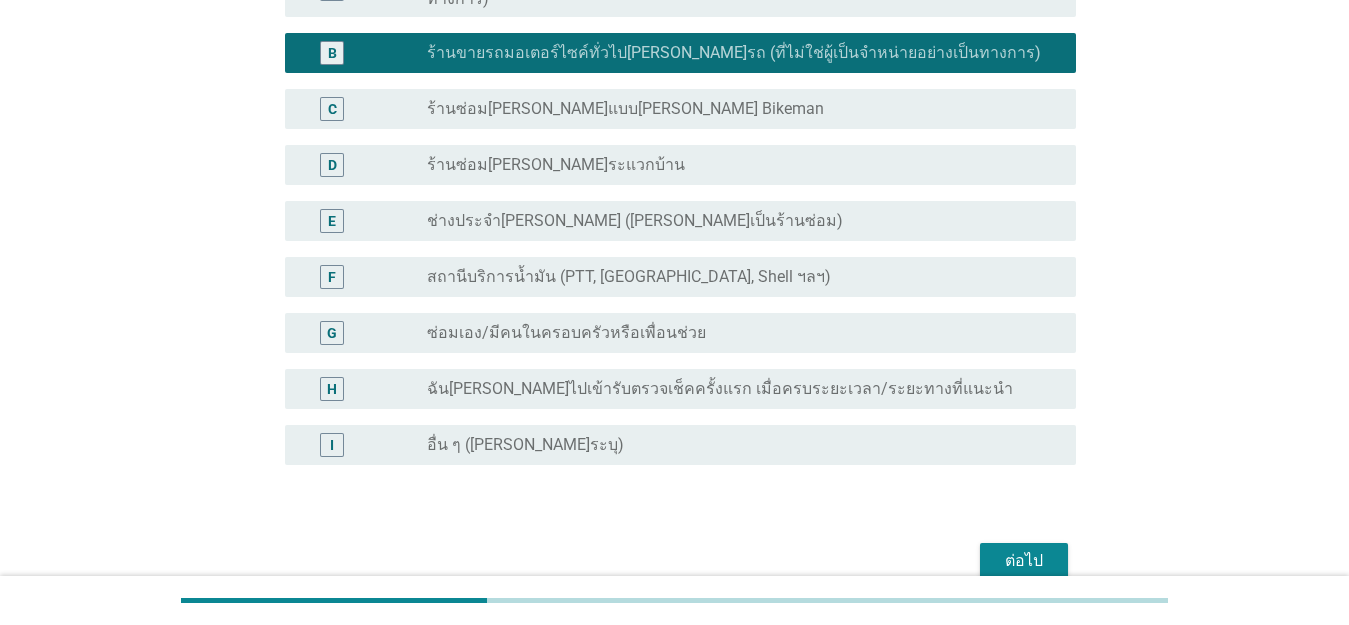 click on "ต่อไป" at bounding box center (1024, 561) 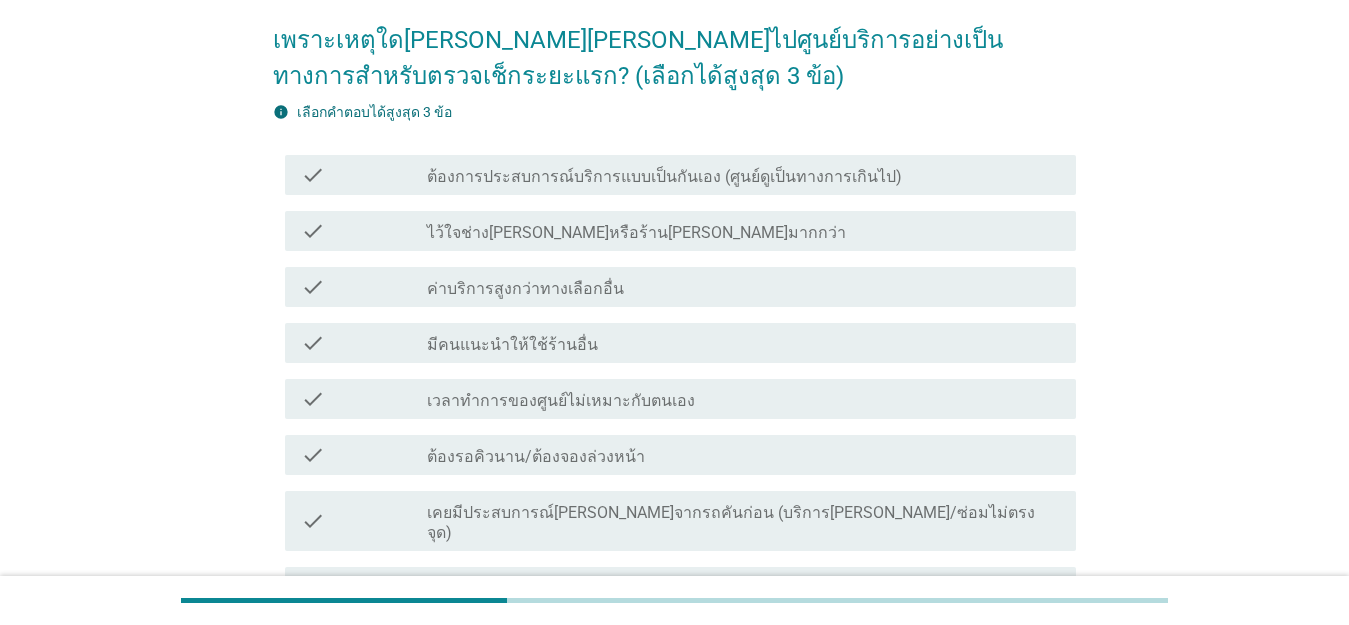 scroll, scrollTop: 200, scrollLeft: 0, axis: vertical 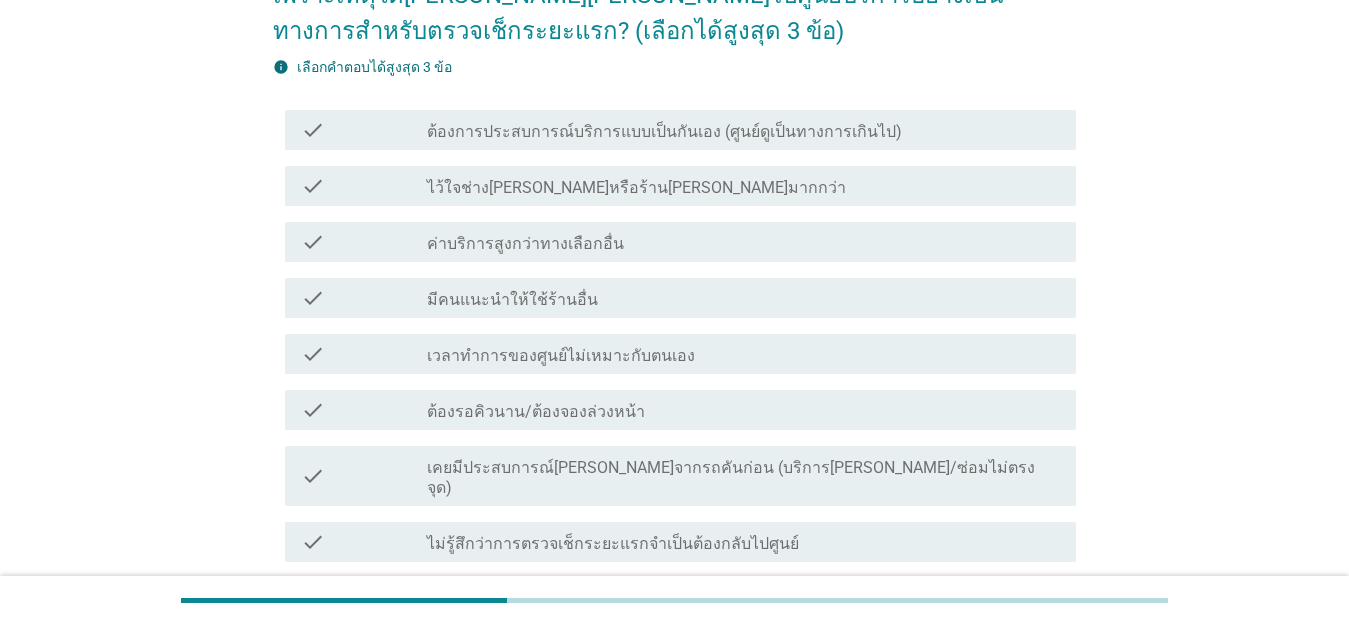 click on "check_box_outline_blank ค่าบริการสูงกว่าทางเลือกอื่น" at bounding box center [743, 242] 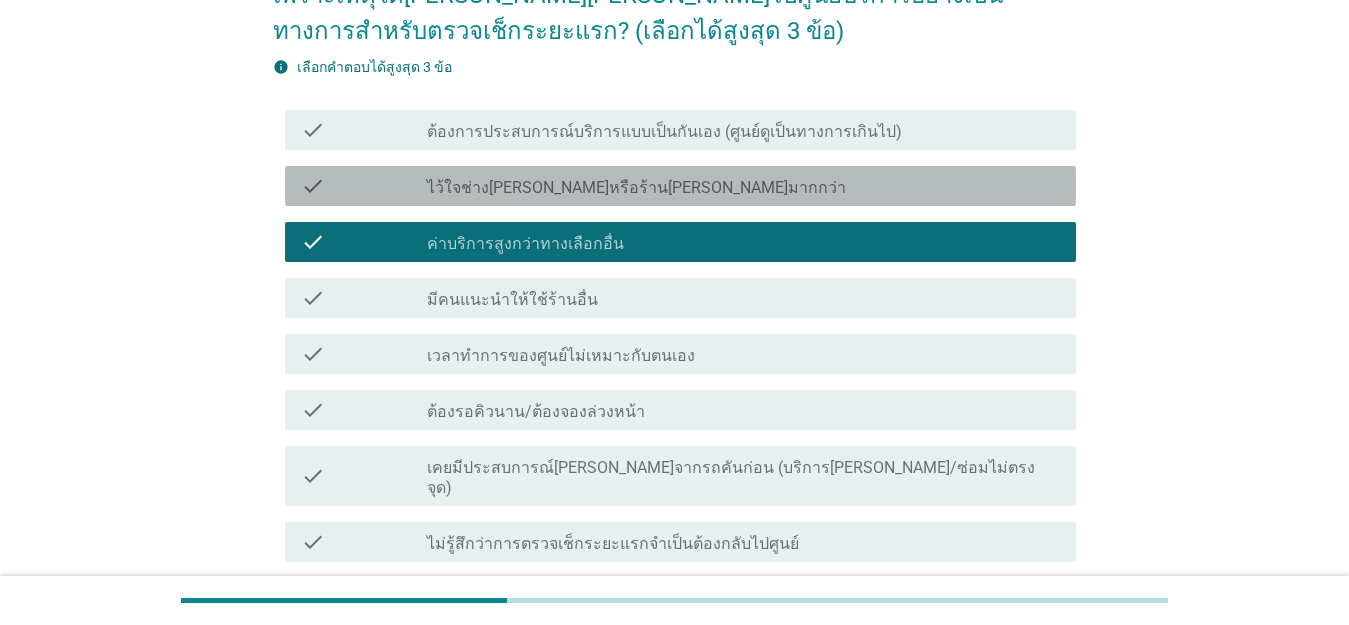 click on "check_box_outline_blank ไว้ใจช่าง[PERSON_NAME]หรือร้าน[PERSON_NAME]มากกว่า" at bounding box center [743, 186] 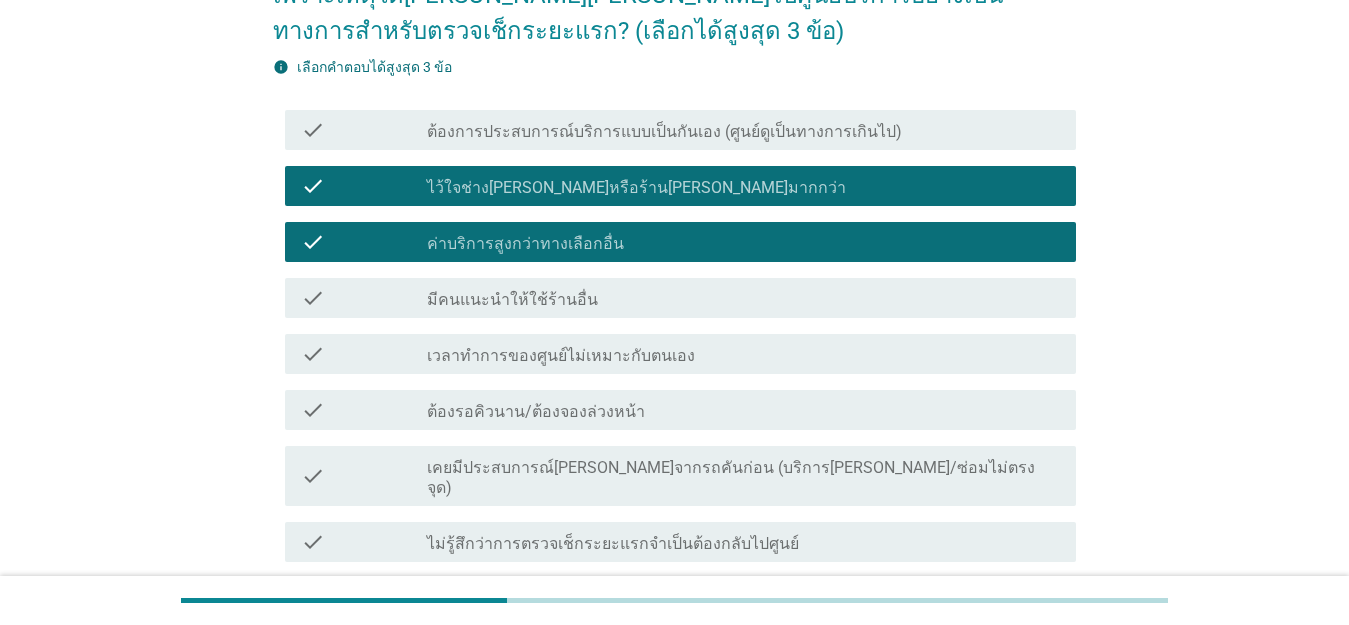 click on "check     check_box_outline_blank เวลาทำการของศูนย์ไม่เหมาะกับตนเอง" at bounding box center [680, 354] 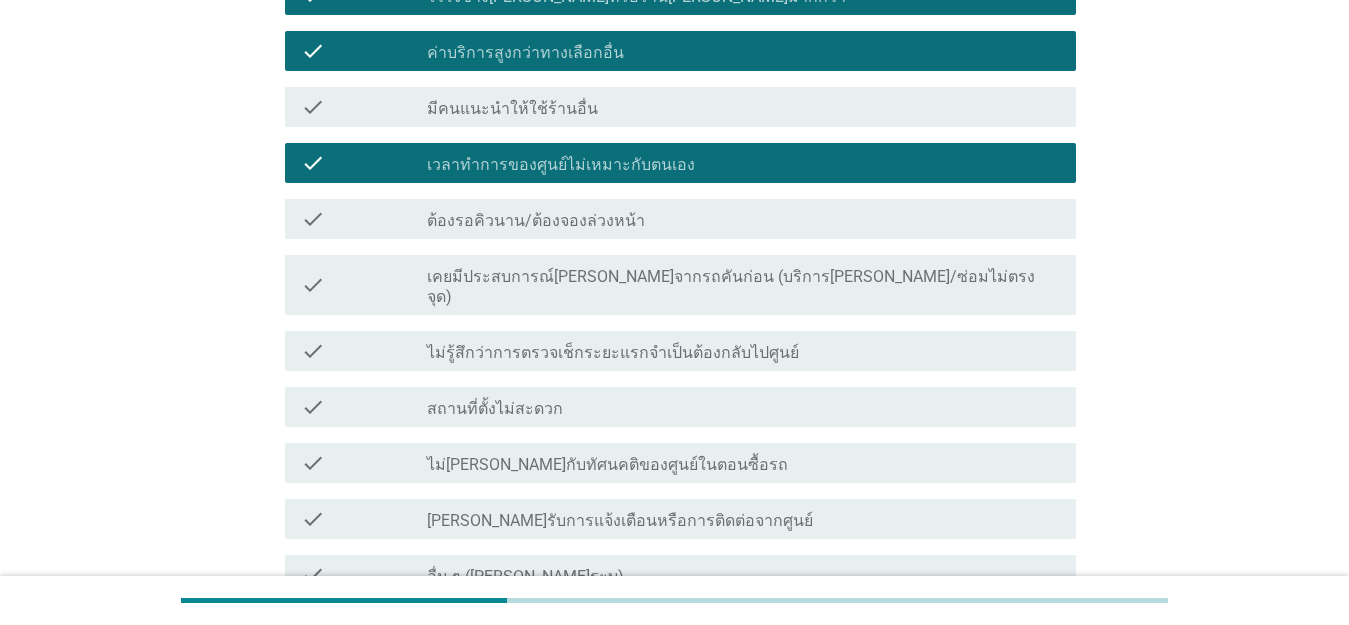 scroll, scrollTop: 600, scrollLeft: 0, axis: vertical 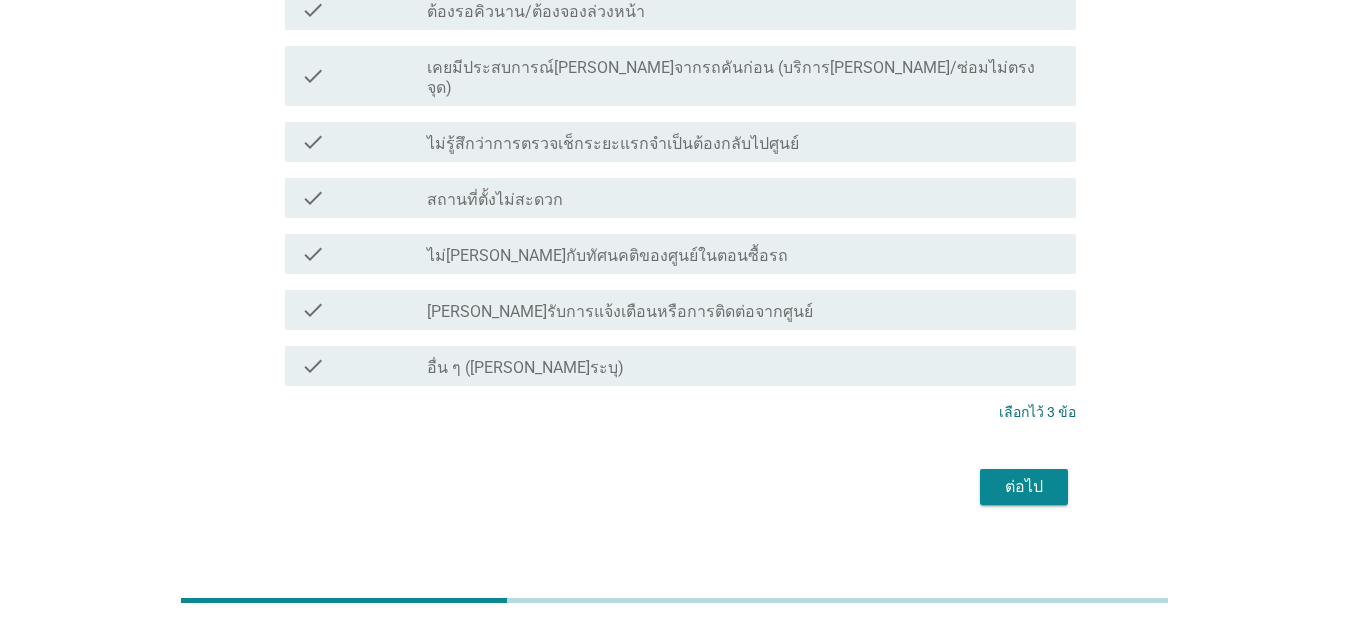 click on "ต่อไป" at bounding box center (1024, 487) 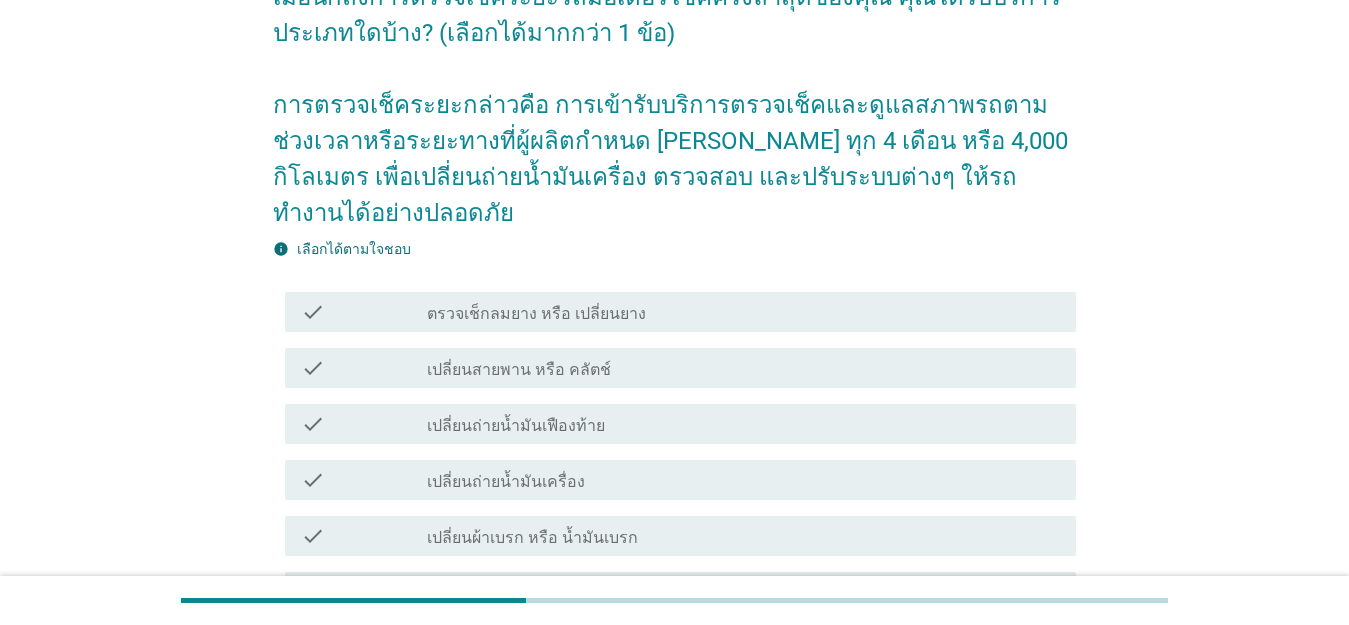 scroll, scrollTop: 200, scrollLeft: 0, axis: vertical 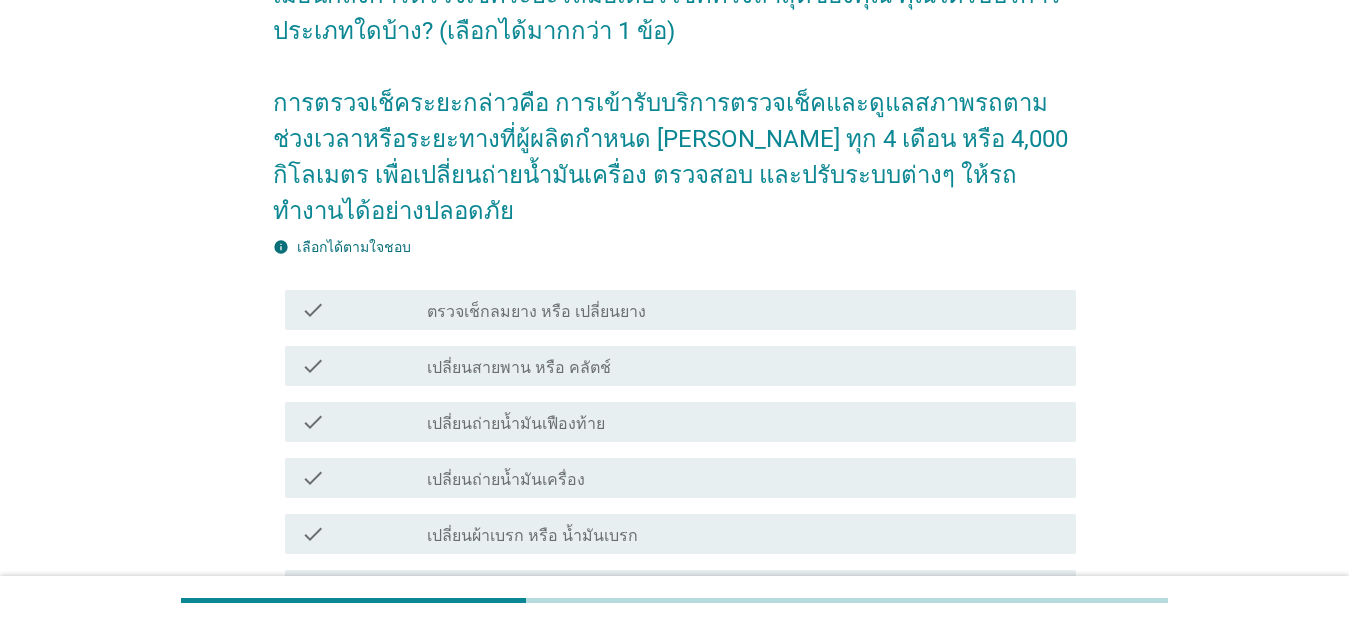 click on "check_box_outline_blank ตรวจเช็กลมยาง หรือ เปลี่ยนยาง" at bounding box center (743, 310) 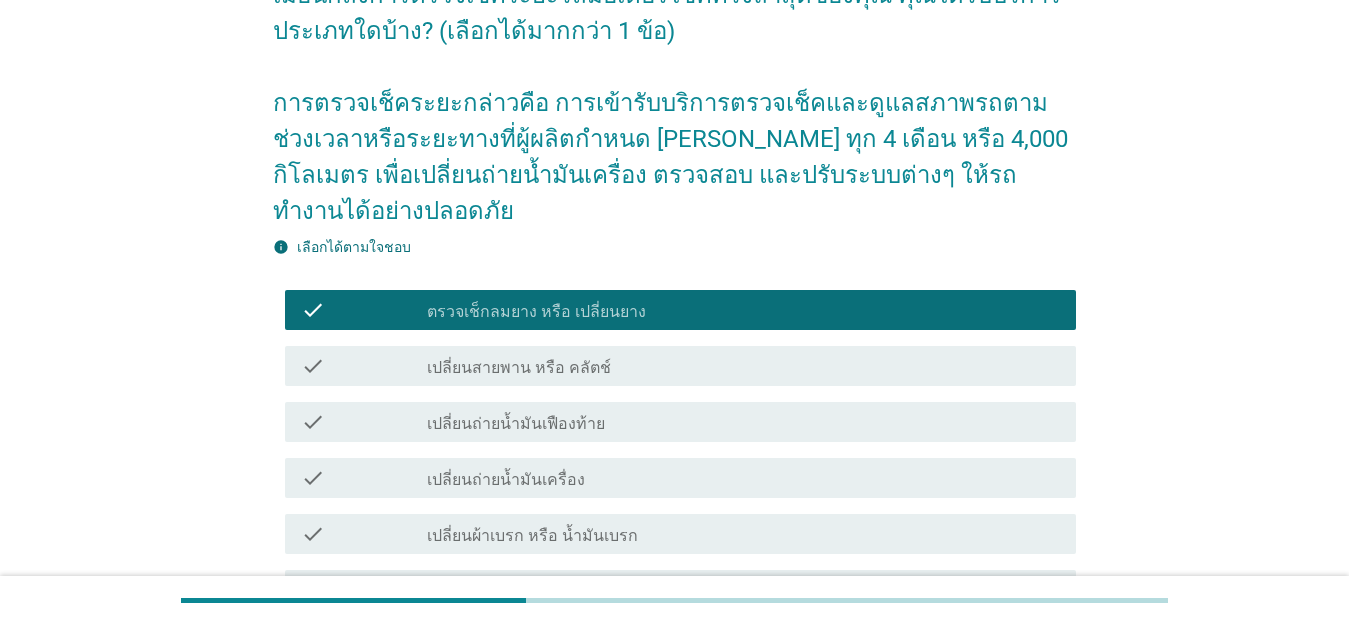 click on "check     check_box_outline_blank เปลี่ยนสายพาน หรือ คลัตช์" at bounding box center [674, 366] 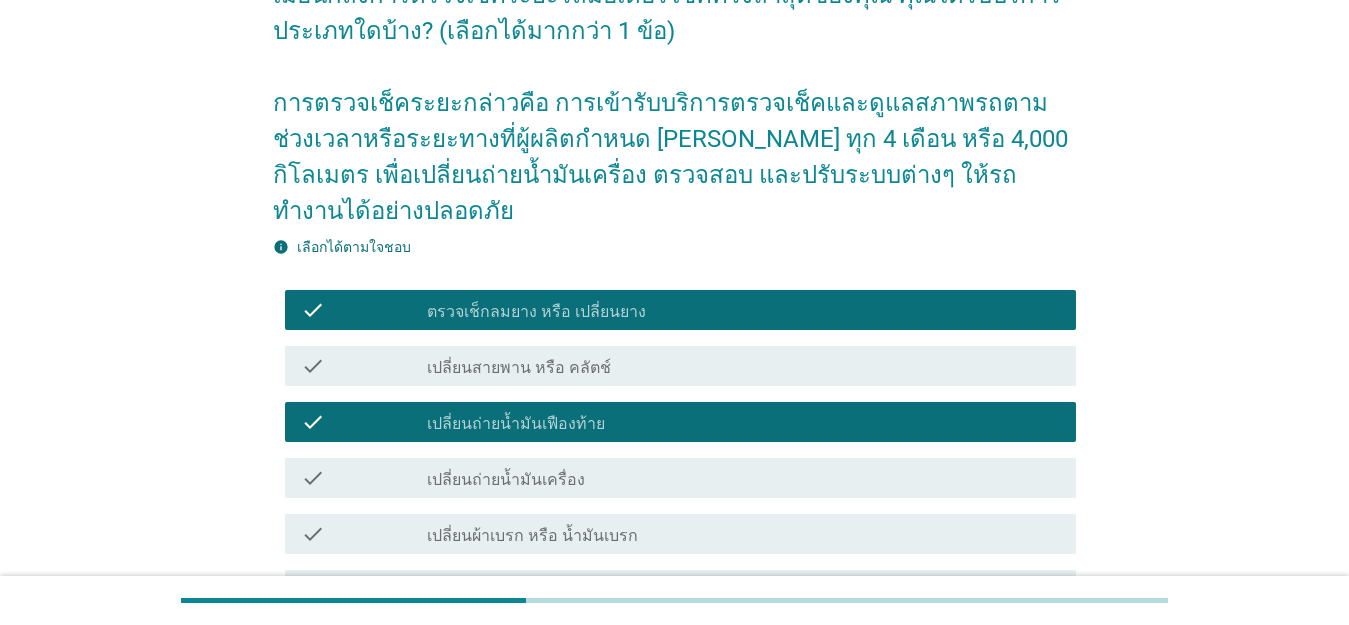 click on "check     check_box_outline_blank เปลี่ยนผ้าเบรก หรือ น้ำมันเบรก" at bounding box center (680, 534) 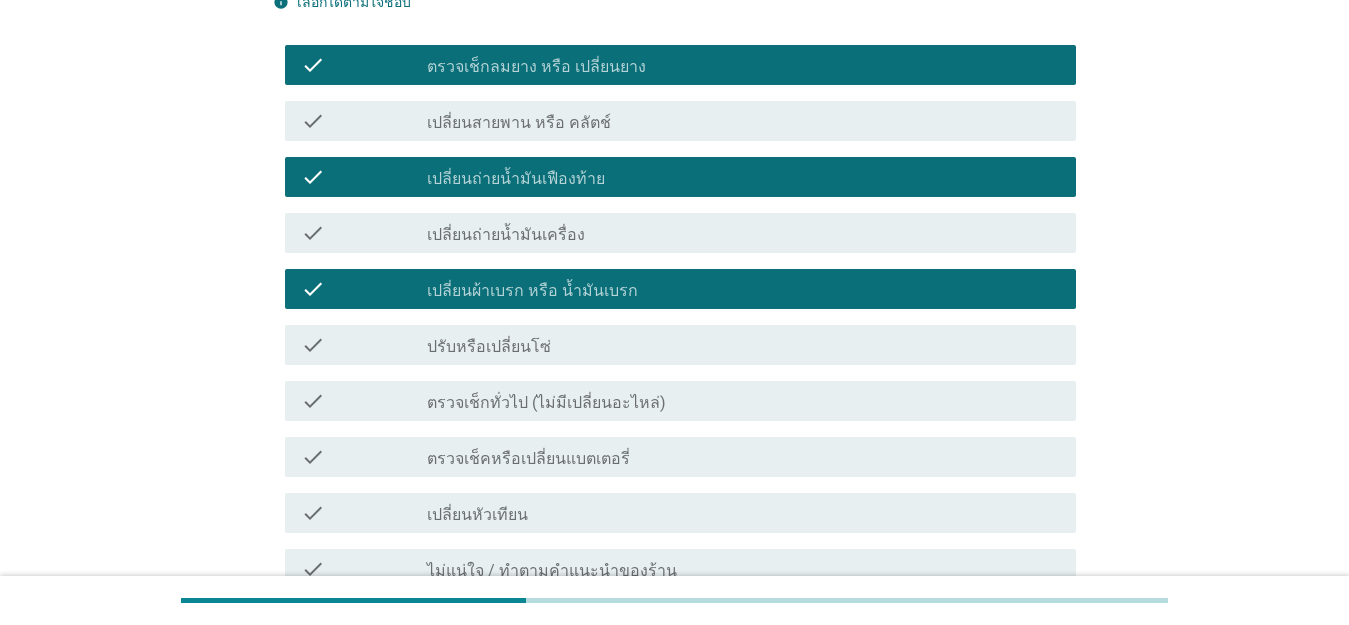 scroll, scrollTop: 600, scrollLeft: 0, axis: vertical 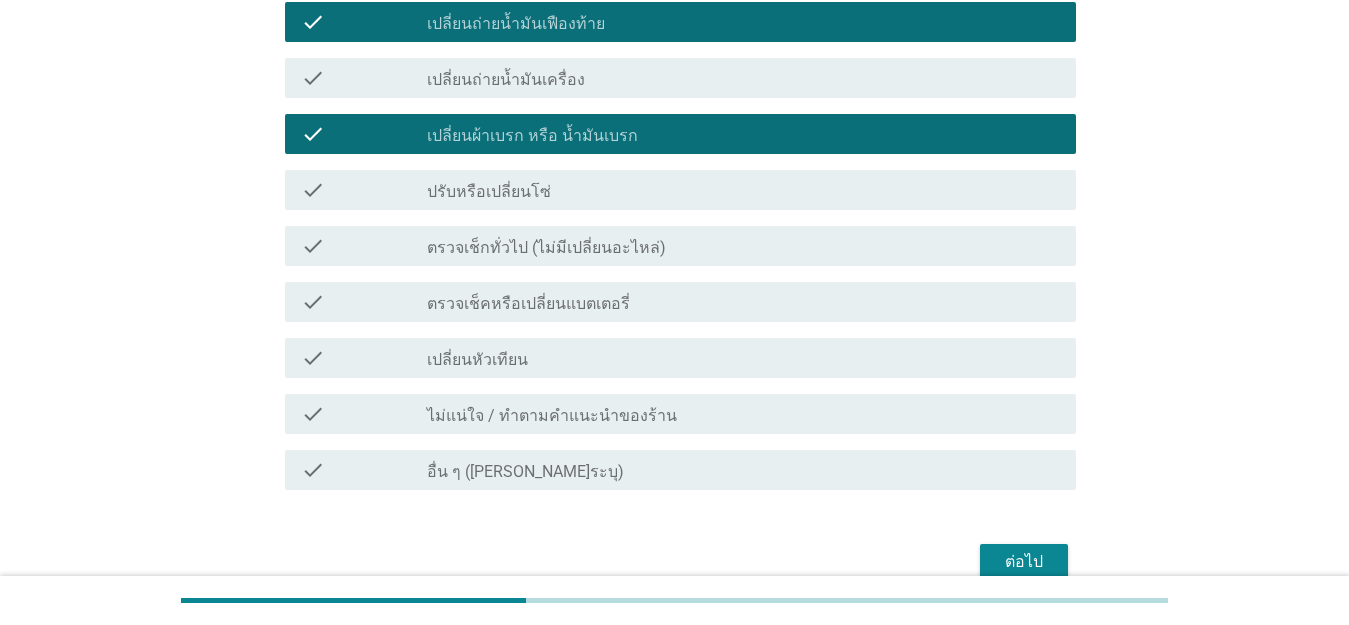 click on "ต่อไป" at bounding box center (1024, 562) 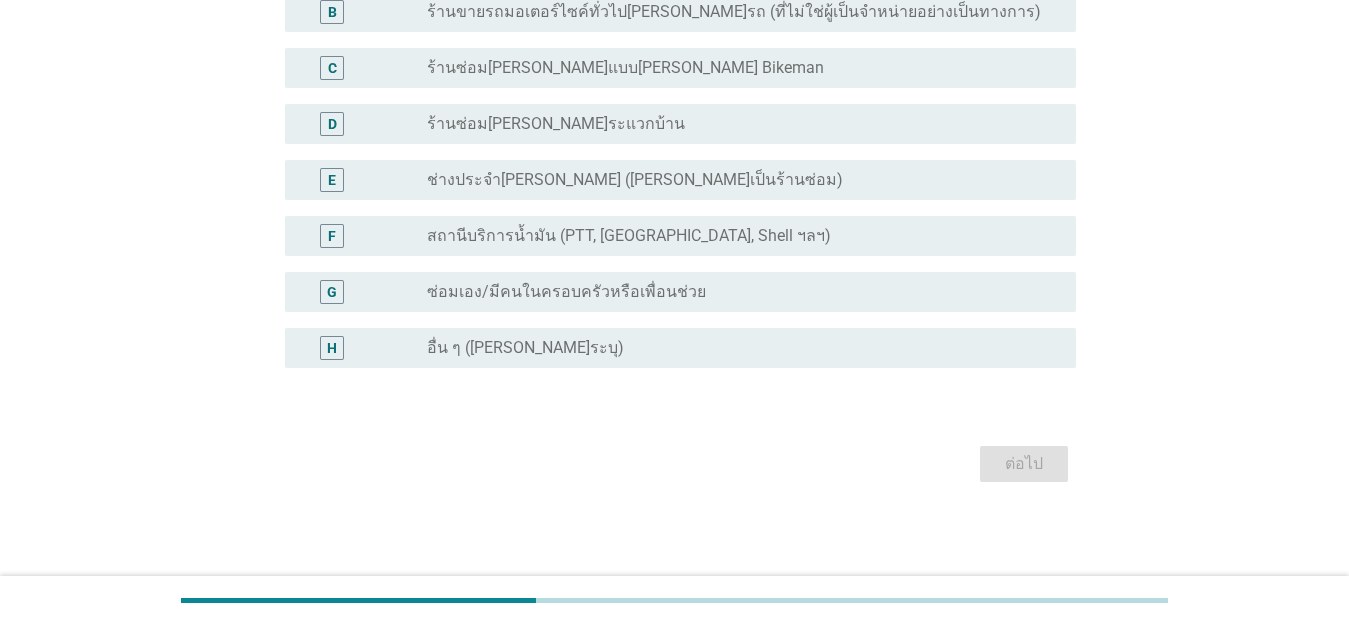scroll, scrollTop: 0, scrollLeft: 0, axis: both 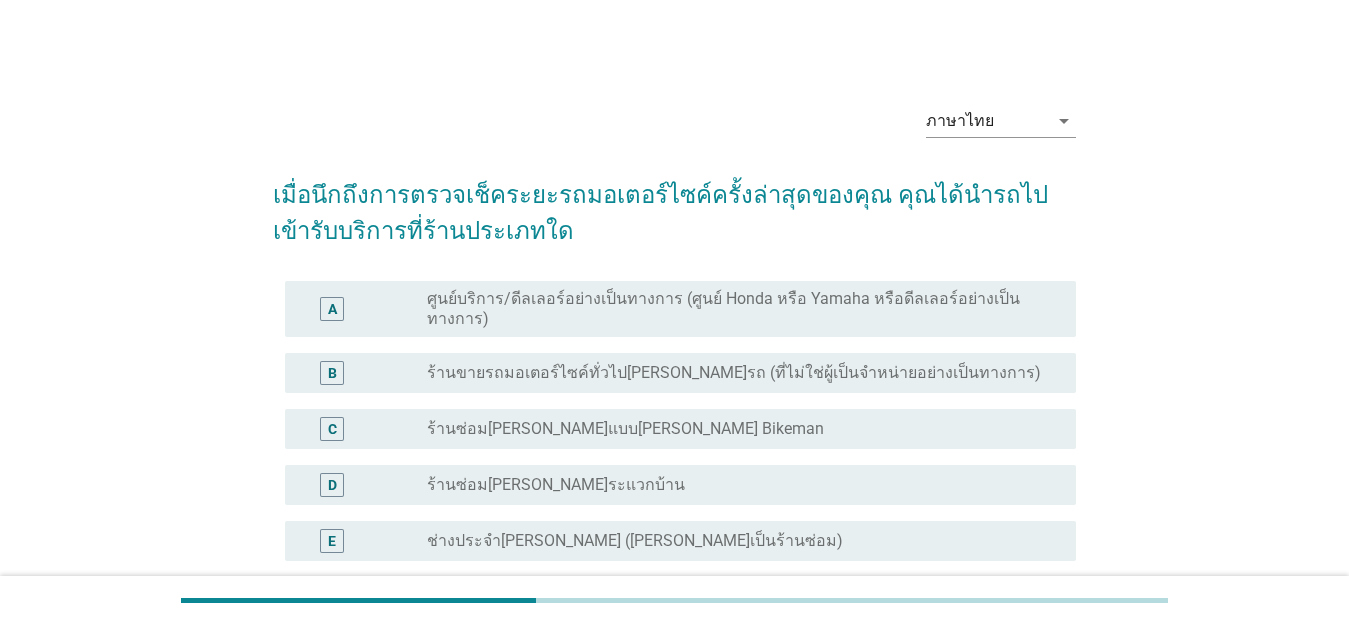 click on "ศูนย์บริการ/ดีลเลอร์อย่างเป็นทางการ (ศูนย์ Honda หรือ Yamaha หรือดีลเลอร์อย่างเป็นทางการ)" at bounding box center (735, 309) 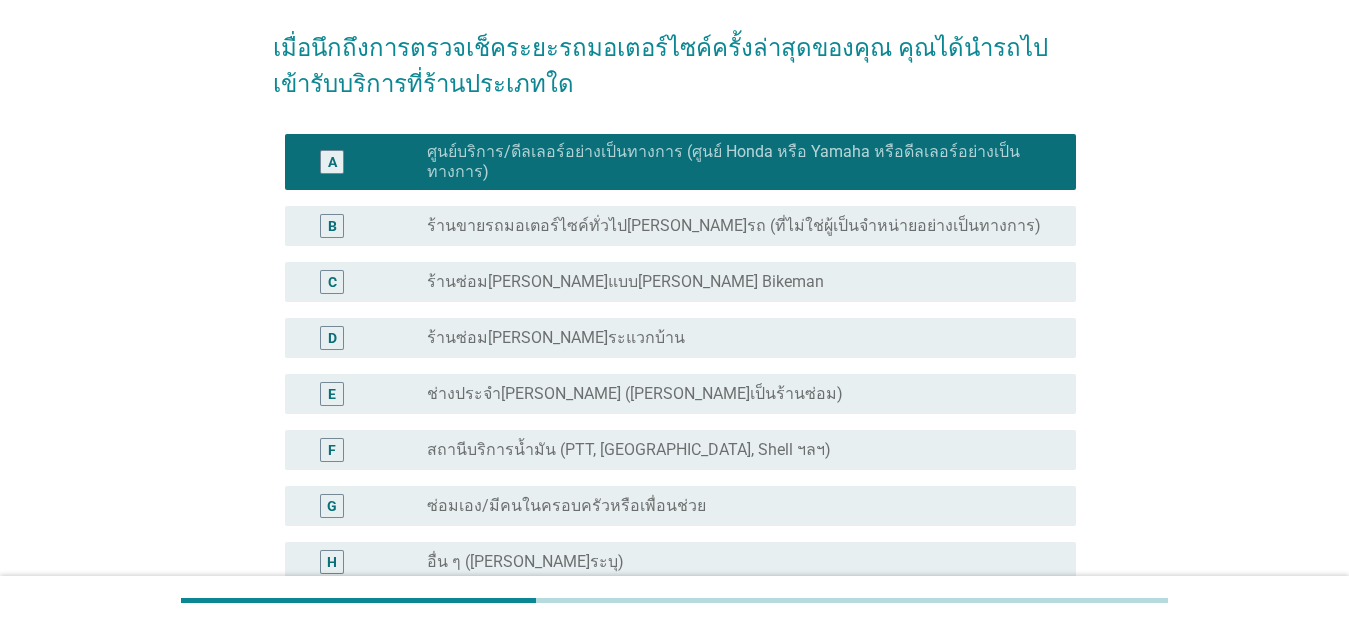 scroll, scrollTop: 361, scrollLeft: 0, axis: vertical 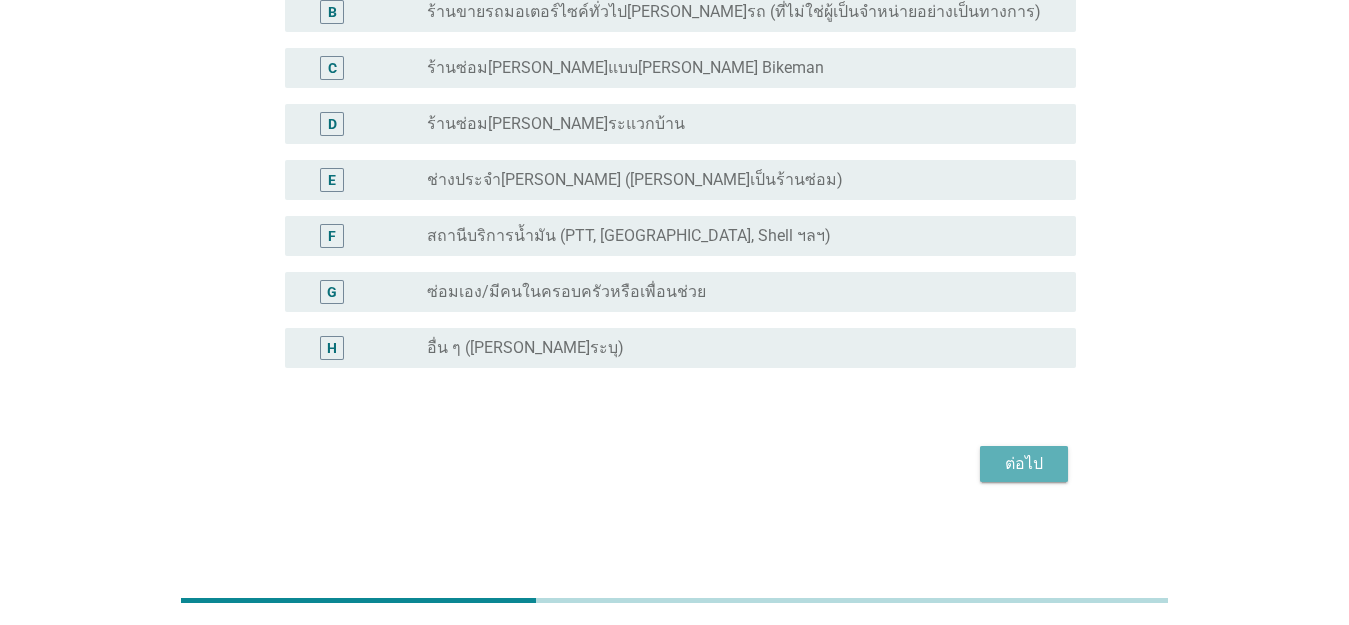click on "ต่อไป" at bounding box center (1024, 464) 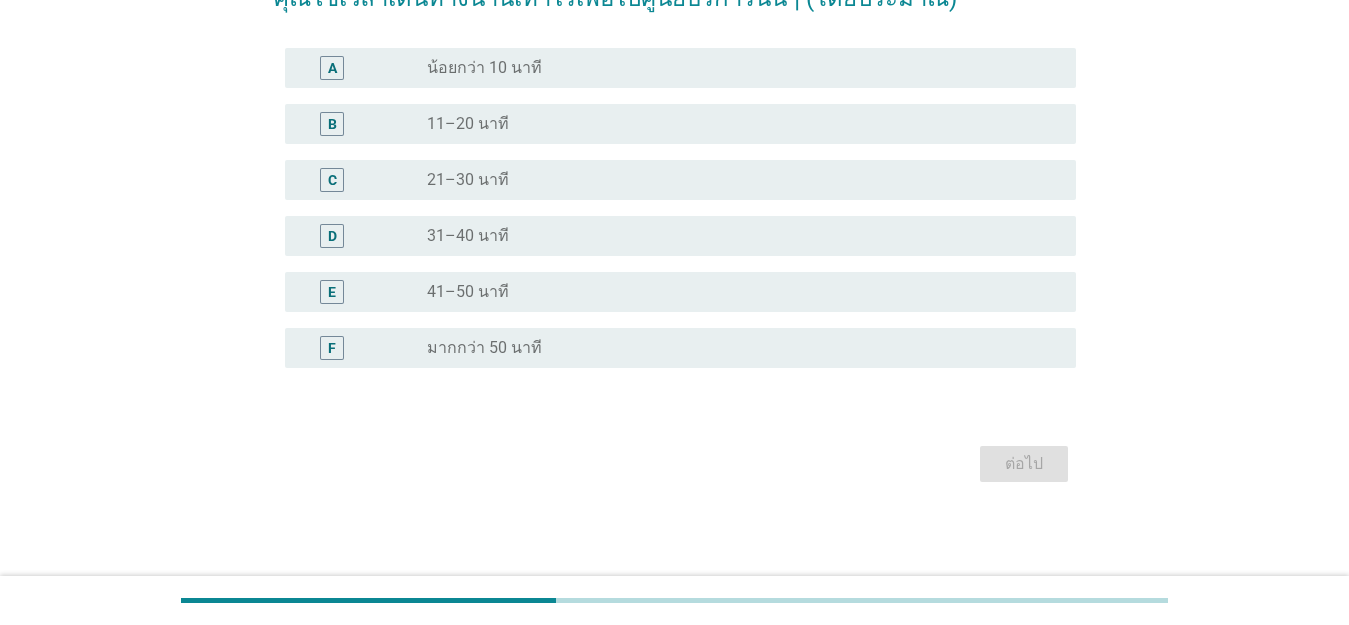 scroll, scrollTop: 0, scrollLeft: 0, axis: both 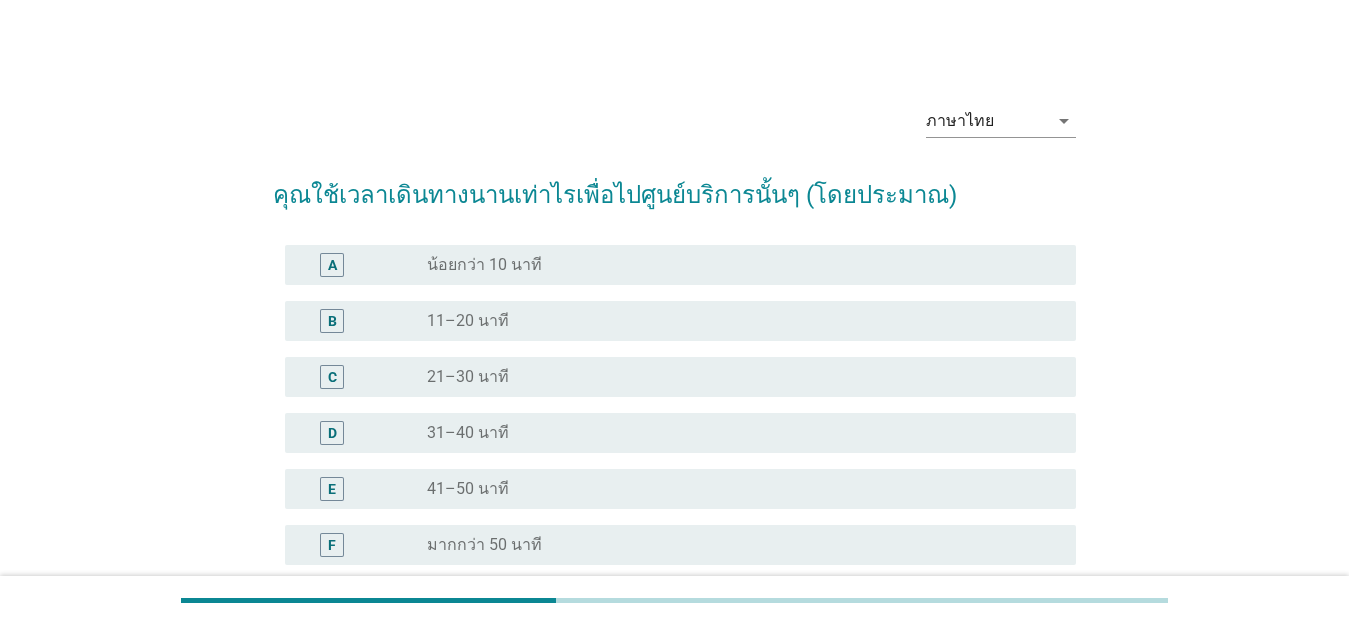 click on "B     radio_button_unchecked 11–20 นาที" at bounding box center (674, 321) 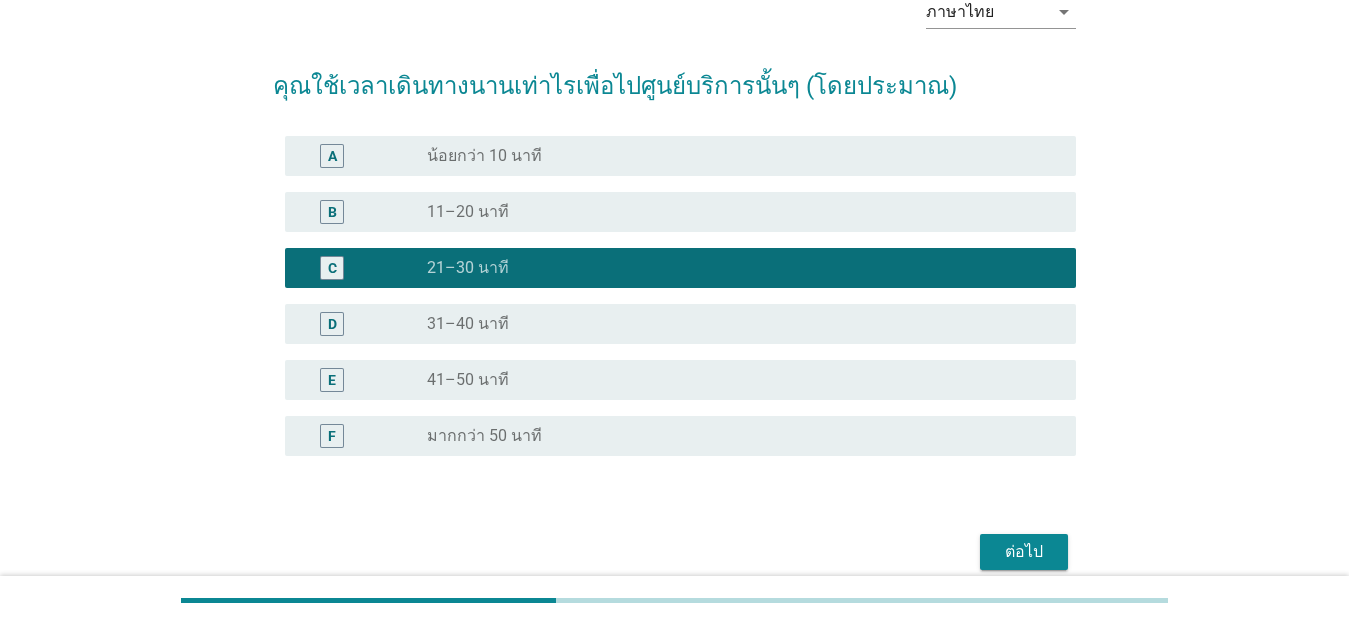 scroll, scrollTop: 197, scrollLeft: 0, axis: vertical 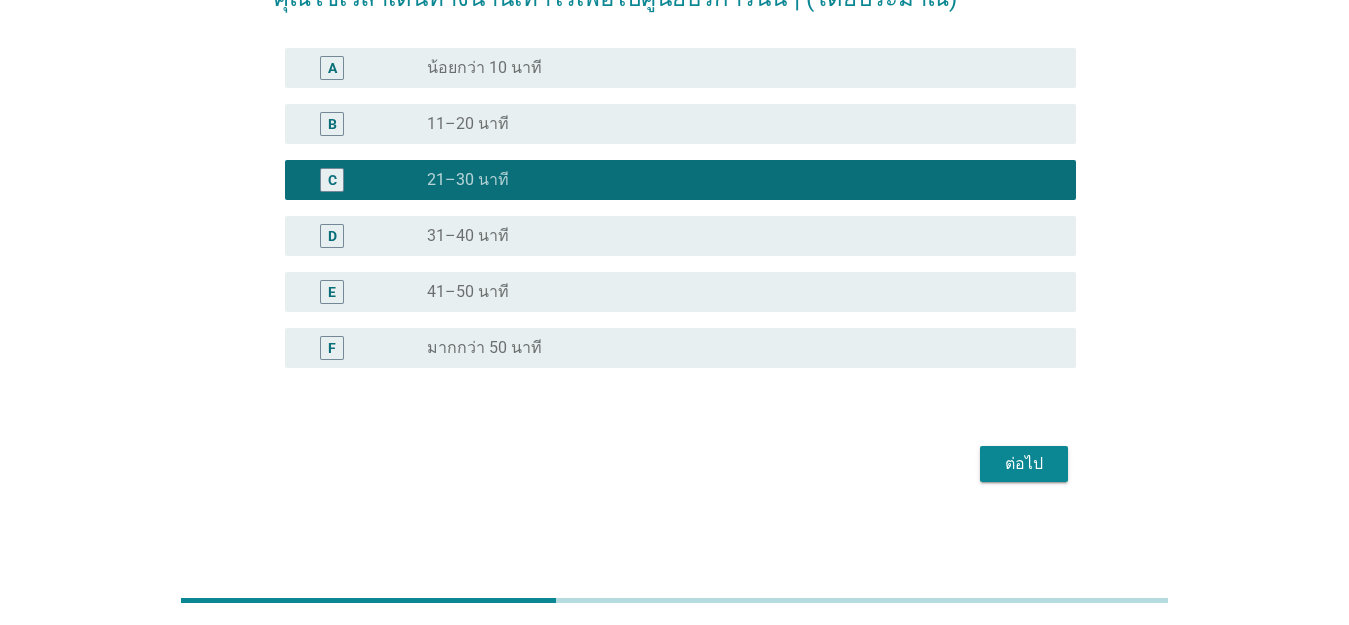 click on "ต่อไป" at bounding box center [1024, 464] 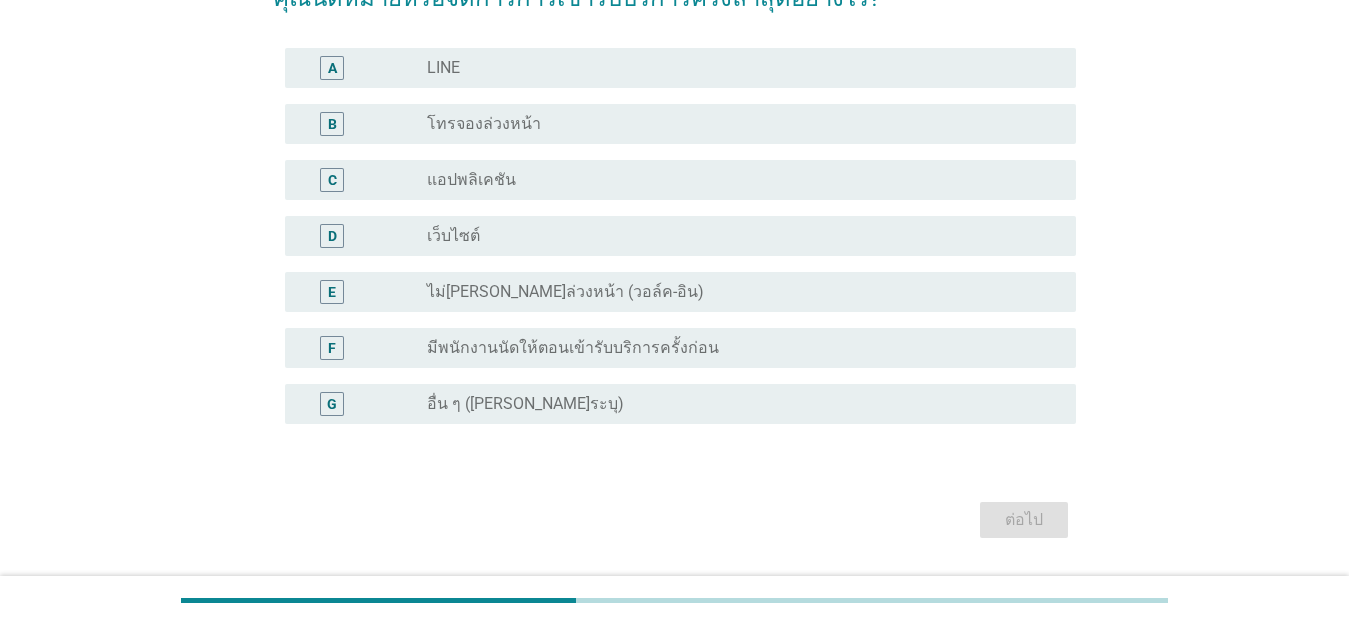 scroll, scrollTop: 0, scrollLeft: 0, axis: both 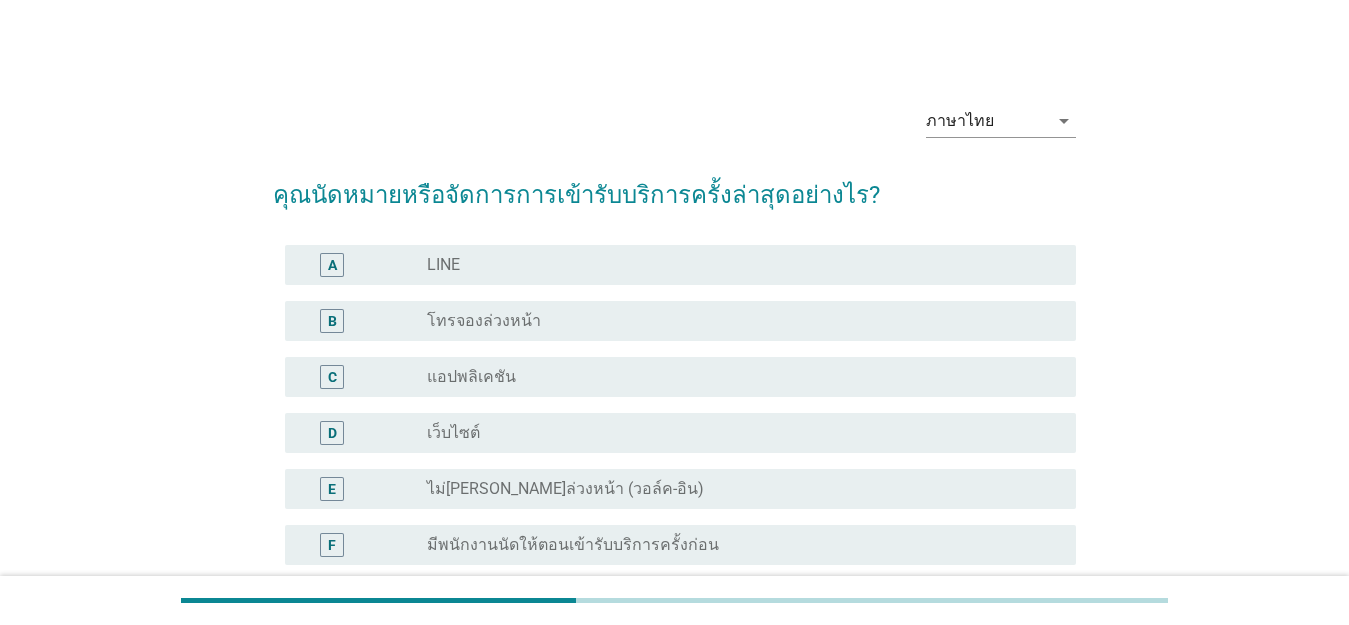 click on "radio_button_unchecked โทรจองล่วงหน้า" at bounding box center (735, 321) 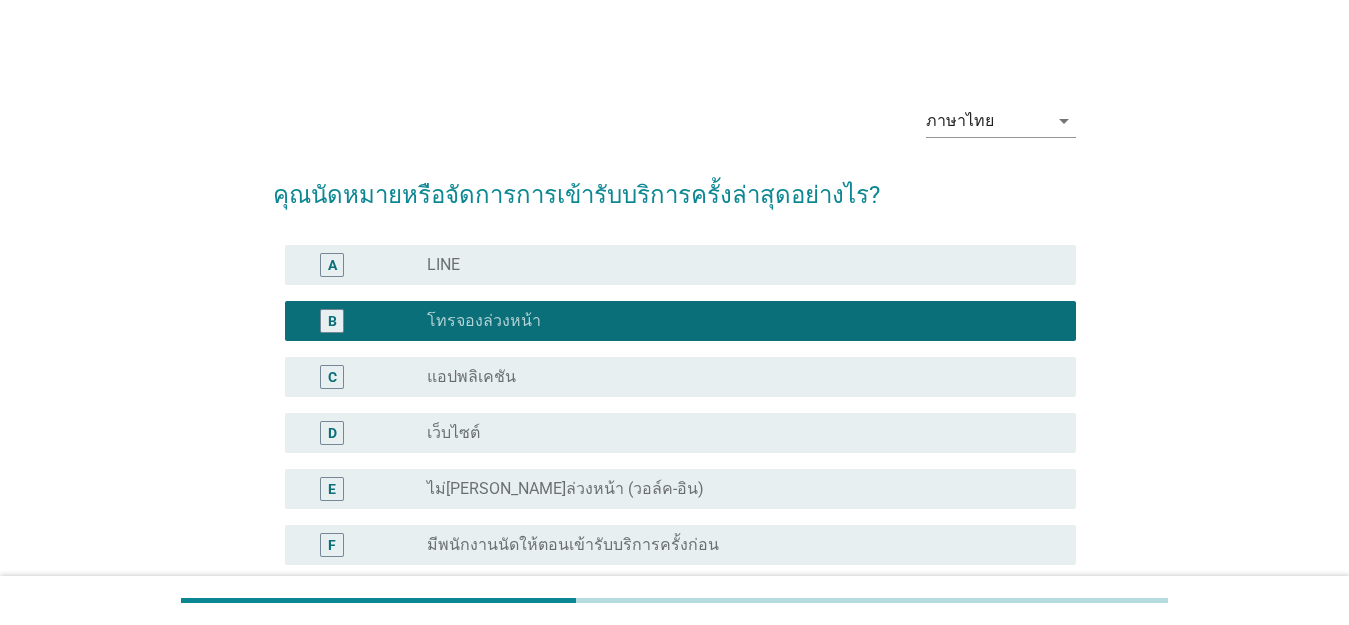 click on "radio_button_unchecked แอปพลิเคชัน" at bounding box center (735, 377) 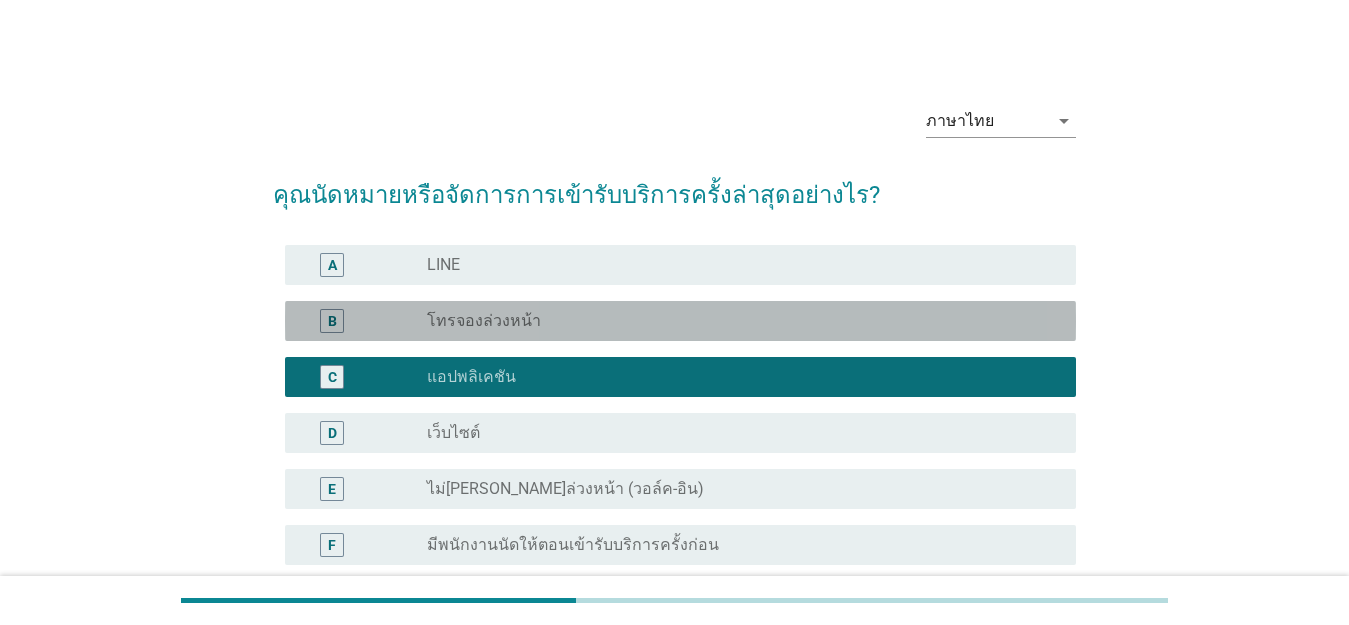 click on "radio_button_unchecked โทรจองล่วงหน้า" at bounding box center [735, 321] 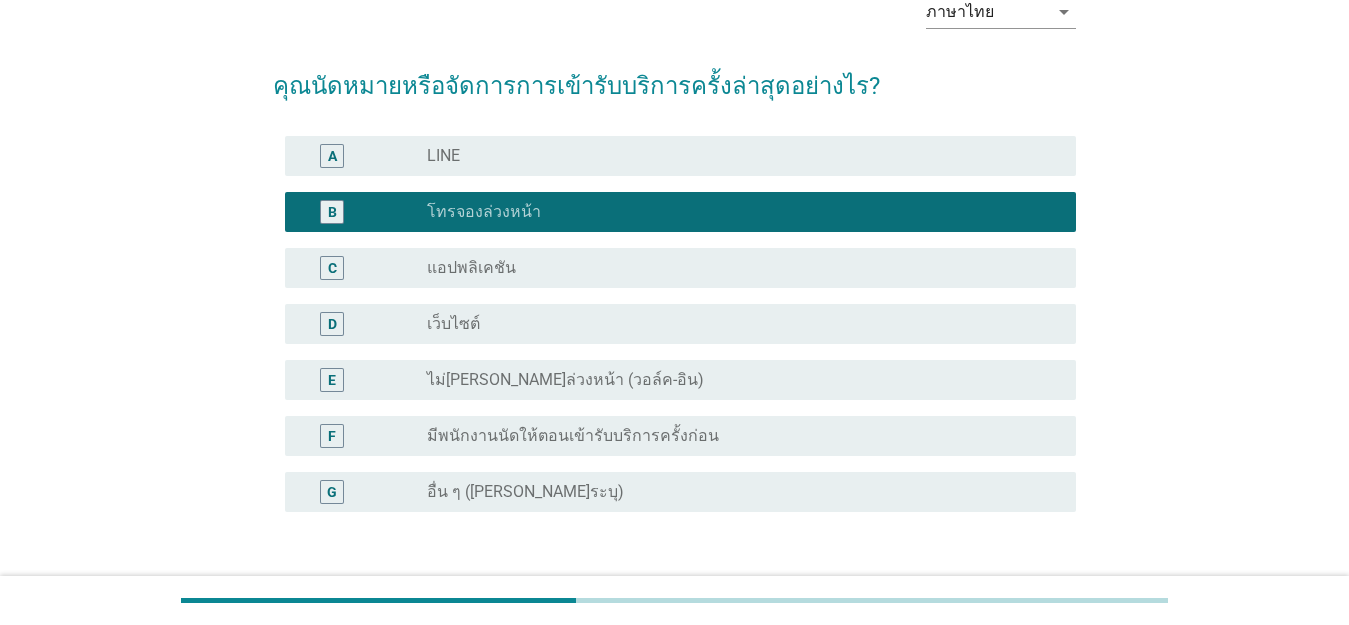 scroll, scrollTop: 253, scrollLeft: 0, axis: vertical 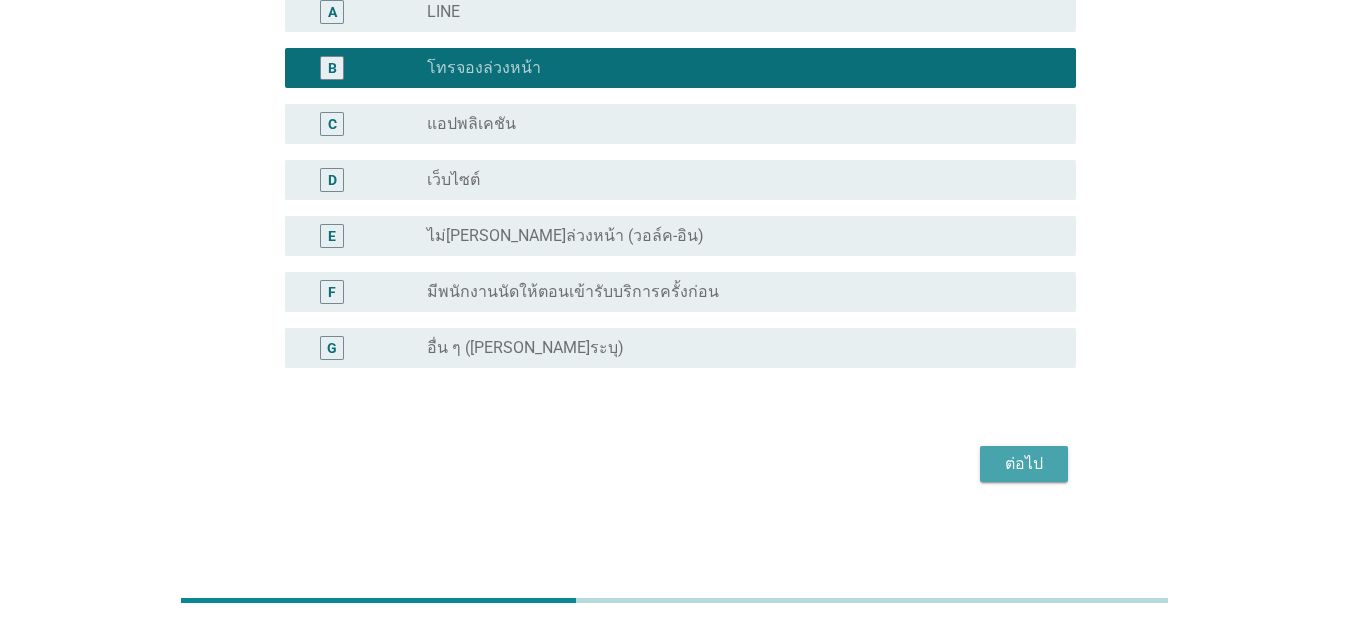 click on "ต่อไป" at bounding box center [1024, 464] 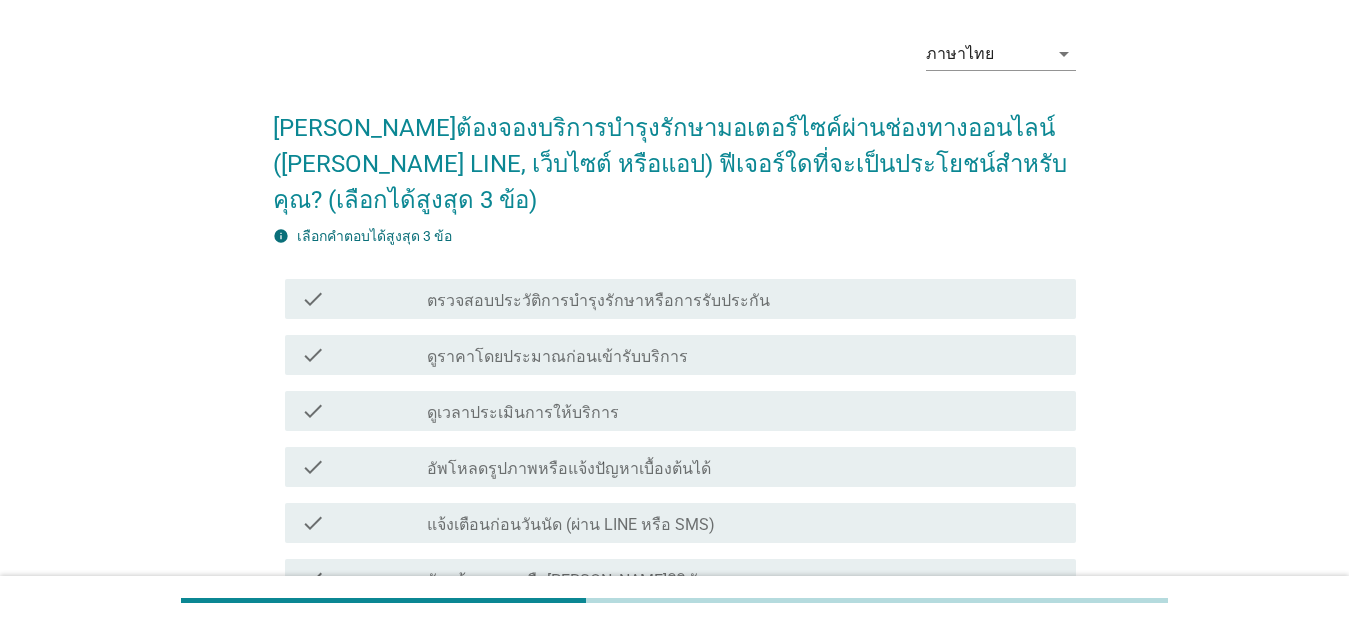 scroll, scrollTop: 100, scrollLeft: 0, axis: vertical 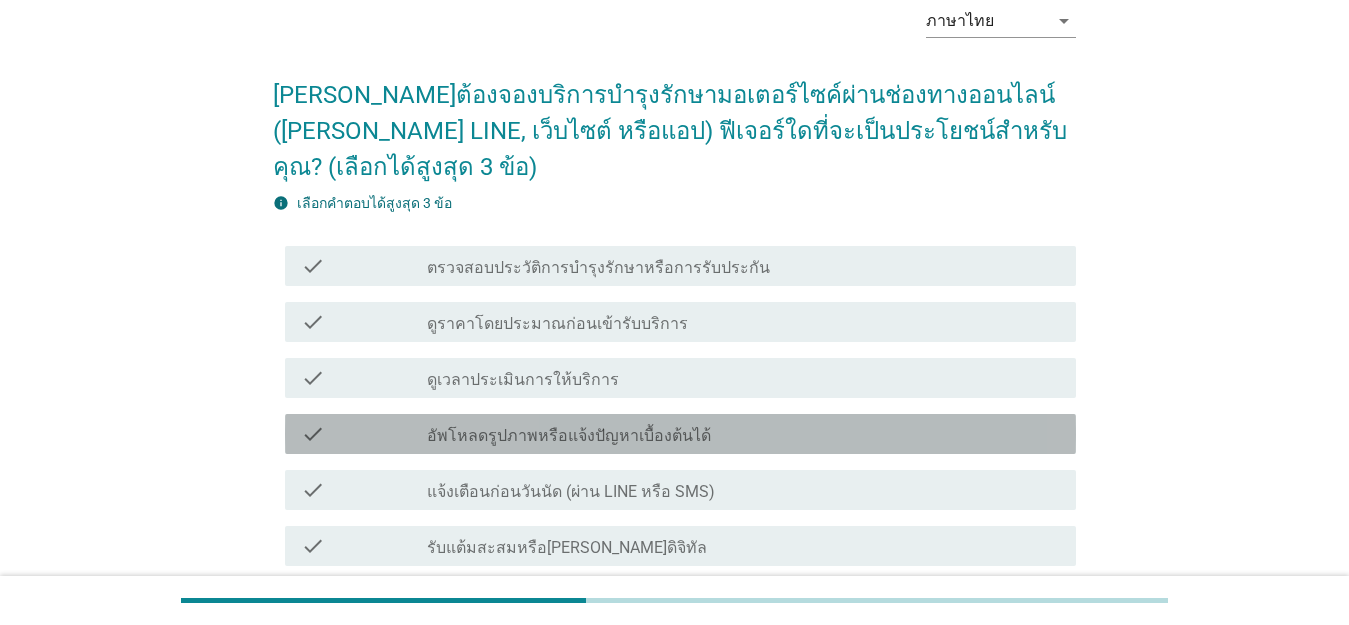 click on "check_box_outline_blank อัพโหลดรูปภาพหรือแจ้งปัญหาเบื้องต้นได้" at bounding box center [743, 434] 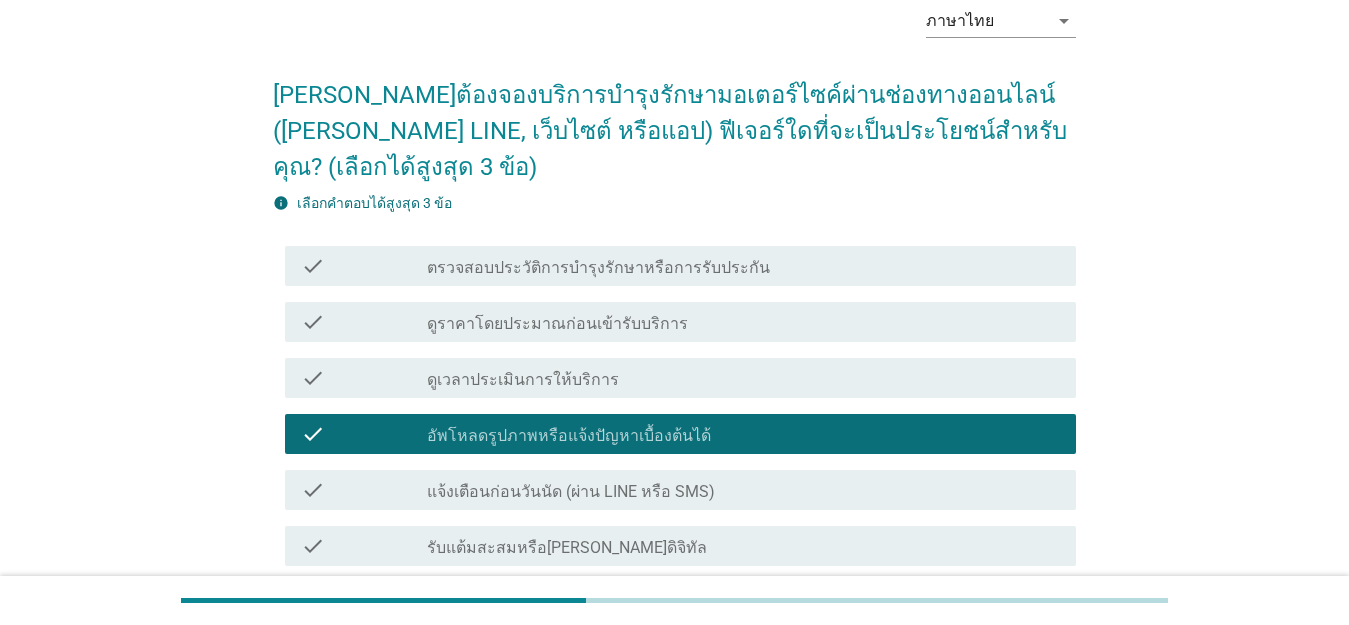click on "check_box_outline_blank ดูราคาโดยประมาณก่อนเข้ารับบริการ" at bounding box center (743, 322) 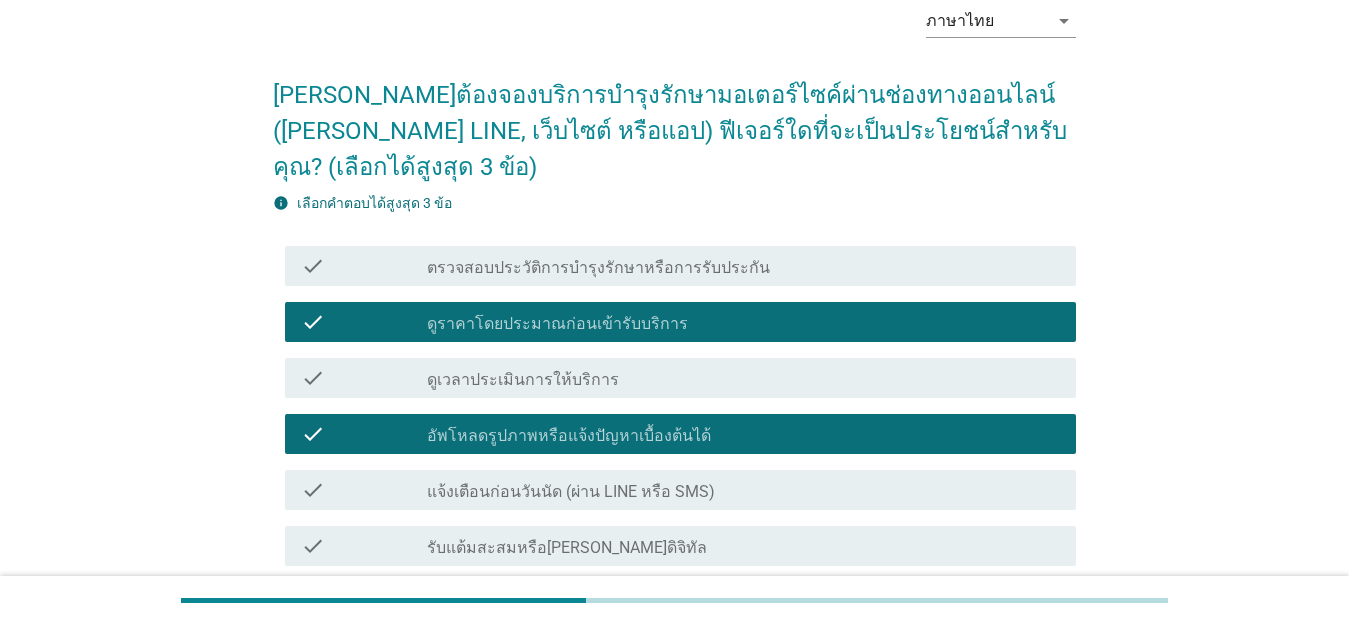 click on "check_box_outline_blank แจ้งเตือนก่อนวันนัด (ผ่าน LINE หรือ SMS)" at bounding box center [743, 490] 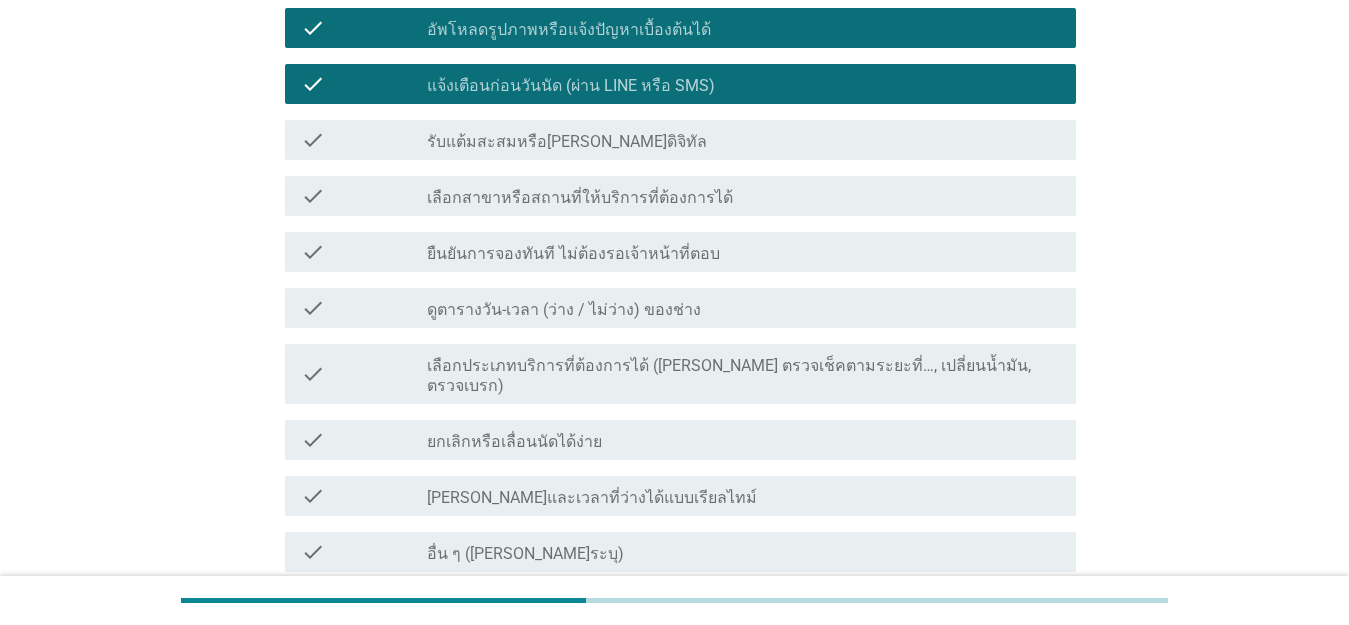 scroll, scrollTop: 659, scrollLeft: 0, axis: vertical 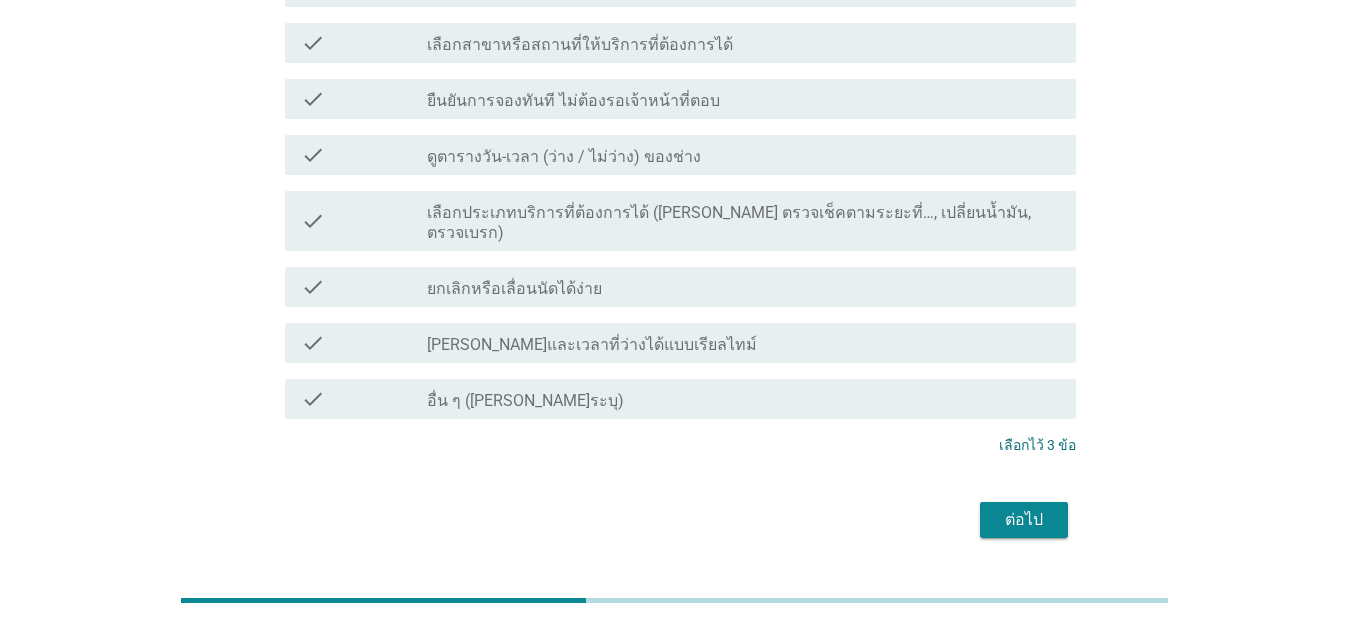 click on "ต่อไป" at bounding box center (1024, 520) 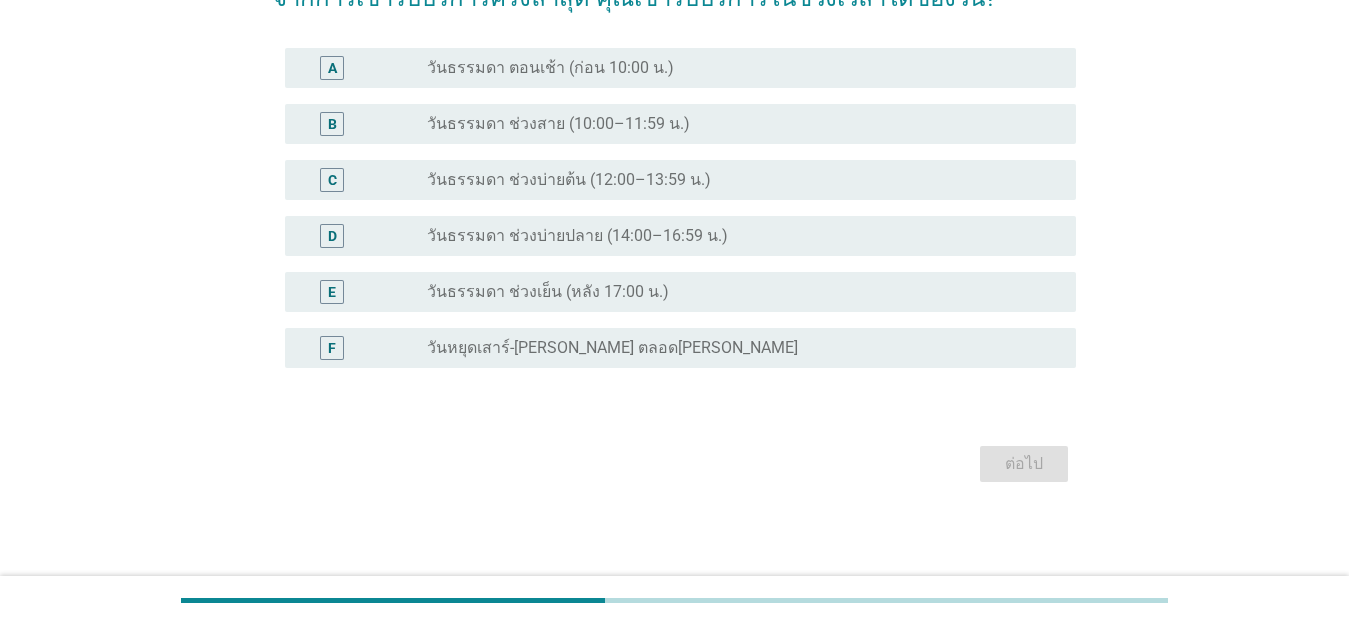 scroll, scrollTop: 0, scrollLeft: 0, axis: both 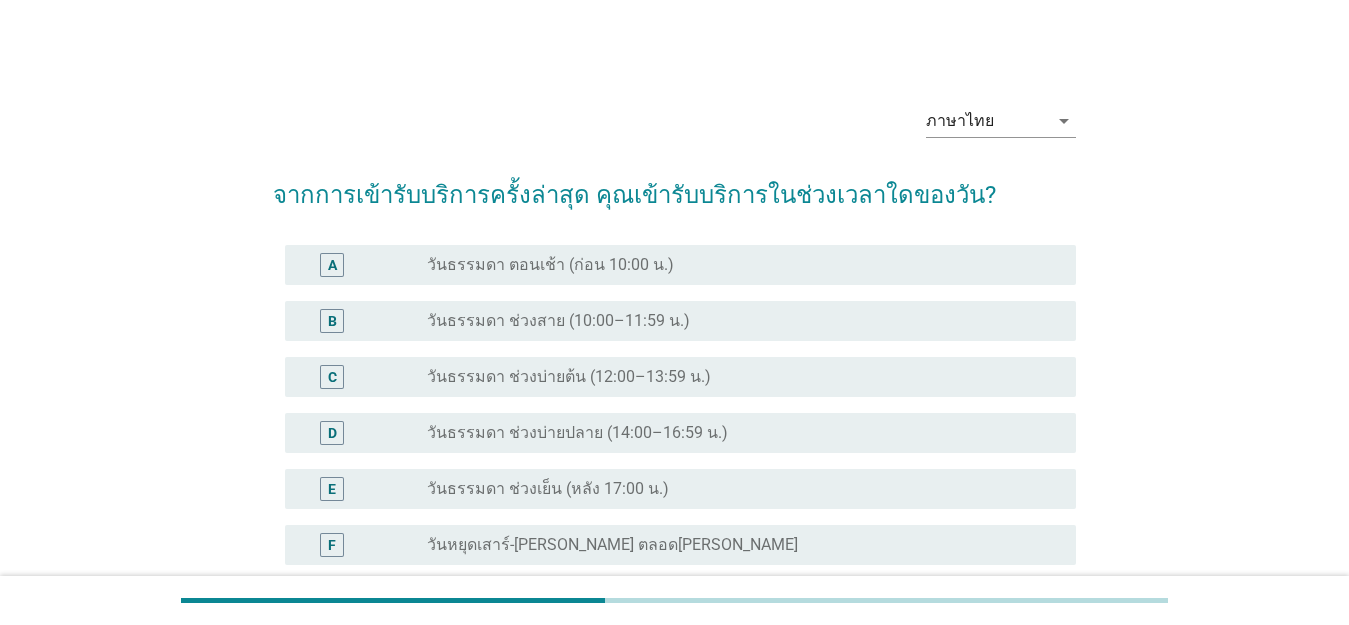 click on "radio_button_unchecked วันธรรมดา ช่วงสาย (10:00–11:59 น.)" at bounding box center [735, 321] 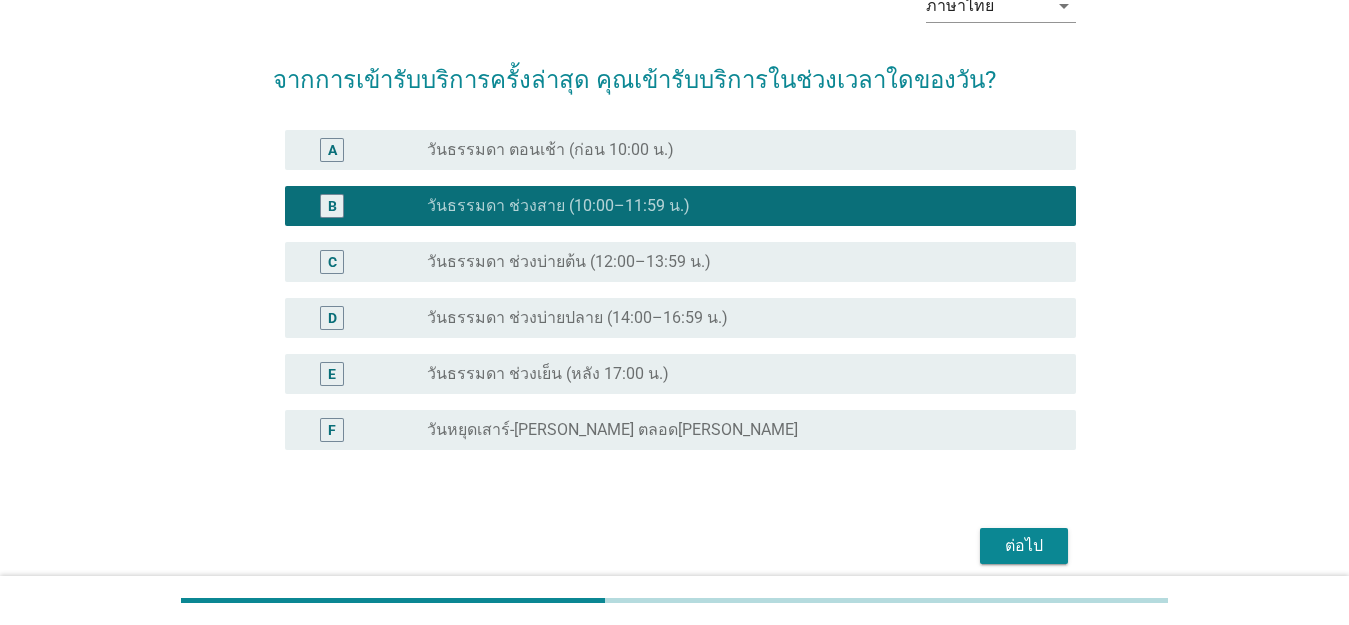 scroll, scrollTop: 197, scrollLeft: 0, axis: vertical 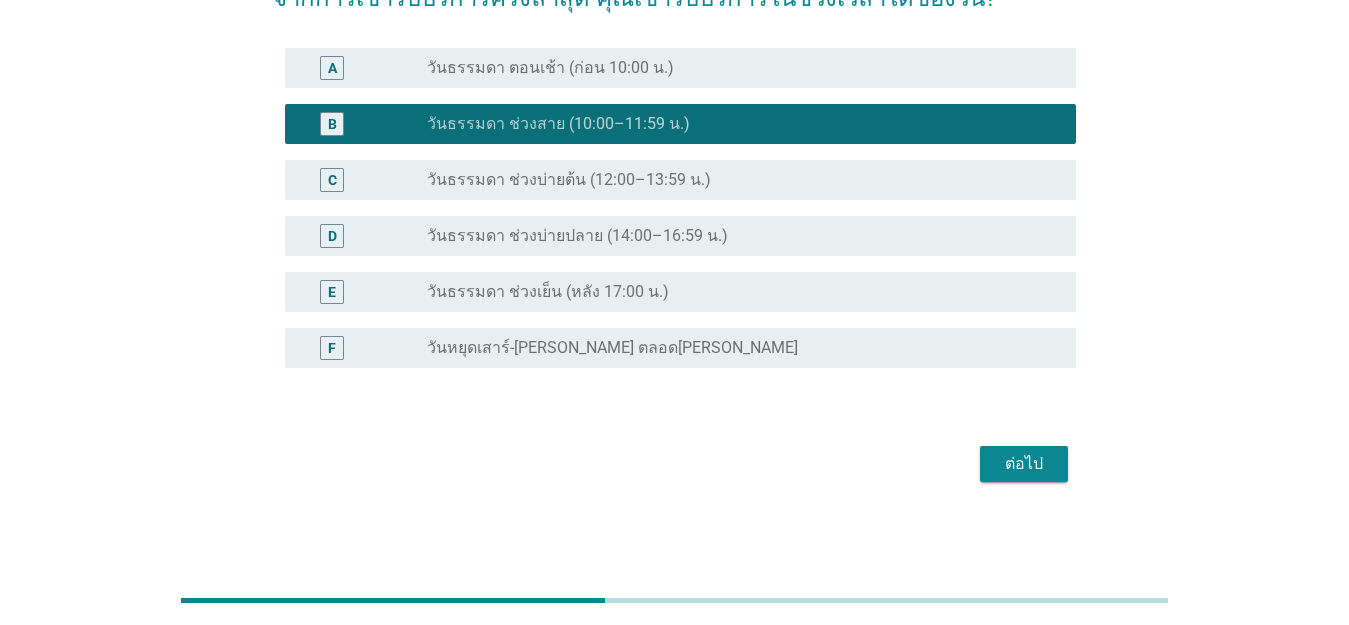 click on "ต่อไป" at bounding box center (1024, 464) 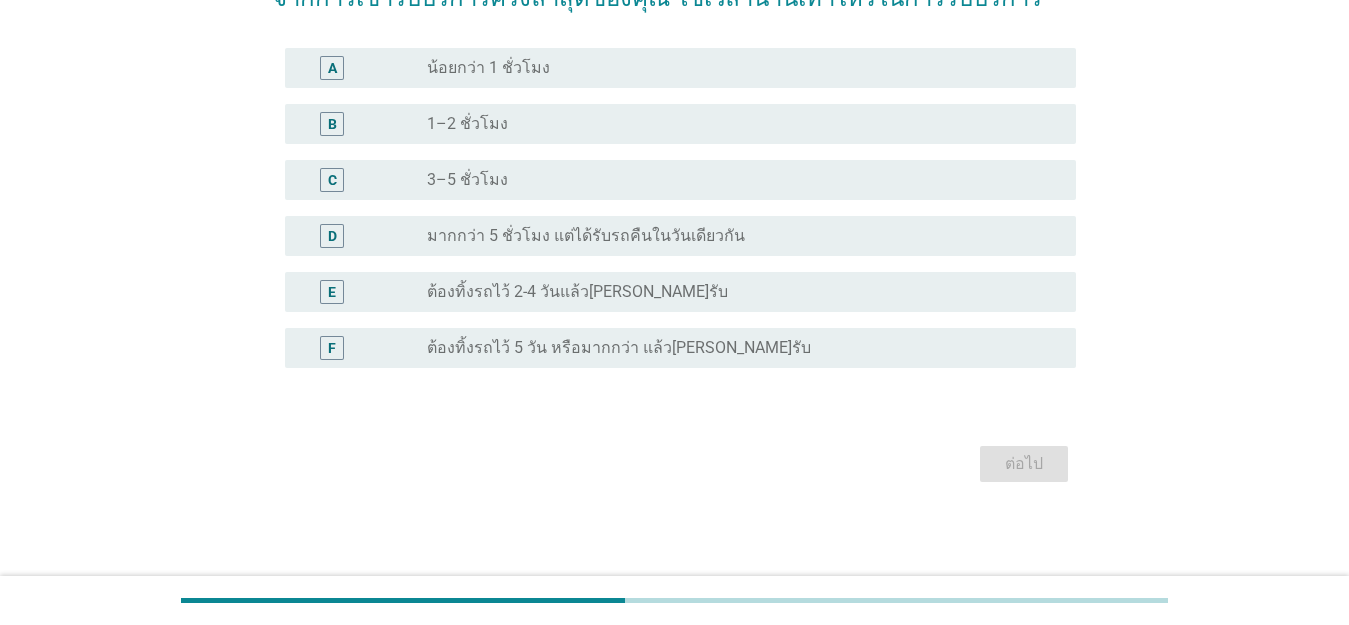 scroll, scrollTop: 0, scrollLeft: 0, axis: both 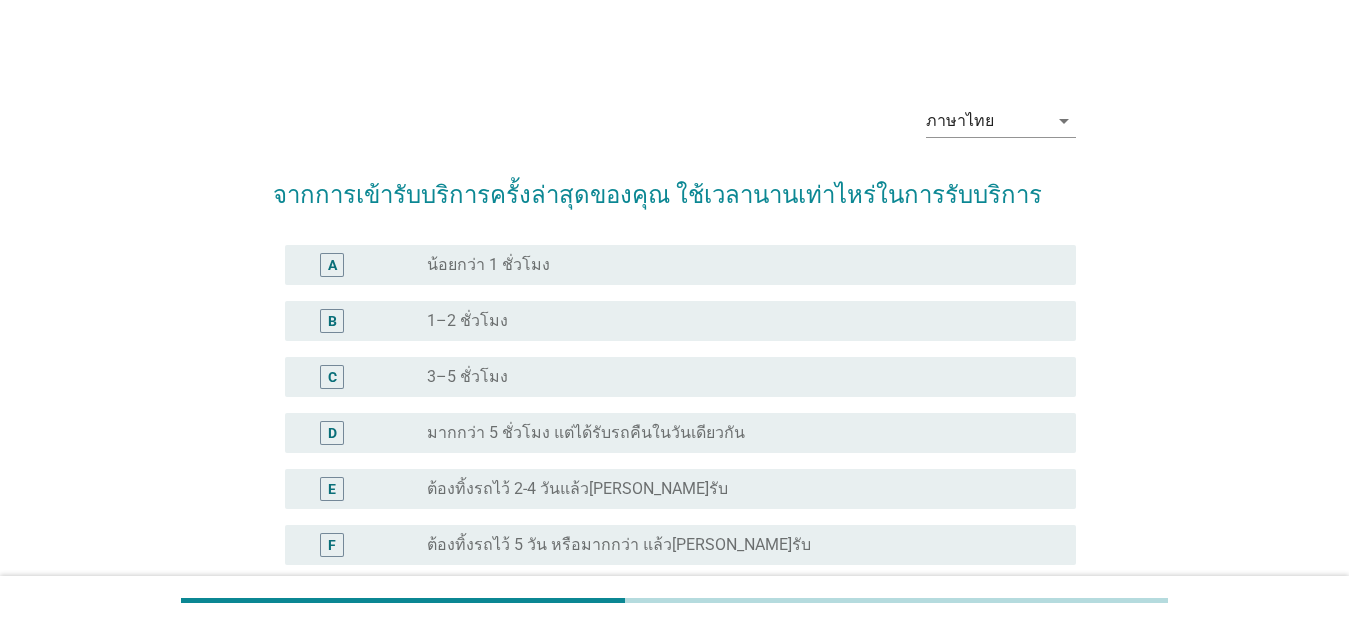 click on "radio_button_unchecked มากกว่า 5 ชั่วโมง แต่ได้รับรถคืนในวันเดียวกัน" at bounding box center (735, 433) 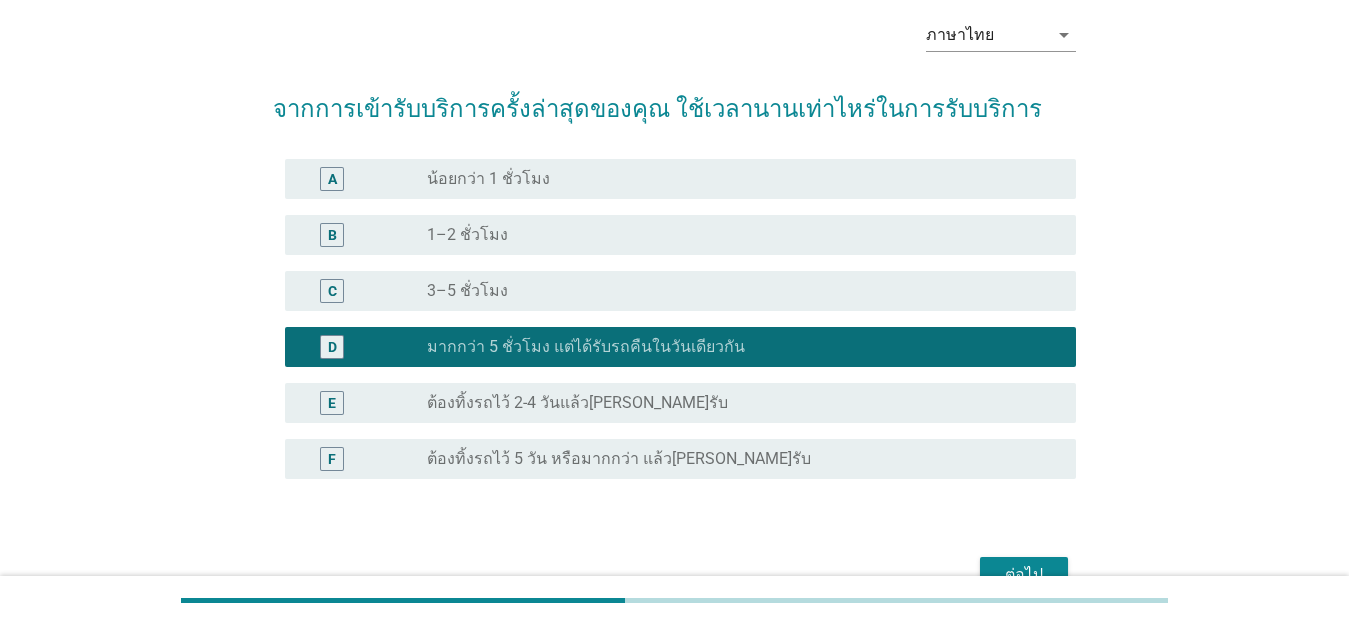 scroll, scrollTop: 197, scrollLeft: 0, axis: vertical 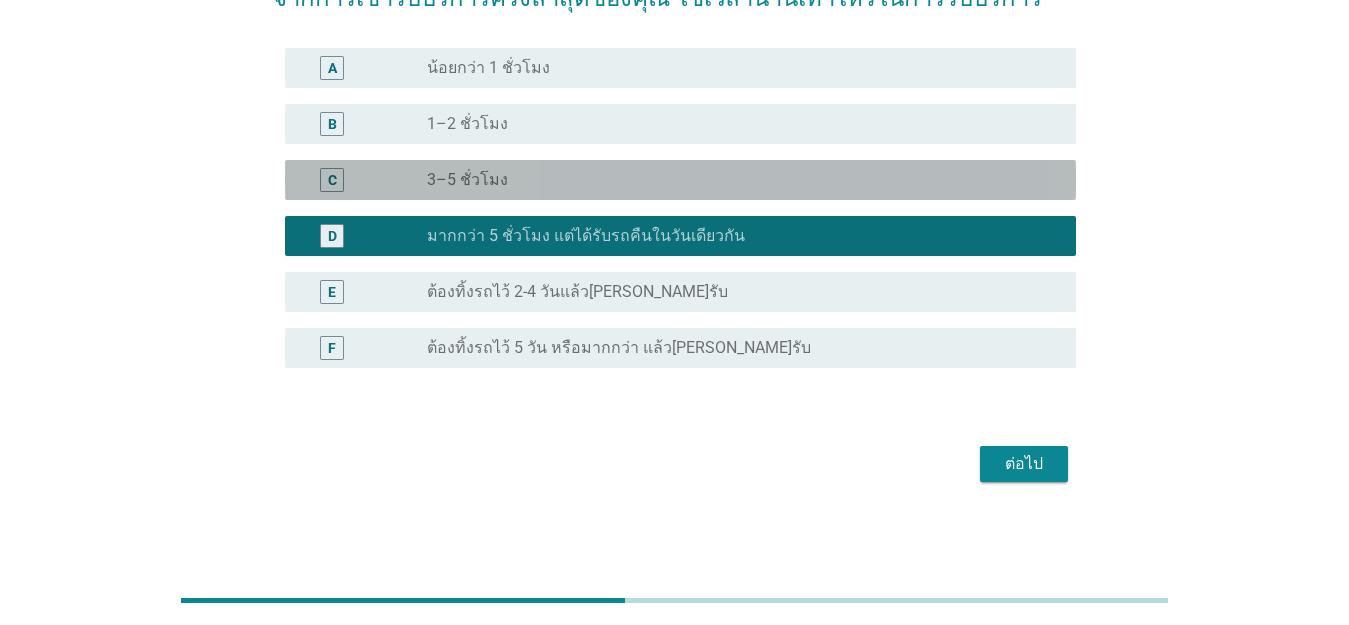 click on "radio_button_unchecked 3–5 ชั่วโมง" at bounding box center (735, 180) 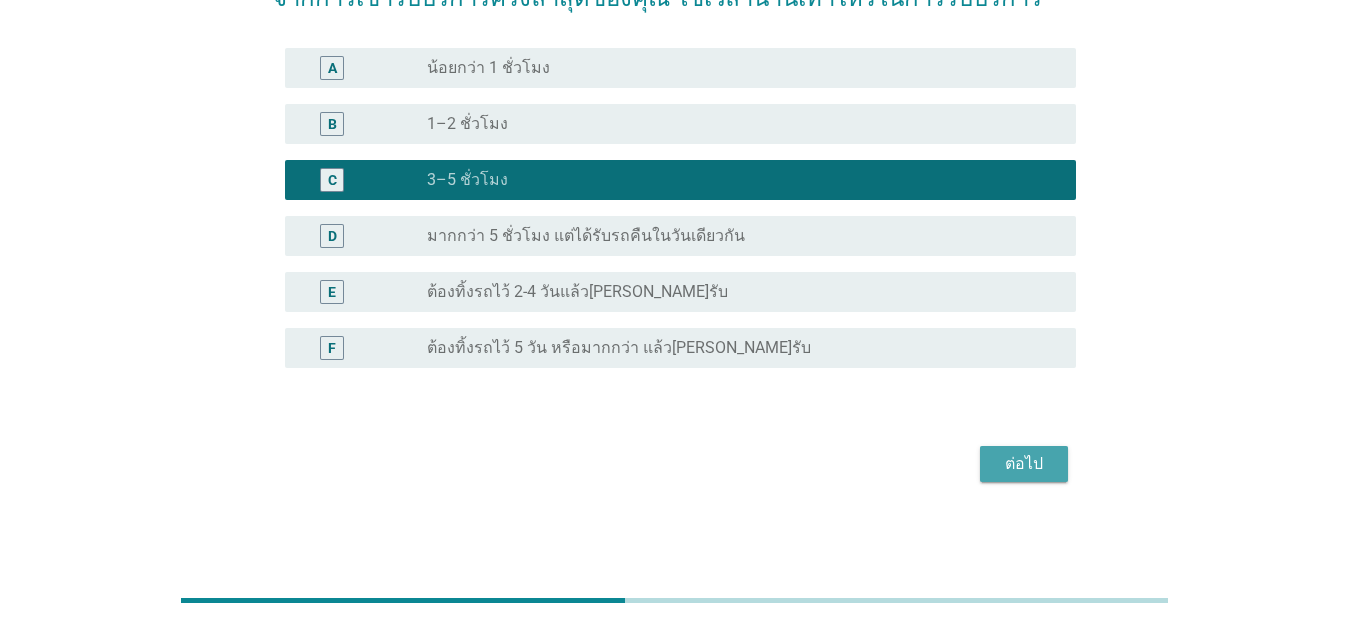 click on "ต่อไป" at bounding box center [1024, 464] 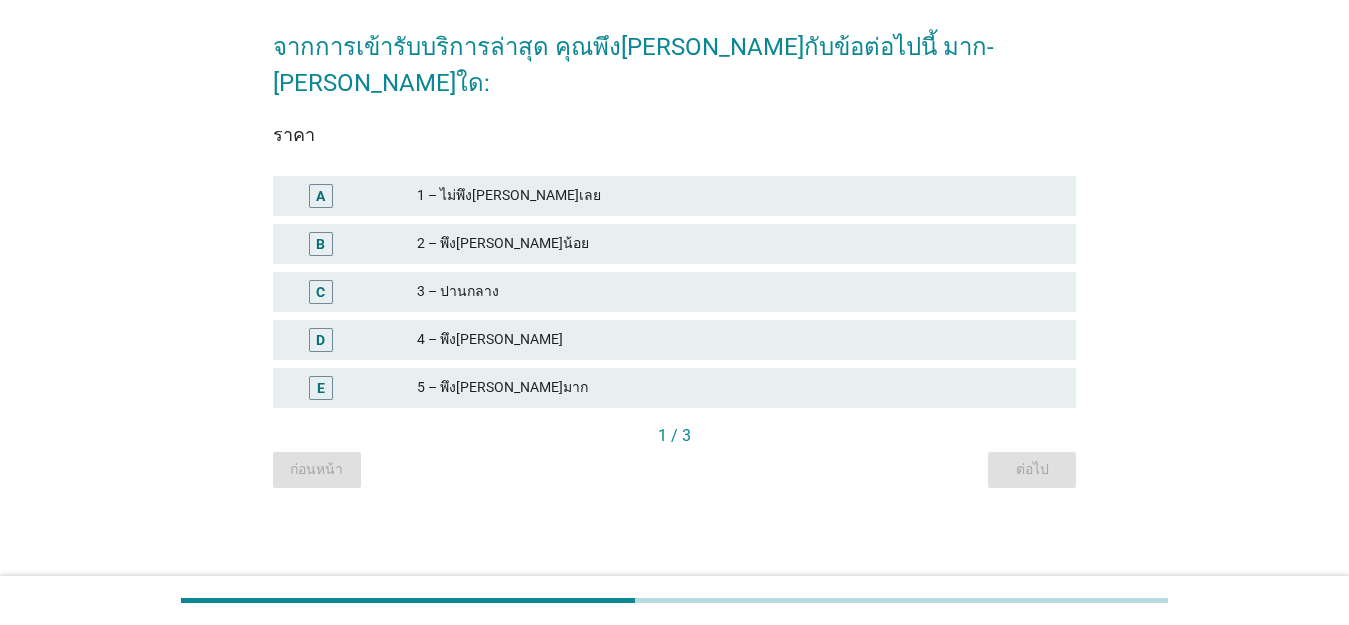 scroll, scrollTop: 0, scrollLeft: 0, axis: both 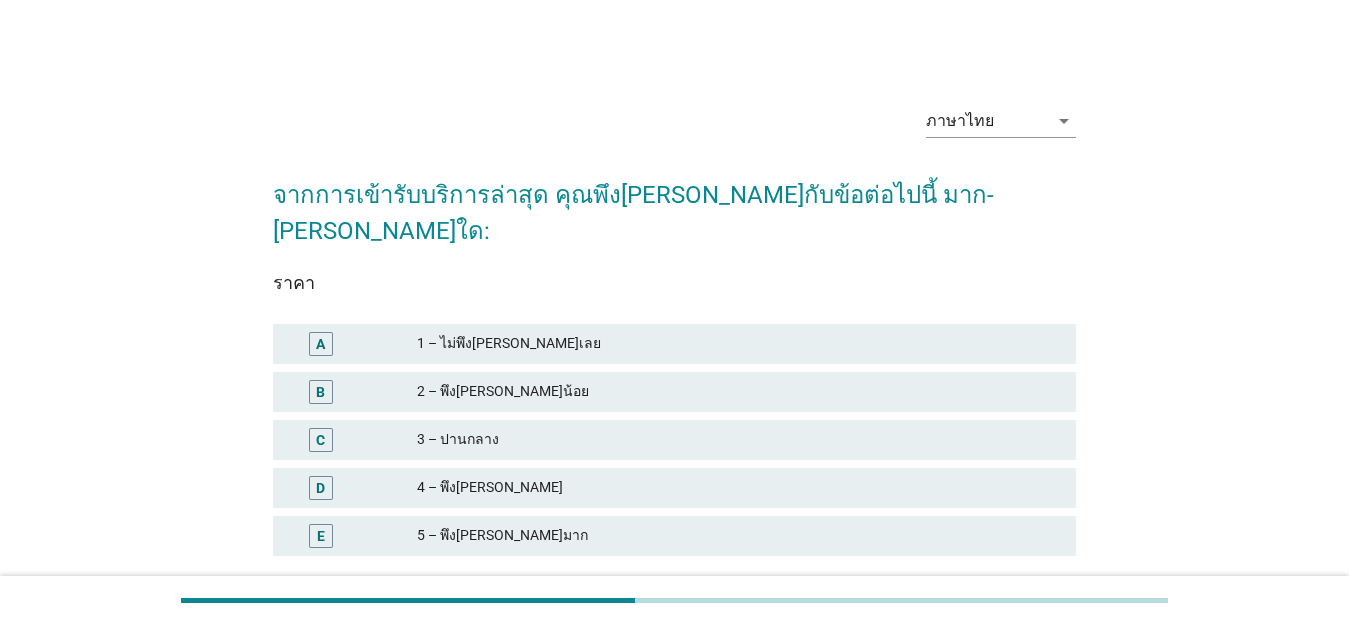 click on "3 – ปานกลาง" at bounding box center (738, 440) 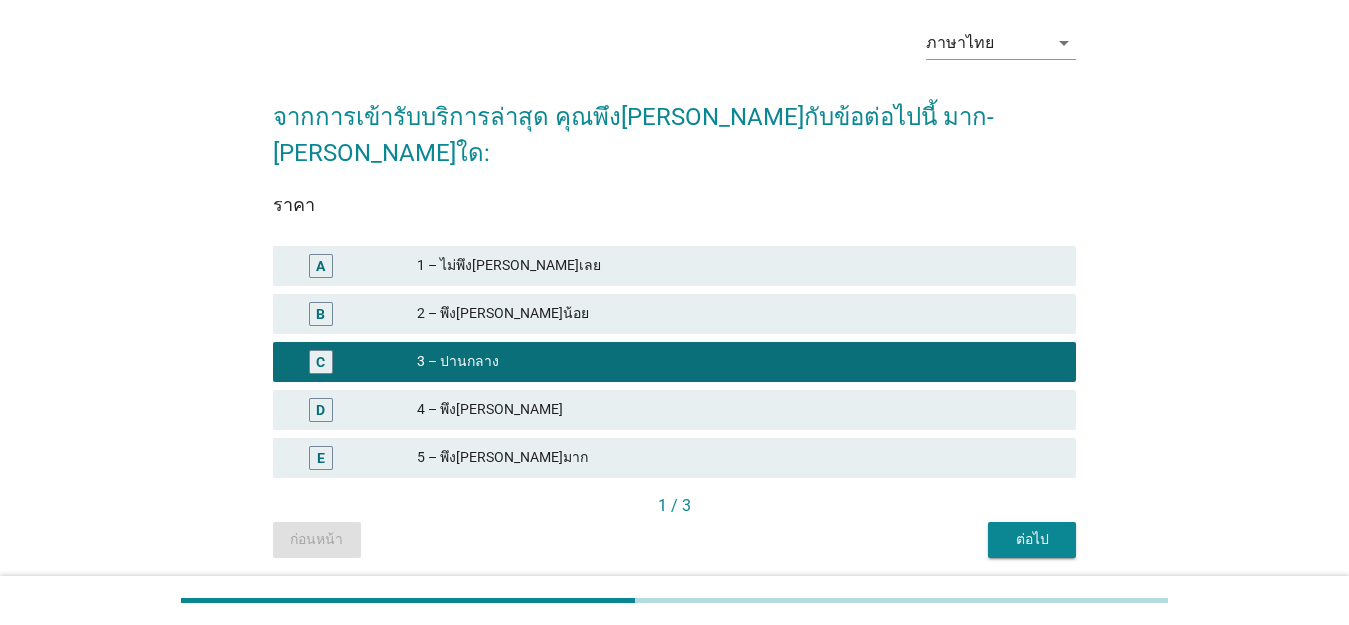 scroll, scrollTop: 100, scrollLeft: 0, axis: vertical 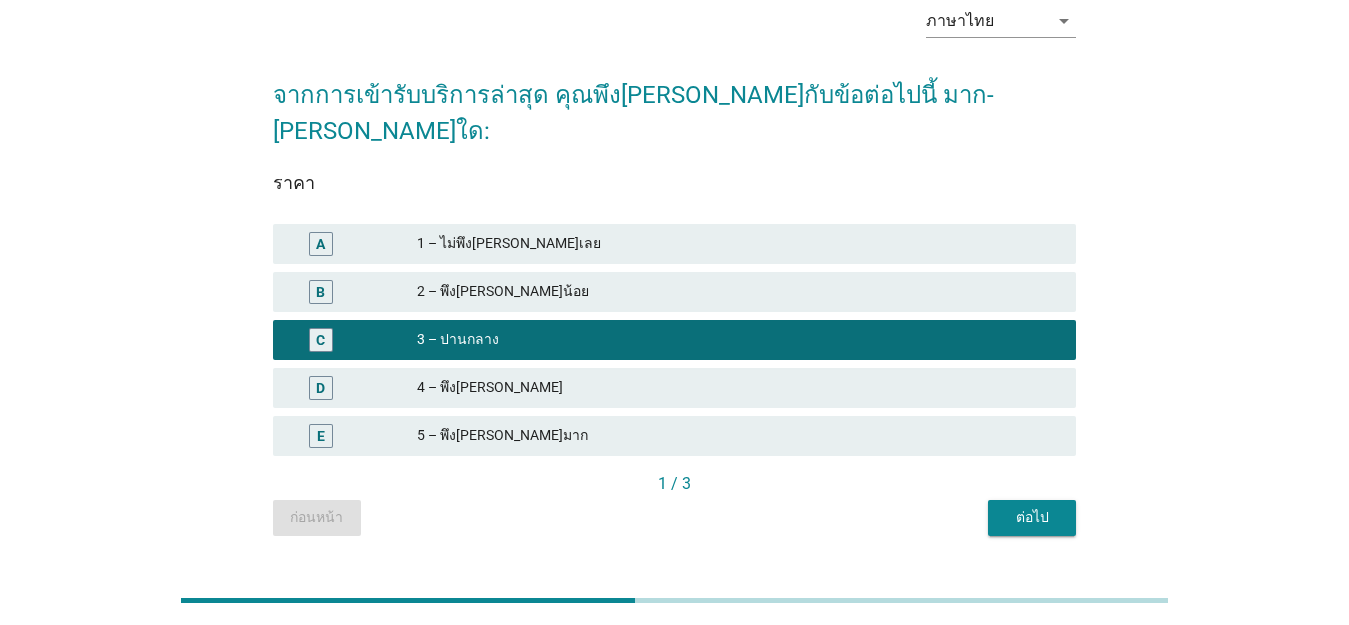 click on "ต่อไป" at bounding box center [1032, 517] 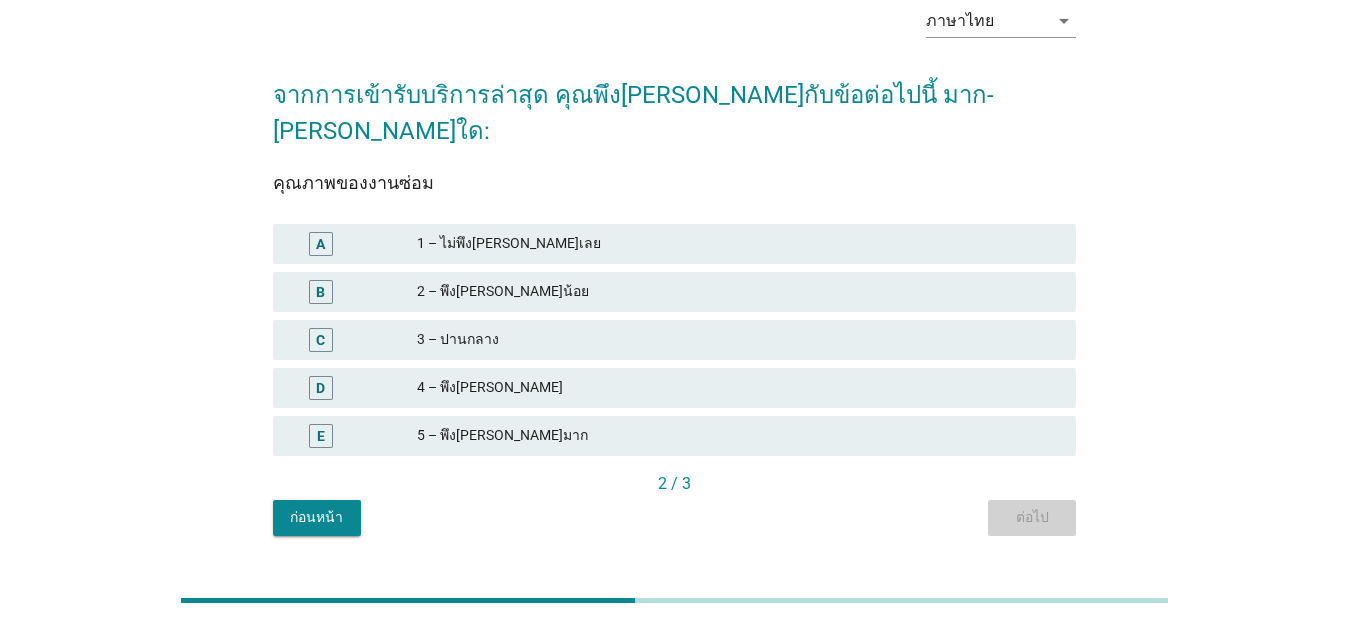 scroll, scrollTop: 0, scrollLeft: 0, axis: both 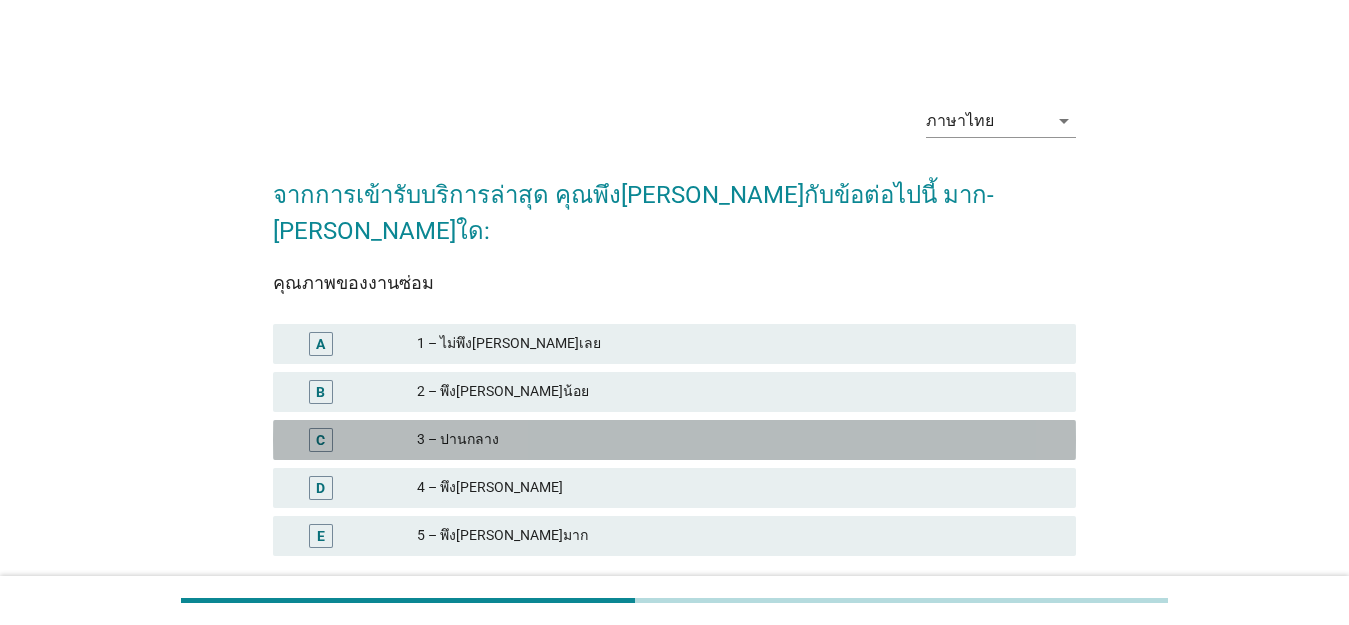 click on "3 – ปานกลาง" at bounding box center [738, 440] 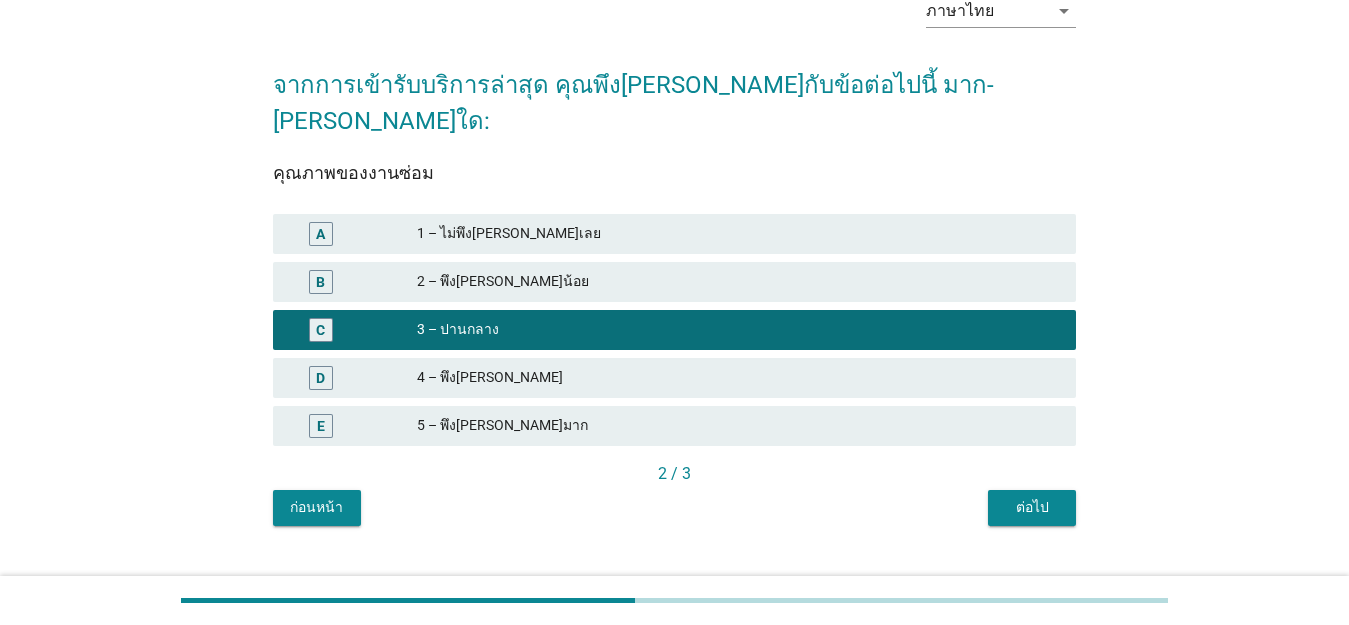 scroll, scrollTop: 112, scrollLeft: 0, axis: vertical 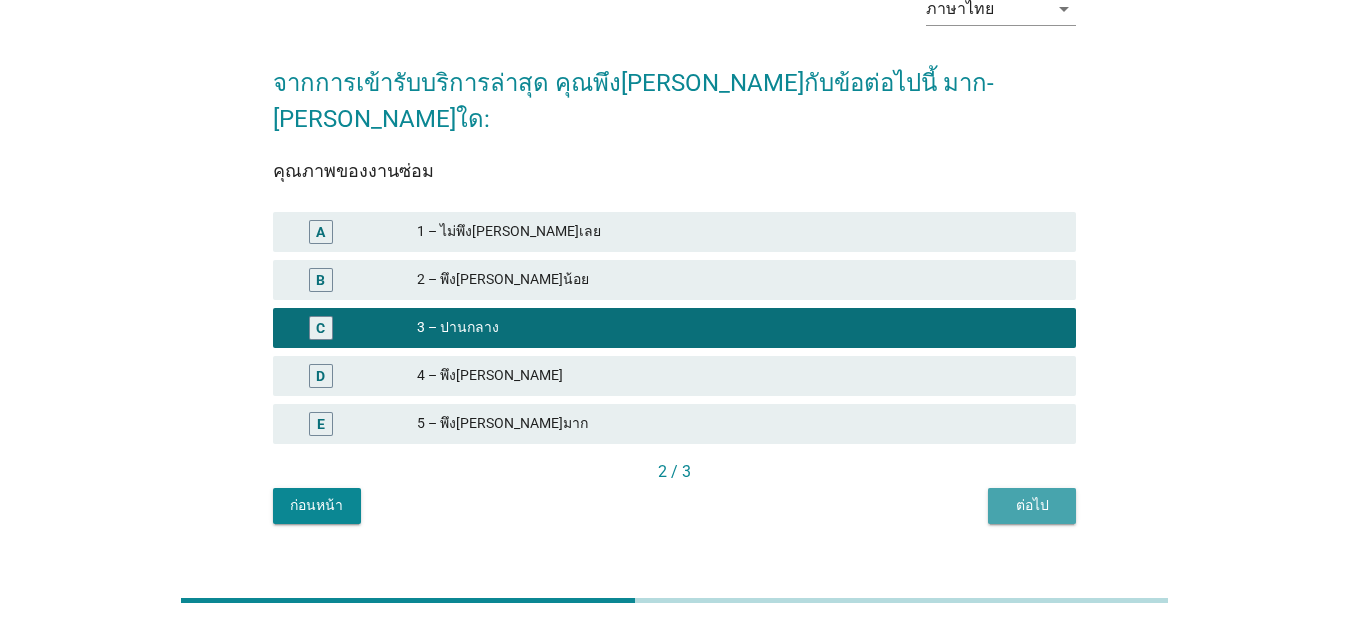 click on "ต่อไป" at bounding box center [1032, 505] 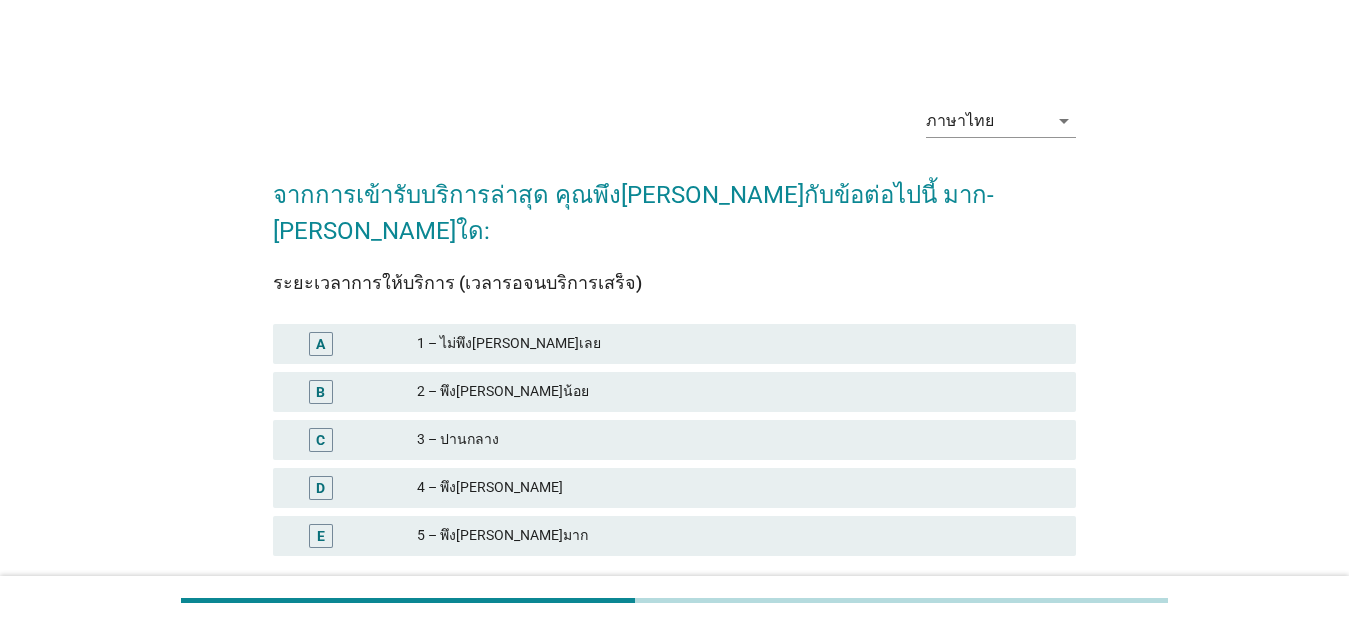click on "C   3 – ปานกลาง" at bounding box center [674, 440] 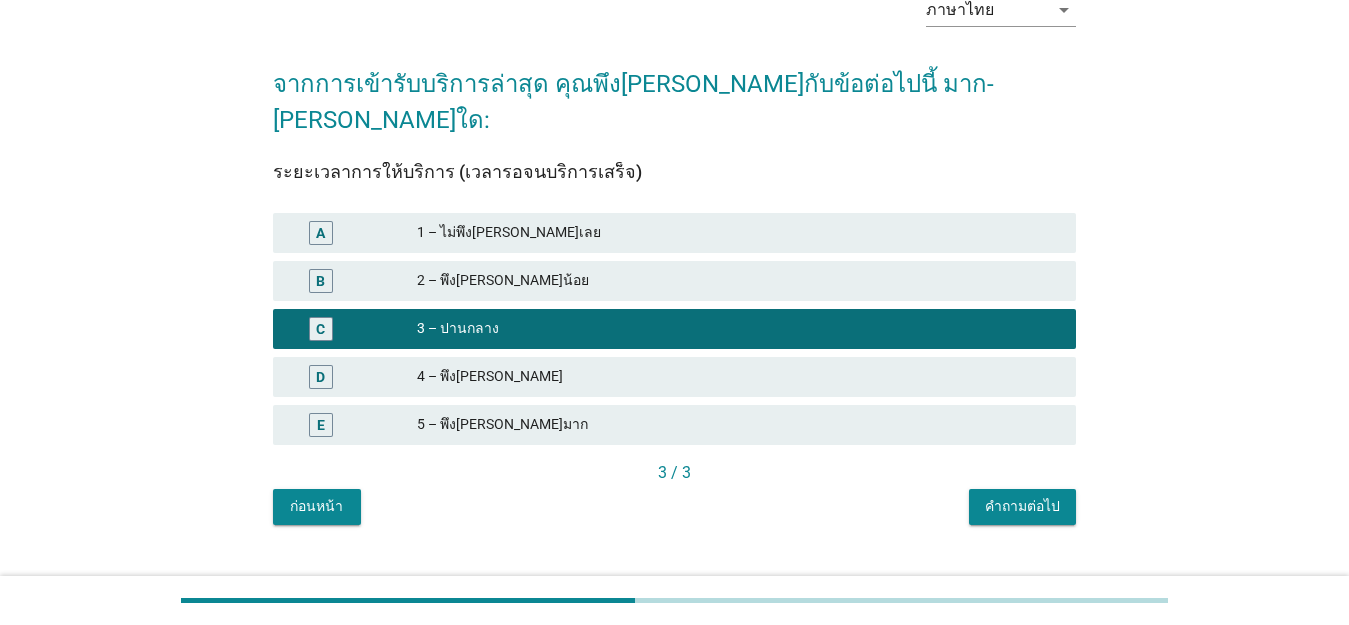 scroll, scrollTop: 112, scrollLeft: 0, axis: vertical 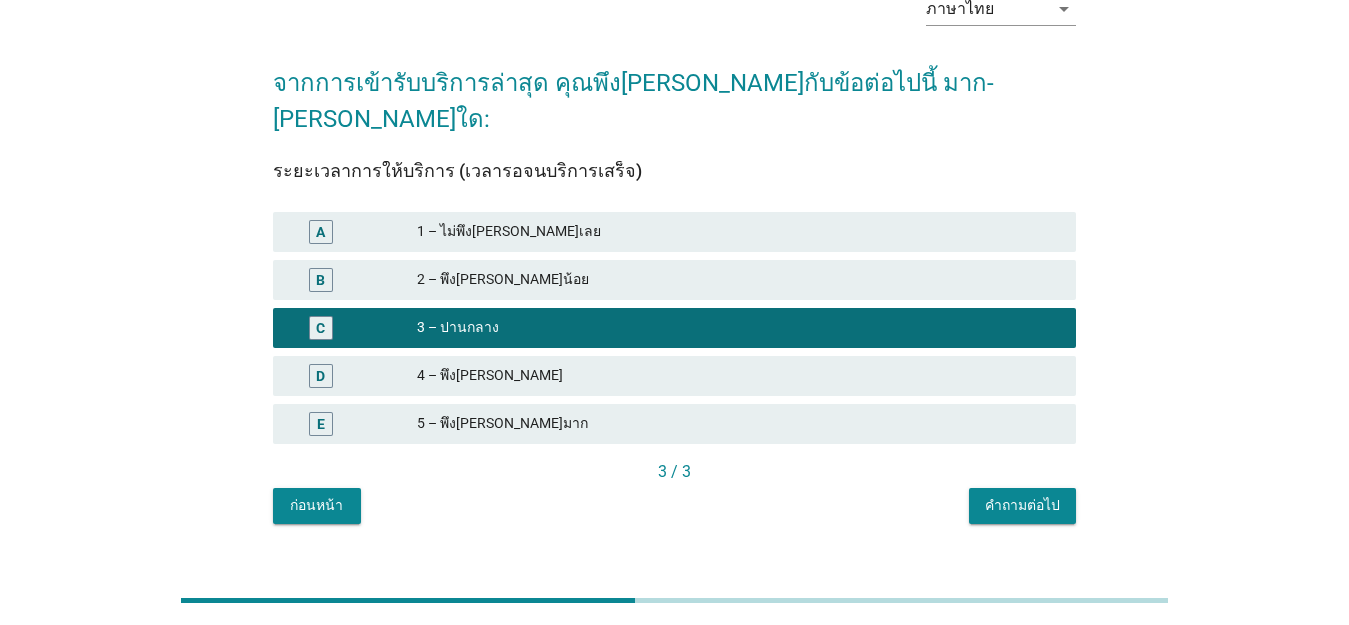 click on "ภาษาไทย arrow_drop_down   จากการเข้ารับบริการล่าสุด คุณพึง[PERSON_NAME]กับข้อต่อไปนี้ มาก-[PERSON_NAME]ใด:
ระยะเวลาการให้บริการ (เวลารอจนบริการเสร็จ)
A   1 – ไม่พึง[PERSON_NAME]เลย B   2 – พึง[PERSON_NAME]น้อย C   3 – ปานกลาง D   4 – พึง[PERSON_NAME] E   5 – พึง[PERSON_NAME]มาก
3 / 3
ก่อนหน้า   คำถามต่อไป" at bounding box center [674, 250] 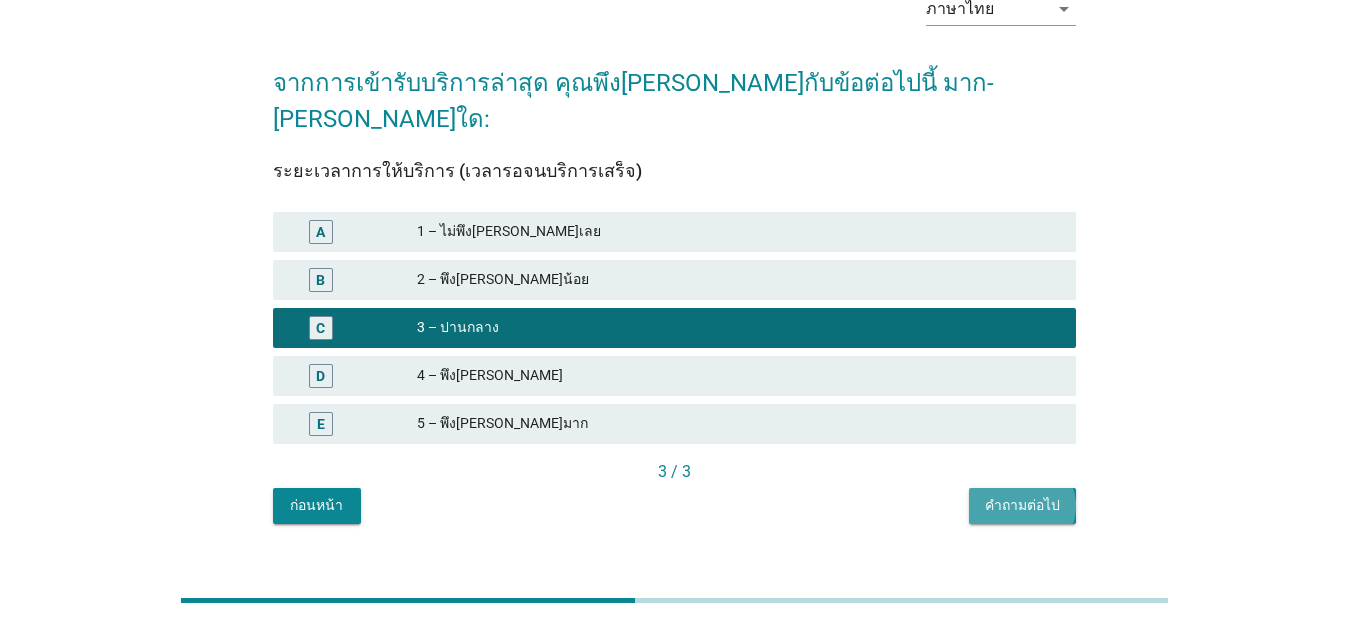 click on "คำถามต่อไป" at bounding box center (1022, 505) 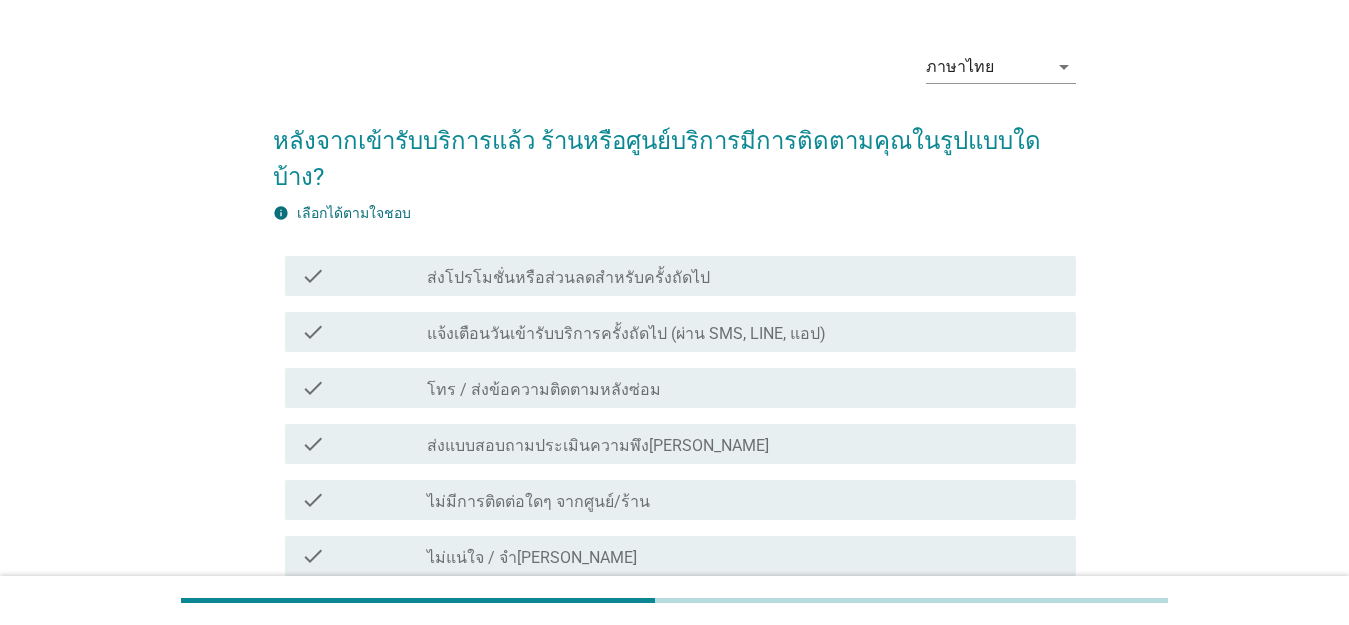 scroll, scrollTop: 200, scrollLeft: 0, axis: vertical 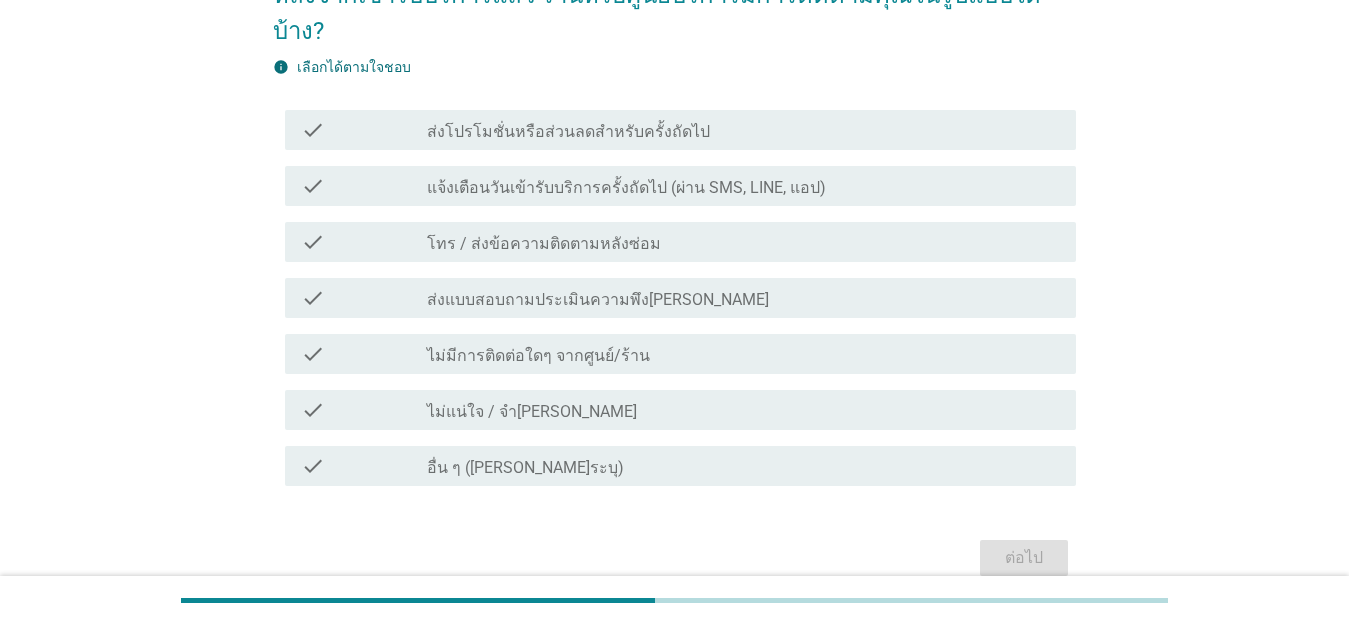 click on "ไม่มีการติดต่อใดๆ จากศูนย์/ร้าน" at bounding box center [538, 356] 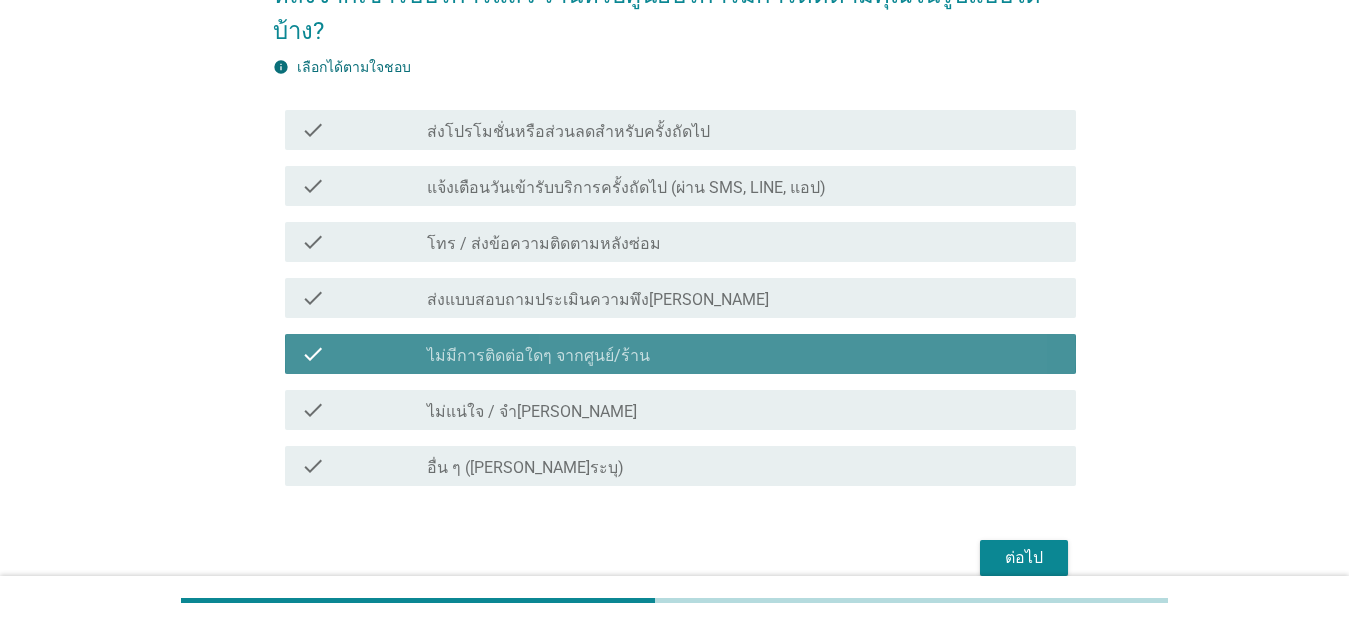 click on "ส่งแบบสอบถามประเมินความพึง[PERSON_NAME]" at bounding box center [598, 300] 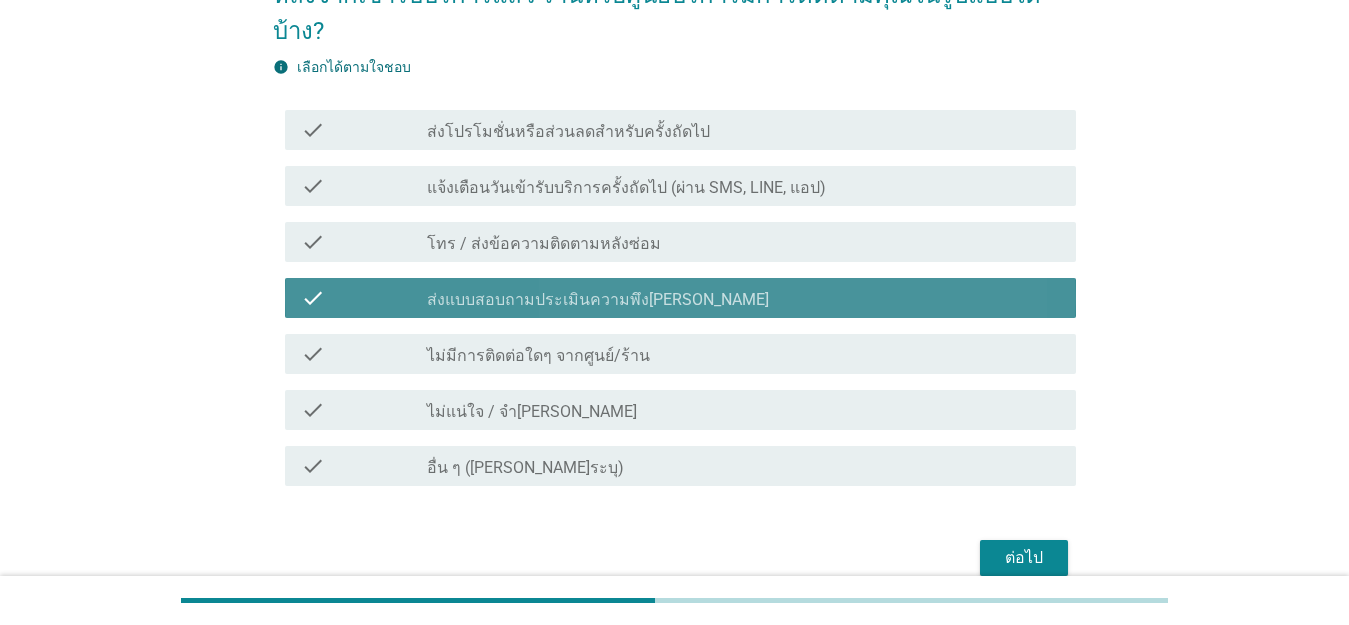 click on "โทร / ส่งข้อความติดตามหลังซ่อม" at bounding box center [544, 244] 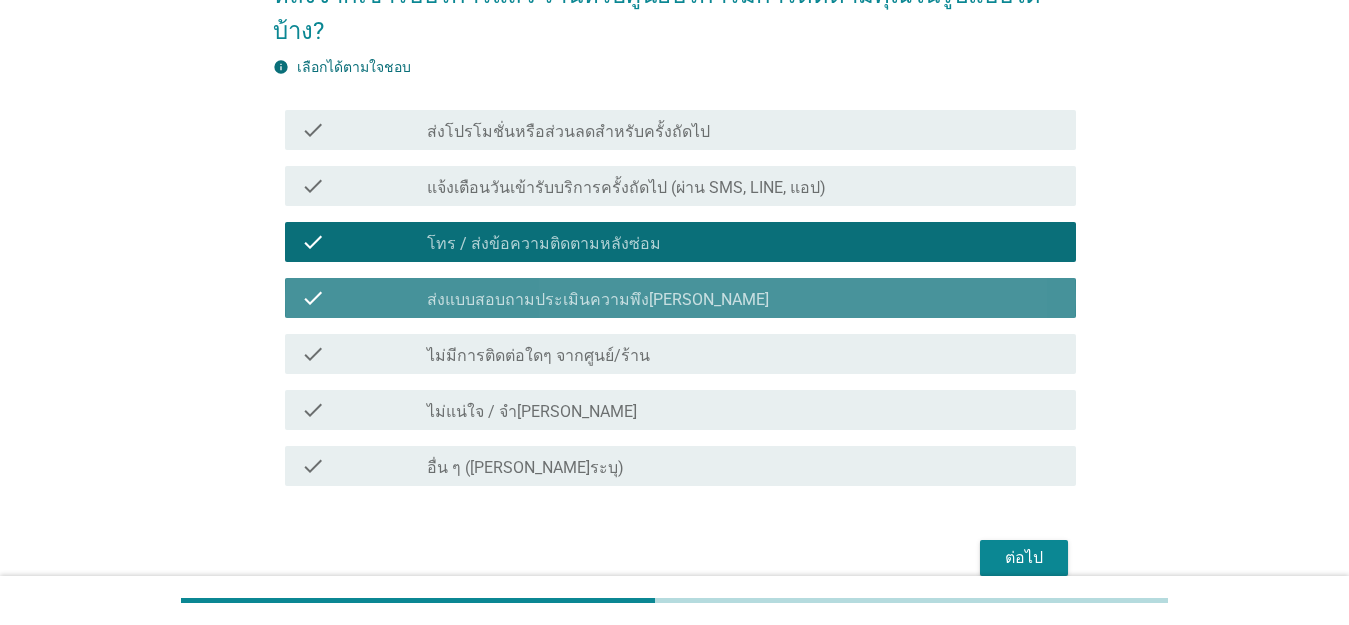 click on "check_box ส่งแบบสอบถามประเมินความพึง[PERSON_NAME]" at bounding box center (743, 298) 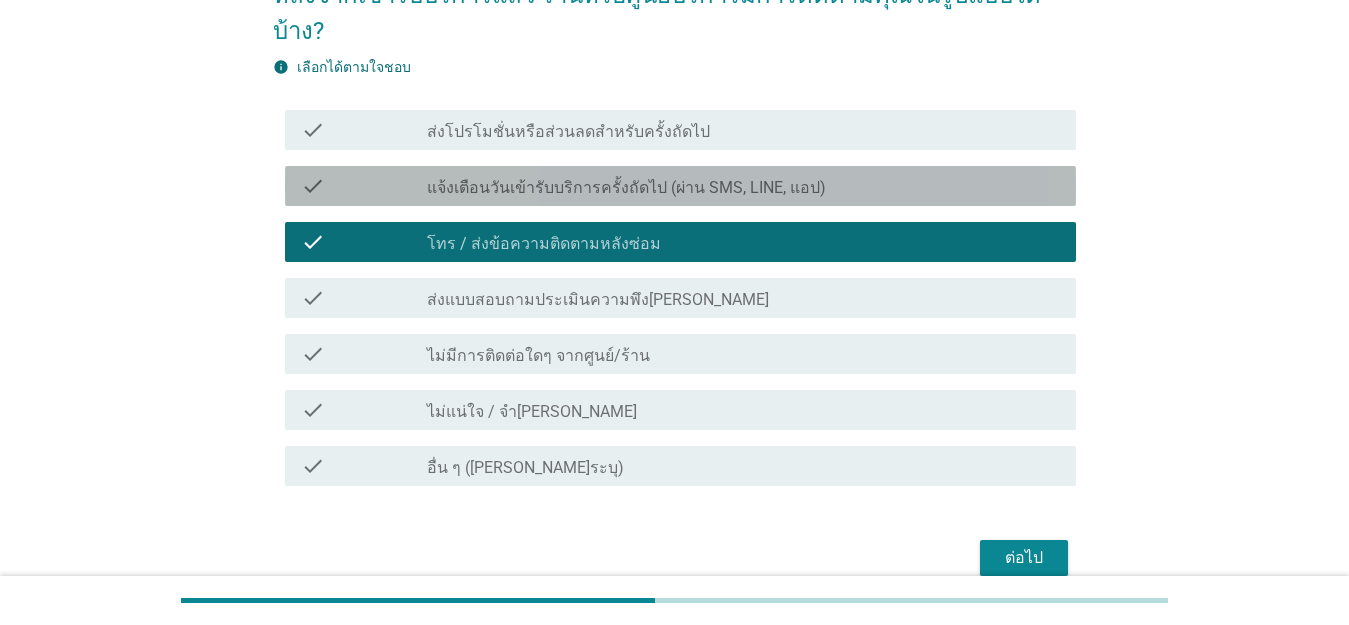 click on "แจ้งเตือนวันเข้ารับบริการครั้งถัดไป (ผ่าน SMS, LINE, แอป)" at bounding box center [626, 188] 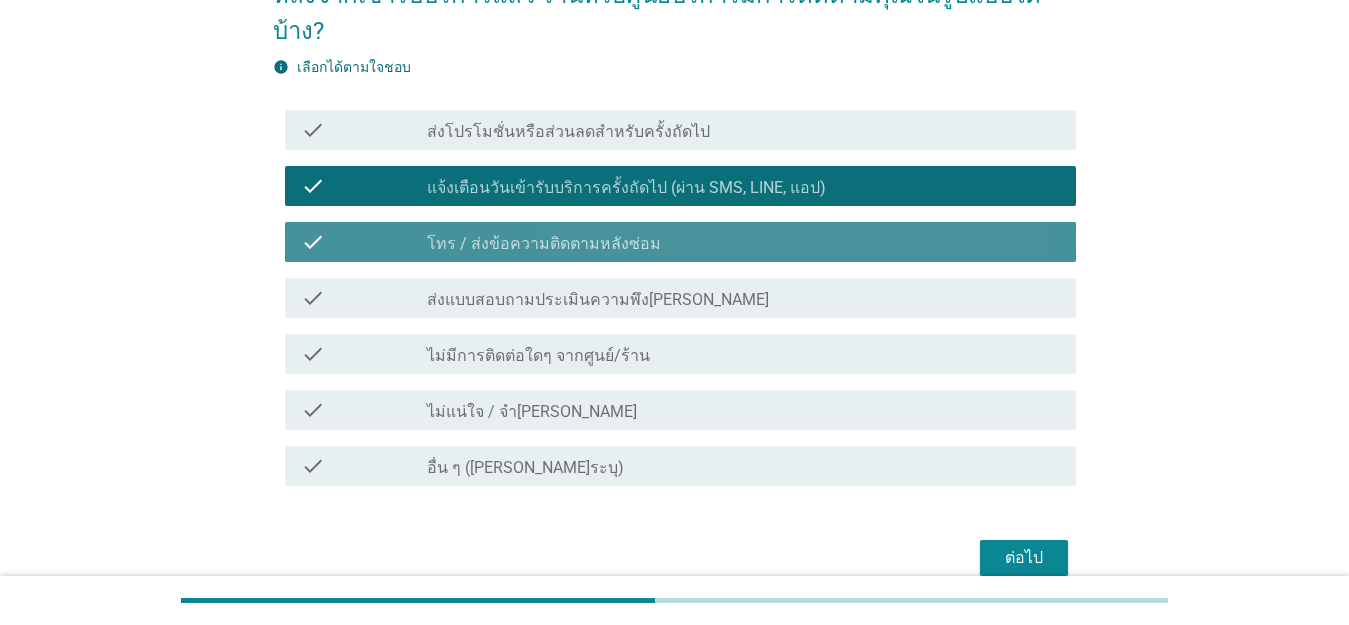 click on "check     check_box โทร / ส่งข้อความติดตามหลังซ่อม" at bounding box center [680, 242] 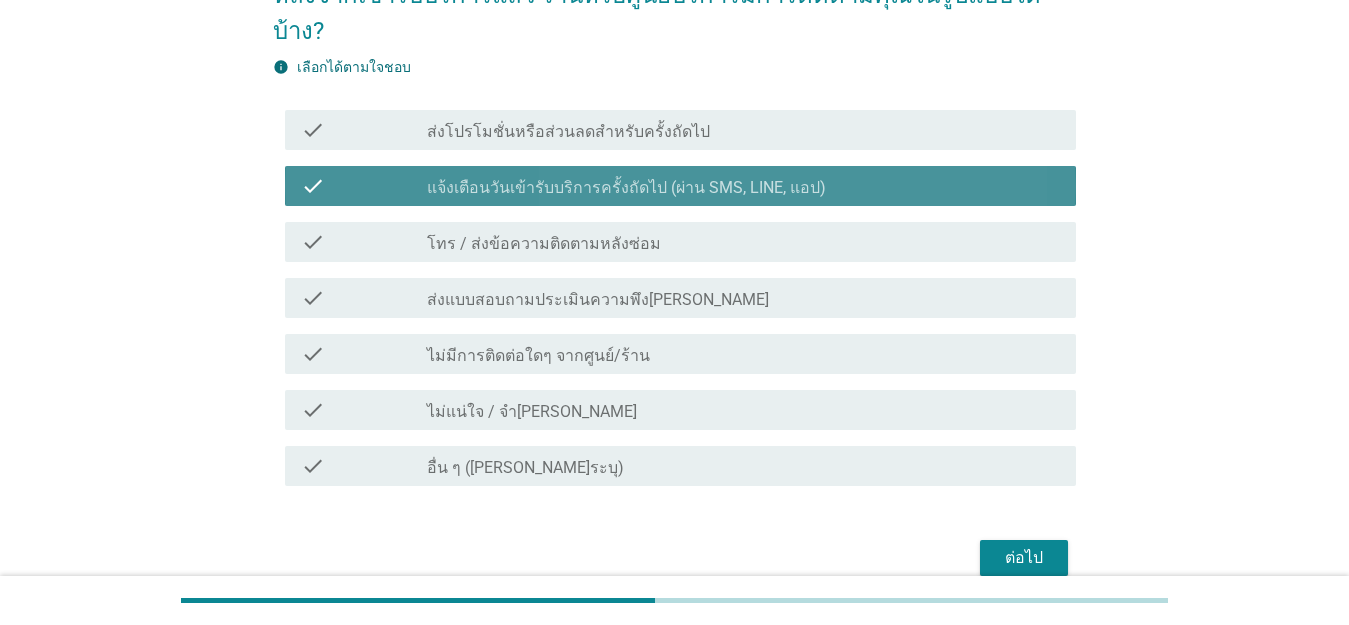 click on "แจ้งเตือนวันเข้ารับบริการครั้งถัดไป (ผ่าน SMS, LINE, แอป)" at bounding box center [626, 188] 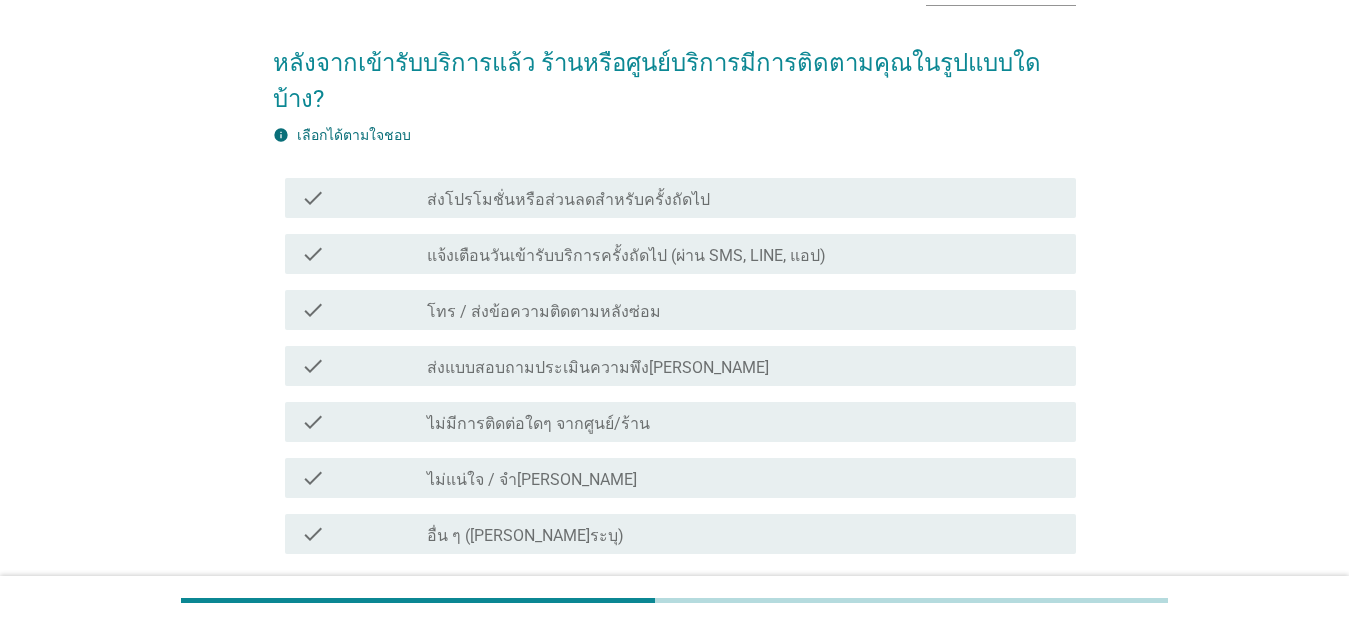 scroll, scrollTop: 0, scrollLeft: 0, axis: both 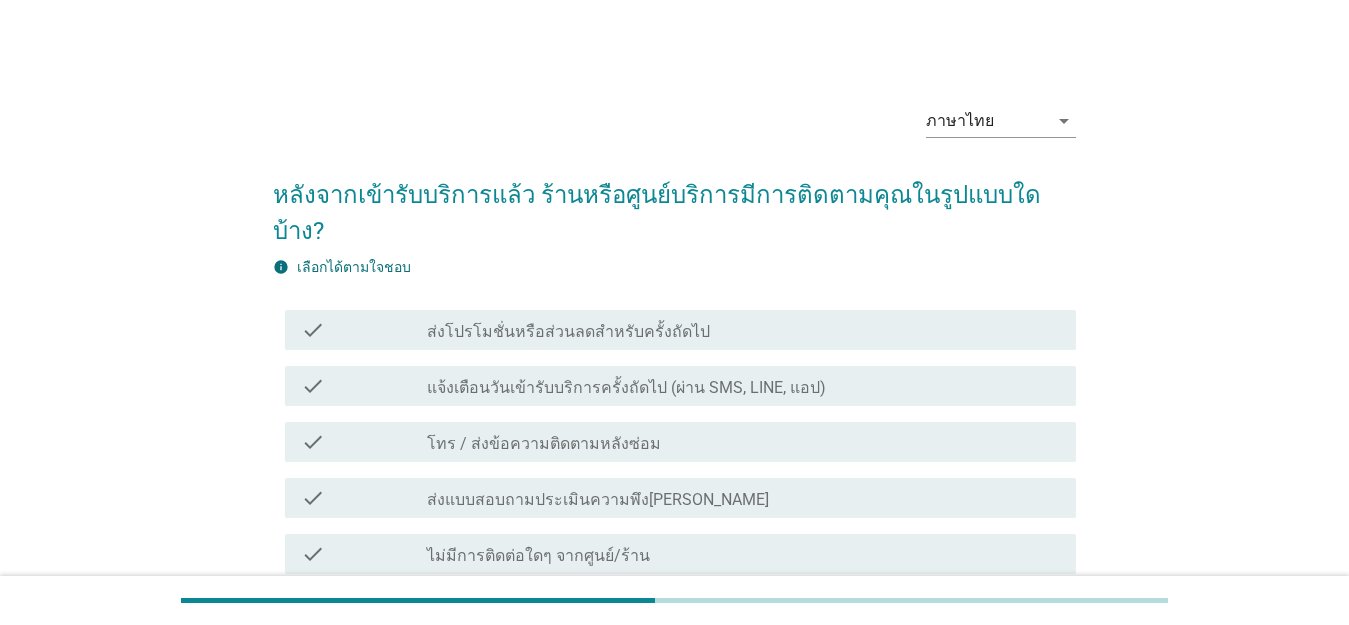 click on "แจ้งเตือนวันเข้ารับบริการครั้งถัดไป (ผ่าน SMS, LINE, แอป)" at bounding box center (626, 388) 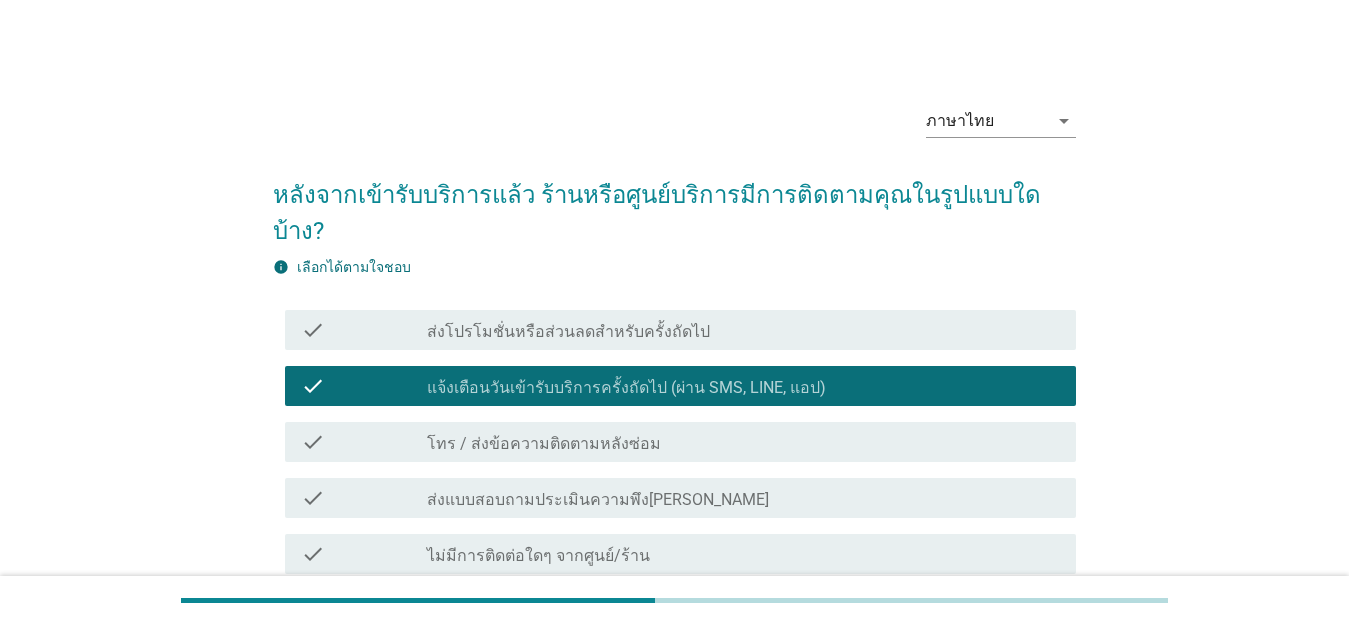 click on "check     check_box โทร / ส่งข้อความติดตามหลังซ่อม" at bounding box center [674, 442] 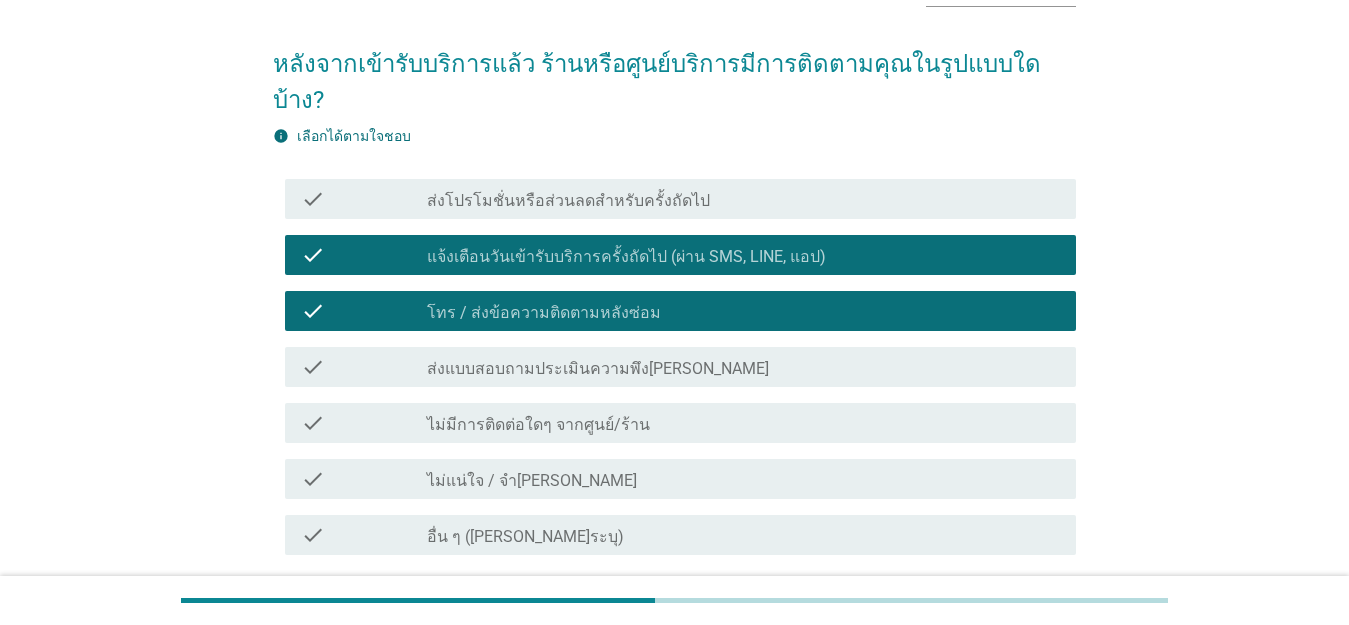 scroll, scrollTop: 258, scrollLeft: 0, axis: vertical 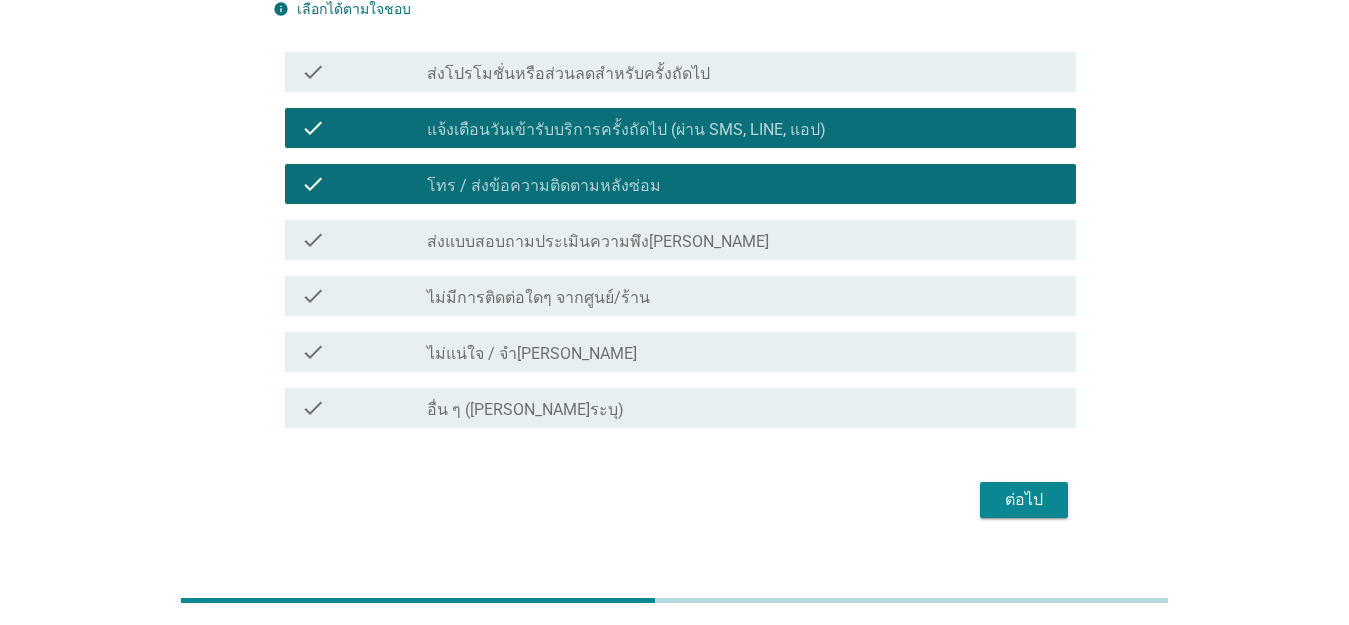 click on "ต่อไป" at bounding box center [1024, 500] 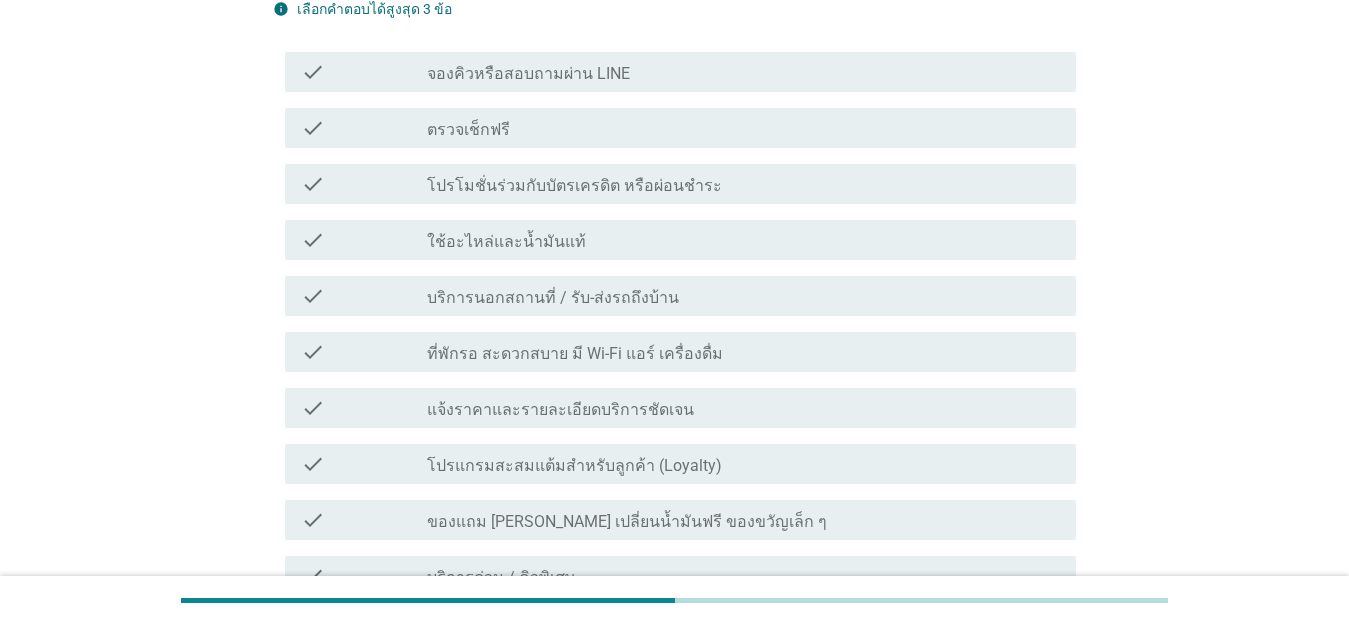 scroll, scrollTop: 0, scrollLeft: 0, axis: both 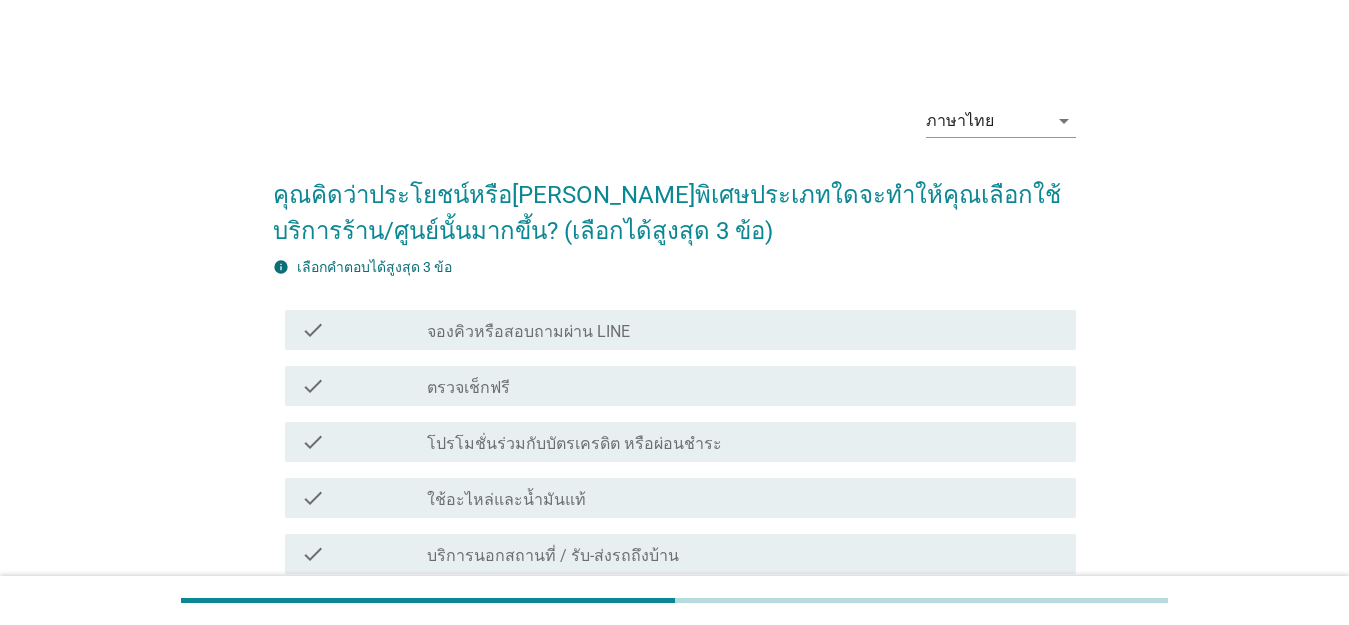 click on "check_box_outline_blank ตรวจเช็กฟรี" at bounding box center (743, 386) 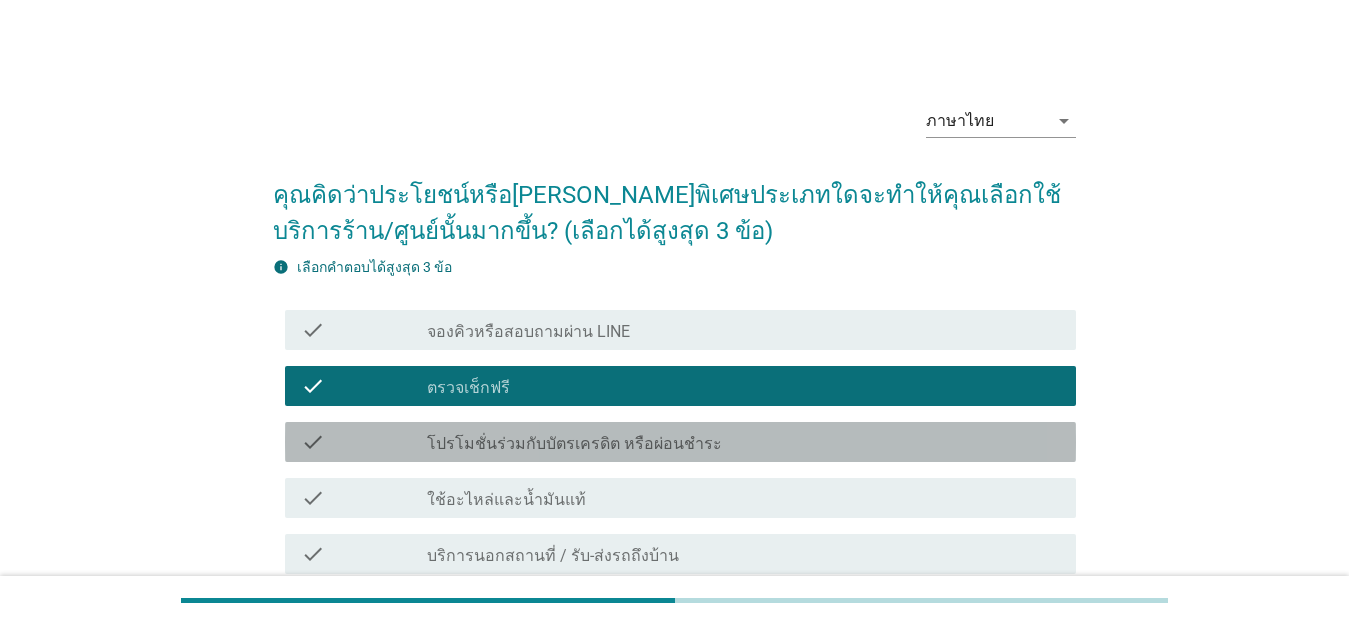 drag, startPoint x: 641, startPoint y: 441, endPoint x: 663, endPoint y: 470, distance: 36.40055 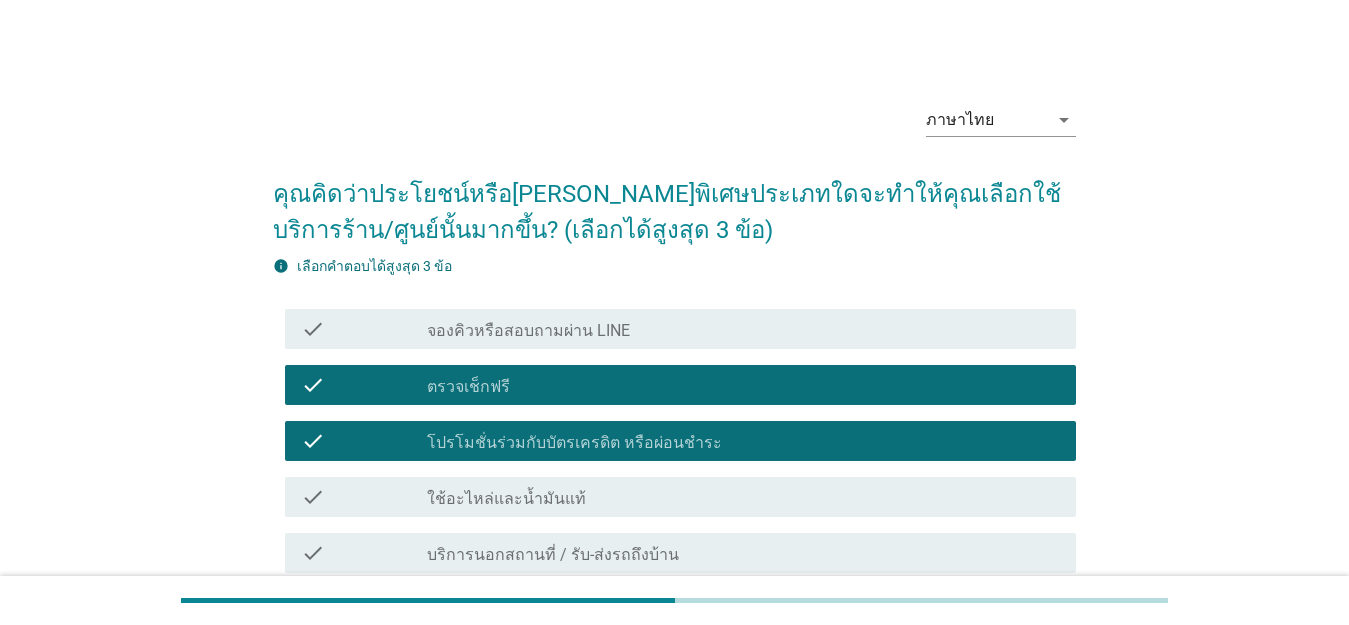 scroll, scrollTop: 300, scrollLeft: 0, axis: vertical 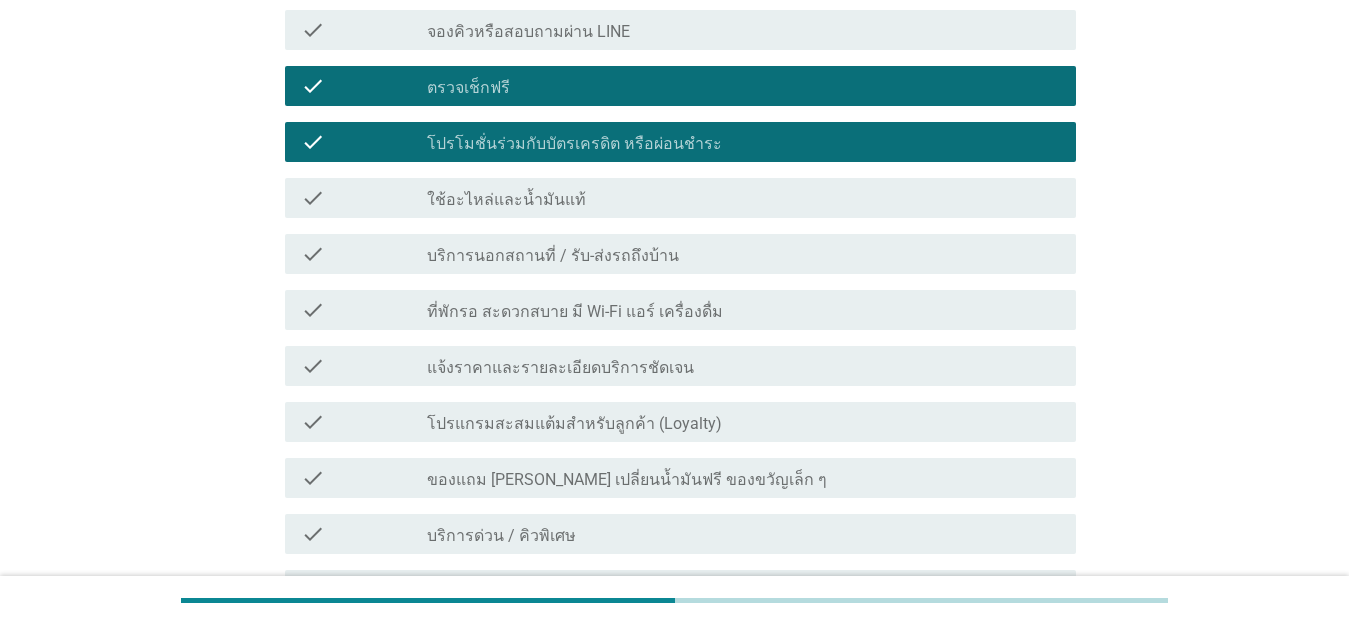 click on "check     check_box_outline_blank ที่พักรอ สะดวกสบาย มี Wi-Fi แอร์ เครื่องดื่ม" at bounding box center (680, 310) 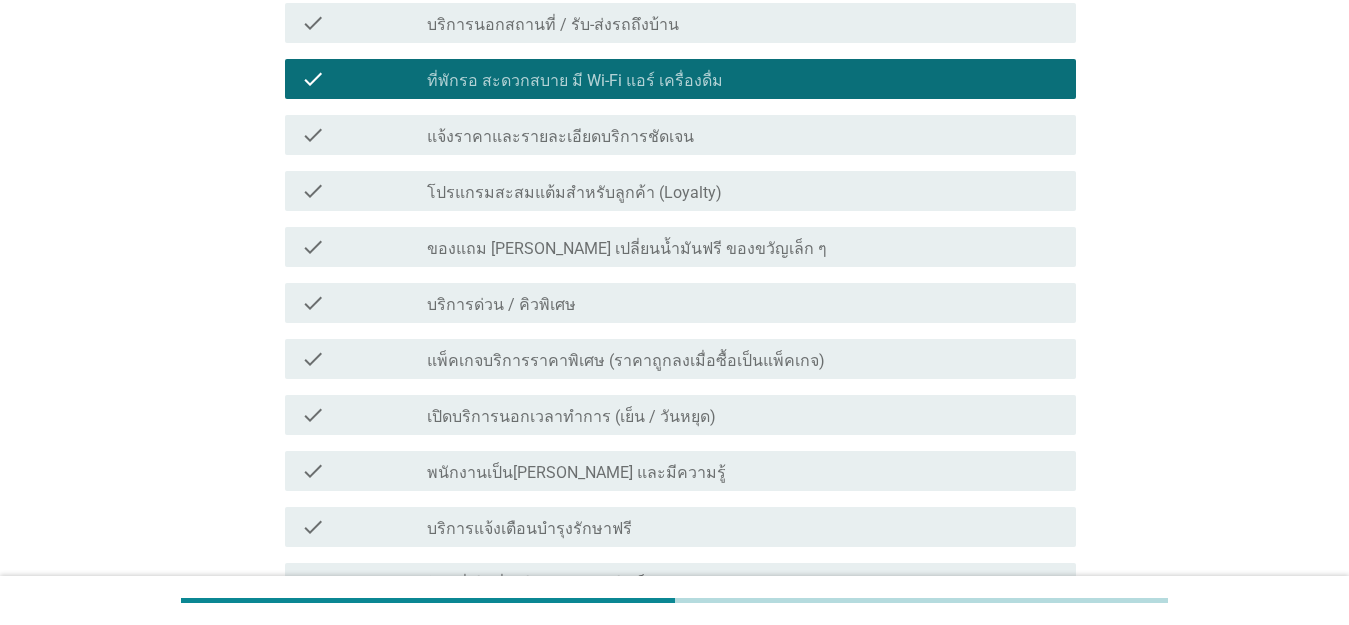 scroll, scrollTop: 800, scrollLeft: 0, axis: vertical 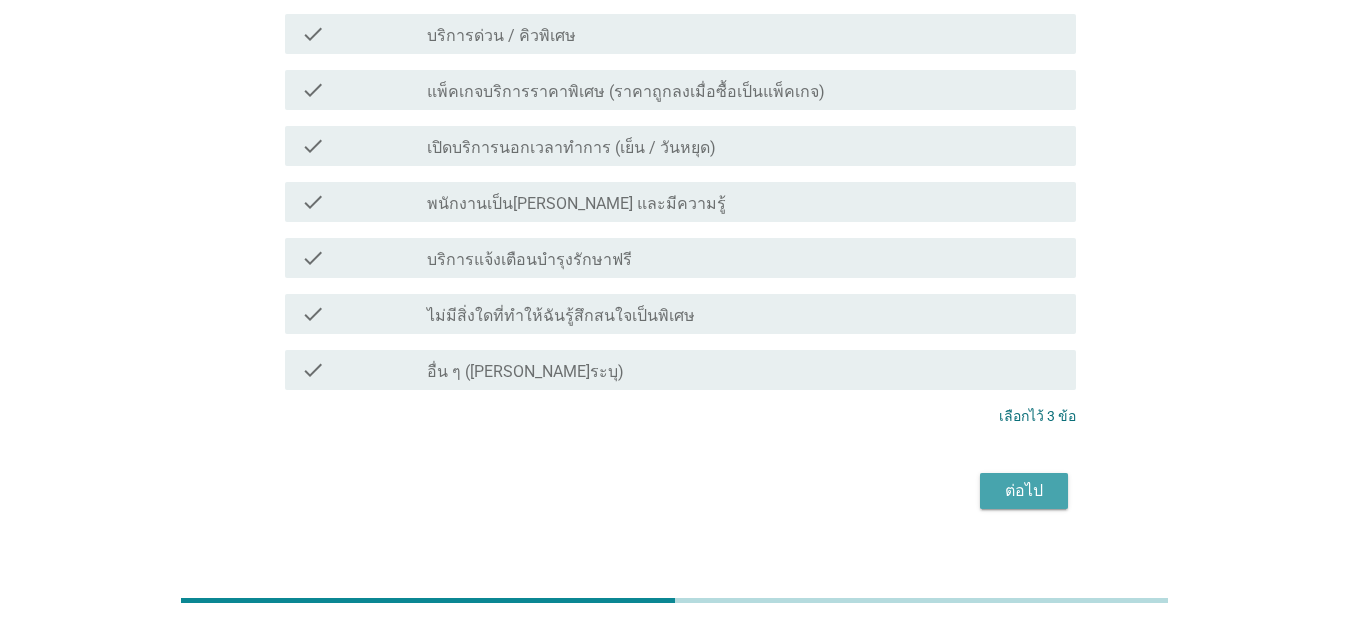 click on "ต่อไป" at bounding box center (1024, 491) 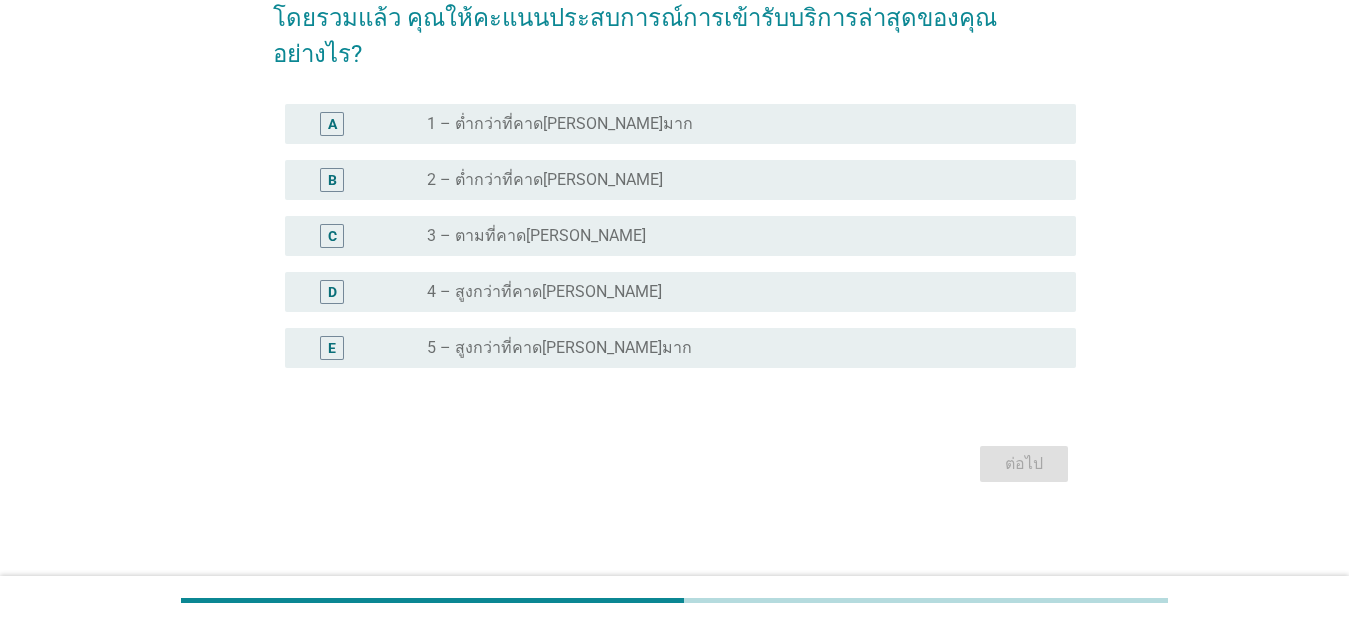 scroll, scrollTop: 0, scrollLeft: 0, axis: both 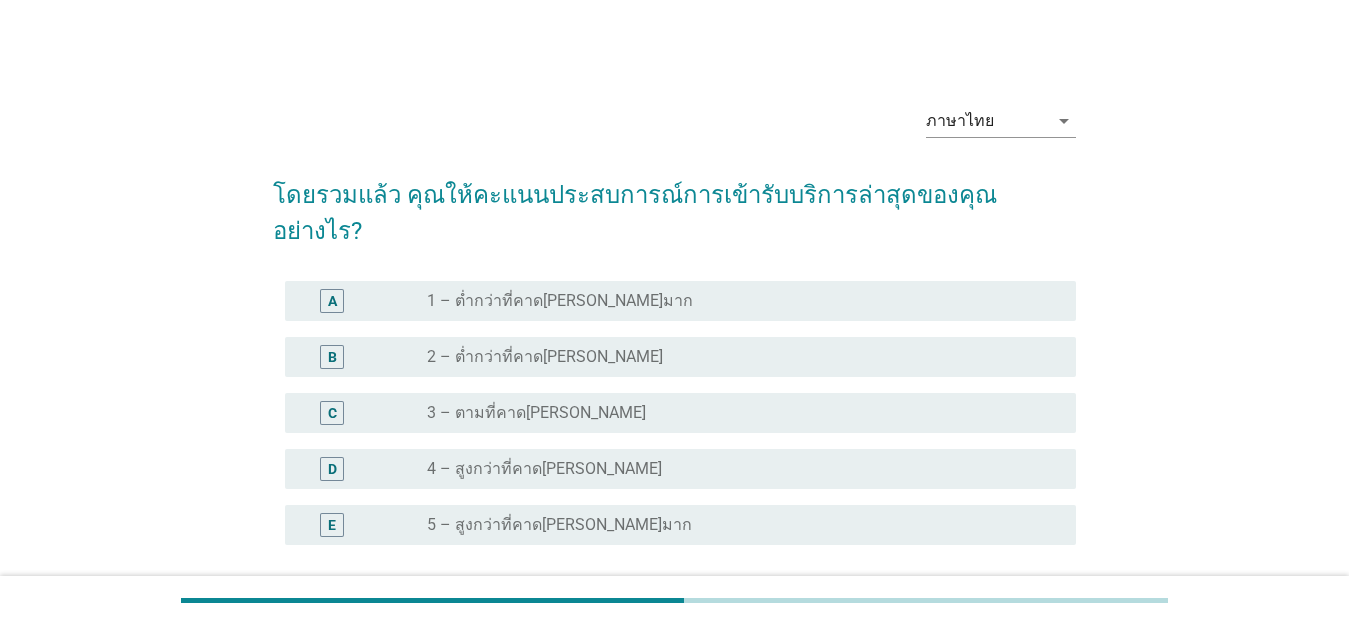 click on "radio_button_unchecked 3 – ตามที่คาด[PERSON_NAME]" at bounding box center [735, 413] 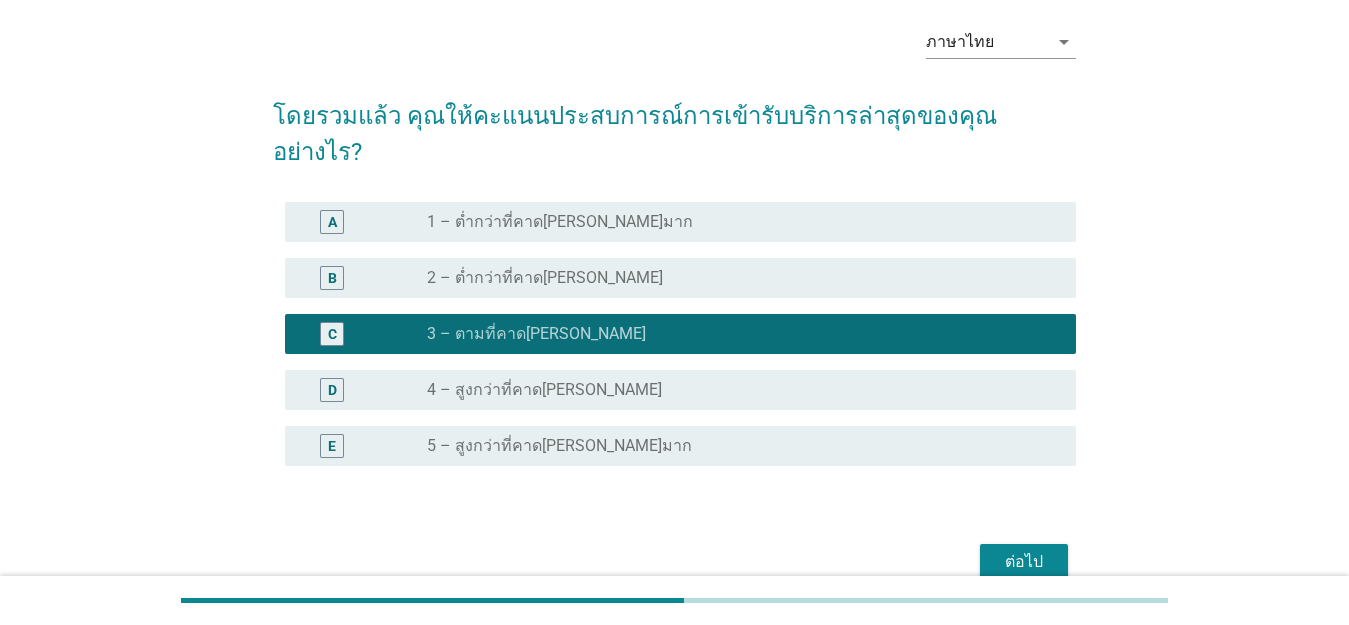 scroll, scrollTop: 141, scrollLeft: 0, axis: vertical 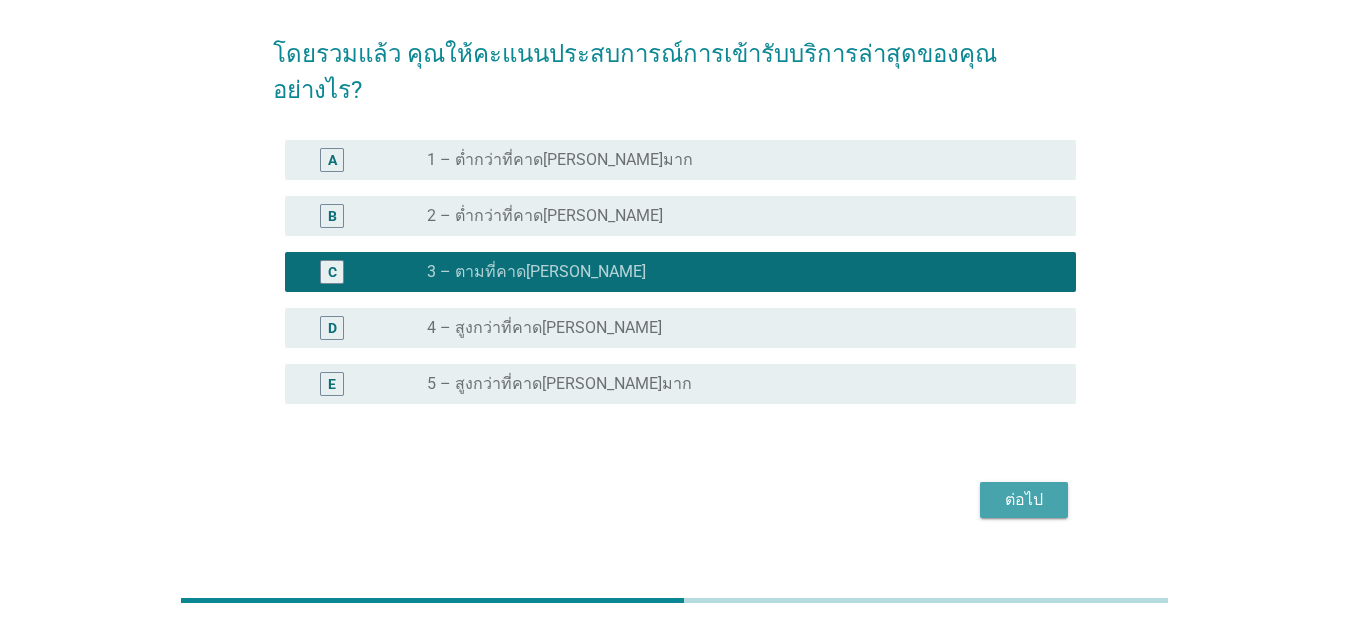 click on "ต่อไป" at bounding box center (1024, 500) 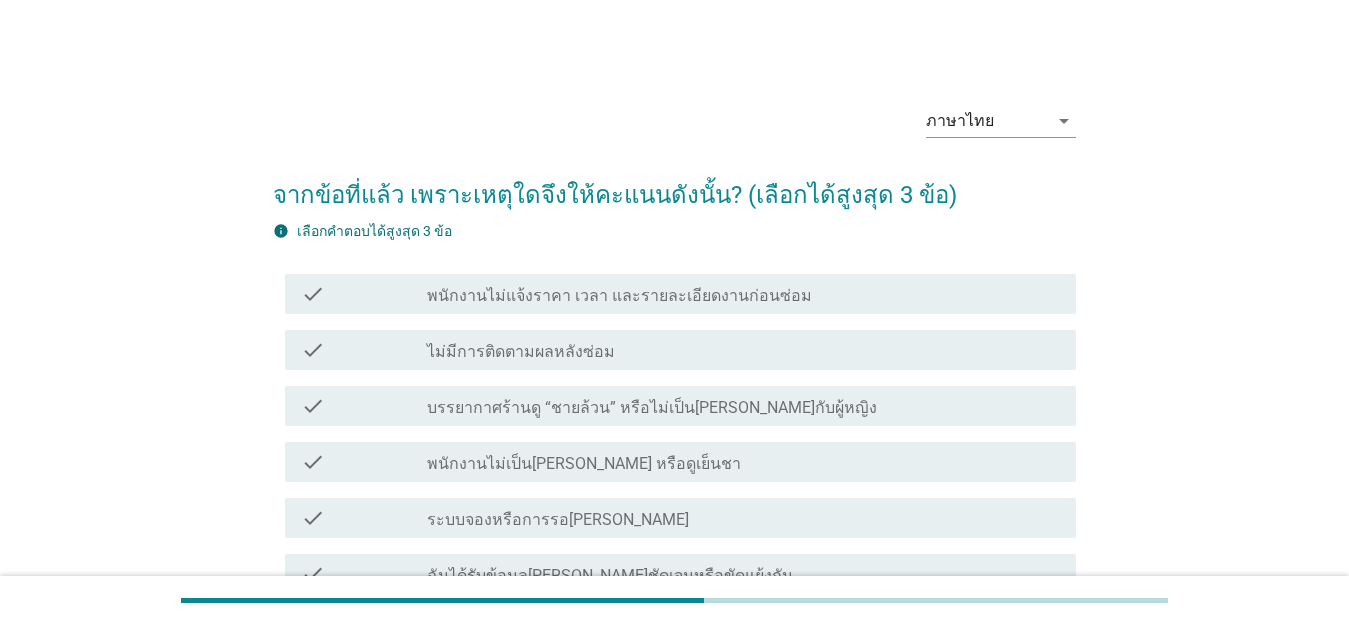 scroll, scrollTop: 100, scrollLeft: 0, axis: vertical 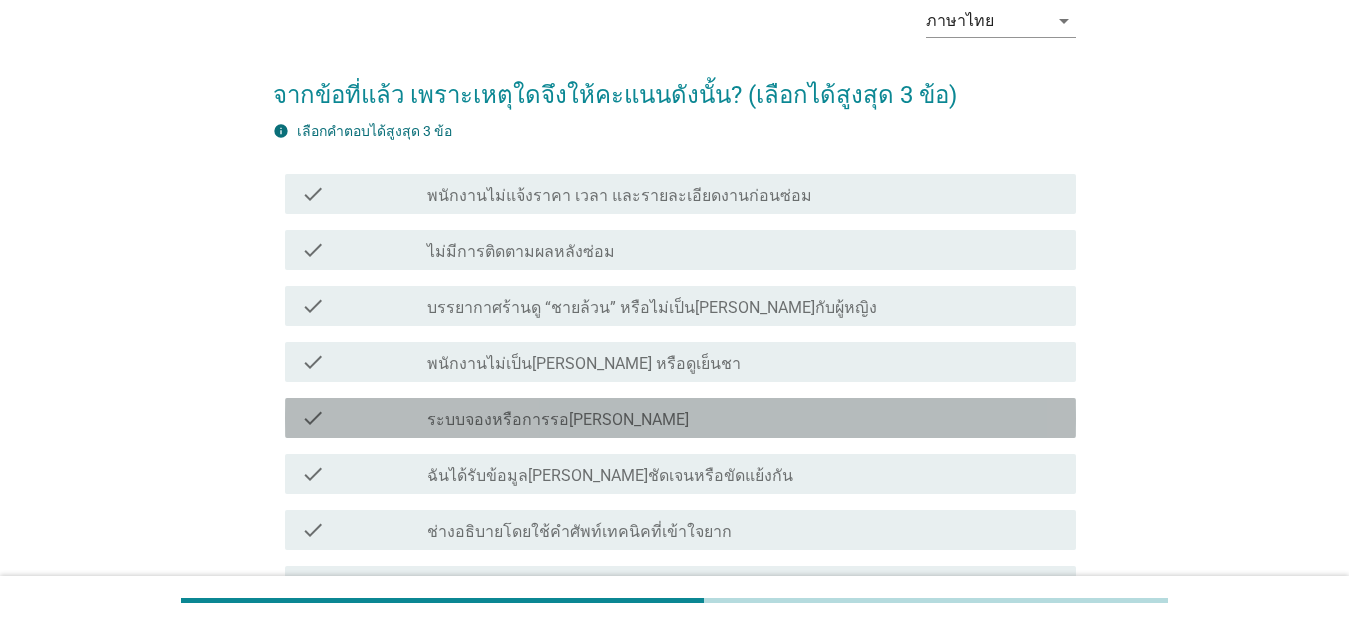 click on "check_box_outline_blank ระบบจองหรือการรอ[PERSON_NAME]" at bounding box center (743, 418) 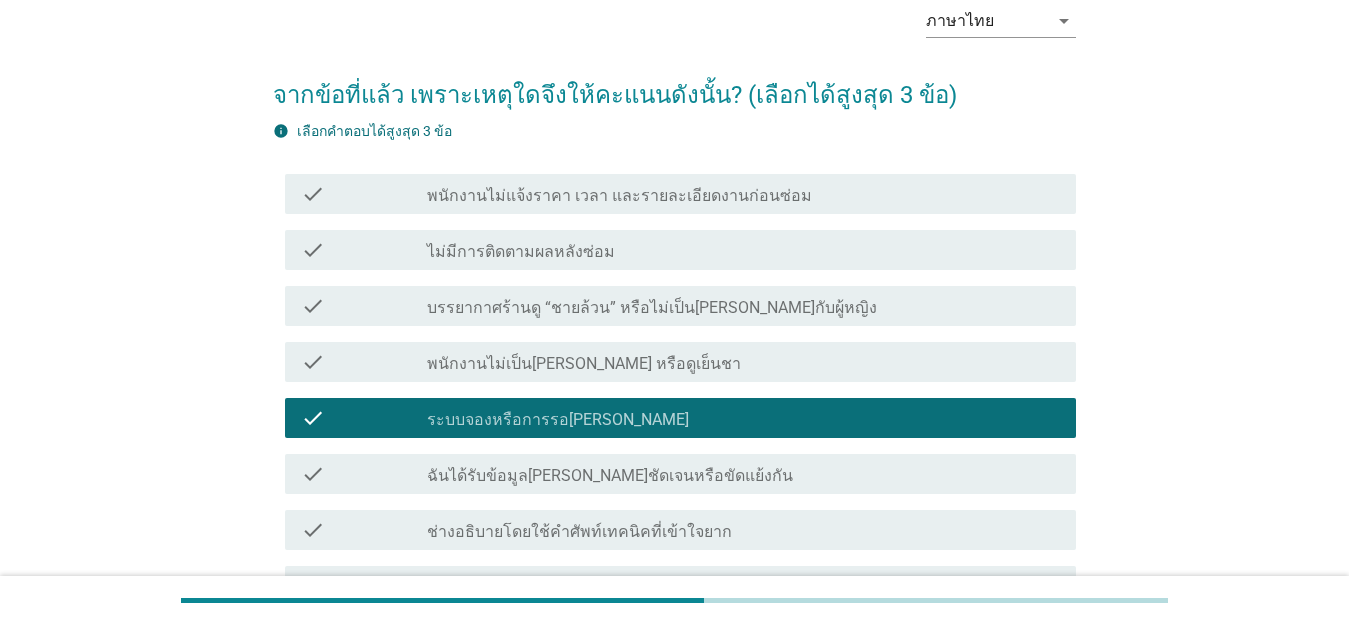 click on "check     check_box_outline_blank ไม่มีการติดตามผลหลังซ่อม" at bounding box center (680, 250) 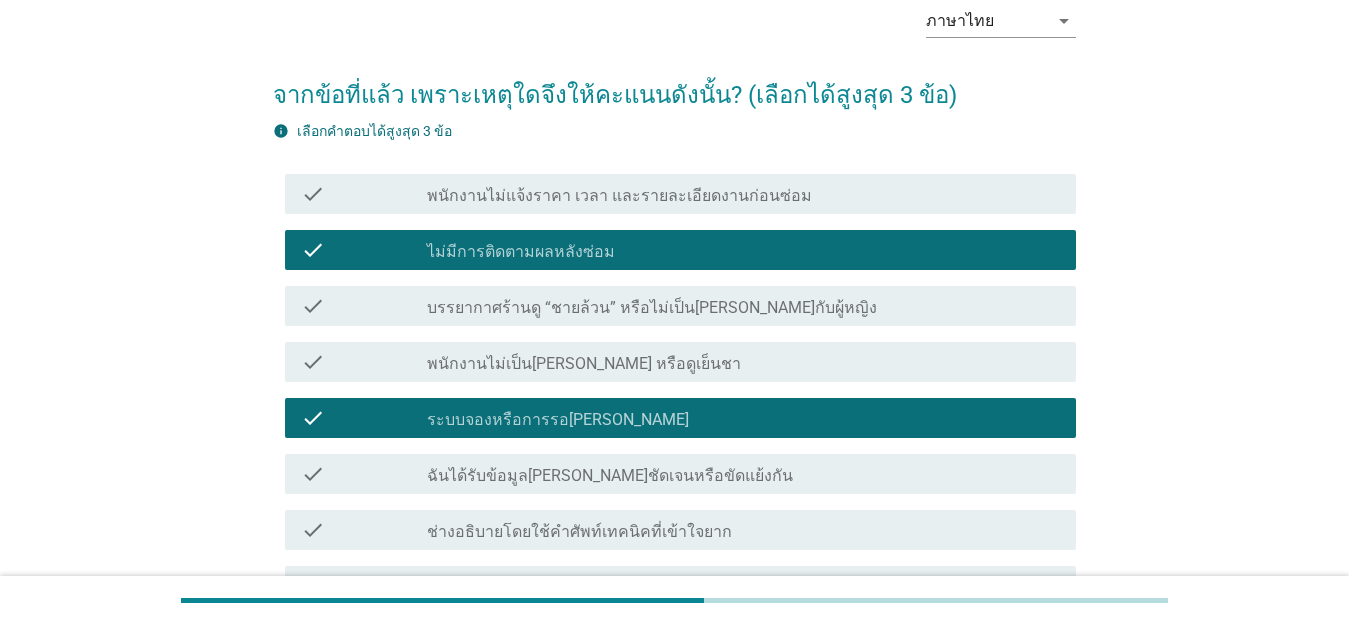 click on "พนักงานไม่แจ้งราคา เวลา และรายละเอียดงานก่อนซ่อม" at bounding box center (619, 196) 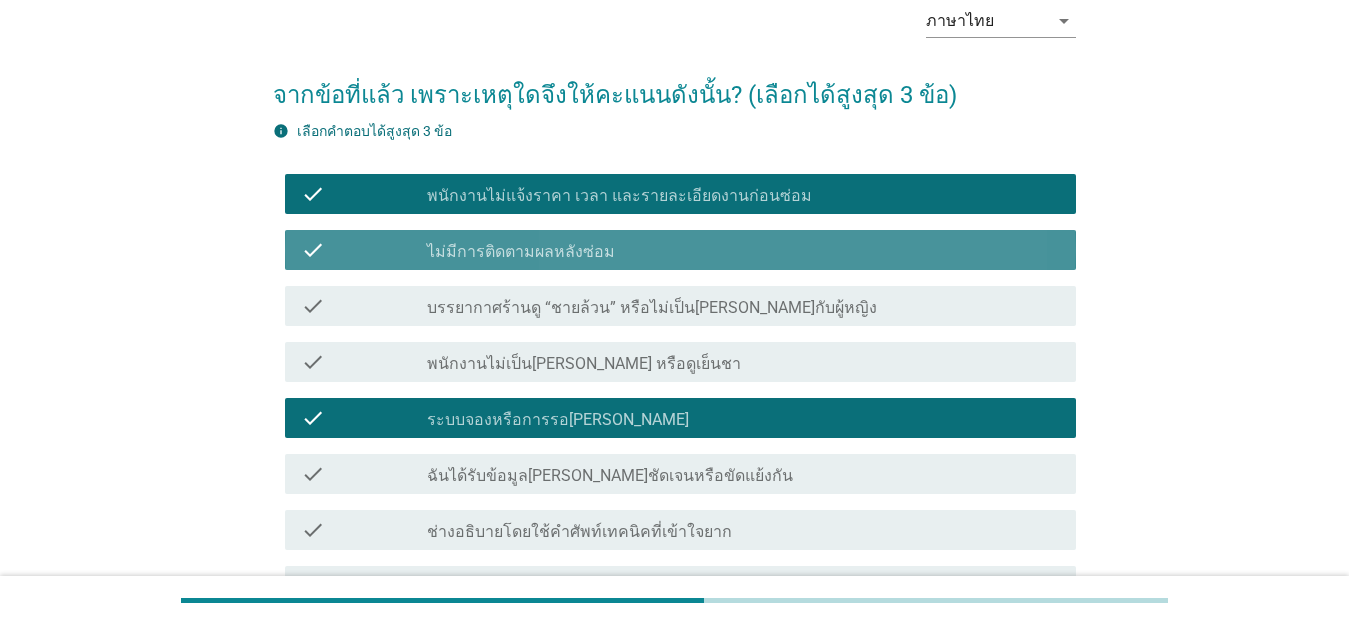 click on "check_box_outline_blank ไม่มีการติดตามผลหลังซ่อม" at bounding box center (743, 250) 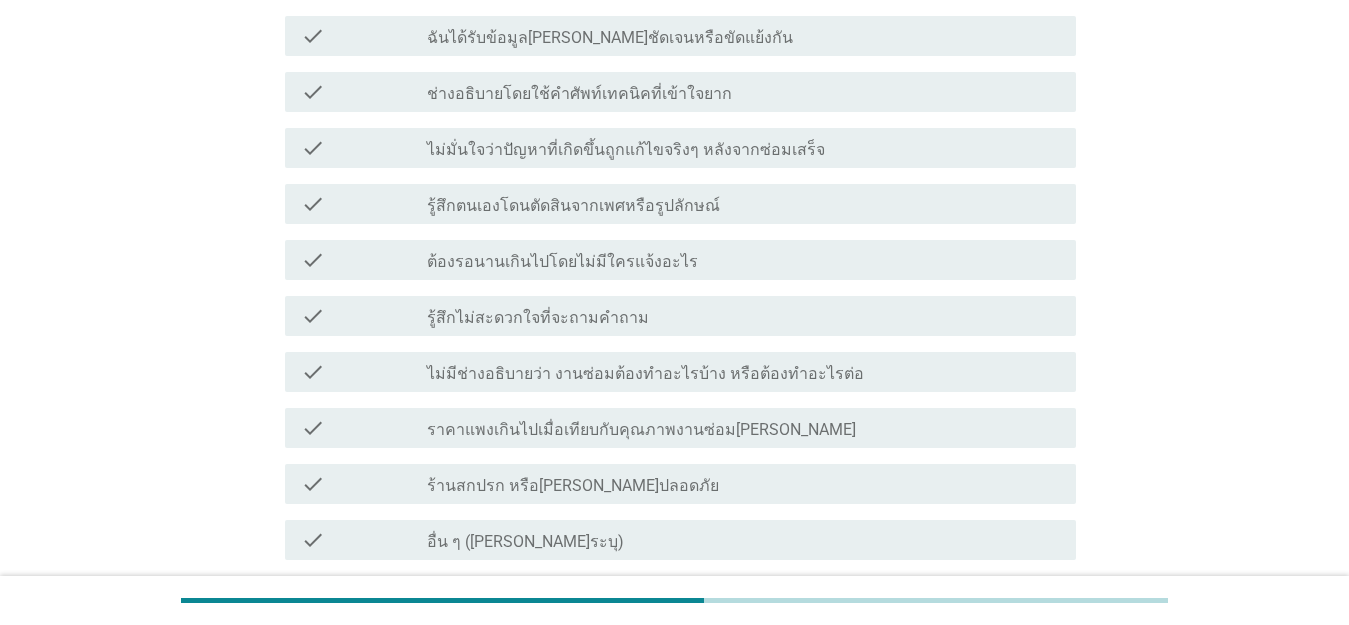 scroll, scrollTop: 735, scrollLeft: 0, axis: vertical 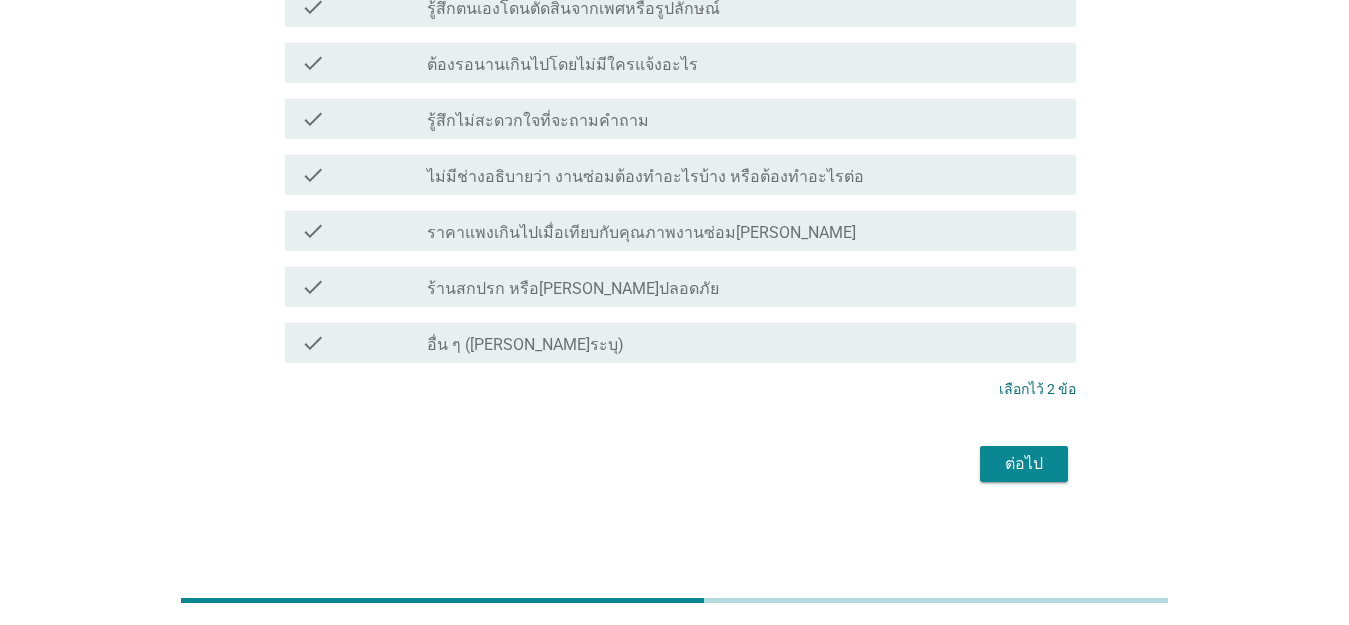 click on "ต่อไป" at bounding box center [674, 464] 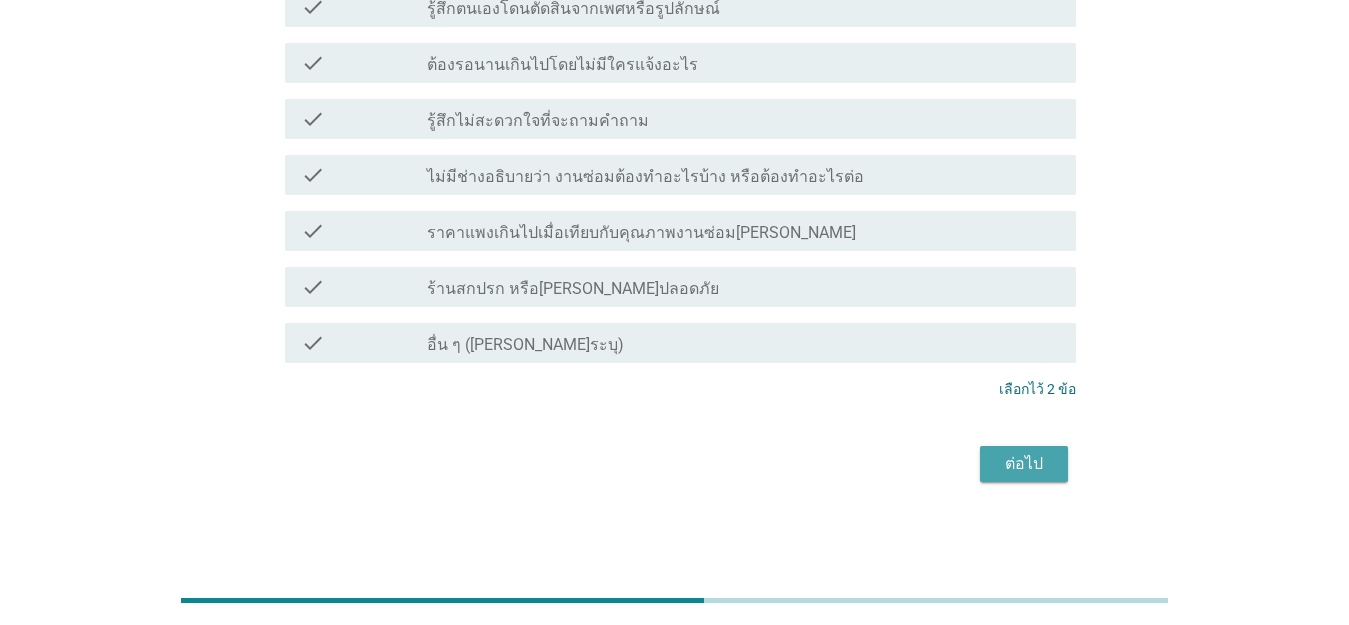 click on "ต่อไป" at bounding box center [1024, 464] 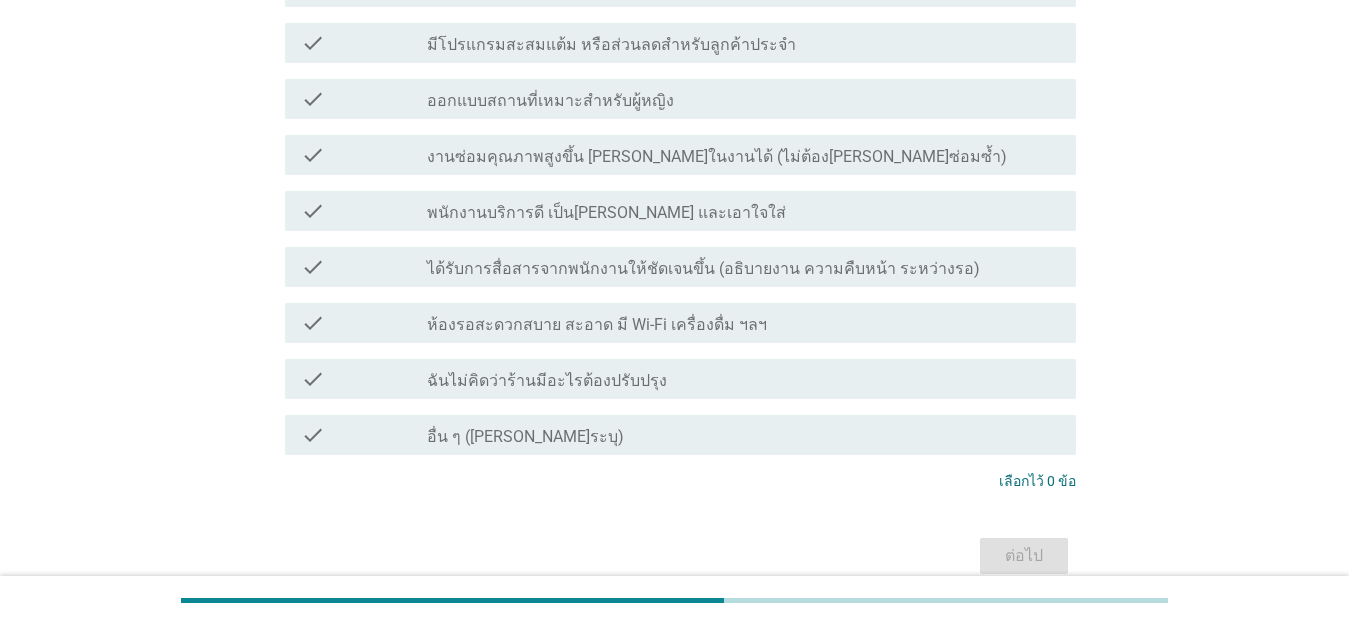 scroll, scrollTop: 0, scrollLeft: 0, axis: both 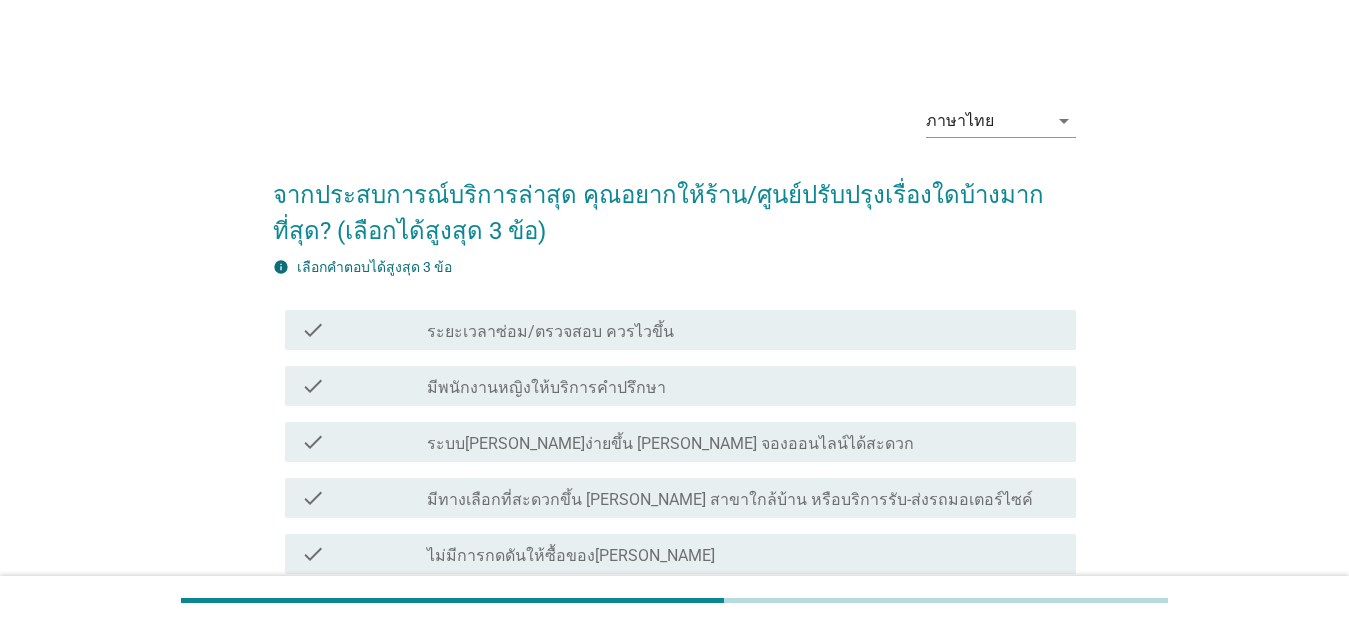 click on "มีทางเลือกที่สะดวกขึ้น [PERSON_NAME] สาขาใกล้บ้าน หรือบริการรับ-ส่งรถมอเตอร์ไซค์" at bounding box center [730, 500] 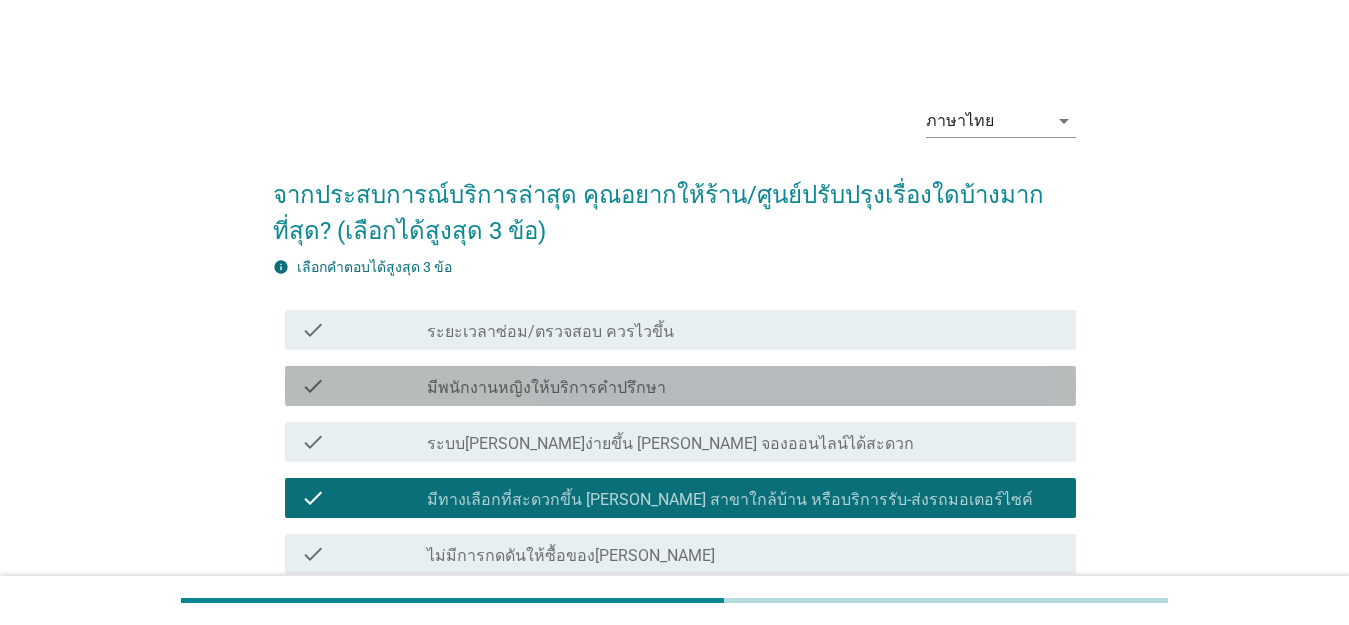 click on "มีพนักงานหญิงให้บริการคำปรึกษา" at bounding box center [546, 388] 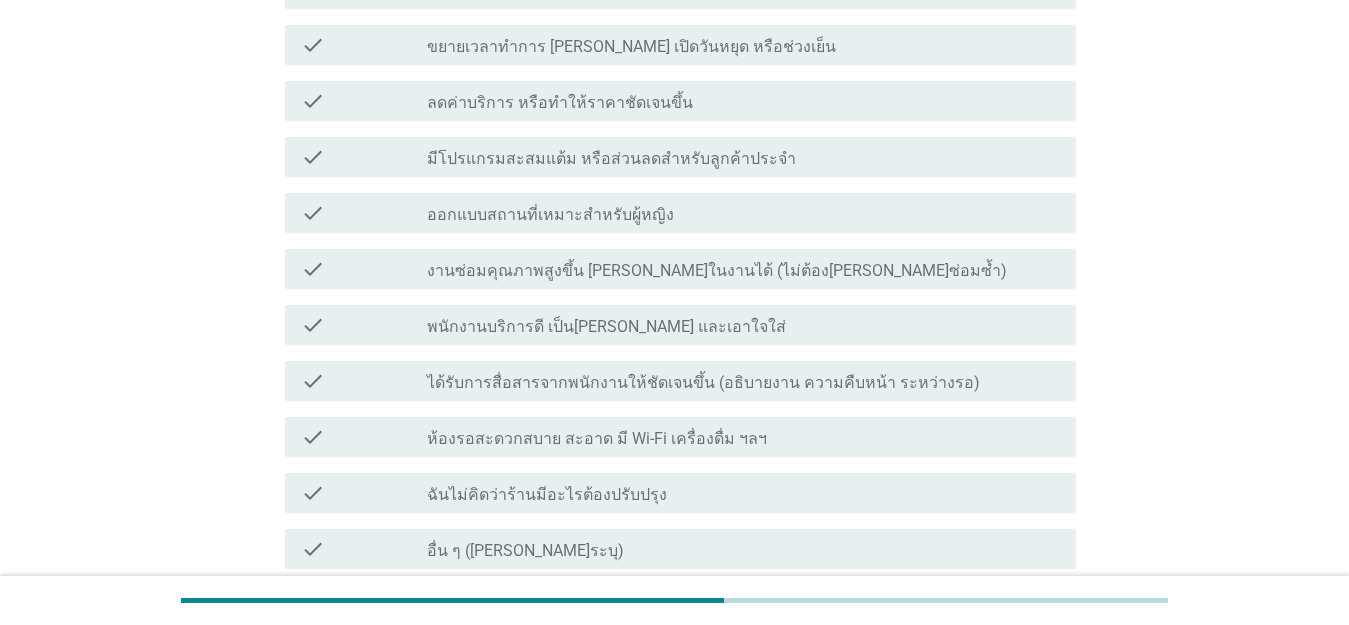 scroll, scrollTop: 800, scrollLeft: 0, axis: vertical 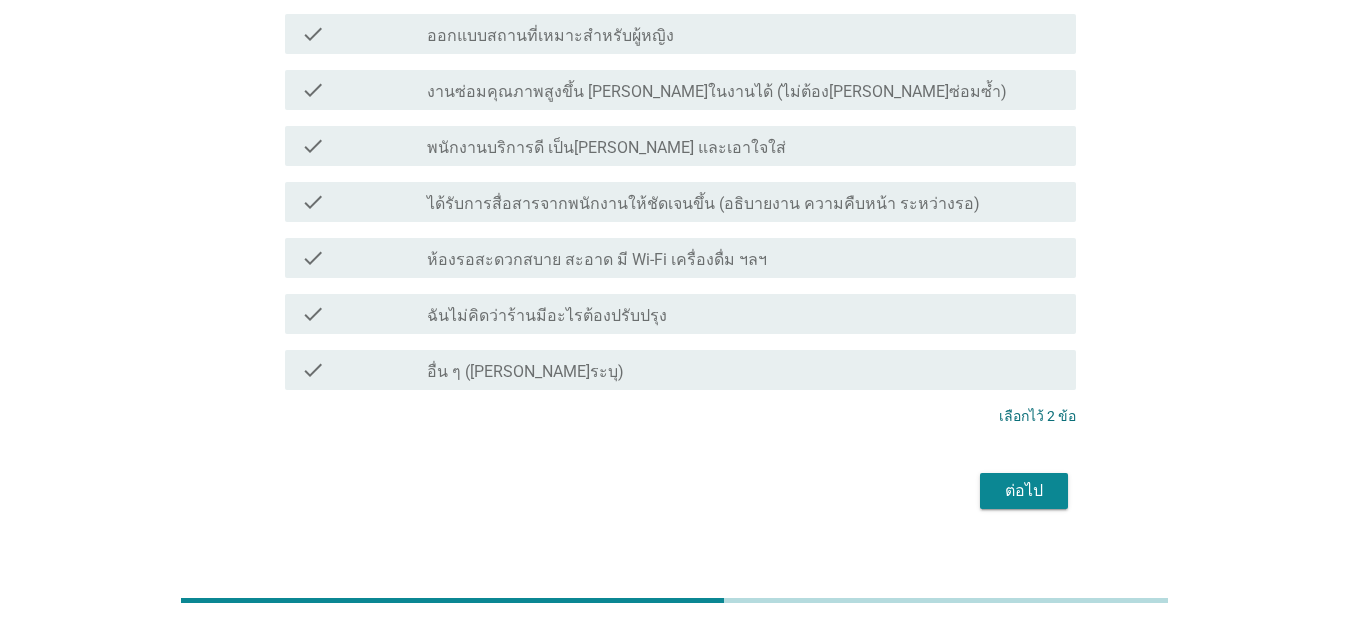 click on "ต่อไป" at bounding box center [1024, 491] 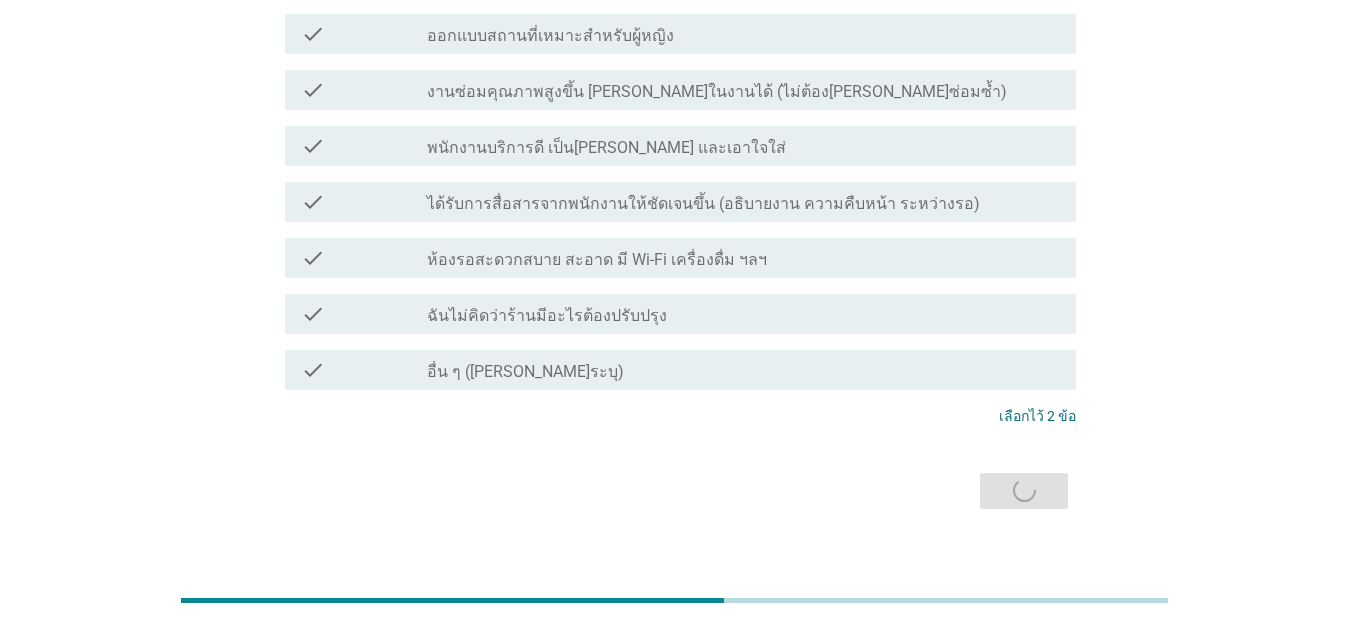 scroll, scrollTop: 0, scrollLeft: 0, axis: both 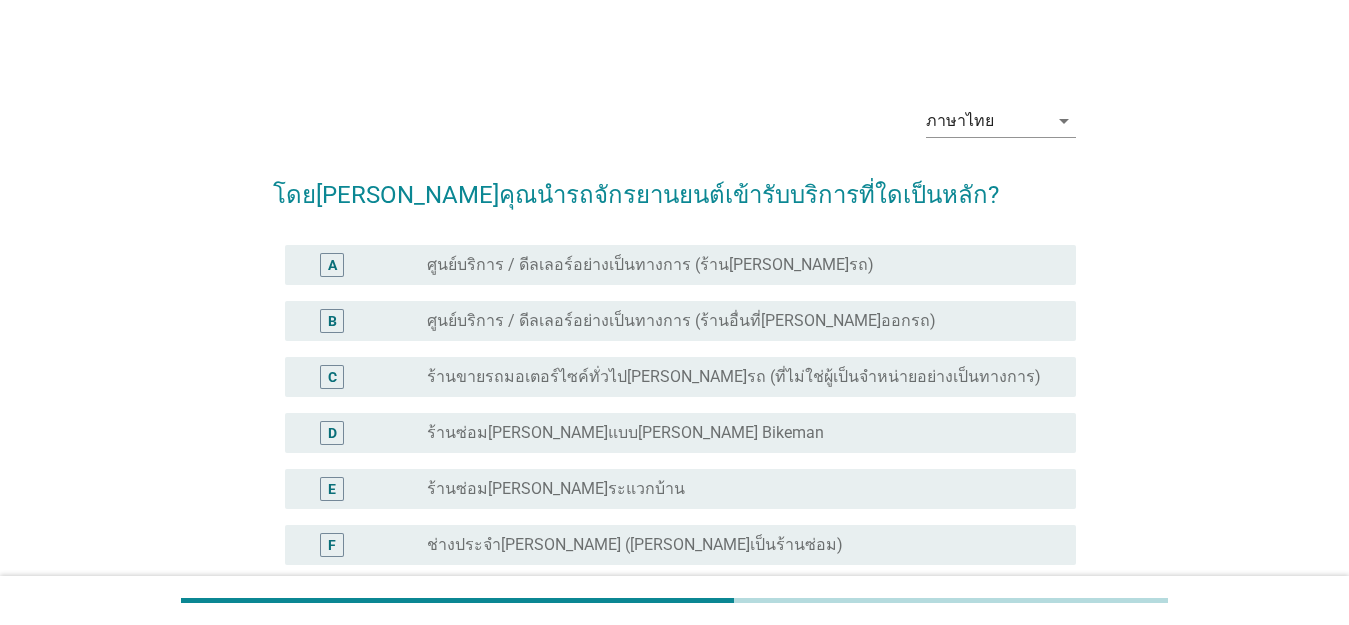 click on "ศูนย์บริการ / ดีลเลอร์อย่างเป็นทางการ  (ร้าน[PERSON_NAME]รถ)" at bounding box center [650, 265] 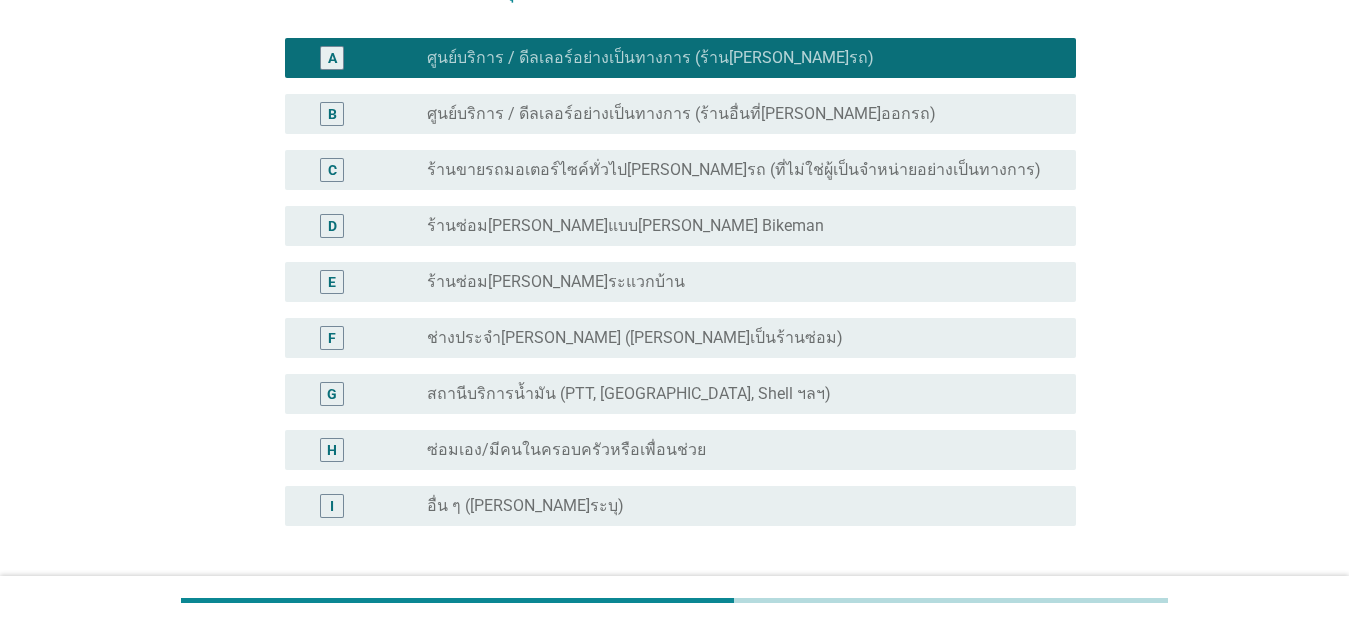 scroll, scrollTop: 365, scrollLeft: 0, axis: vertical 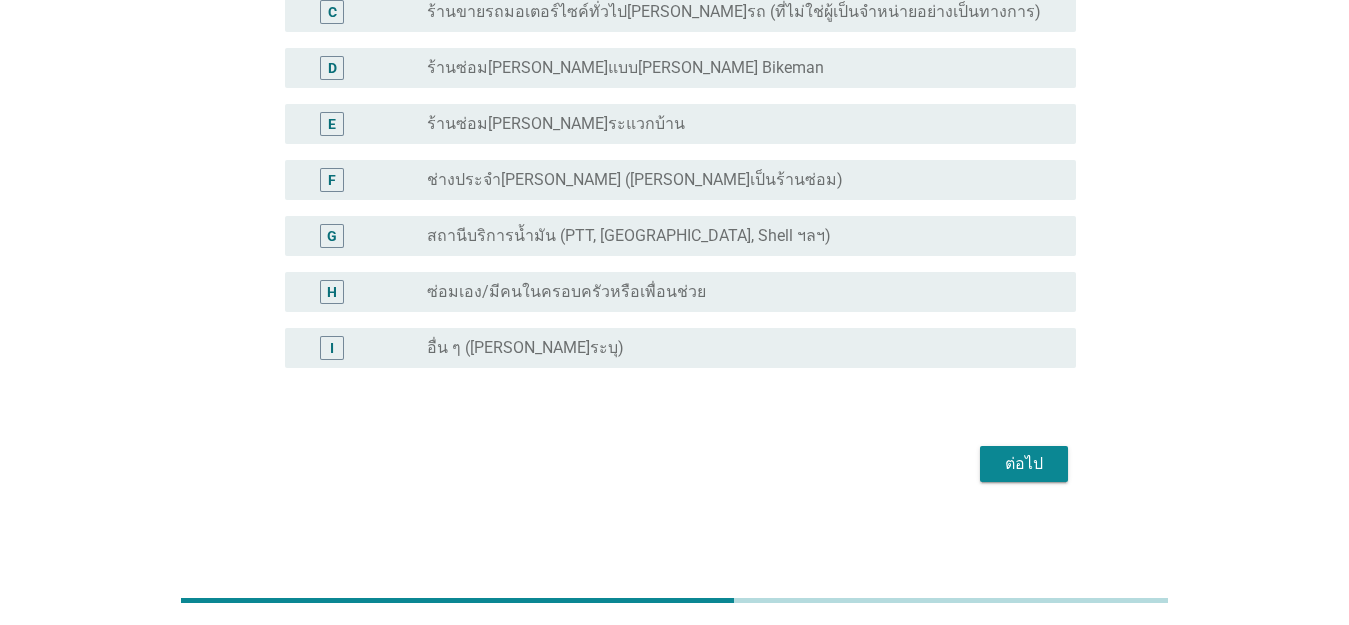 click on "ต่อไป" at bounding box center [1024, 464] 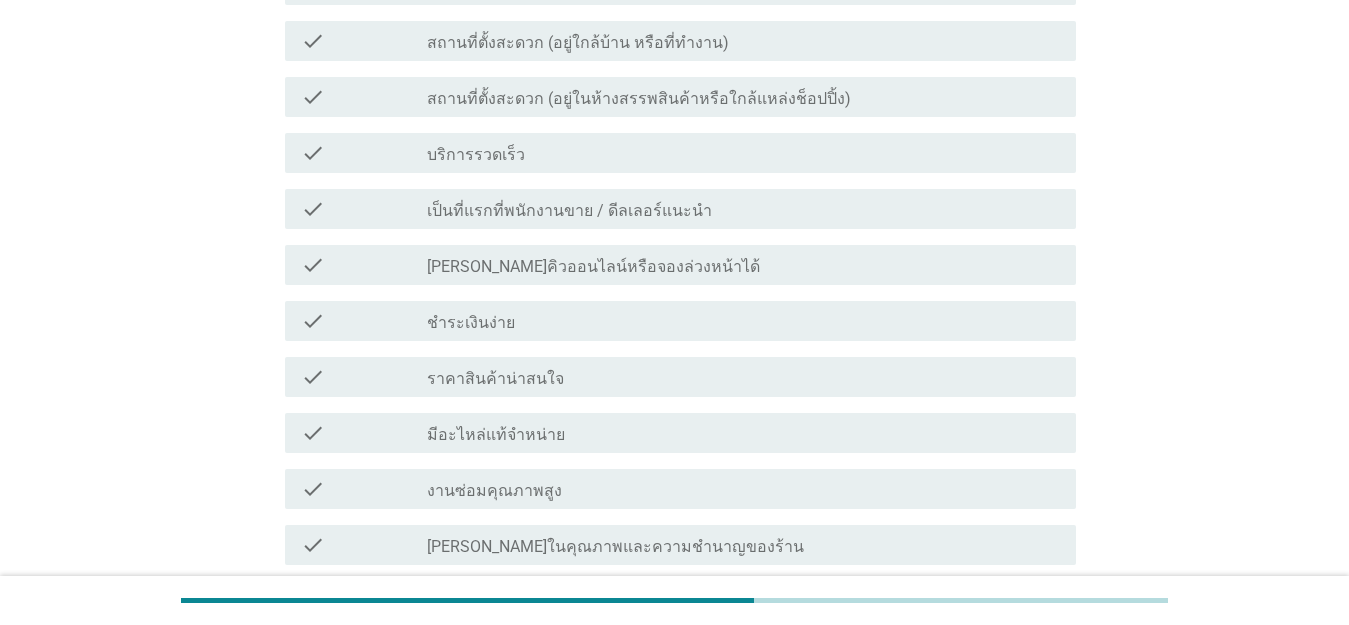 scroll, scrollTop: 0, scrollLeft: 0, axis: both 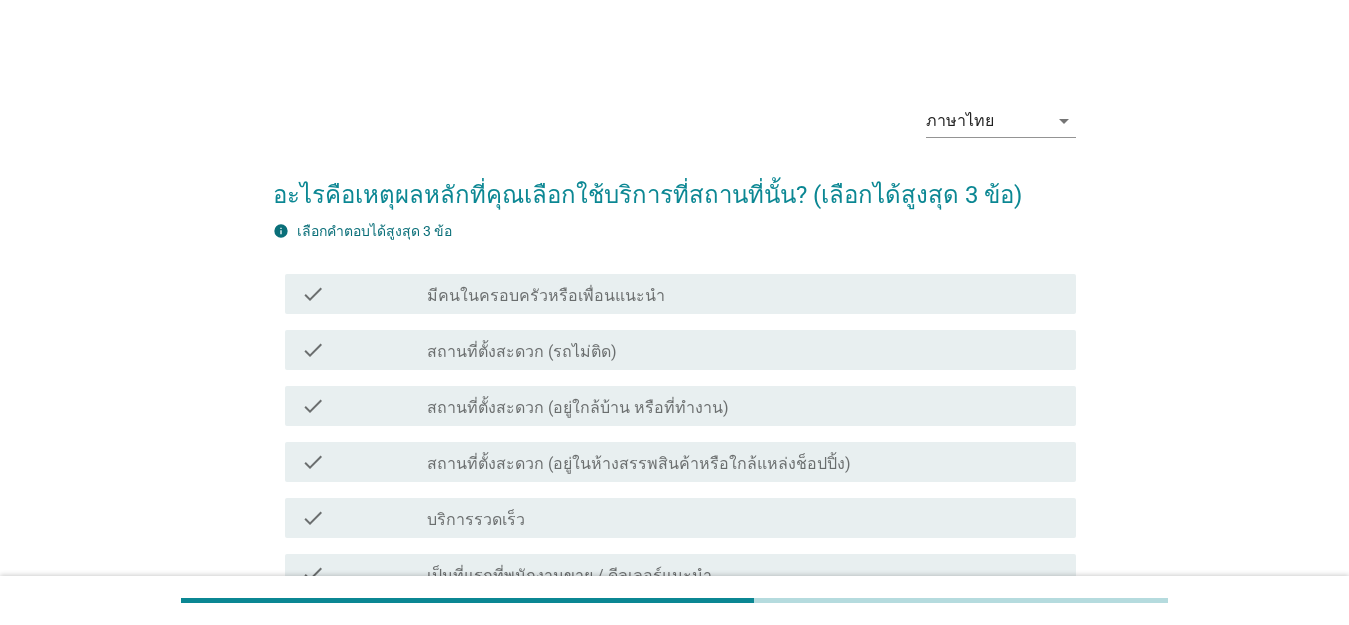 click on "check_box_outline_blank สถานที่ตั้งสะดวก (รถไม่ติด)" at bounding box center (743, 350) 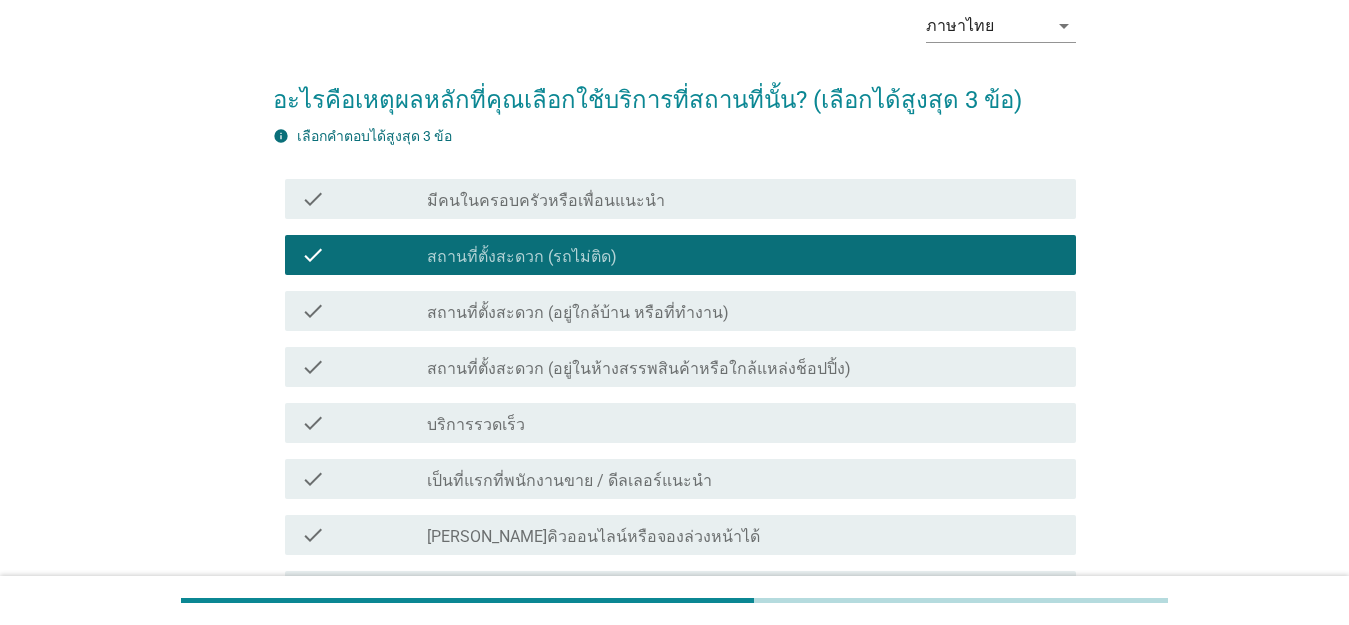 scroll, scrollTop: 200, scrollLeft: 0, axis: vertical 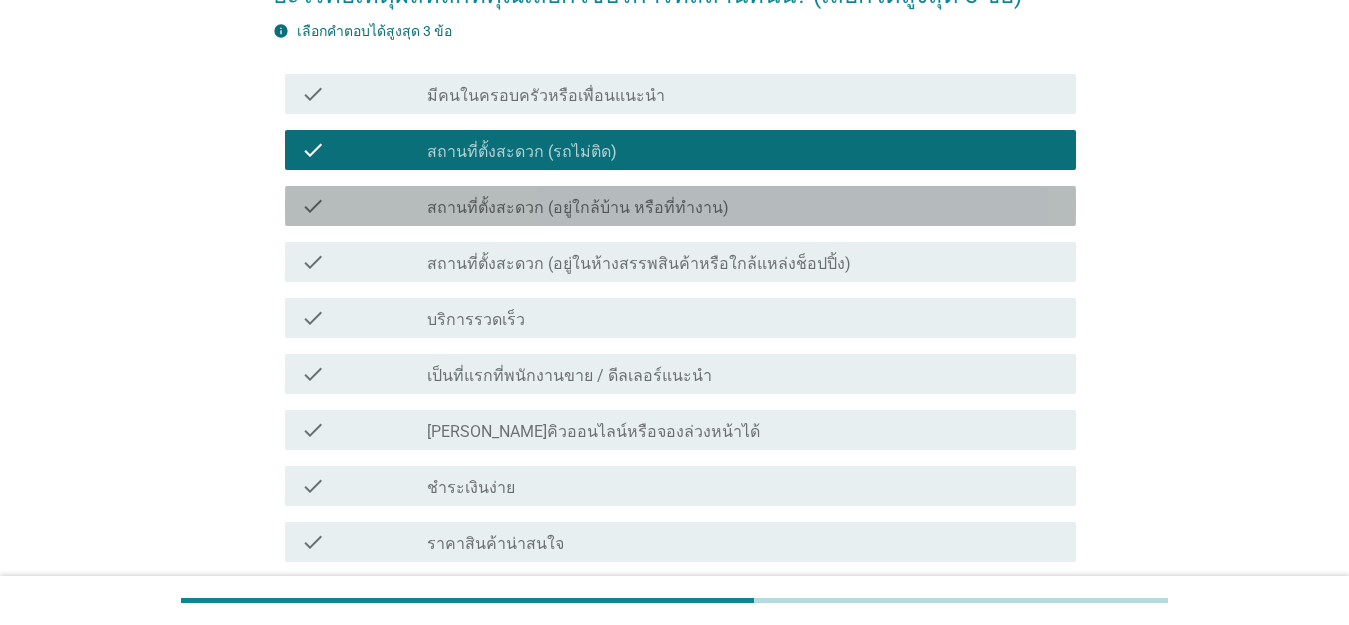 click on "check_box_outline_blank สถานที่ตั้งสะดวก (อยู่ใกล้บ้าน หรือที่ทำงาน)" at bounding box center [743, 206] 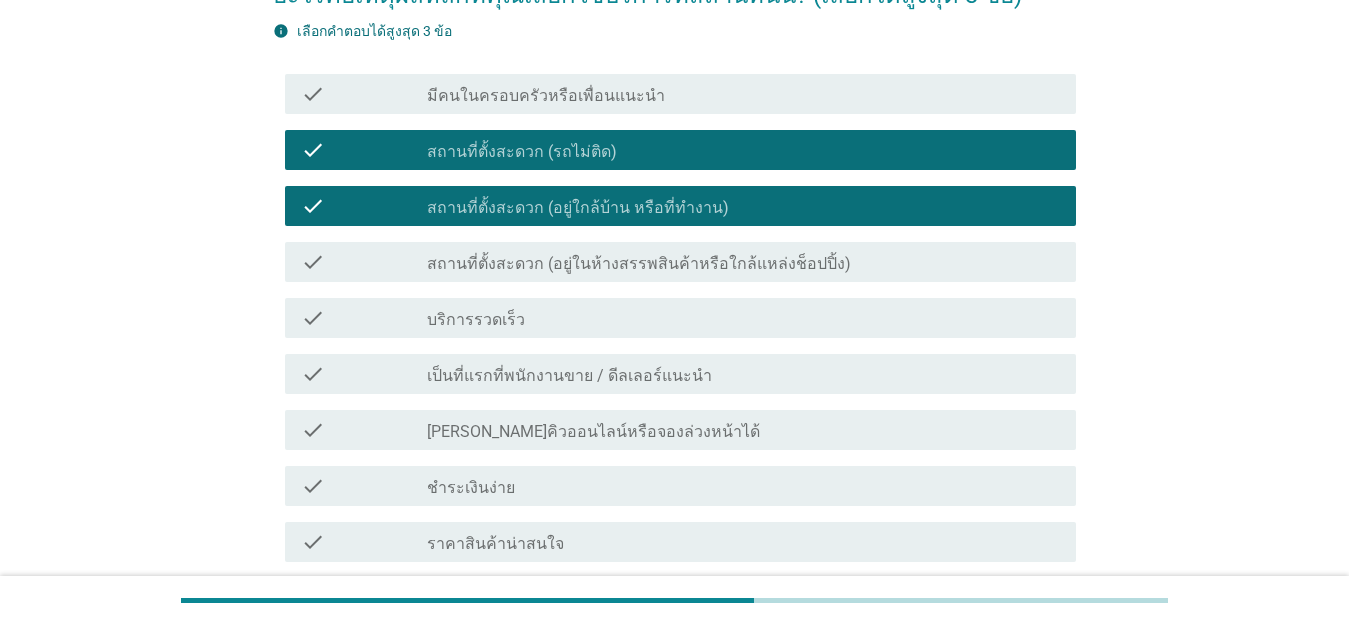 click on "check_box_outline_blank บริการรวดเร็ว" at bounding box center (743, 318) 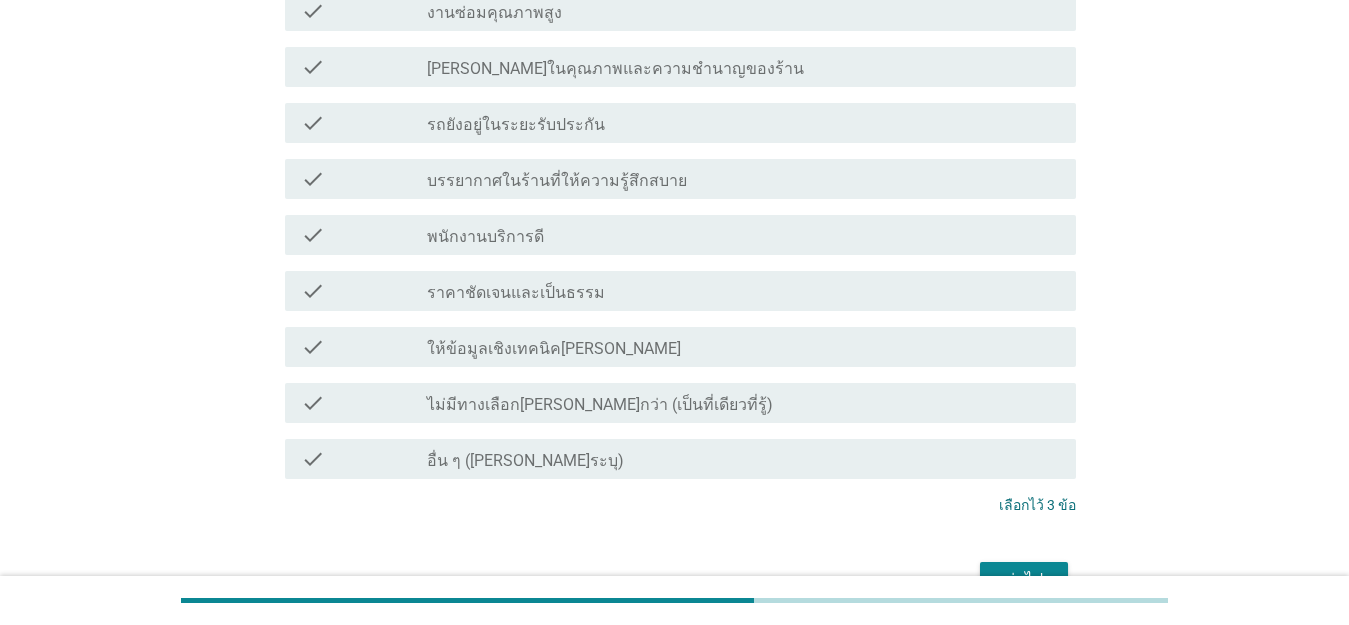 scroll, scrollTop: 959, scrollLeft: 0, axis: vertical 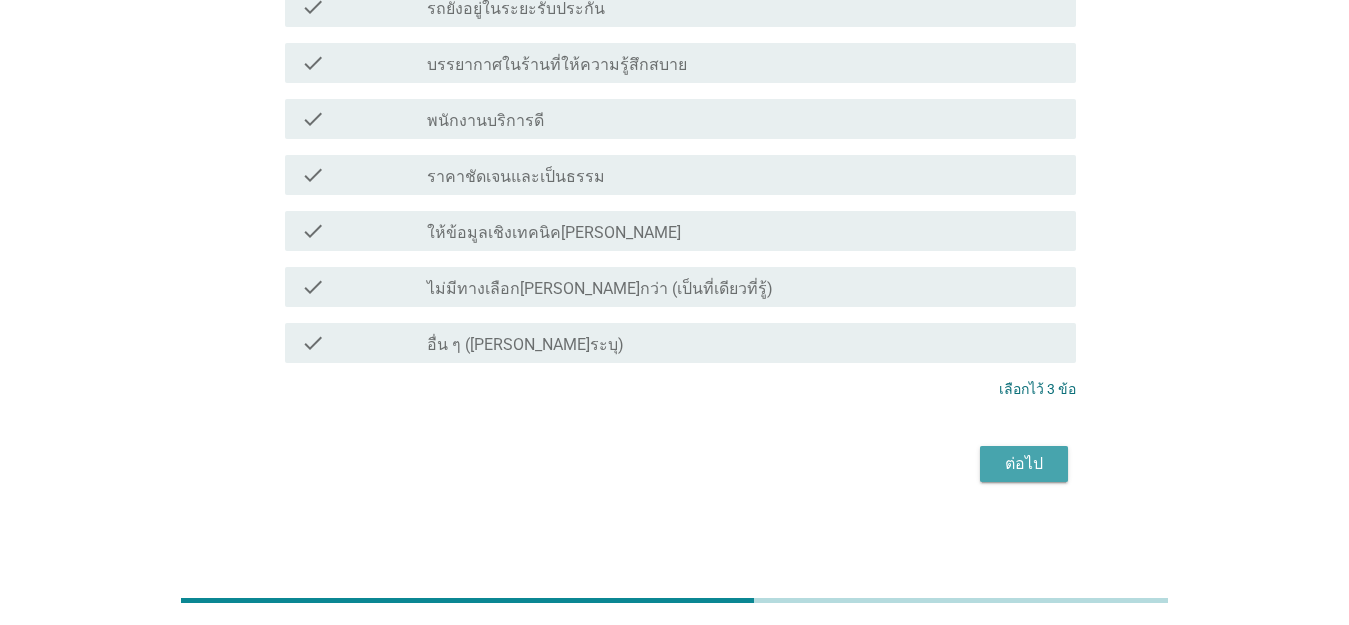 click on "ต่อไป" at bounding box center (1024, 464) 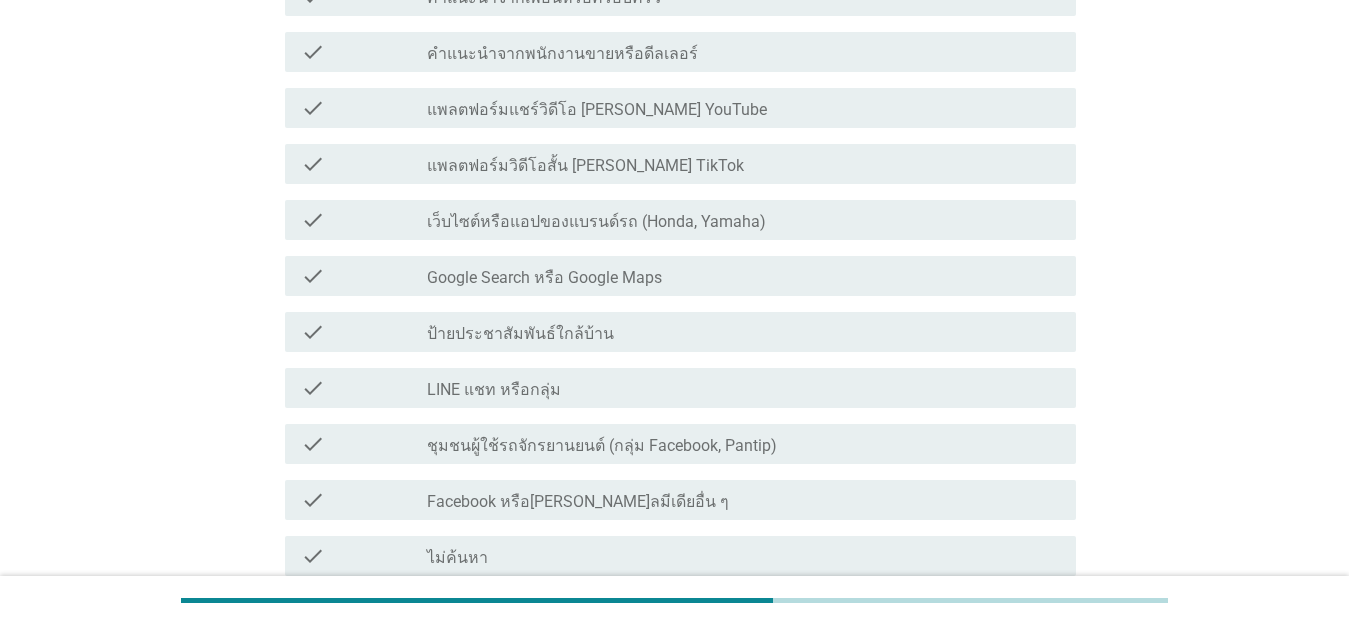 scroll, scrollTop: 400, scrollLeft: 0, axis: vertical 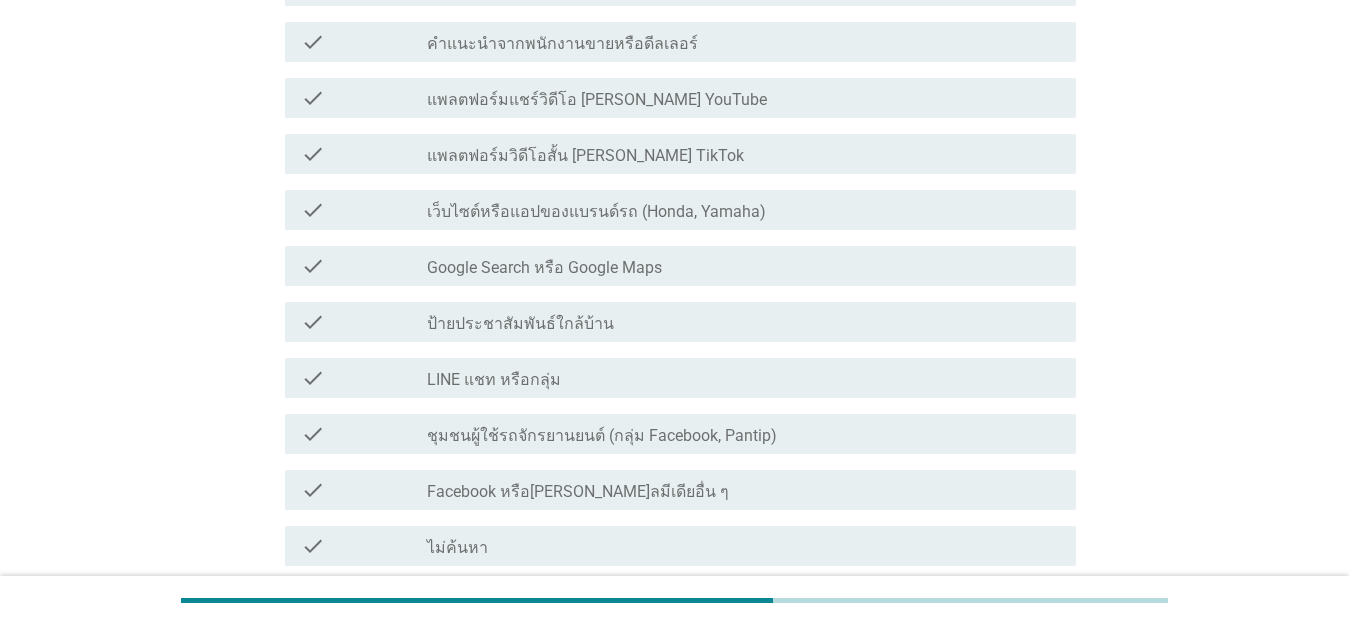 click on "check_box_outline_blank คำแนะนำจากพนักงานขายหรือดีลเลอร์" at bounding box center [743, 42] 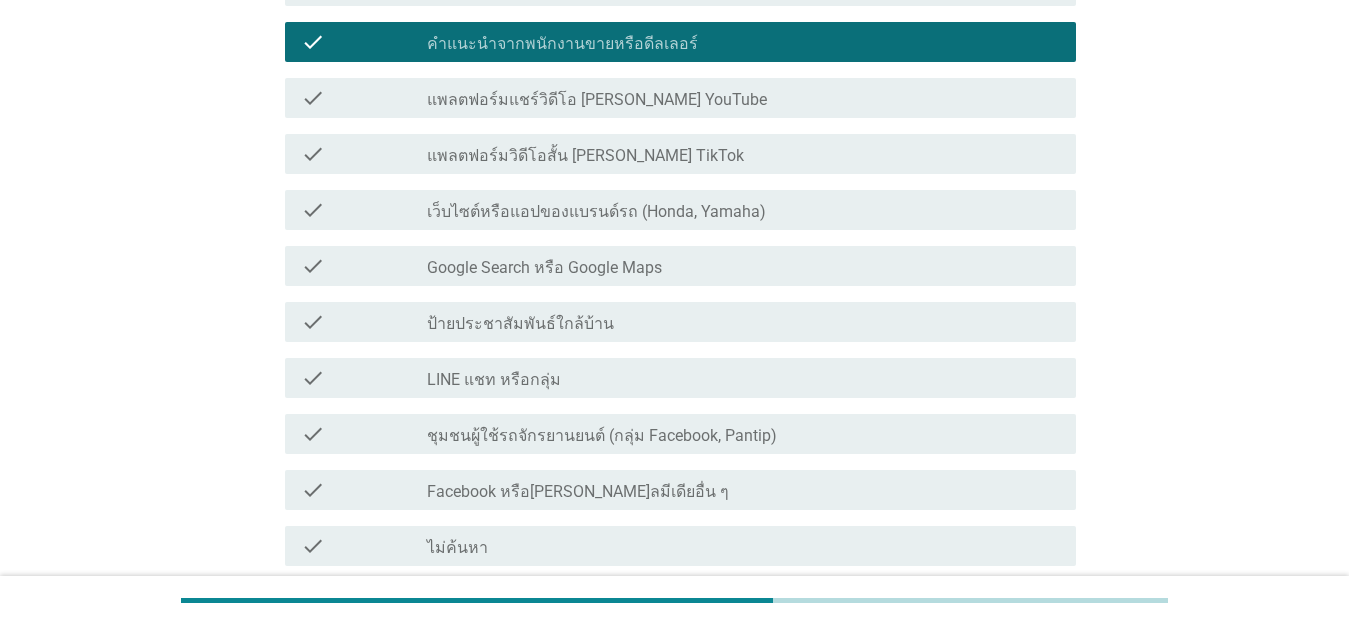 click on "check_box_outline_blank Google Search หรือ Google Maps" at bounding box center (743, 266) 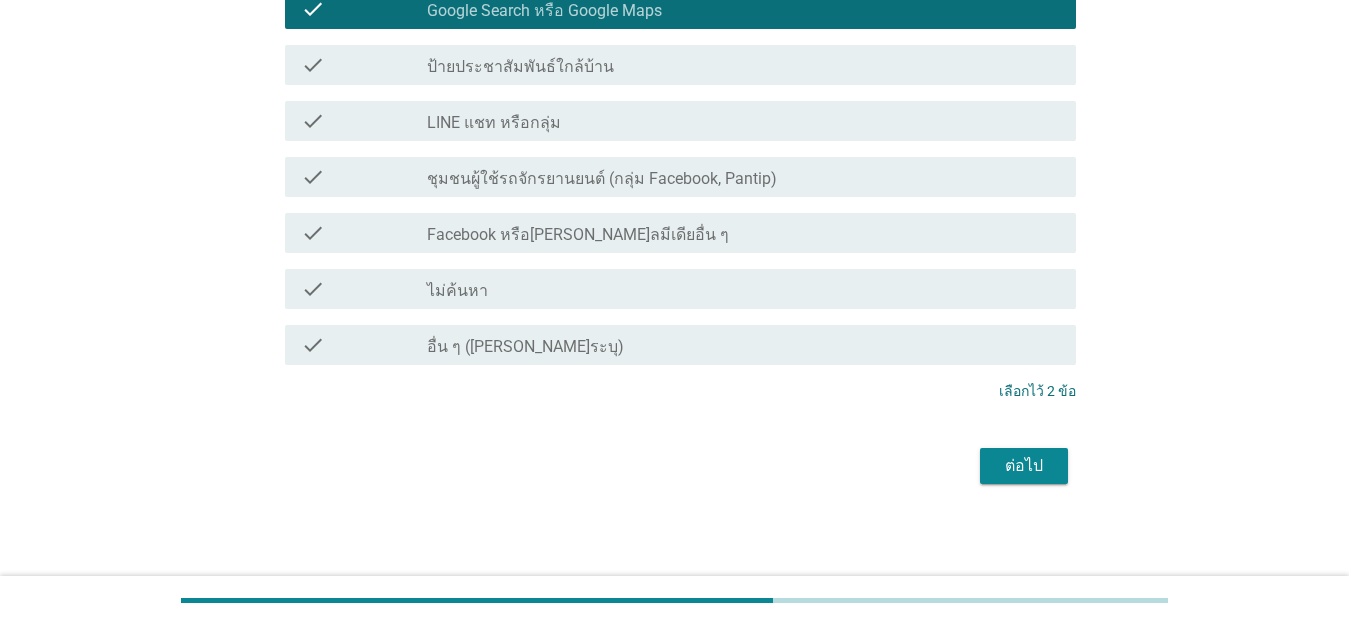 scroll, scrollTop: 659, scrollLeft: 0, axis: vertical 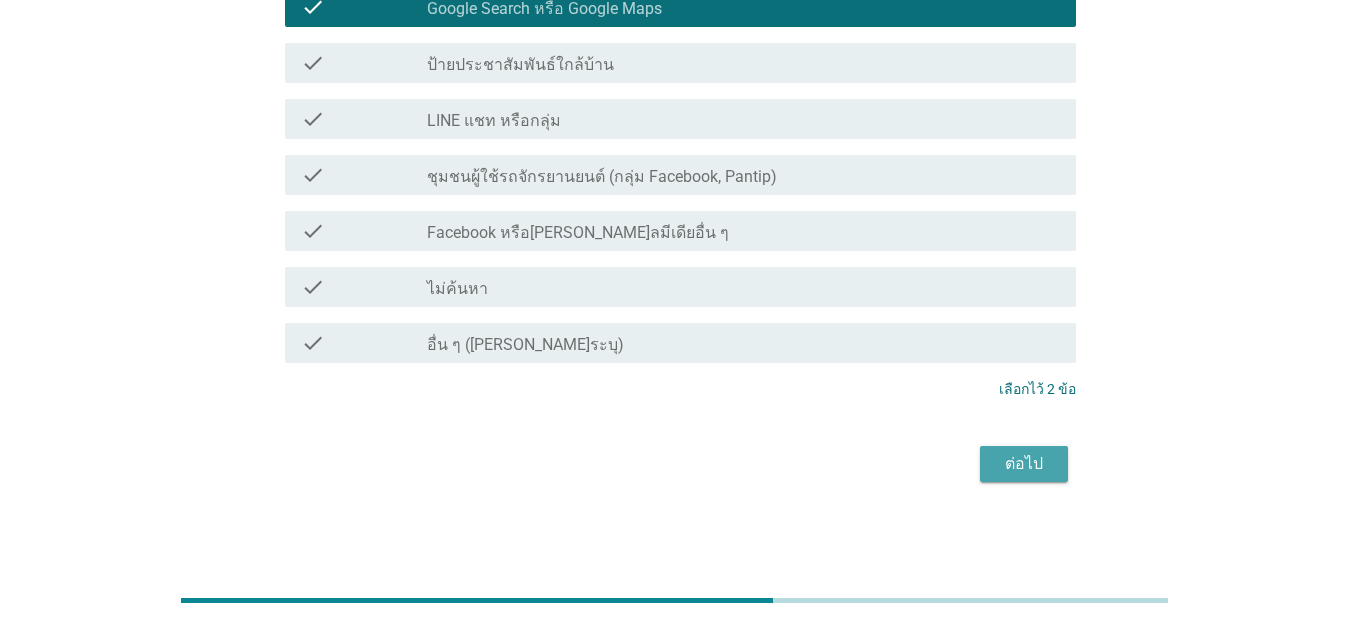 click on "ต่อไป" at bounding box center (1024, 464) 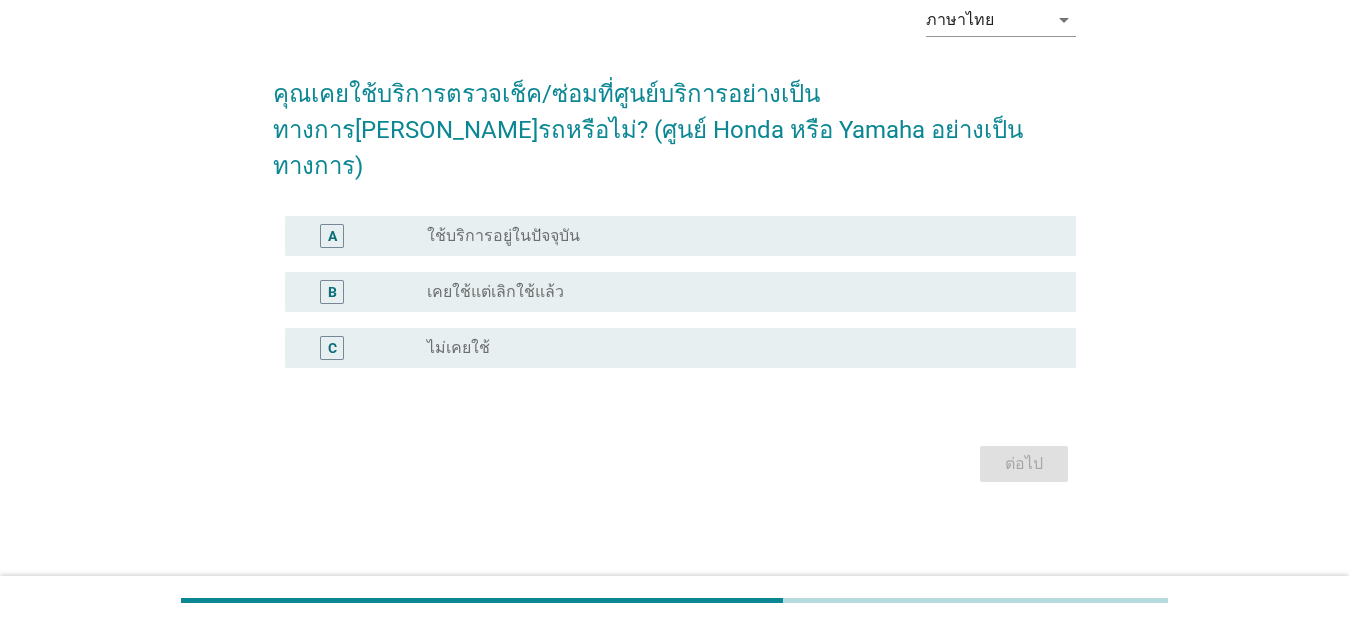 scroll, scrollTop: 0, scrollLeft: 0, axis: both 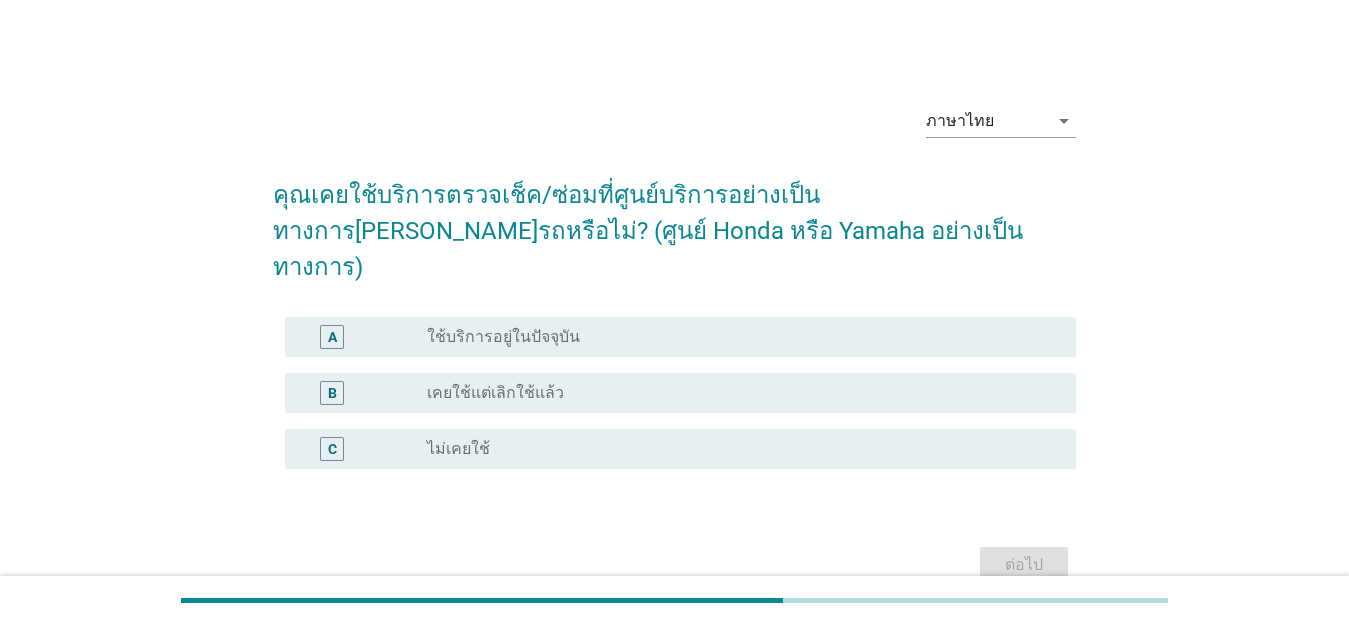 click on "A     radio_button_unchecked ใช้บริการอยู่ในปัจจุบัน" at bounding box center (680, 337) 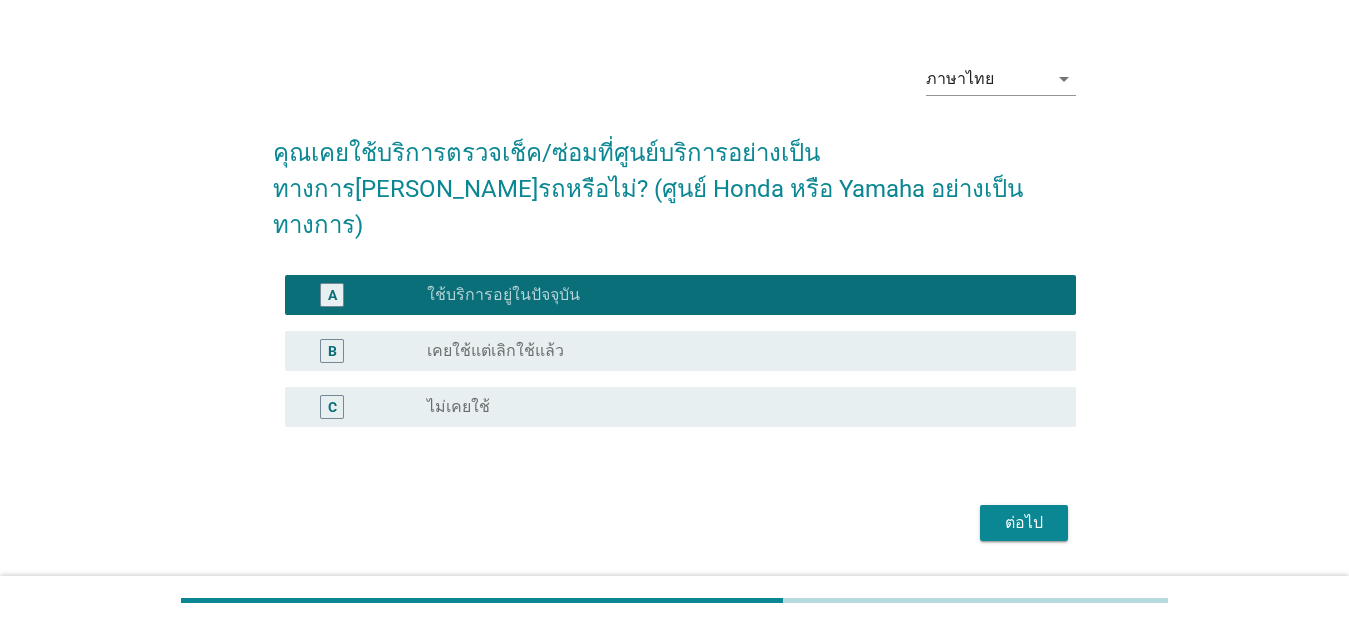 scroll, scrollTop: 65, scrollLeft: 0, axis: vertical 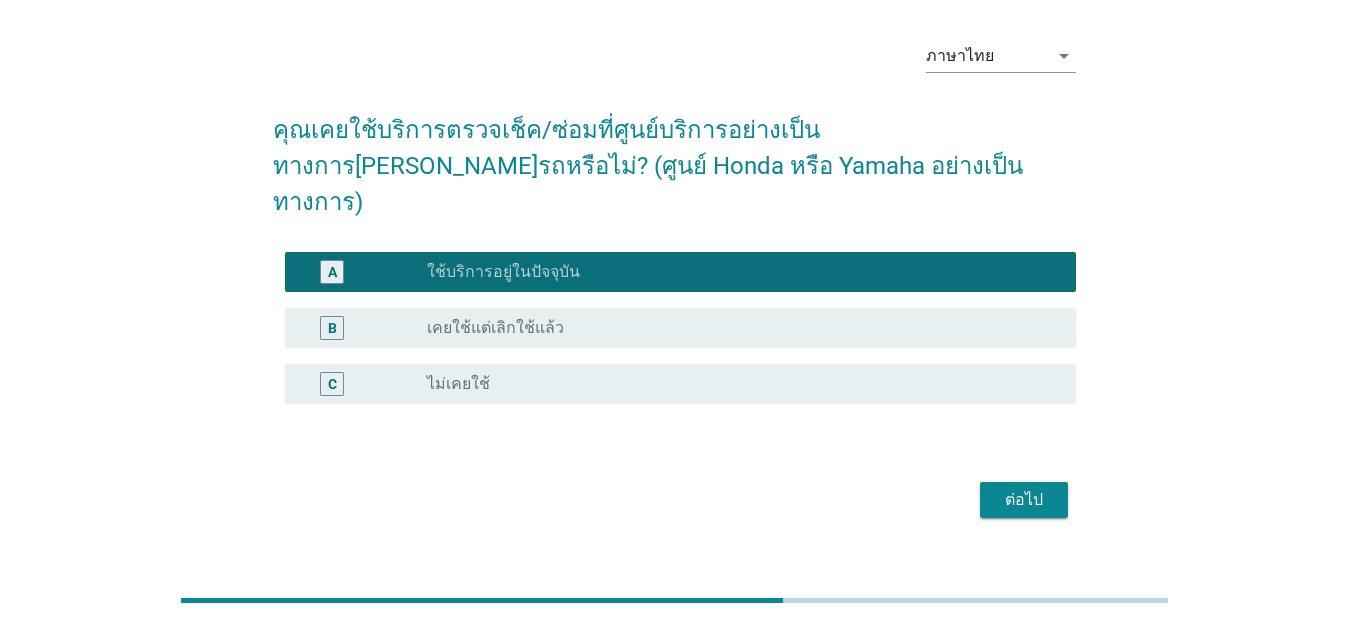 click on "ต่อไป" at bounding box center [1024, 500] 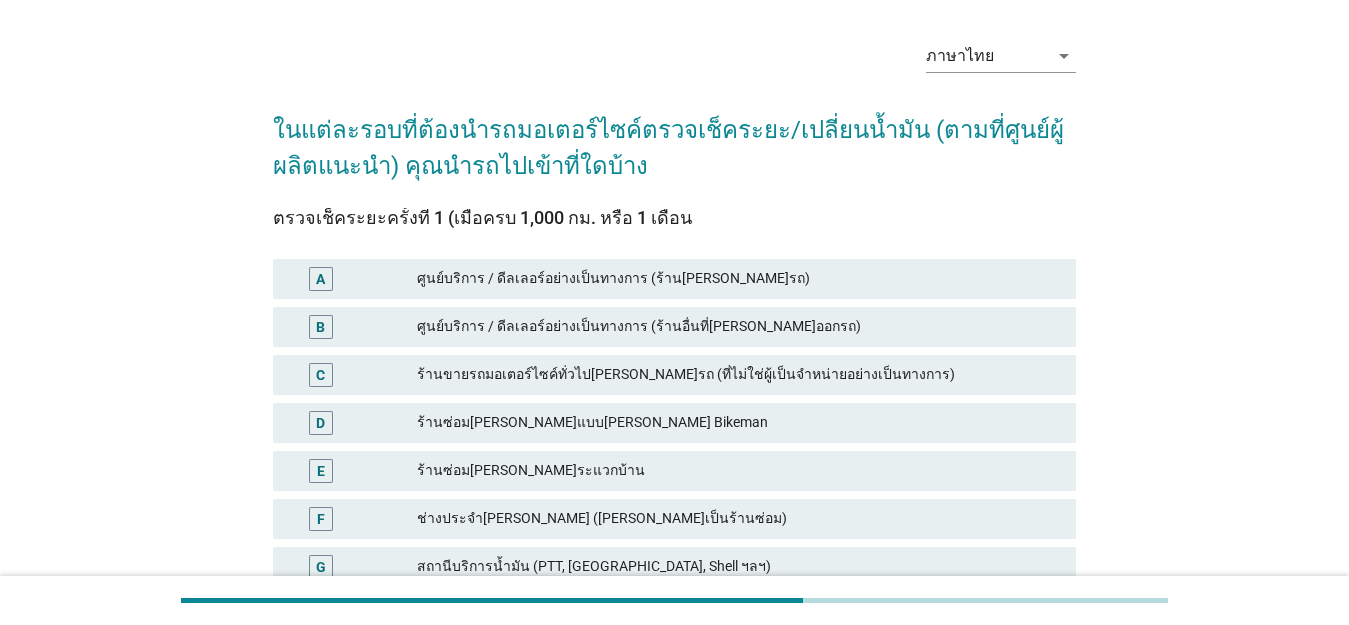 scroll, scrollTop: 0, scrollLeft: 0, axis: both 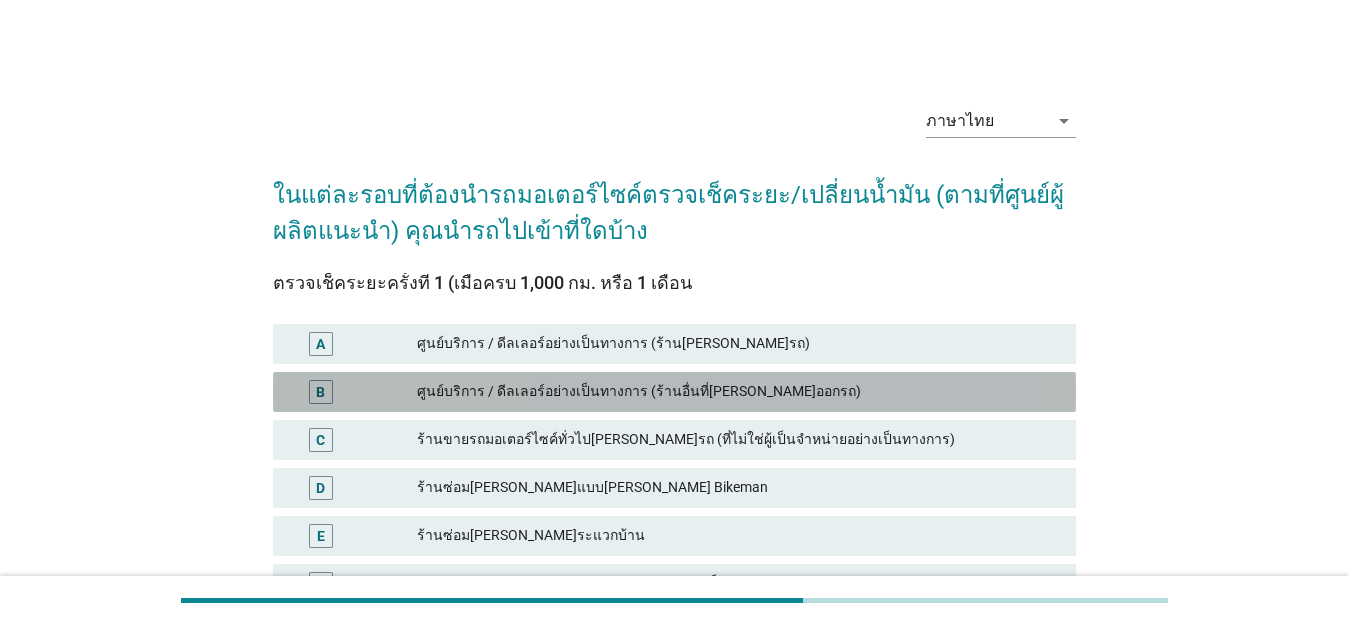 click on "ศูนย์บริการ / ดีลเลอร์อย่างเป็นทางการ  (ร้านอื่นที่[PERSON_NAME]ออกรถ)" at bounding box center (738, 392) 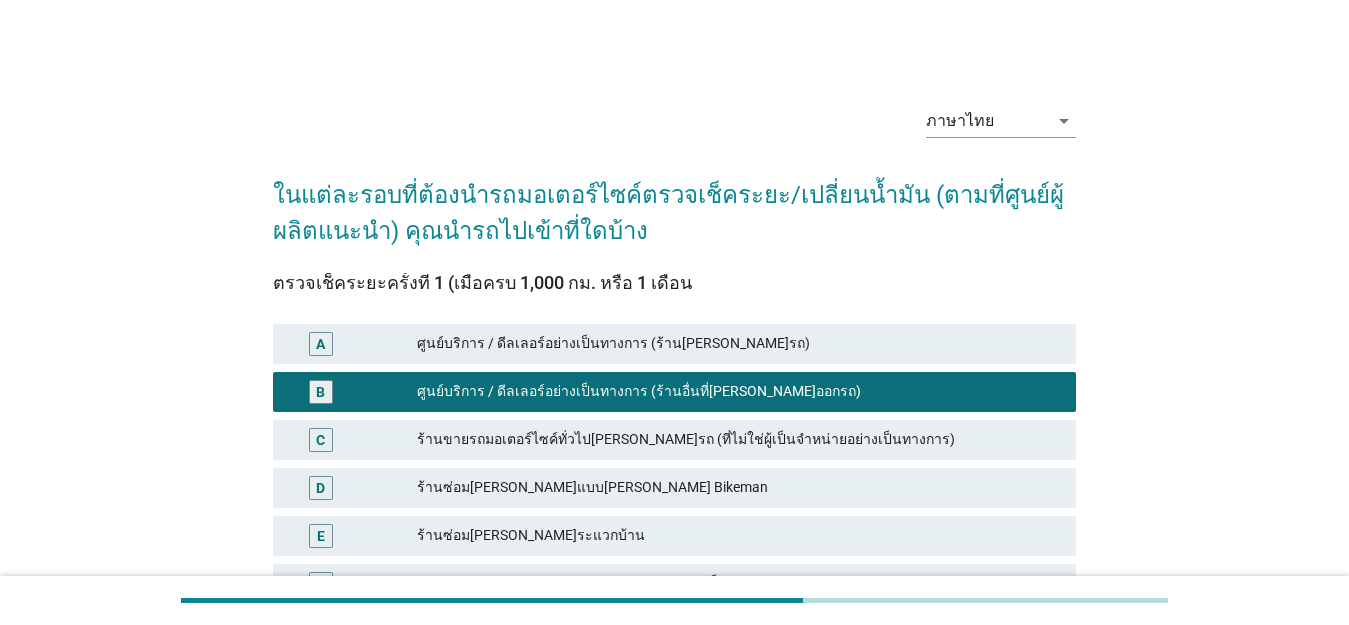 click on "ศูนย์บริการ / ดีลเลอร์อย่างเป็นทางการ  (ร้าน[PERSON_NAME]รถ)" at bounding box center (738, 344) 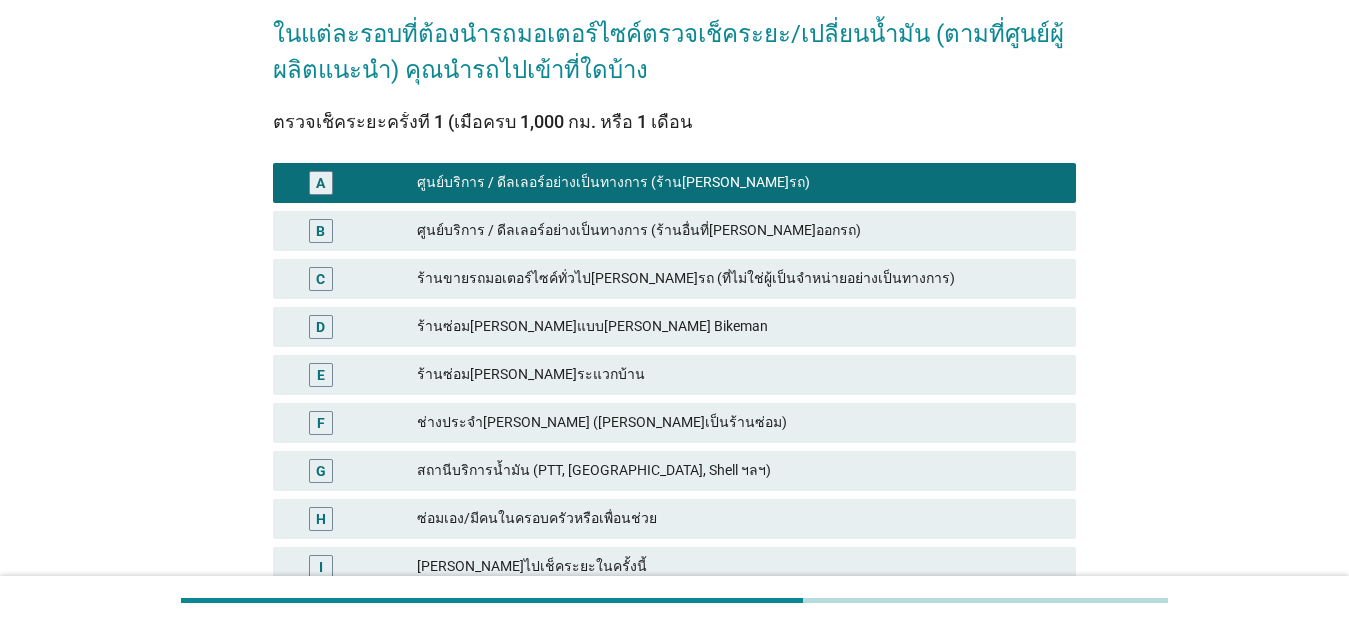 scroll, scrollTop: 388, scrollLeft: 0, axis: vertical 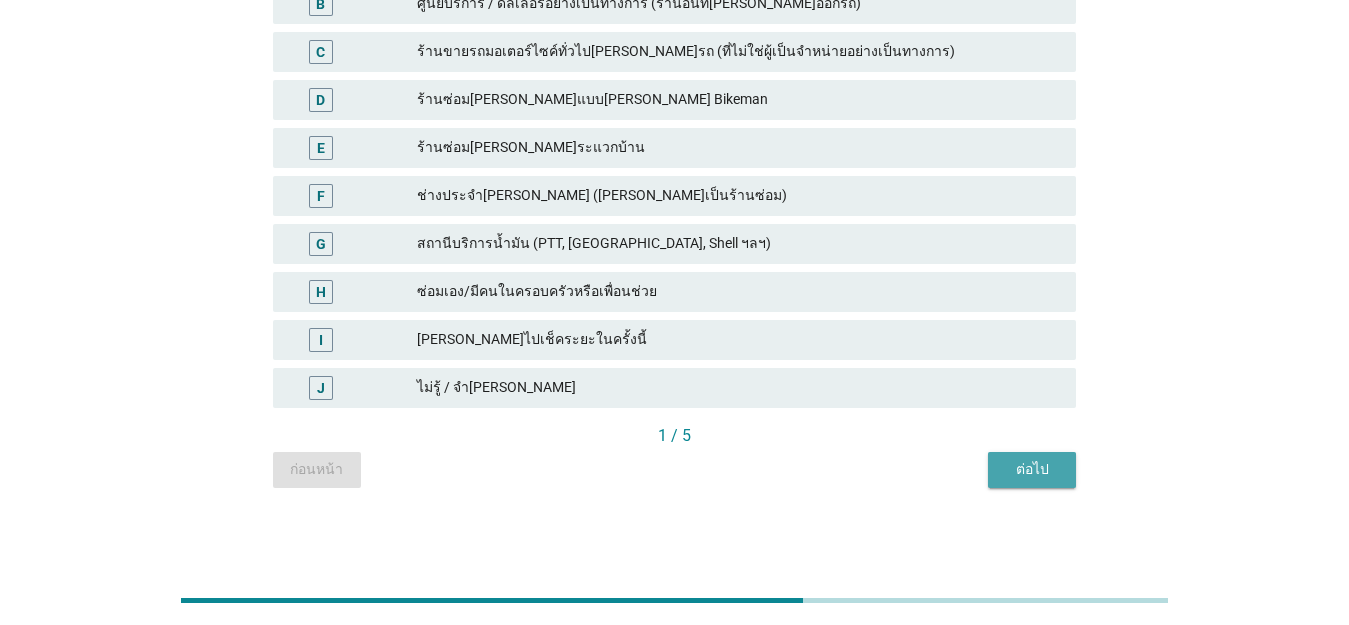 click on "ต่อไป" at bounding box center (1032, 470) 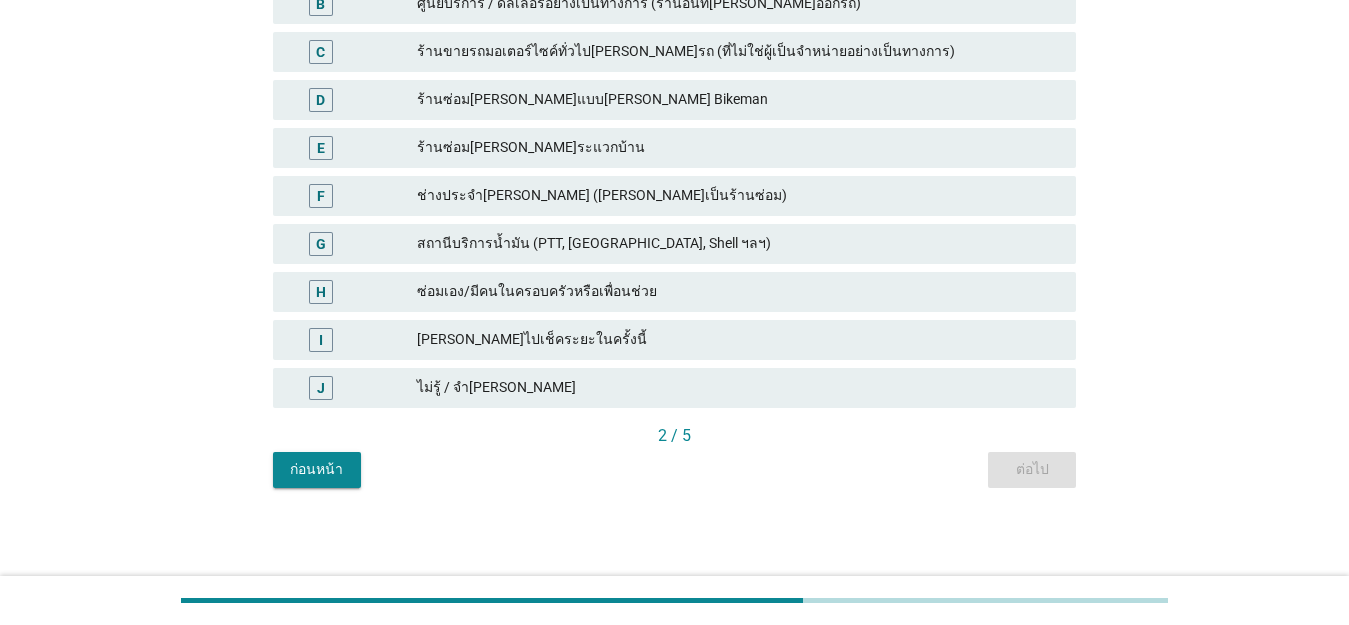 scroll, scrollTop: 0, scrollLeft: 0, axis: both 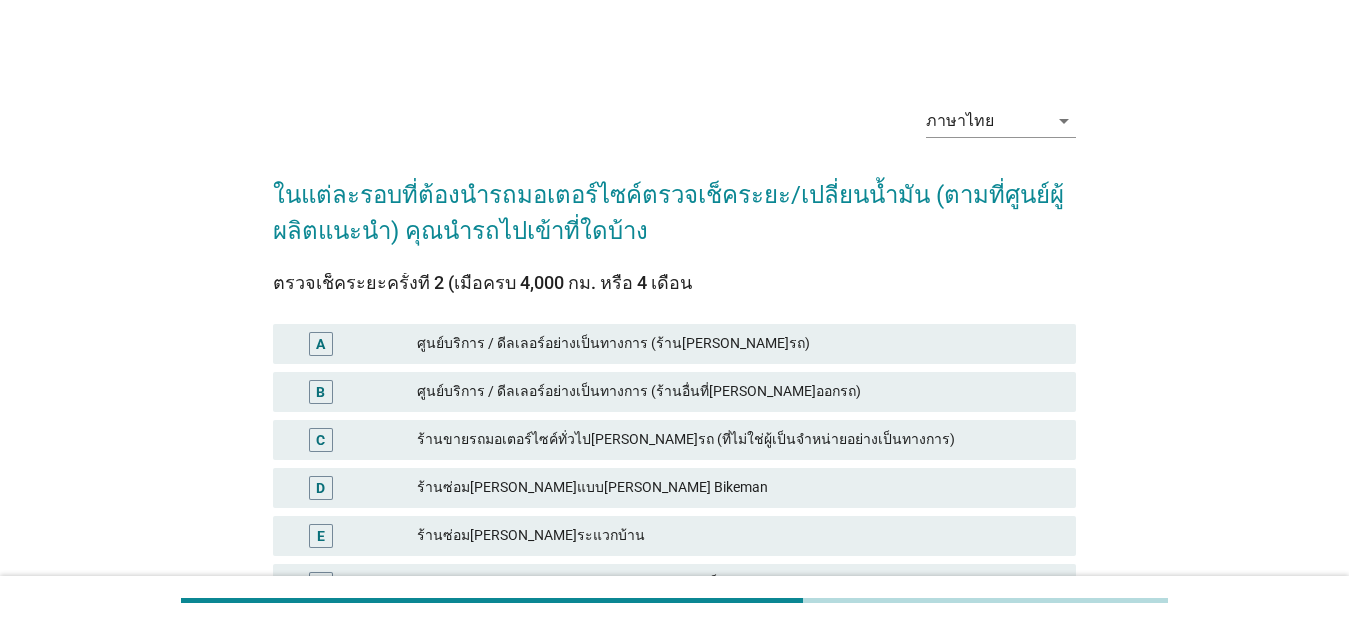 click on "ศูนย์บริการ / ดีลเลอร์อย่างเป็นทางการ  (ร้าน[PERSON_NAME]รถ)" at bounding box center [738, 344] 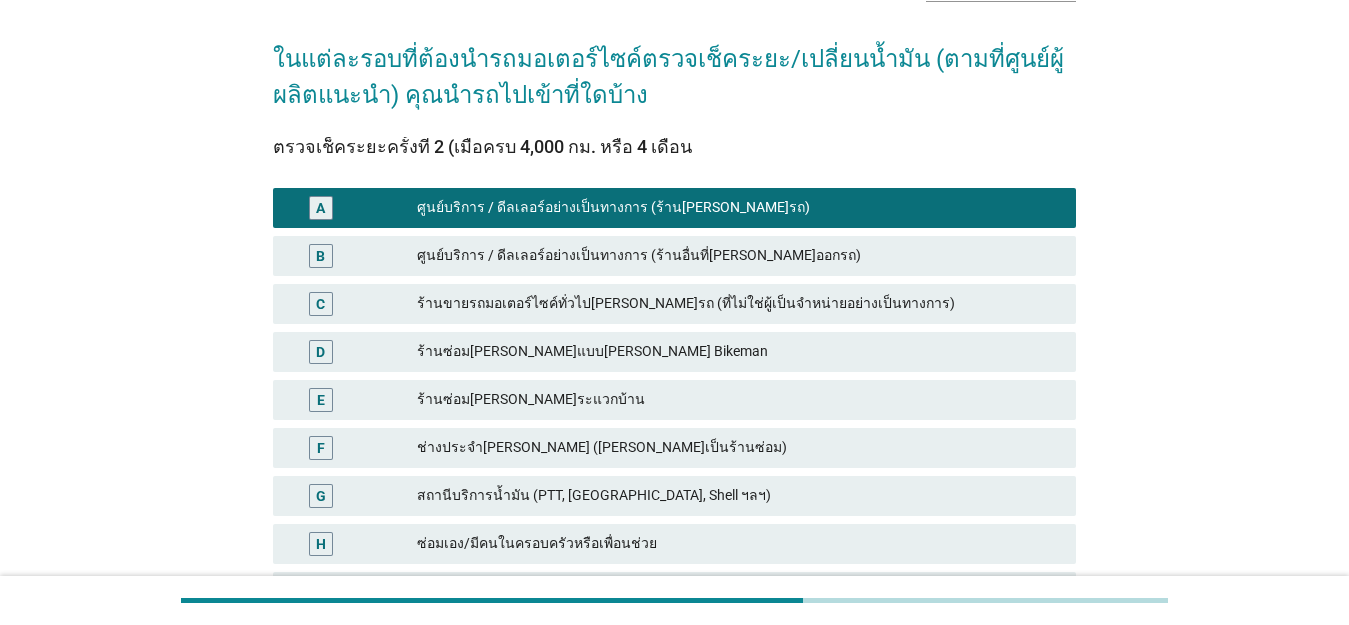 scroll, scrollTop: 388, scrollLeft: 0, axis: vertical 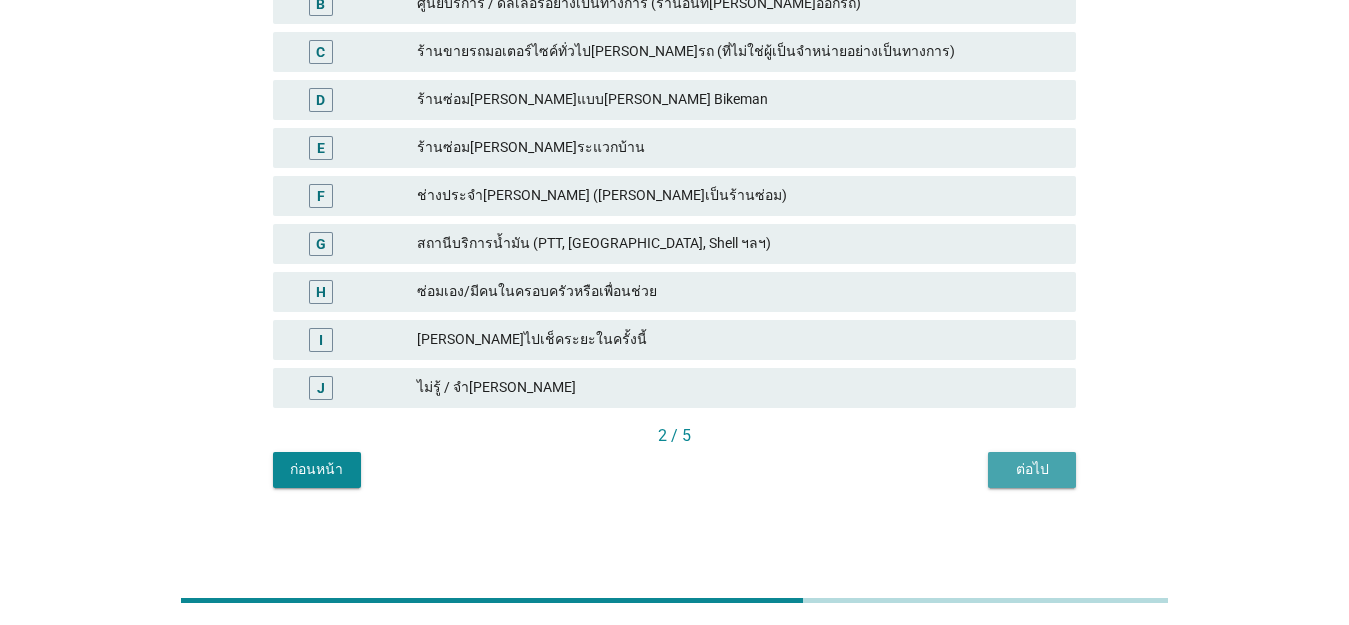 click on "ต่อไป" at bounding box center [1032, 469] 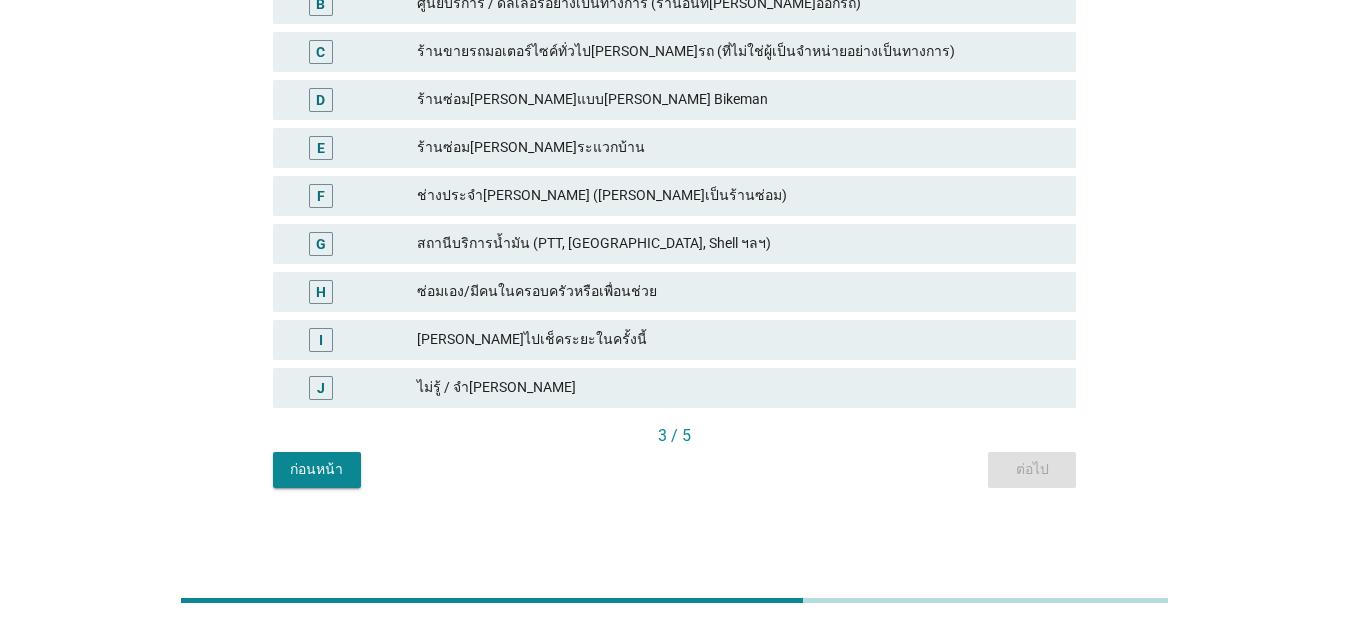 scroll, scrollTop: 0, scrollLeft: 0, axis: both 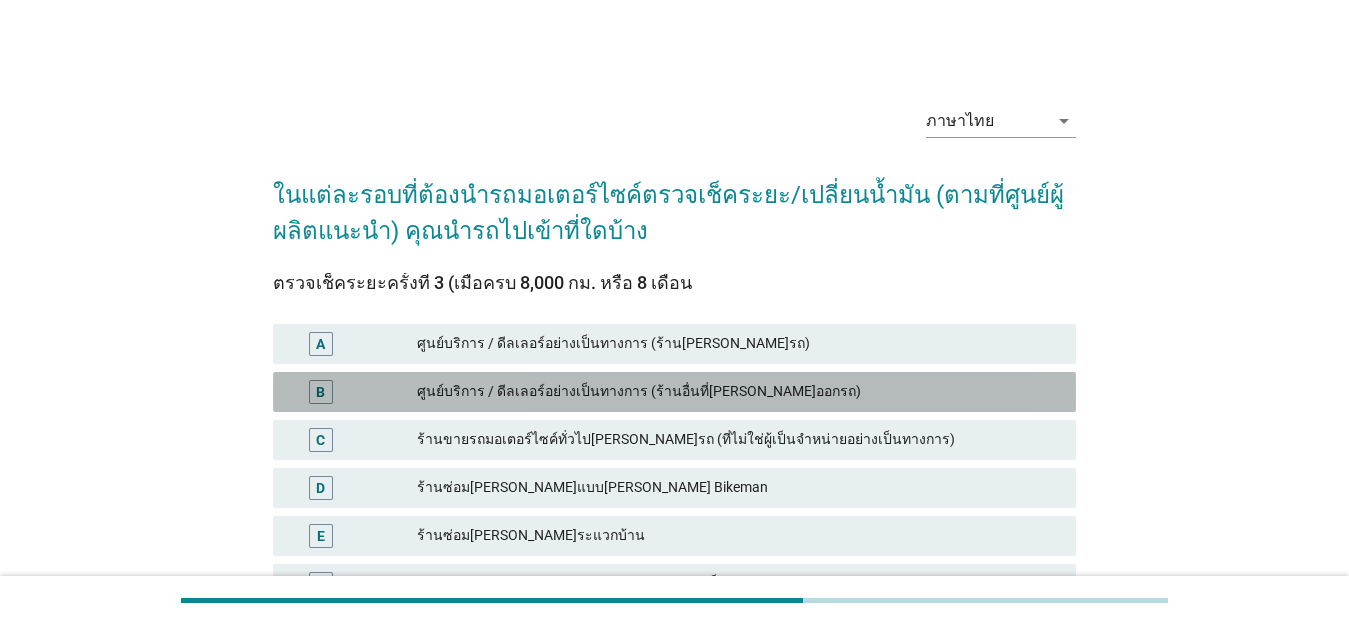 click on "ศูนย์บริการ / ดีลเลอร์อย่างเป็นทางการ  (ร้านอื่นที่[PERSON_NAME]ออกรถ)" at bounding box center [738, 392] 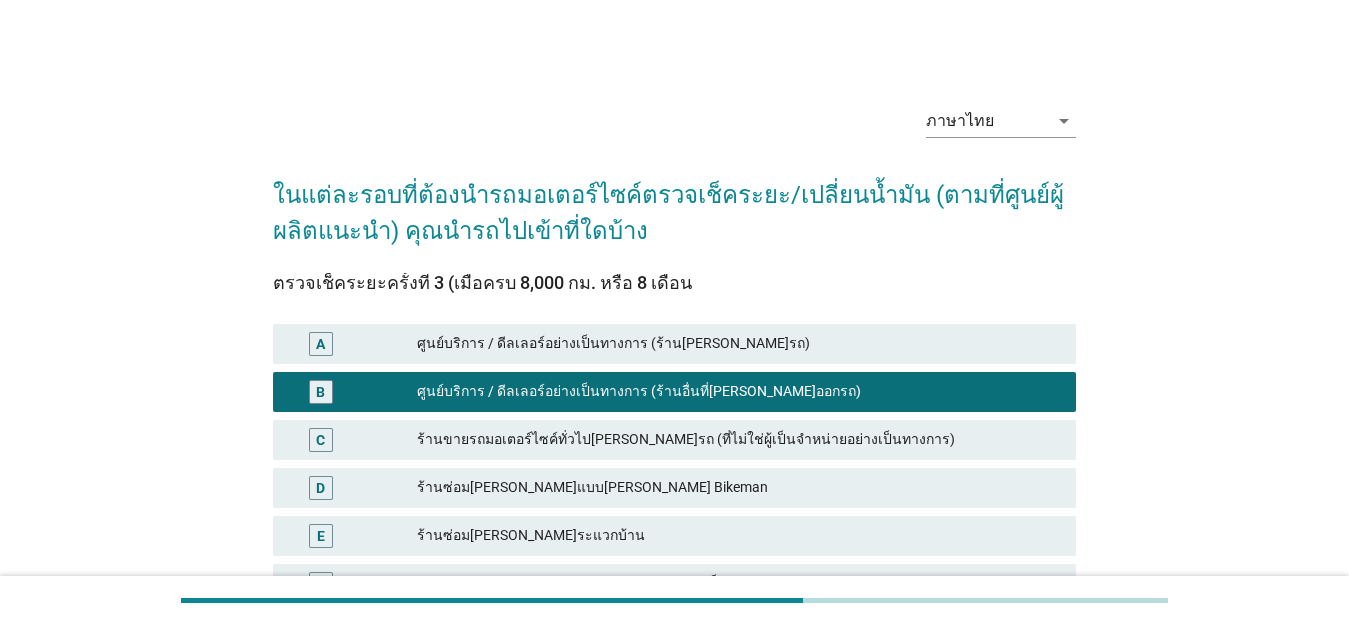 scroll, scrollTop: 300, scrollLeft: 0, axis: vertical 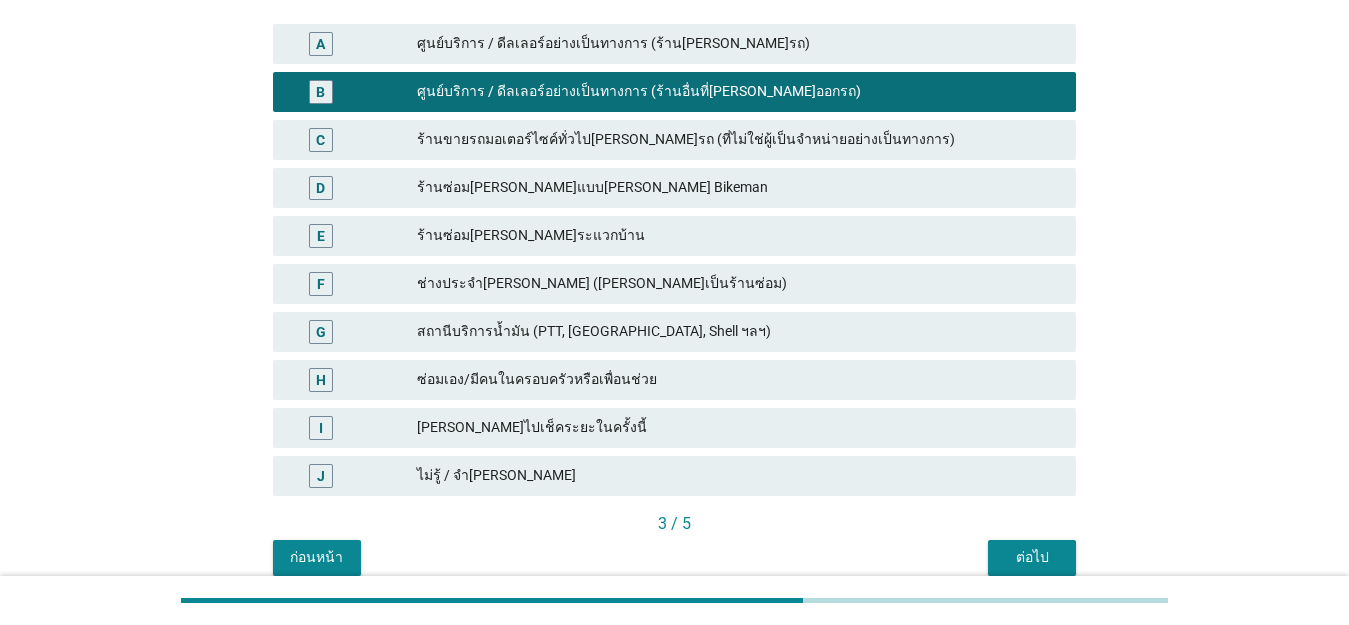 click on "ต่อไป" at bounding box center [1032, 557] 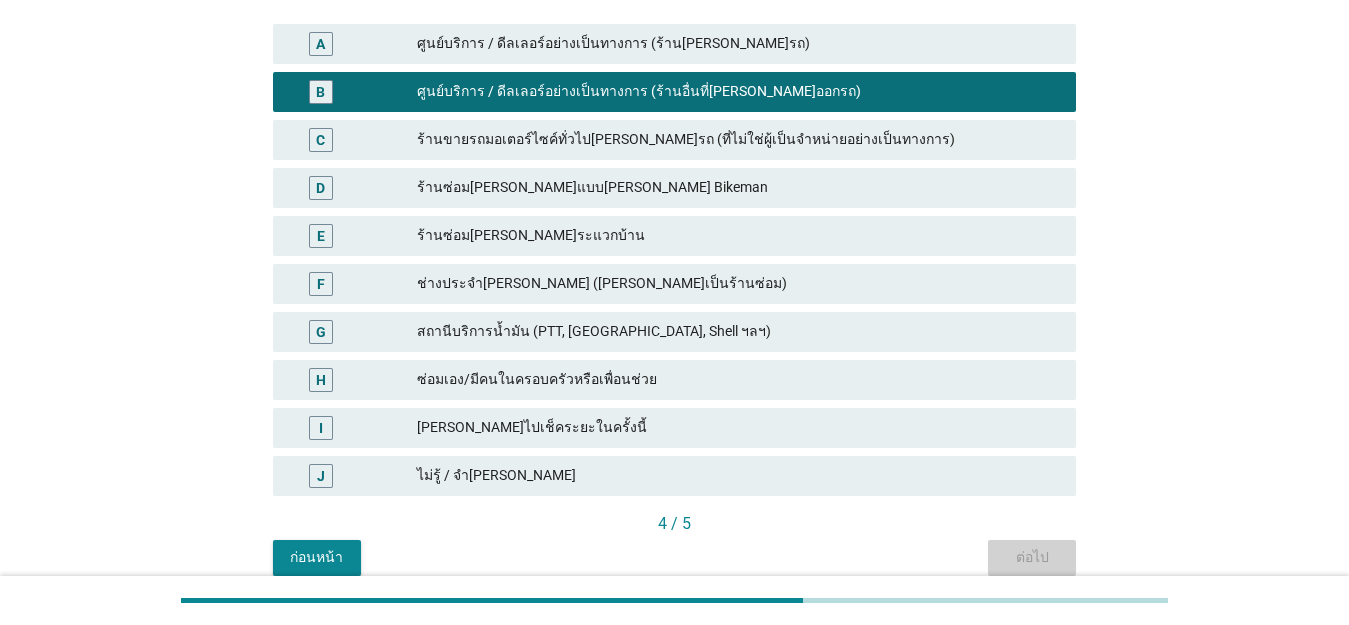 scroll, scrollTop: 0, scrollLeft: 0, axis: both 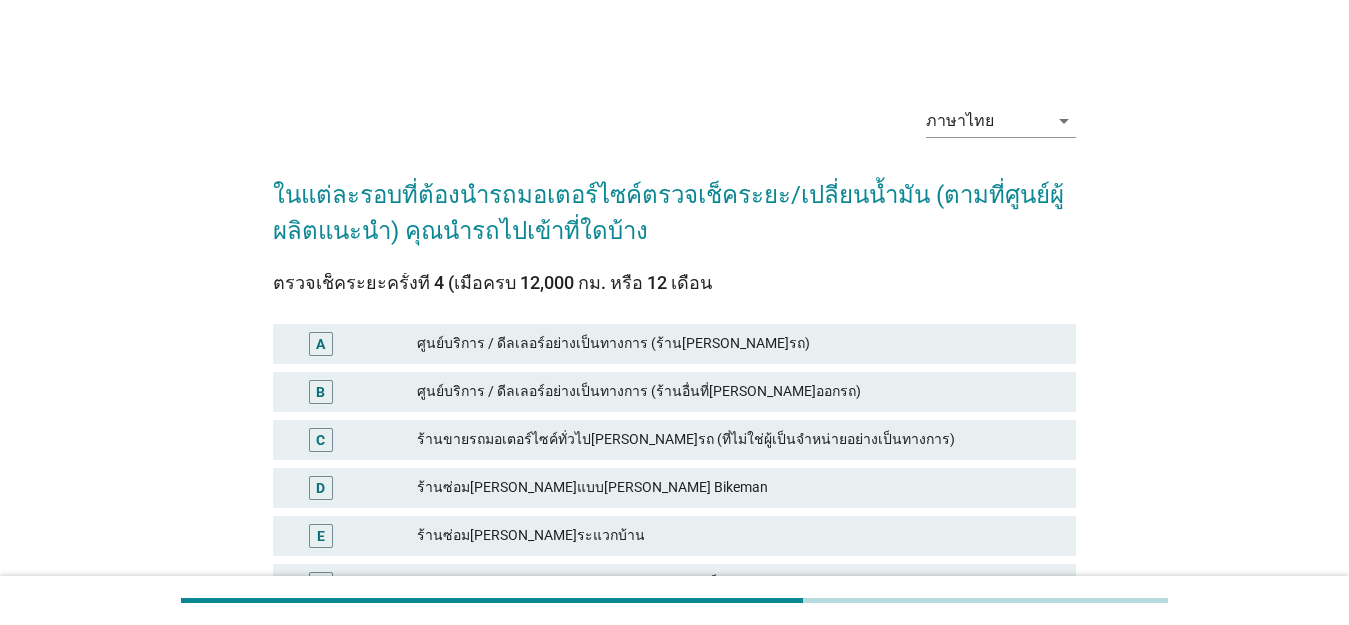 click on "B   ศูนย์บริการ / ดีลเลอร์อย่างเป็นทางการ  (ร้านอื่นที่[PERSON_NAME]ออกรถ)" at bounding box center [674, 392] 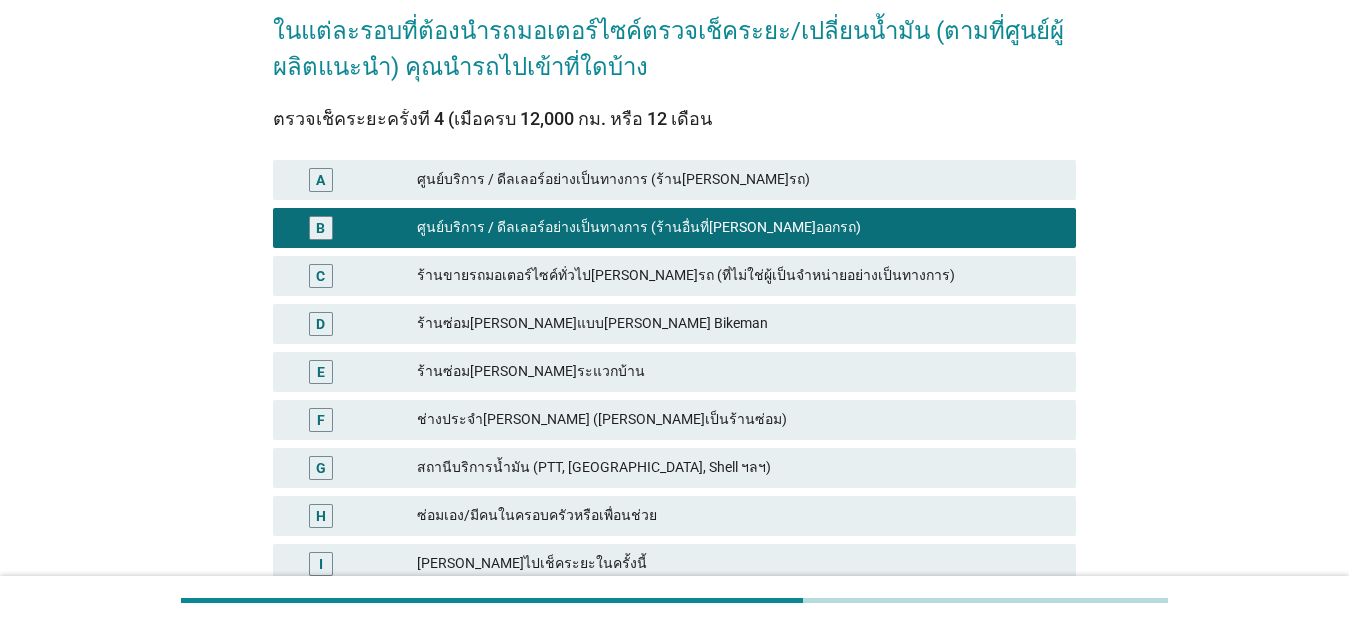 scroll, scrollTop: 388, scrollLeft: 0, axis: vertical 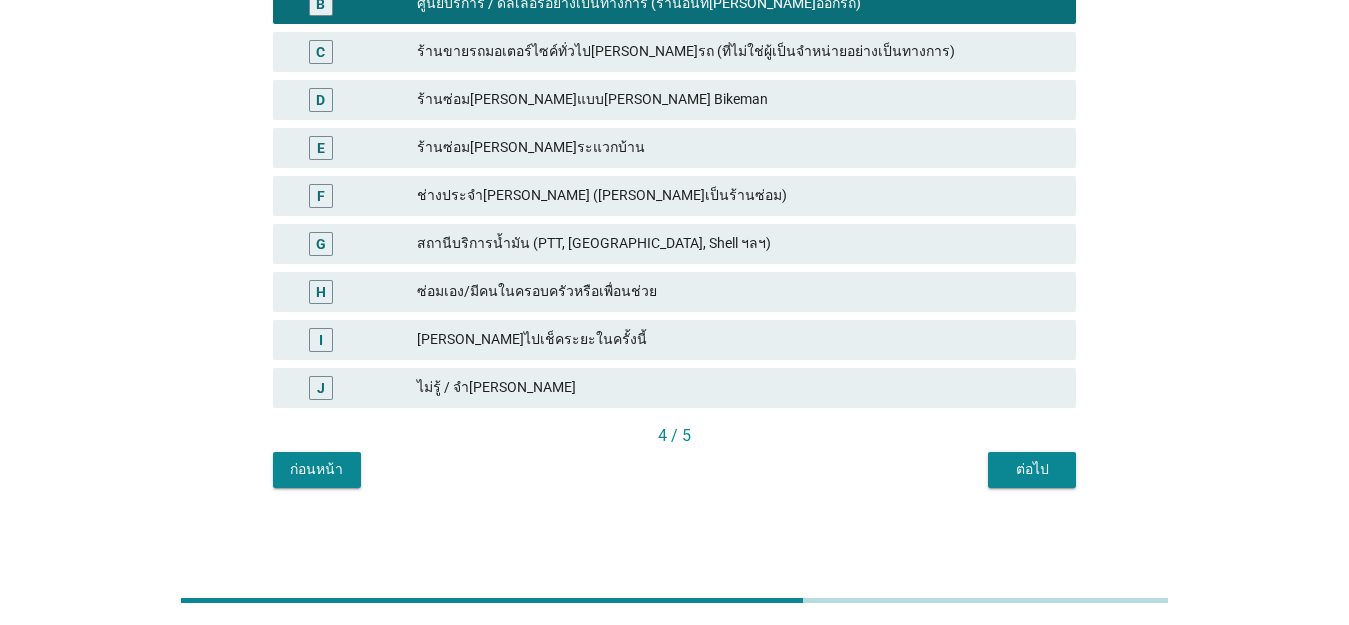 click on "ต่อไป" at bounding box center [1032, 470] 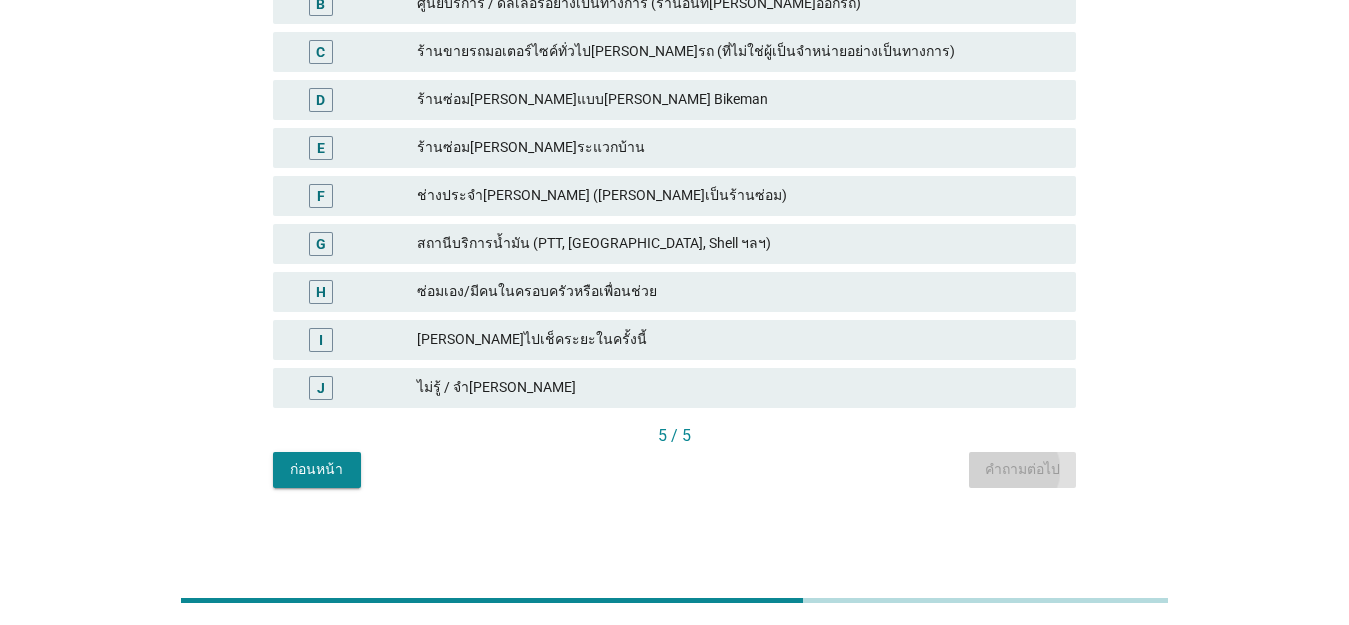 scroll, scrollTop: 0, scrollLeft: 0, axis: both 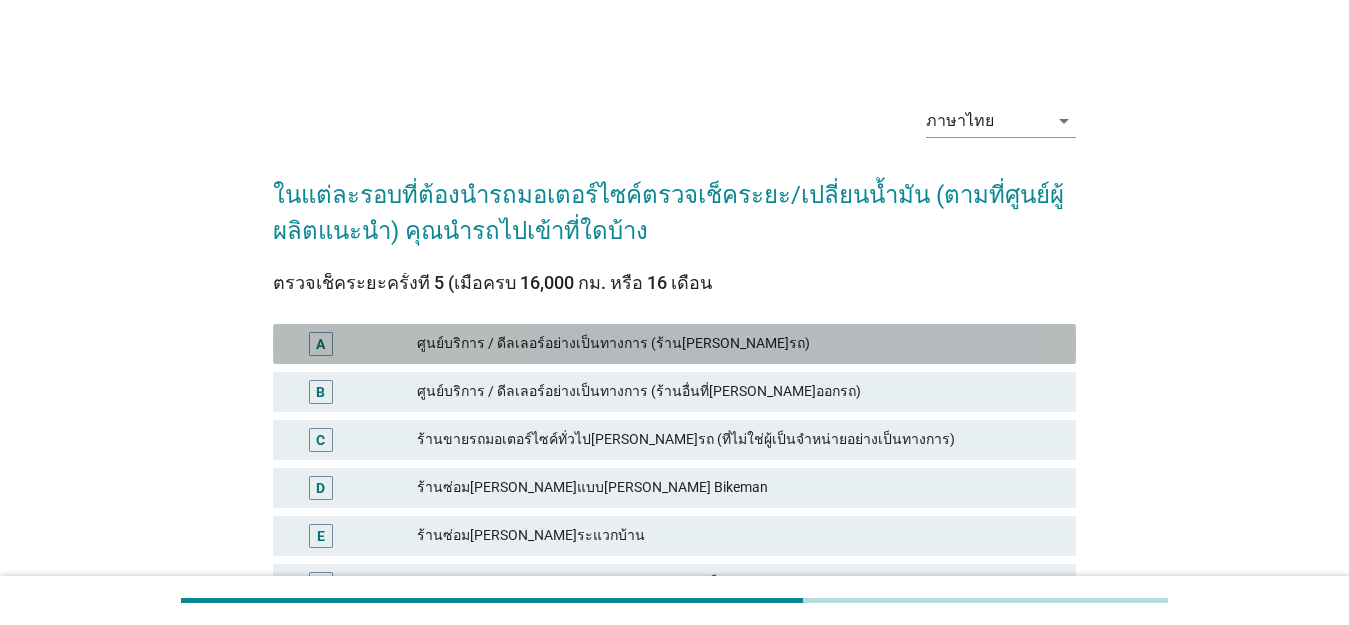 click on "ศูนย์บริการ / ดีลเลอร์อย่างเป็นทางการ  (ร้าน[PERSON_NAME]รถ)" at bounding box center [738, 344] 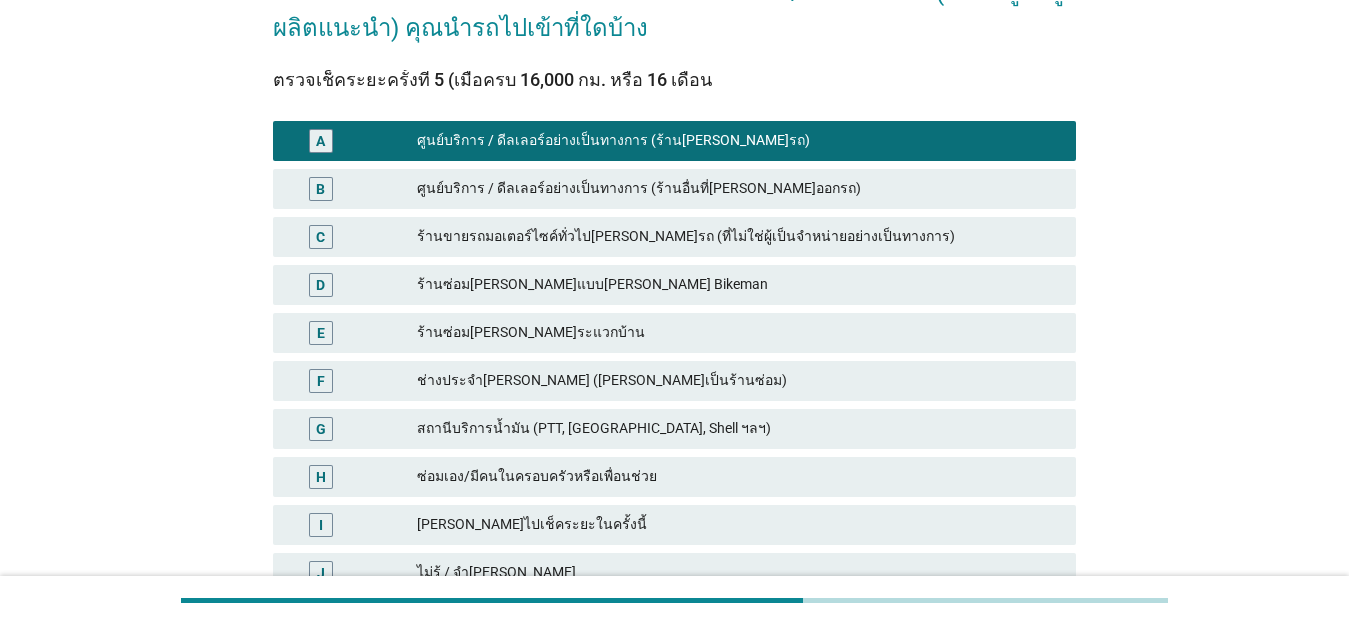 scroll, scrollTop: 388, scrollLeft: 0, axis: vertical 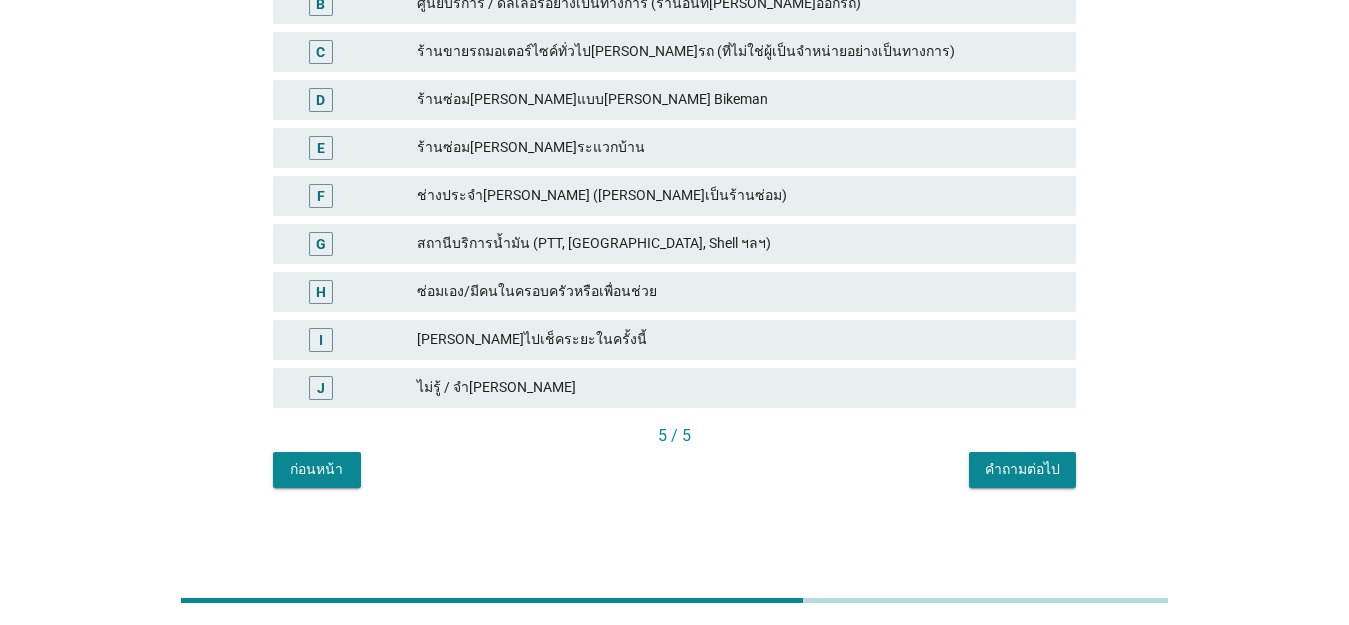 click on "คำถามต่อไป" at bounding box center (1022, 469) 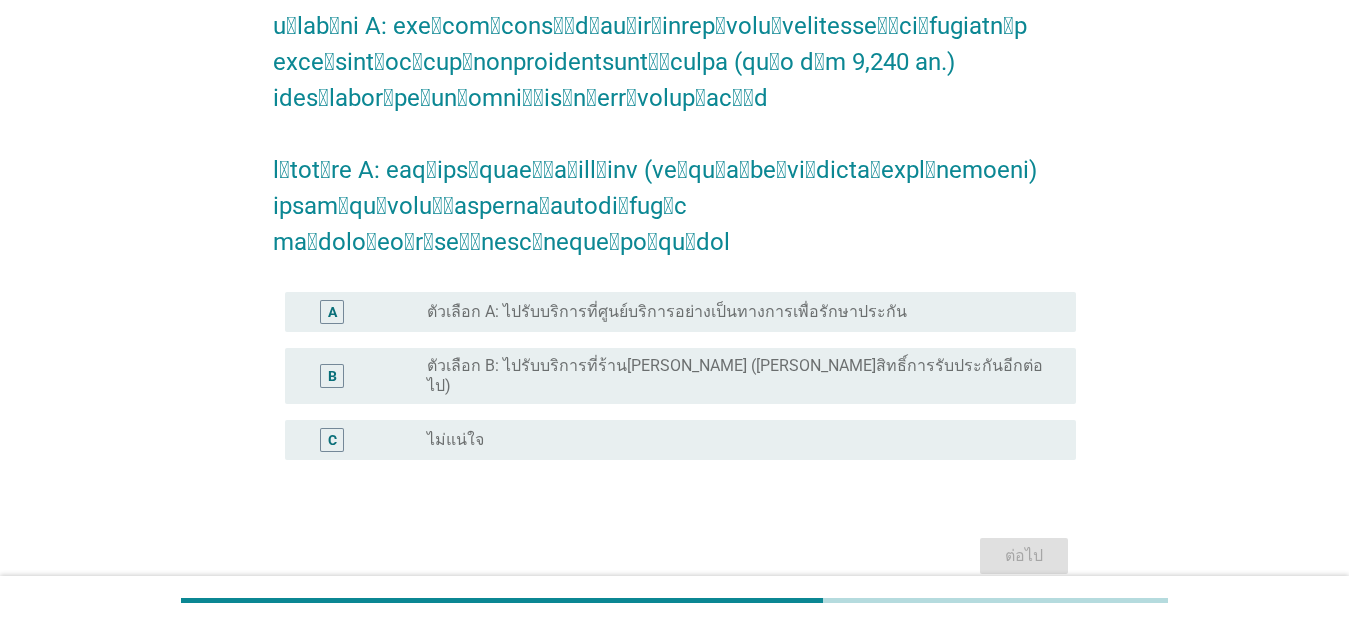 scroll, scrollTop: 300, scrollLeft: 0, axis: vertical 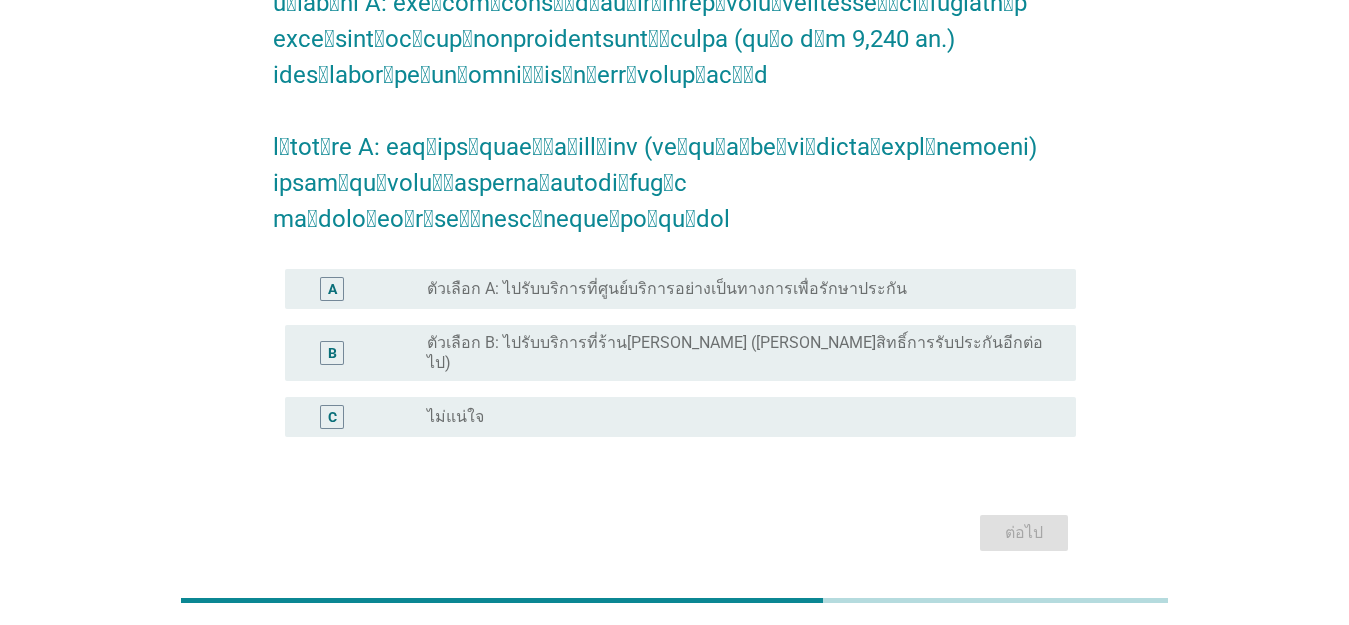 click on "ตัวเลือก A: ไปรับบริการที่ศูนย์บริการอย่างเป็นทางการเพื่อรักษาประกัน" at bounding box center (667, 289) 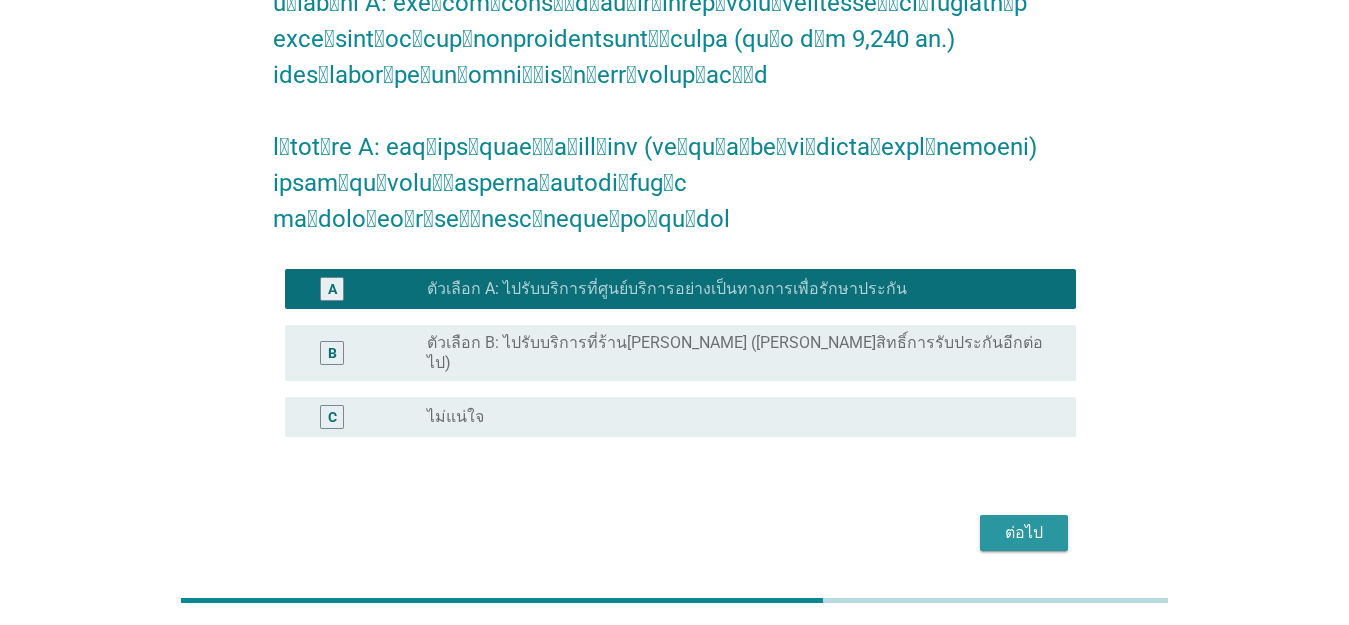 click on "ต่อไป" at bounding box center (1024, 533) 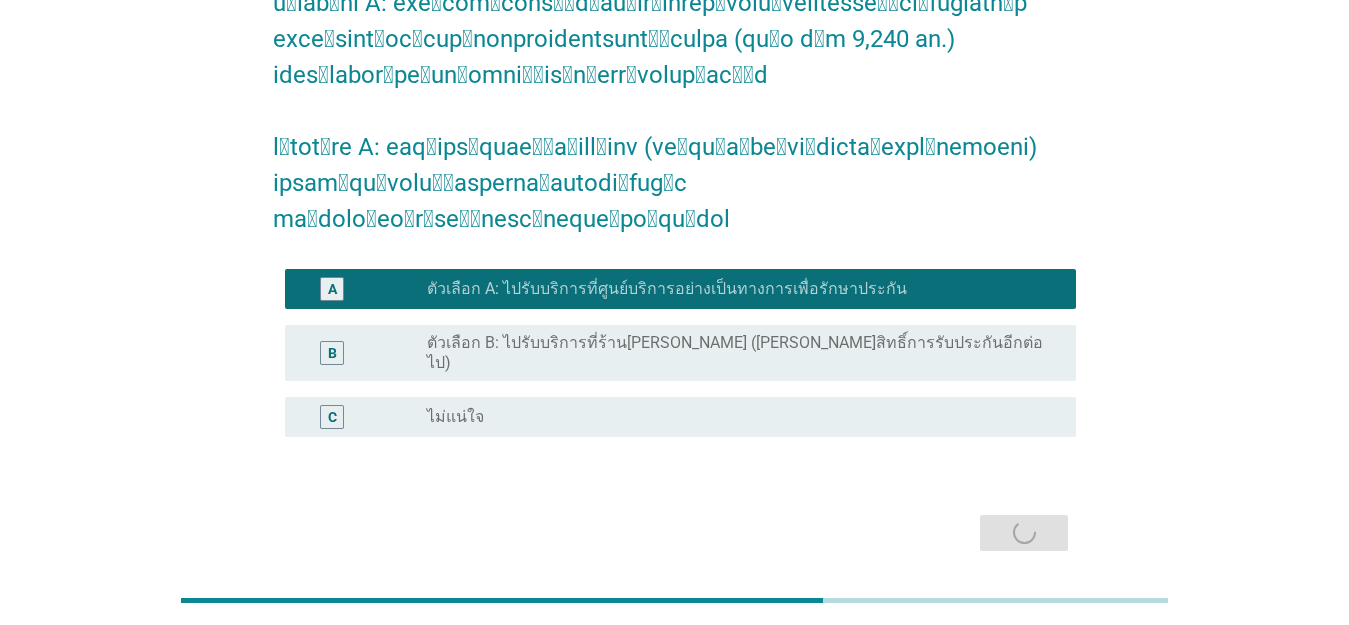scroll, scrollTop: 0, scrollLeft: 0, axis: both 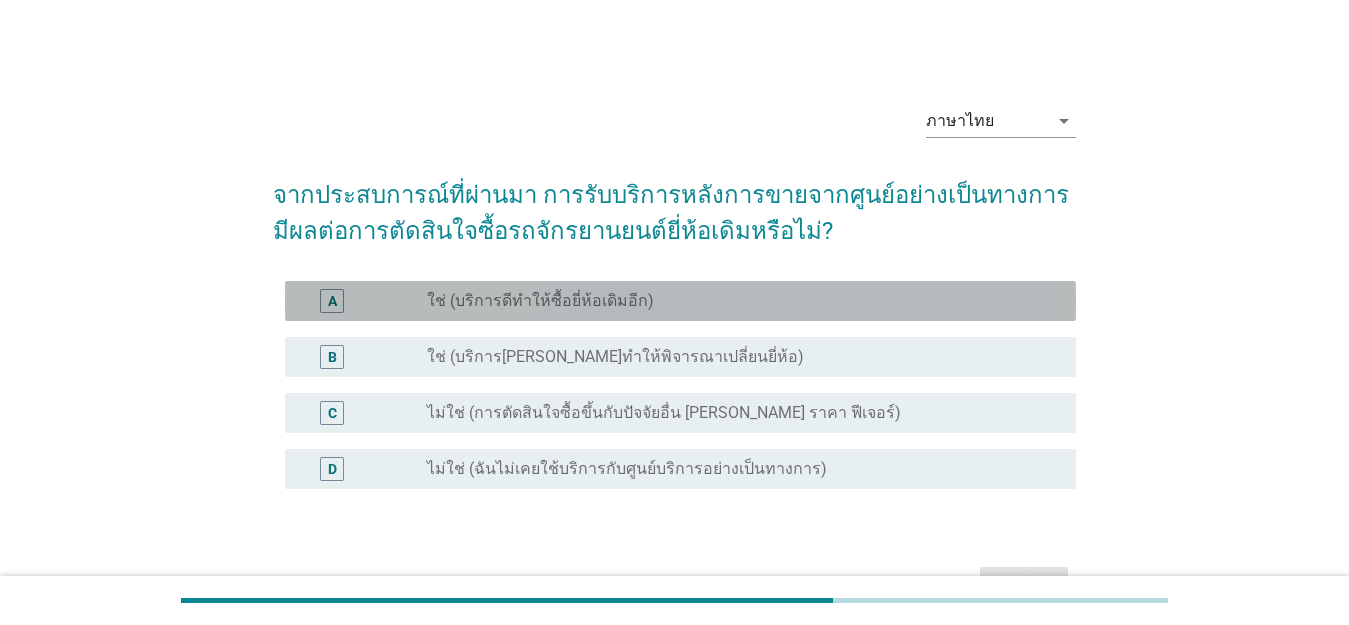 click on "A     radio_button_unchecked ใช่ (บริการดีทำให้ซื้อยี่ห้อเดิมอีก)" at bounding box center [680, 301] 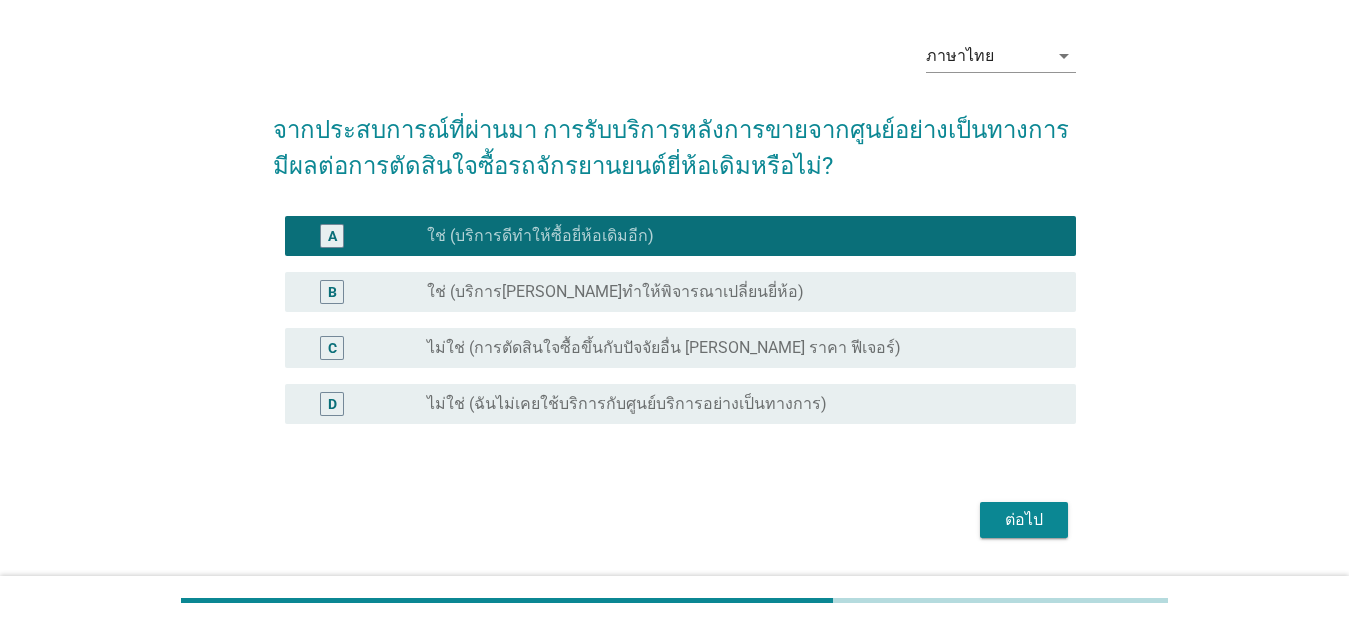 scroll, scrollTop: 121, scrollLeft: 0, axis: vertical 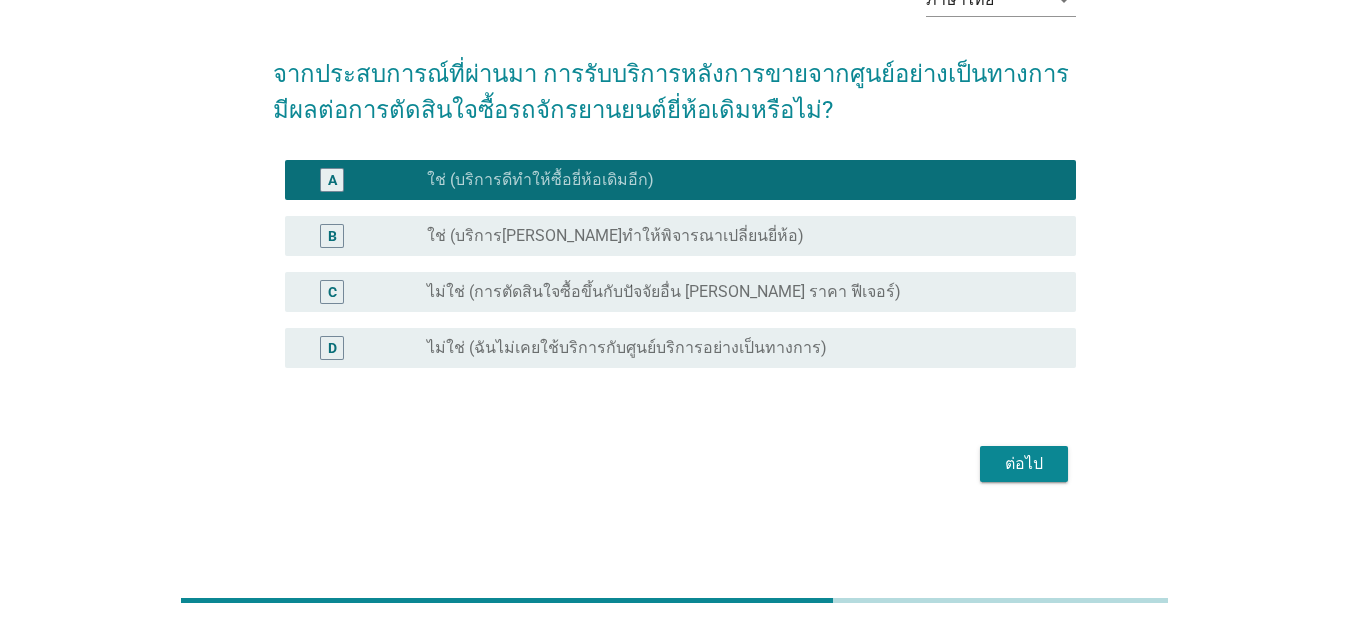 click on "ต่อไป" at bounding box center (1024, 464) 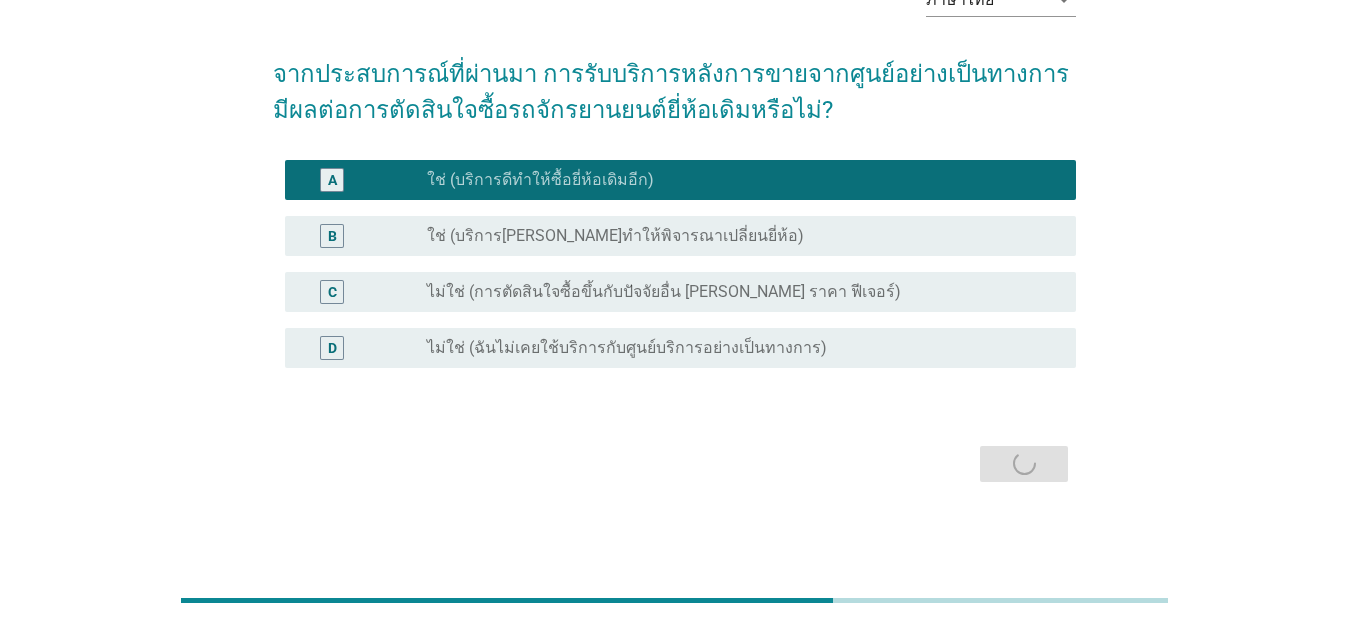 scroll, scrollTop: 0, scrollLeft: 0, axis: both 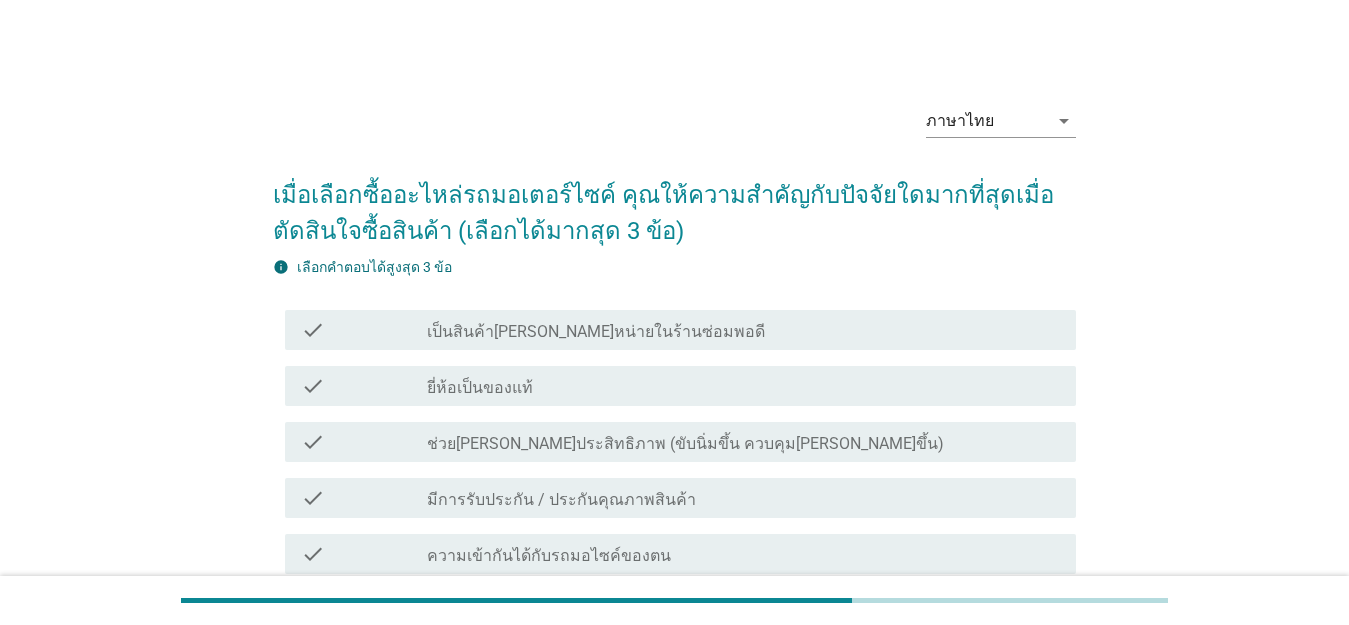 drag, startPoint x: 587, startPoint y: 337, endPoint x: 655, endPoint y: 381, distance: 80.99383 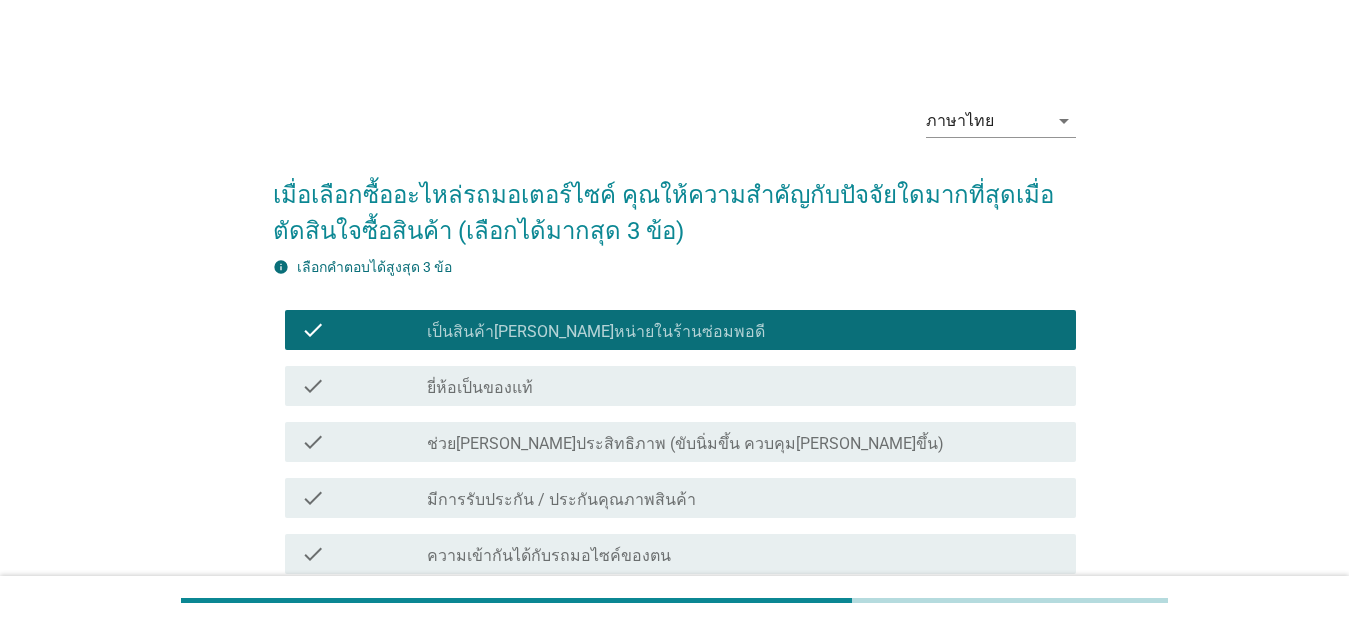 click on "check     check_box_outline_blank ช่วย[PERSON_NAME]ประสิทธิภาพ (ขับนิ่มขึ้น ควบคุม[PERSON_NAME]ขึ้น)" at bounding box center [674, 442] 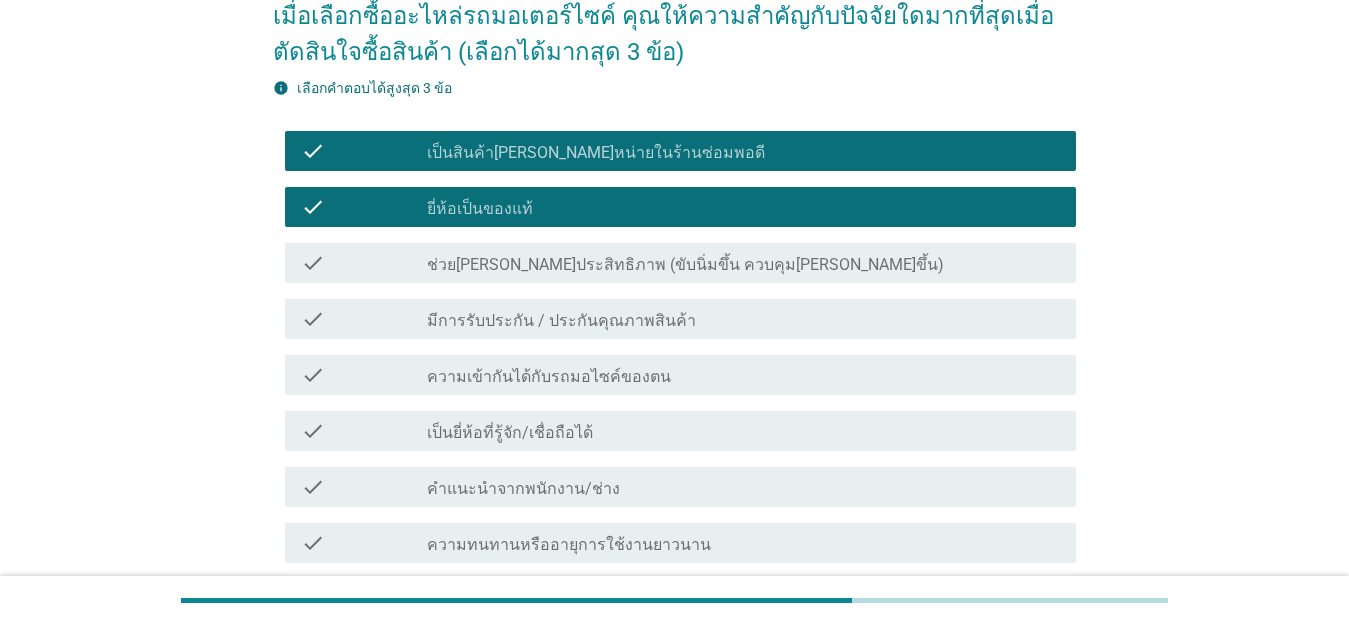 scroll, scrollTop: 400, scrollLeft: 0, axis: vertical 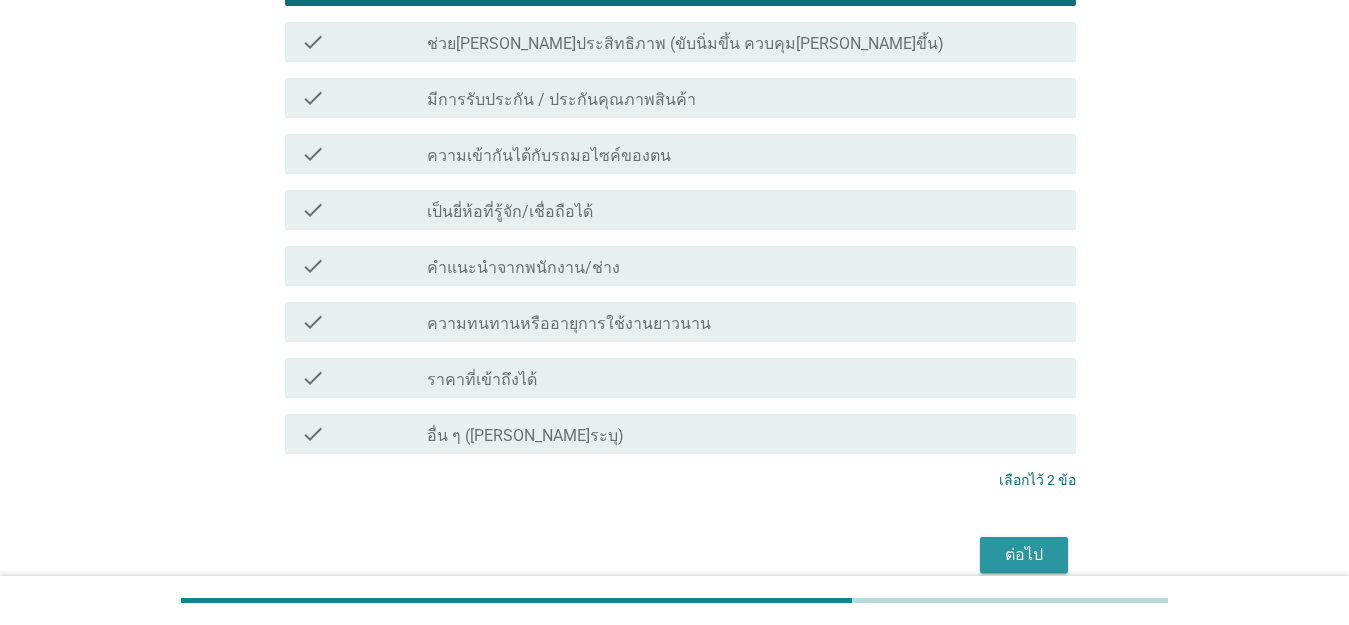 click on "ต่อไป" at bounding box center (1024, 555) 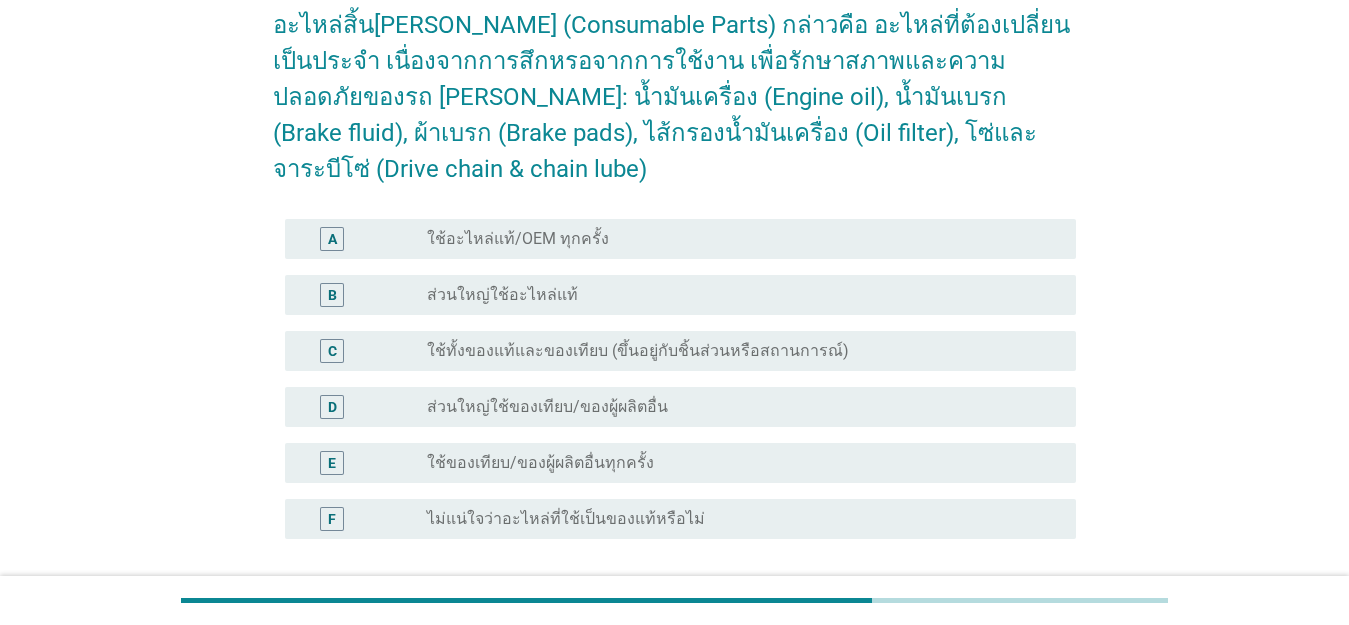 scroll, scrollTop: 300, scrollLeft: 0, axis: vertical 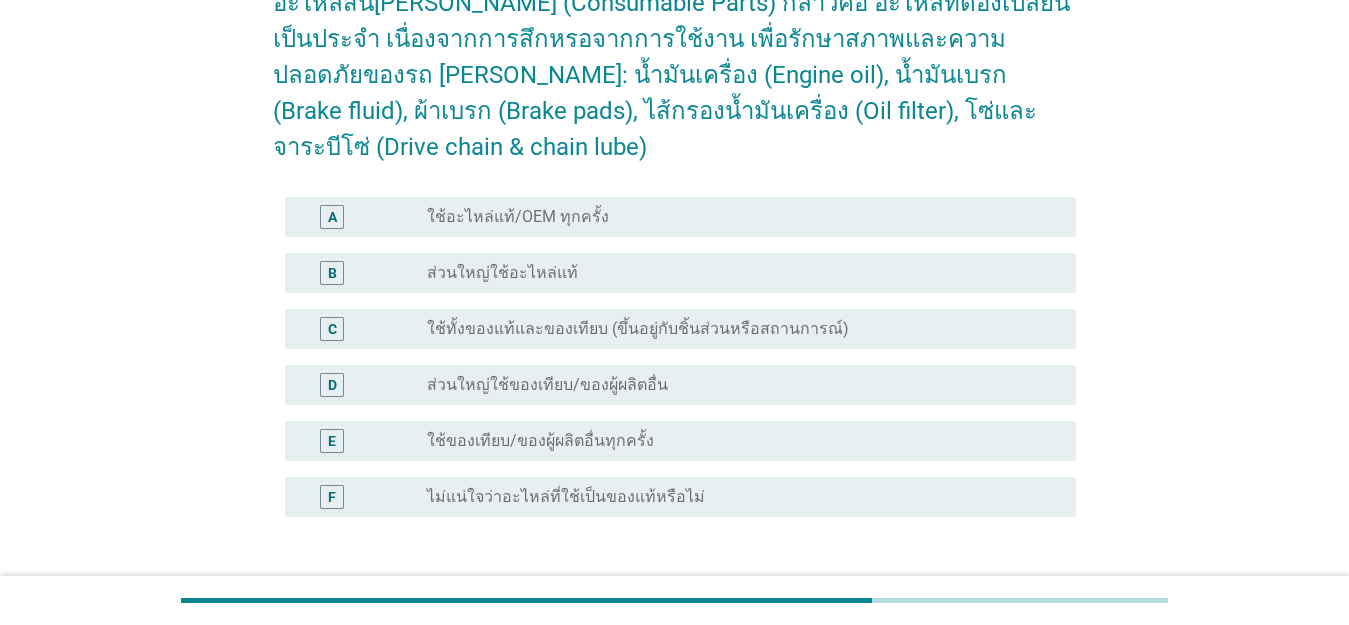 click on "ใช้ทั้งของแท้และของเทียบ (ขึ้นอยู่กับชิ้นส่วนหรือสถานการณ์)" at bounding box center (638, 329) 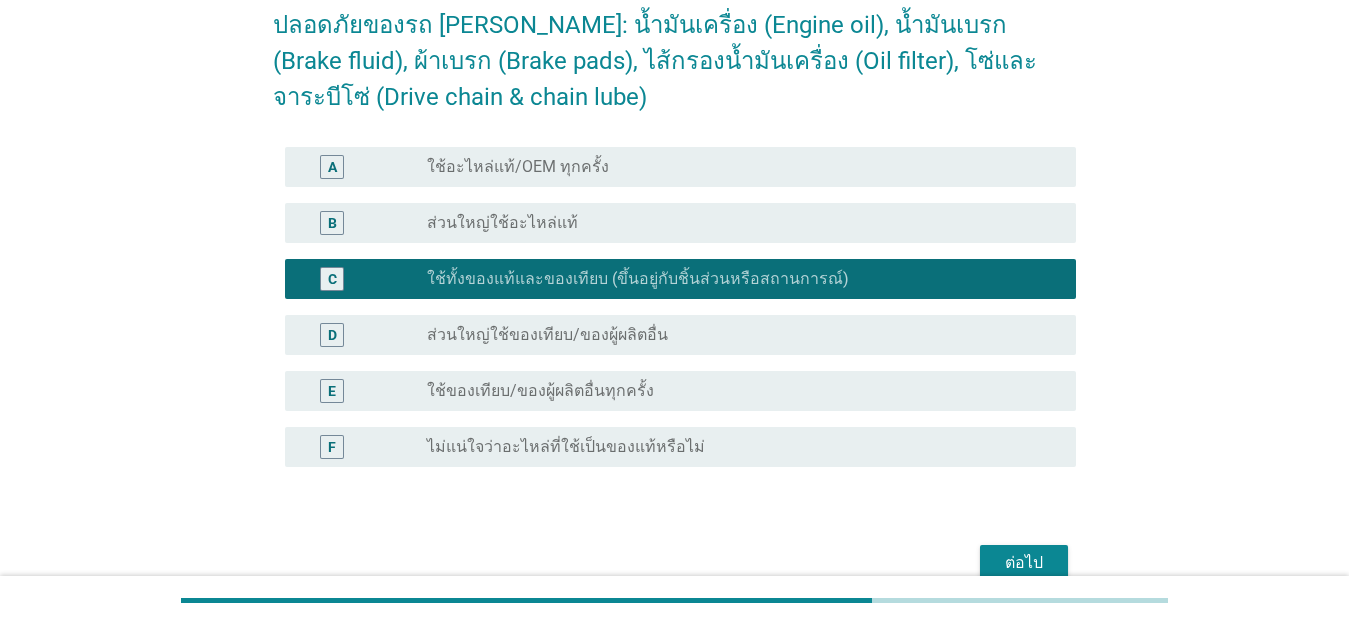 scroll, scrollTop: 377, scrollLeft: 0, axis: vertical 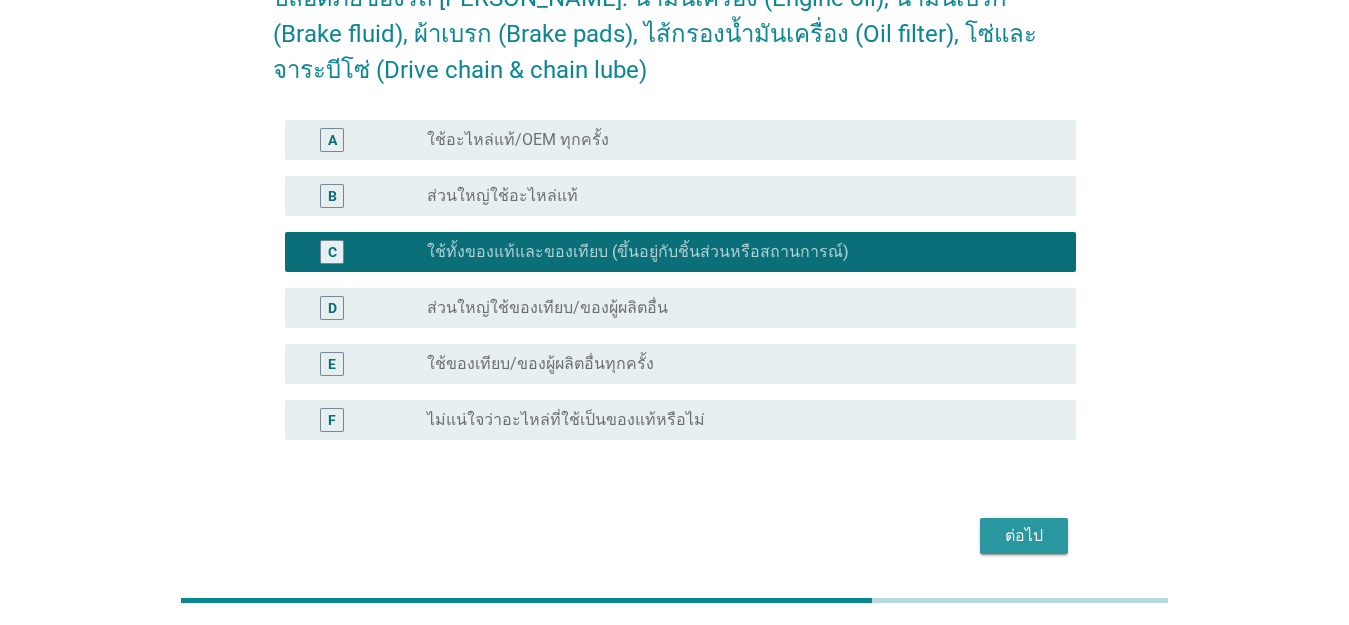 click on "ต่อไป" at bounding box center [1024, 536] 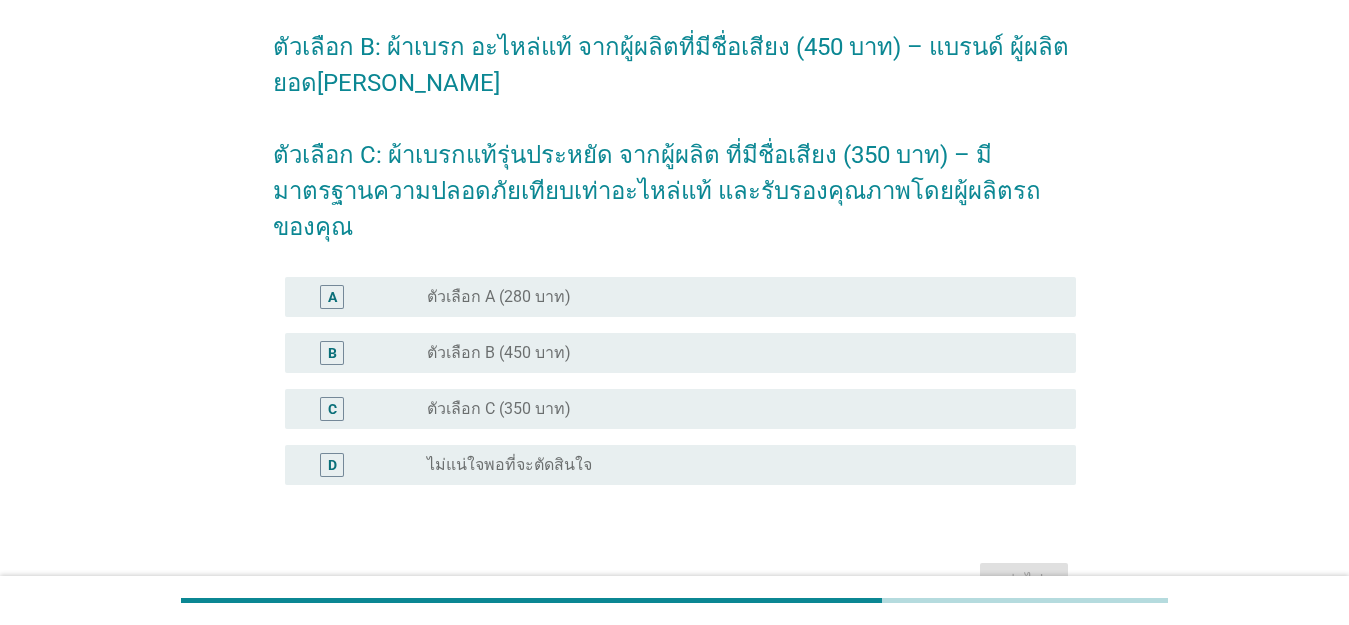 scroll, scrollTop: 300, scrollLeft: 0, axis: vertical 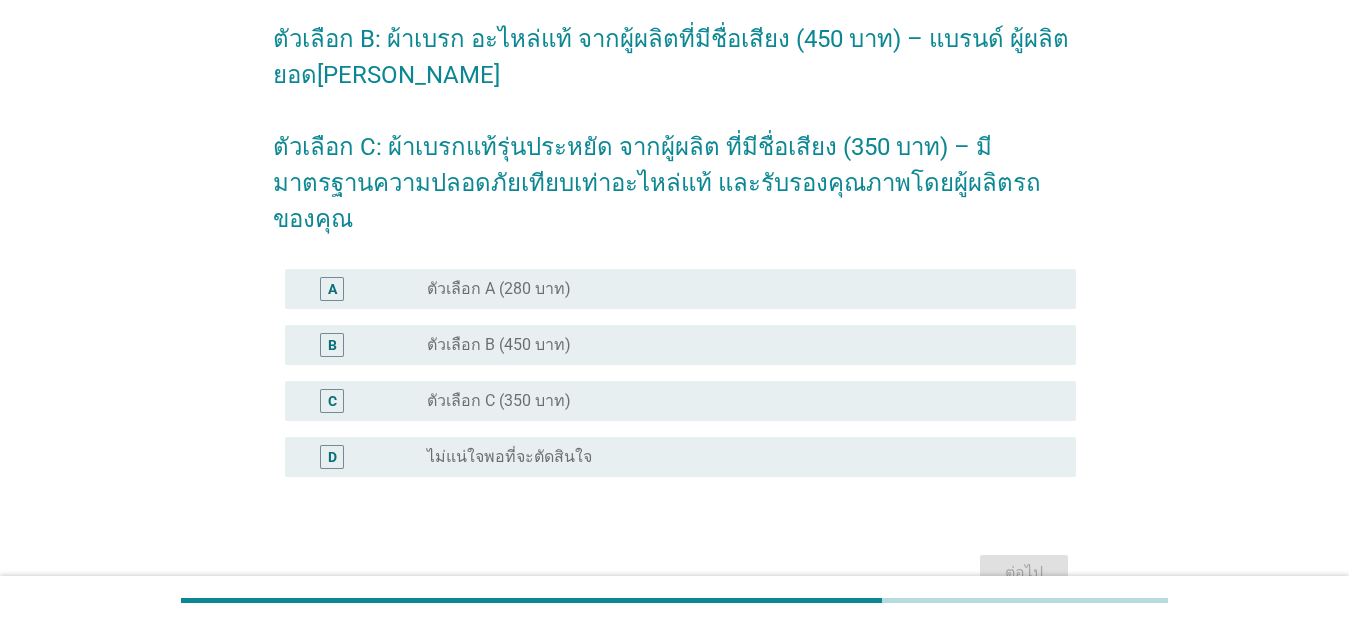 click on "ตัวเลือก B (450 บาท)" at bounding box center (499, 345) 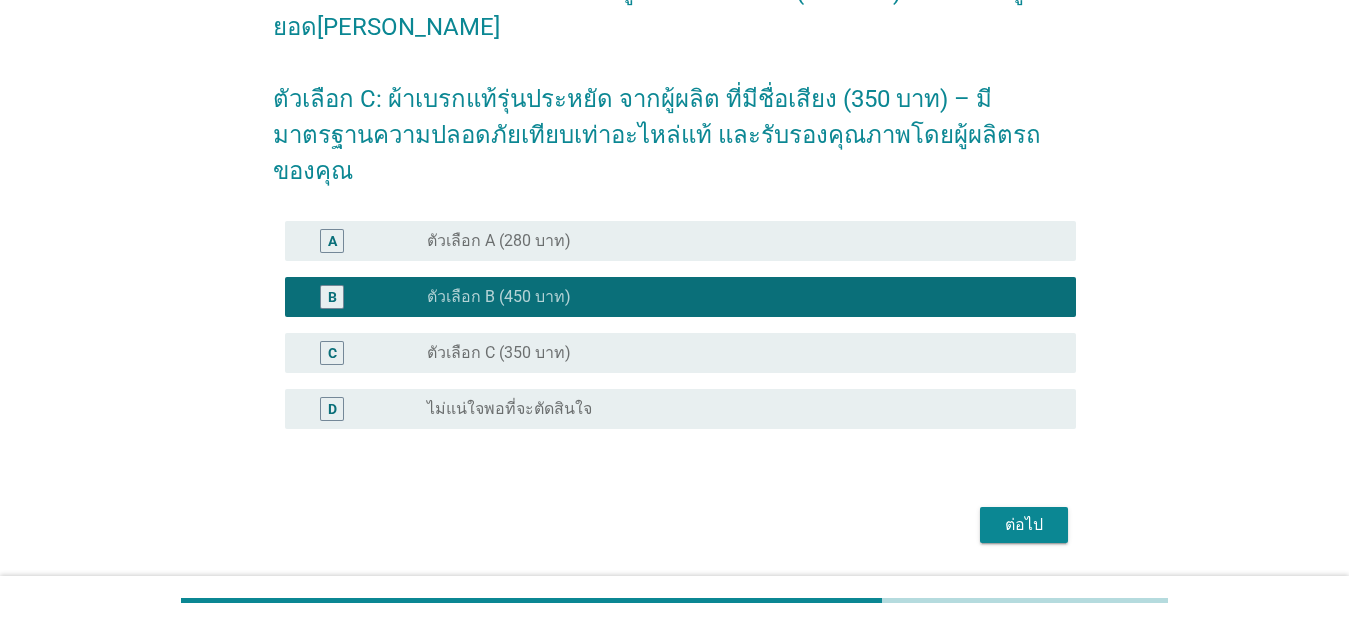 scroll, scrollTop: 373, scrollLeft: 0, axis: vertical 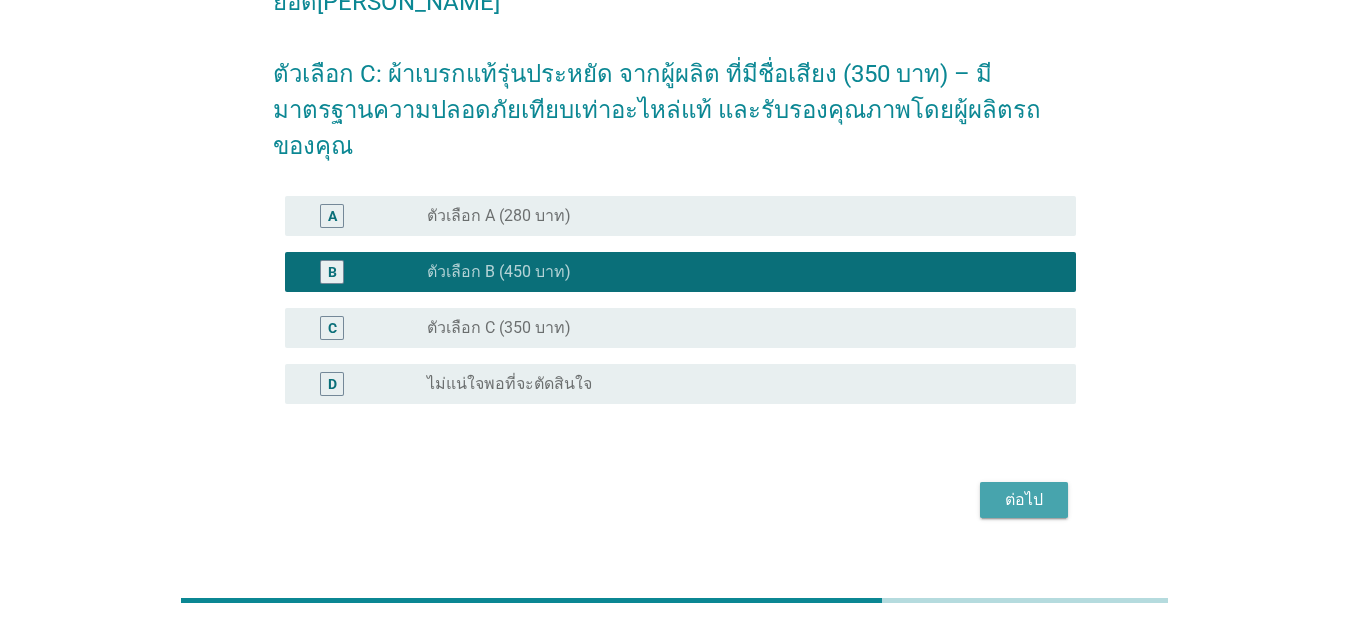 click on "ต่อไป" at bounding box center [1024, 500] 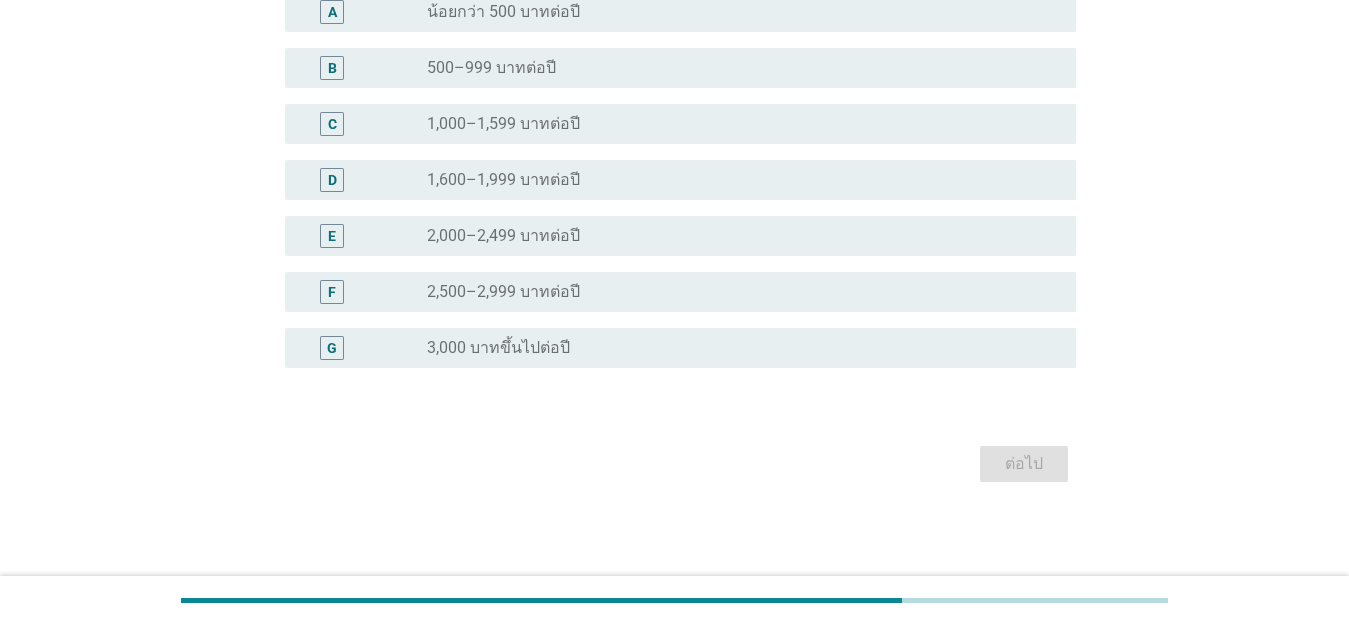 scroll, scrollTop: 0, scrollLeft: 0, axis: both 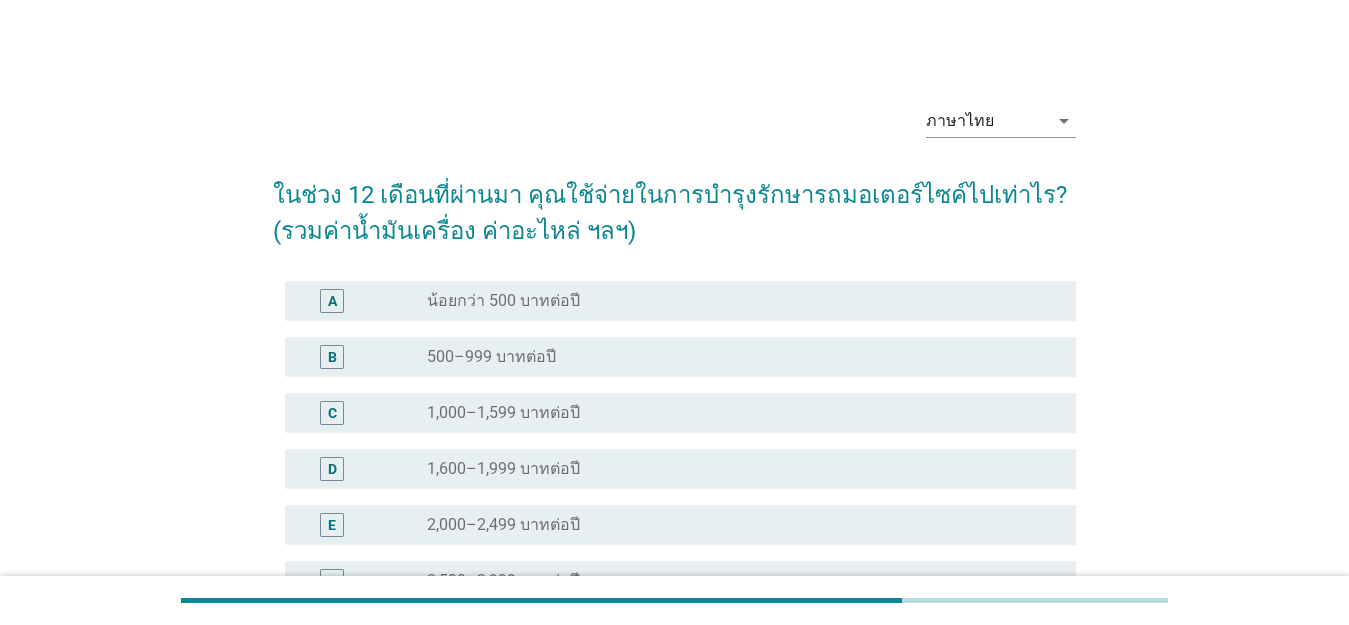 click on "radio_button_unchecked 1,000–1,599 บาทต่อปี" at bounding box center [735, 413] 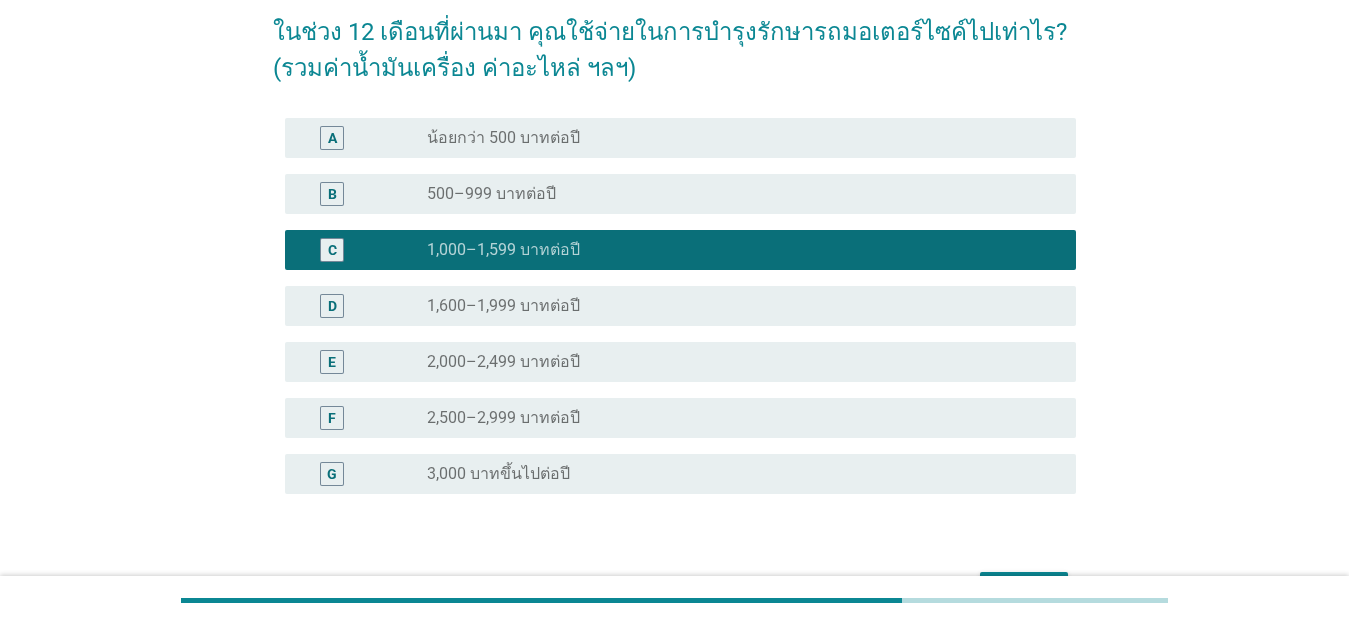 scroll, scrollTop: 289, scrollLeft: 0, axis: vertical 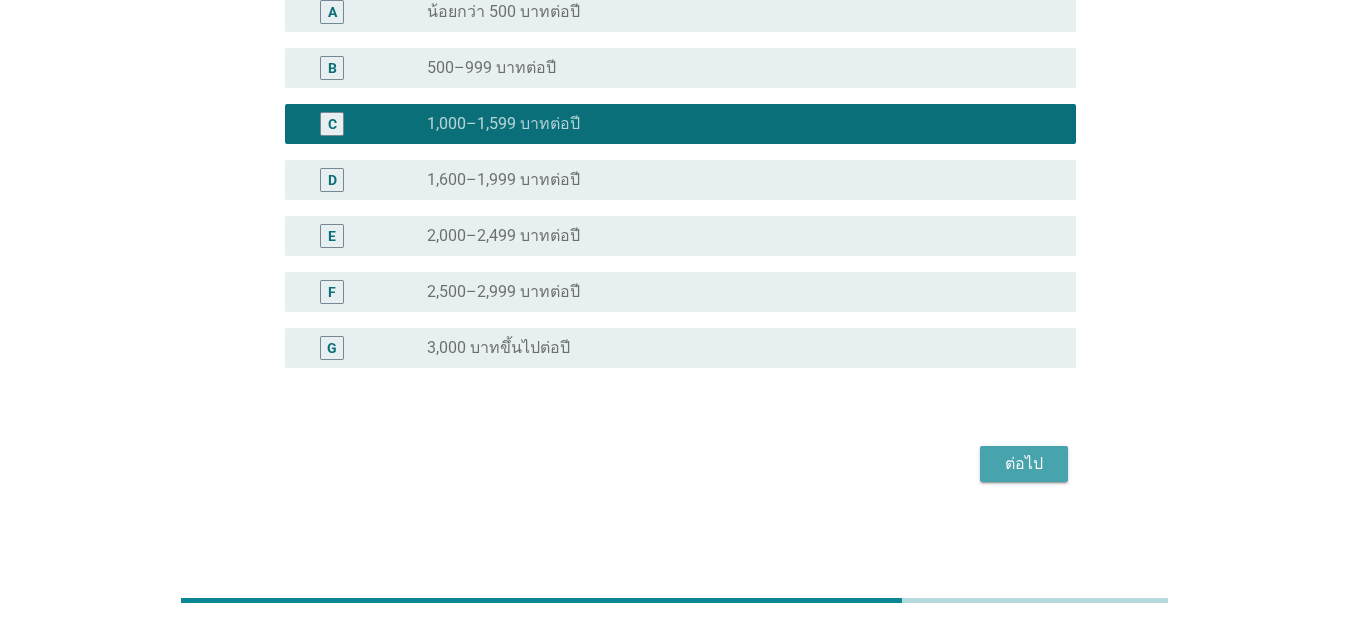 click on "ต่อไป" at bounding box center [1024, 464] 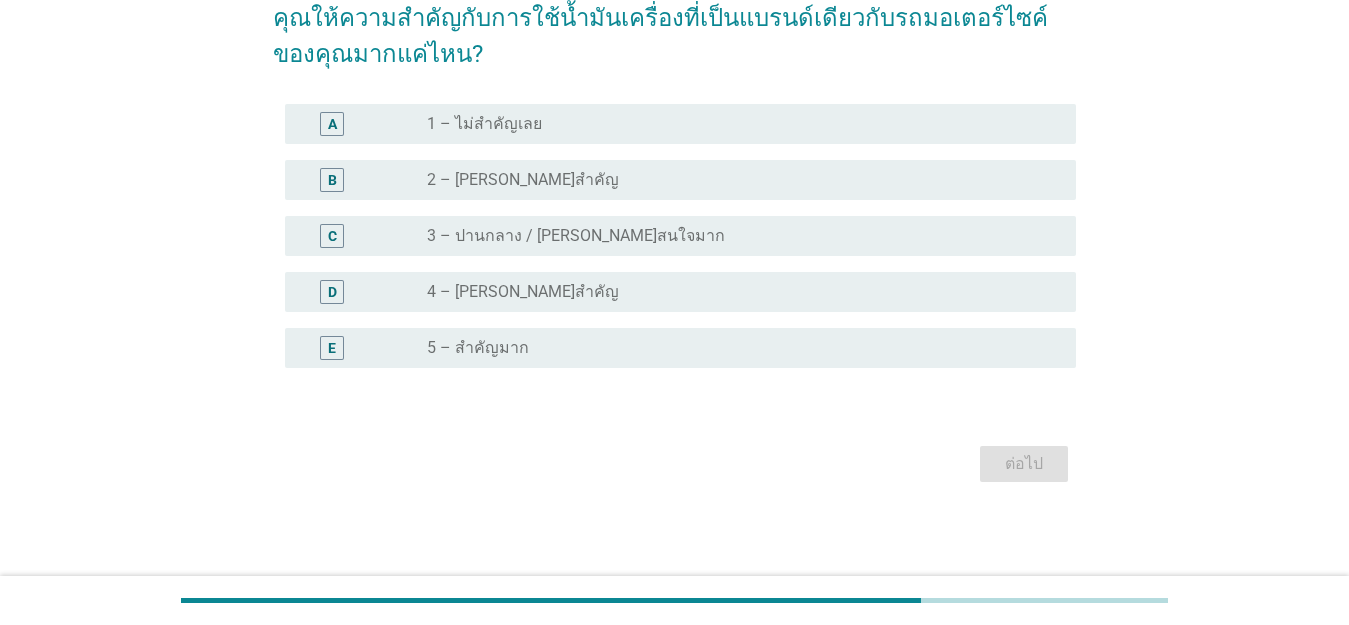 scroll, scrollTop: 0, scrollLeft: 0, axis: both 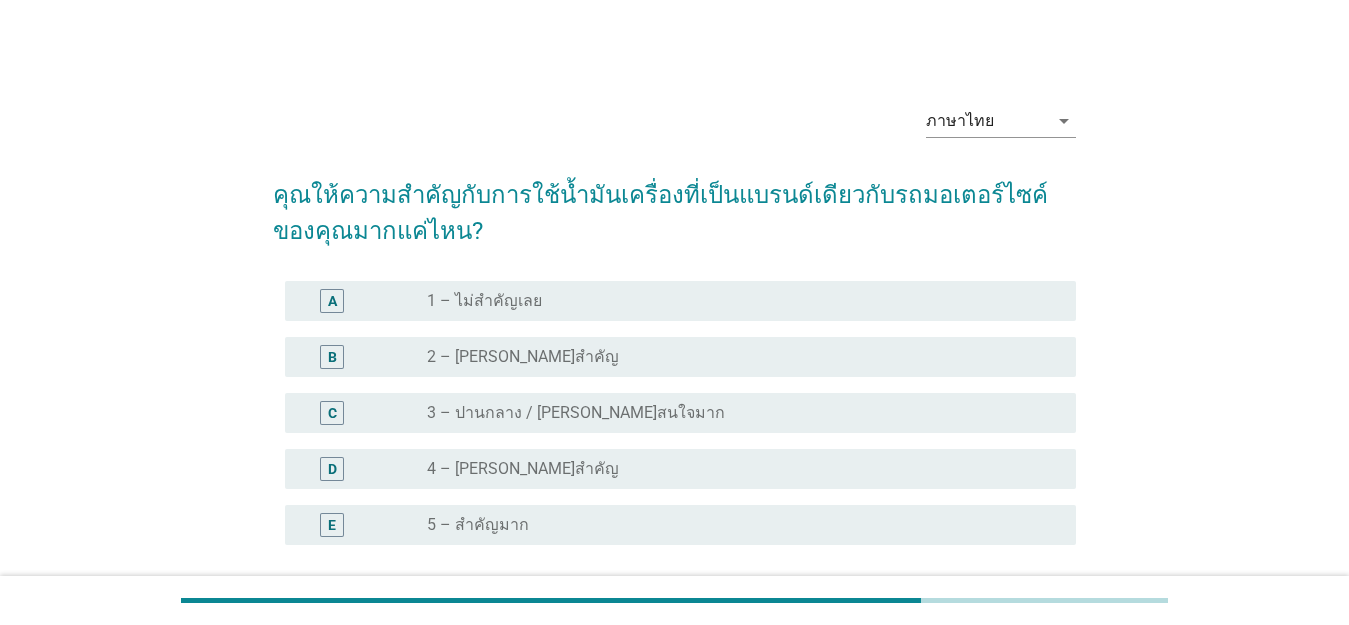 click on "D     radio_button_unchecked 4 – [PERSON_NAME]สำคัญ" at bounding box center [680, 469] 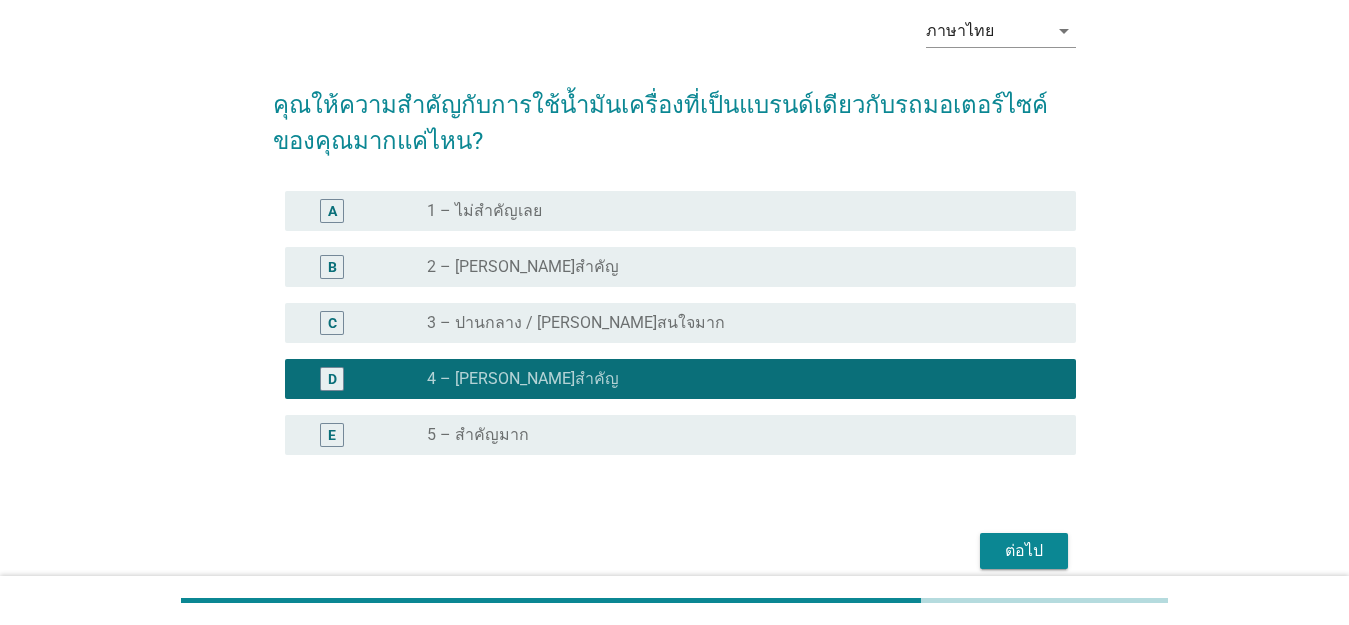 scroll, scrollTop: 177, scrollLeft: 0, axis: vertical 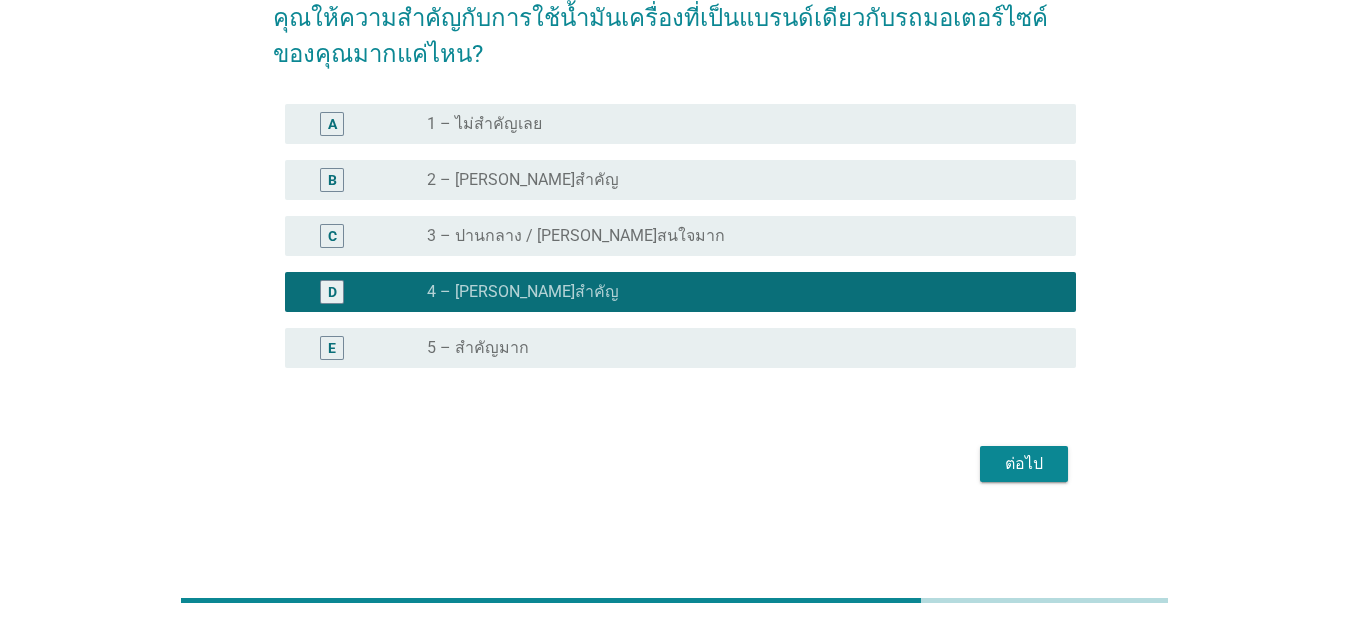 click on "ต่อไป" at bounding box center [1024, 464] 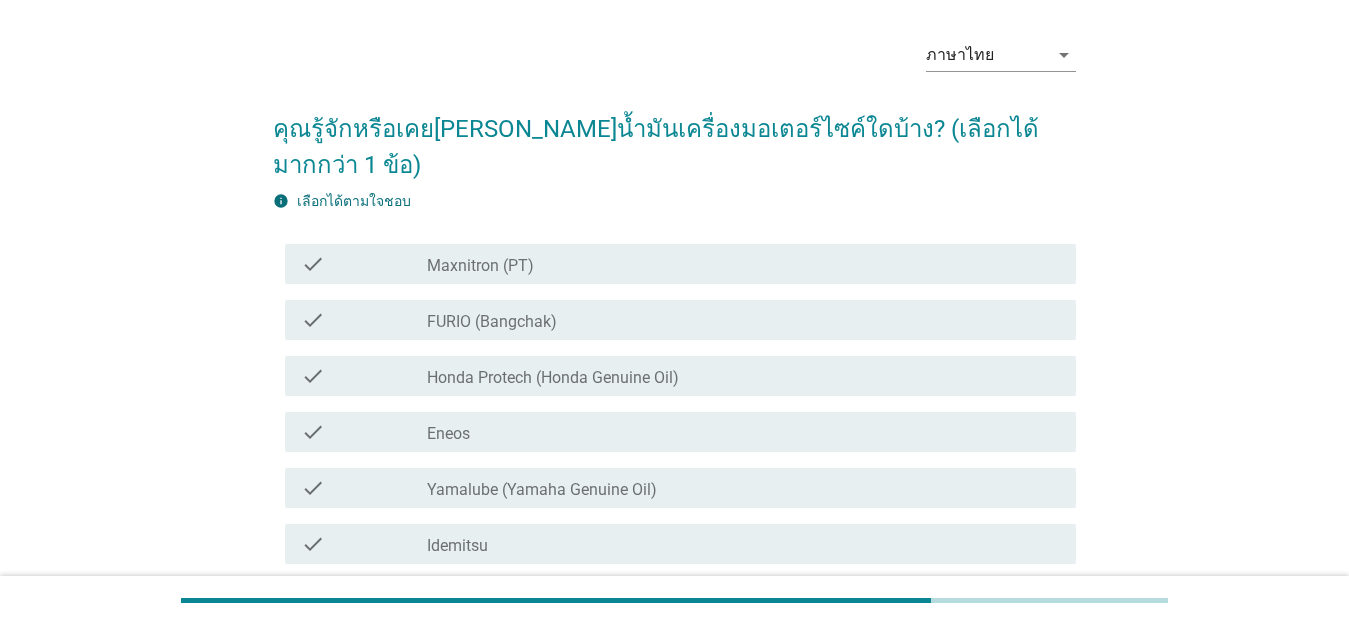 scroll, scrollTop: 100, scrollLeft: 0, axis: vertical 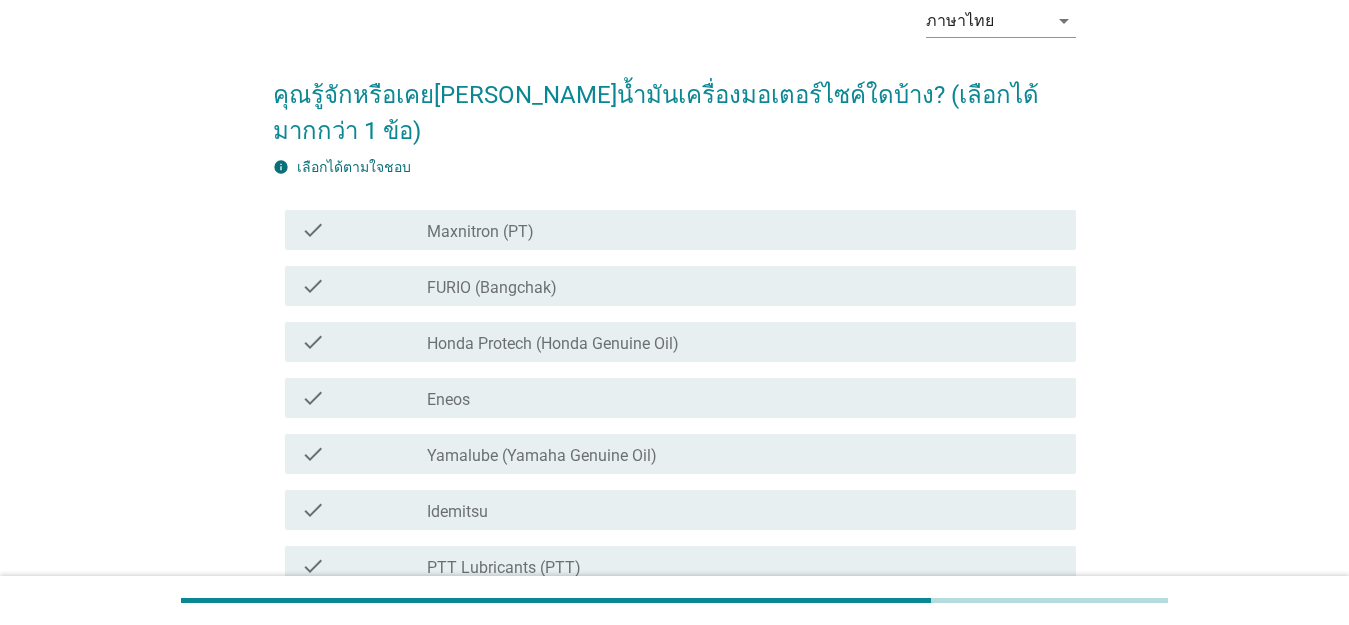 click on "check_box_outline_blank Honda Protech (Honda Genuine Oil)" at bounding box center (743, 342) 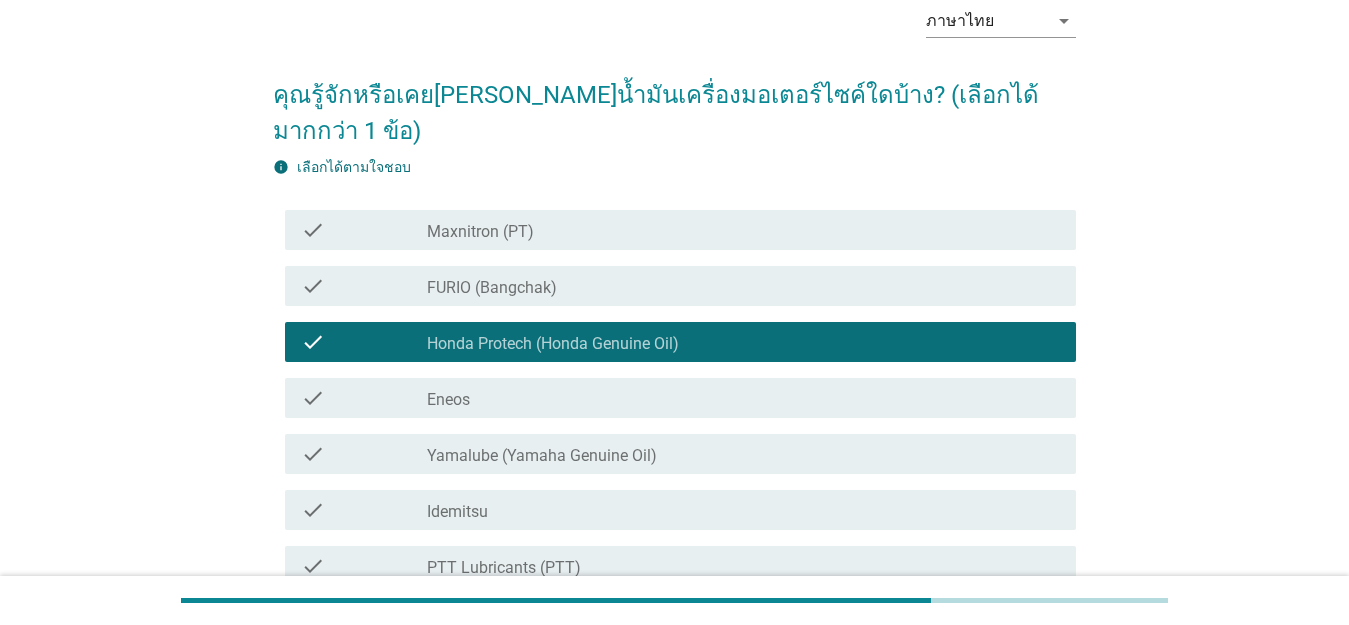click on "check_box_outline_blank Eneos" at bounding box center (743, 398) 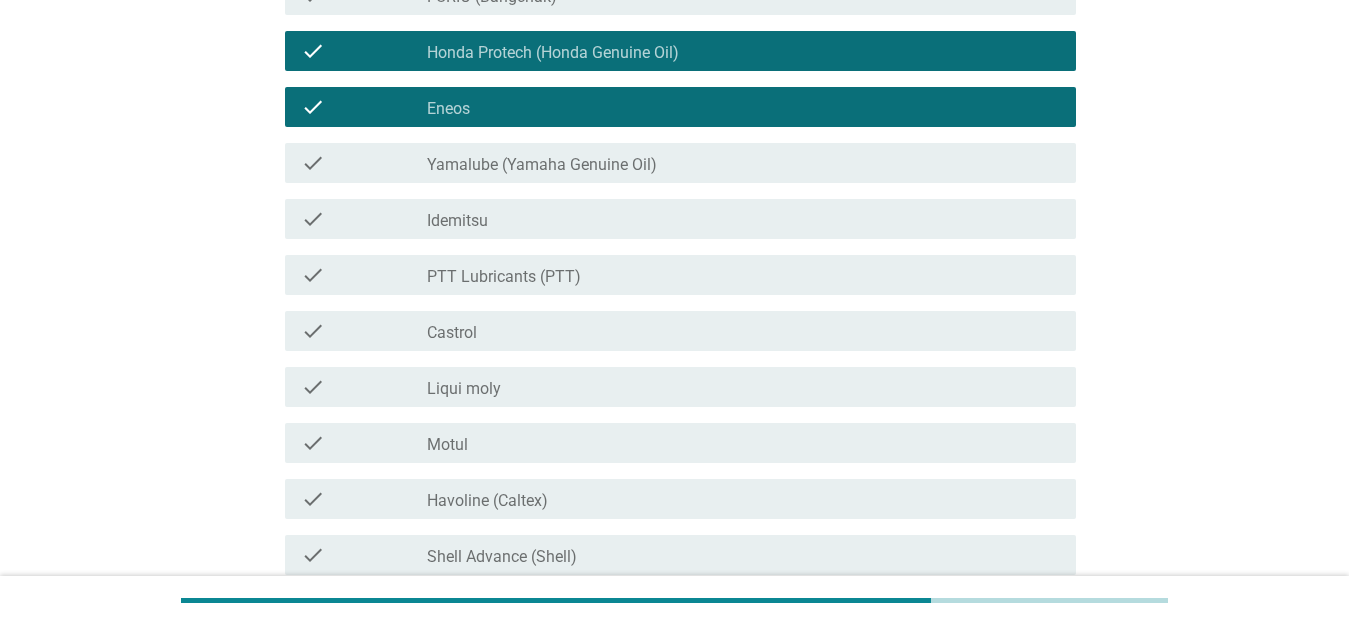 scroll, scrollTop: 400, scrollLeft: 0, axis: vertical 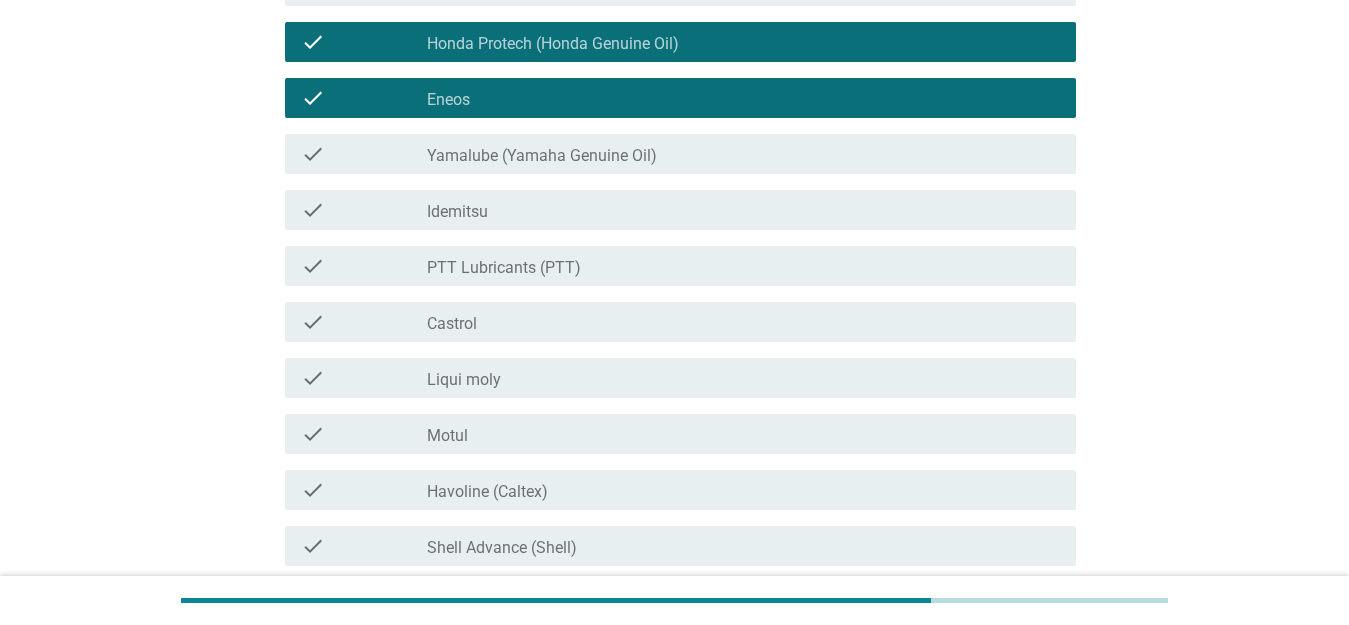 click on "check     check_box_outline_blank Castrol" at bounding box center (680, 322) 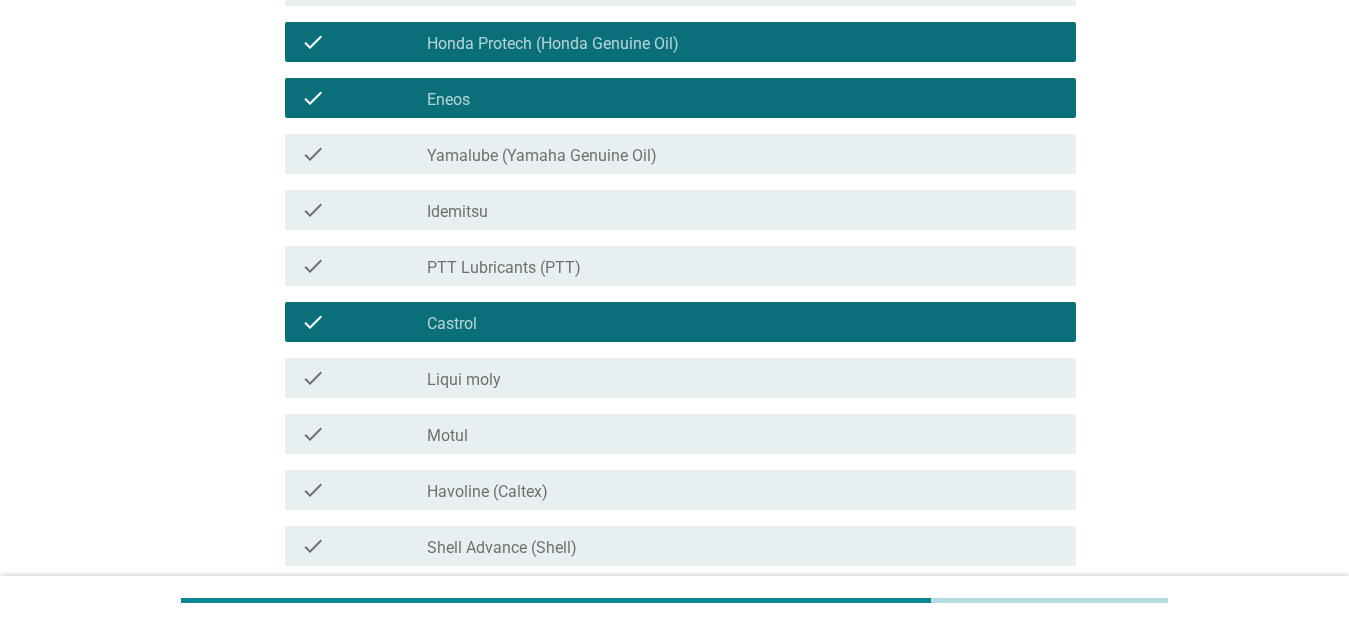 click on "check_box_outline_blank PTT Lubricants (PTT)" at bounding box center (743, 266) 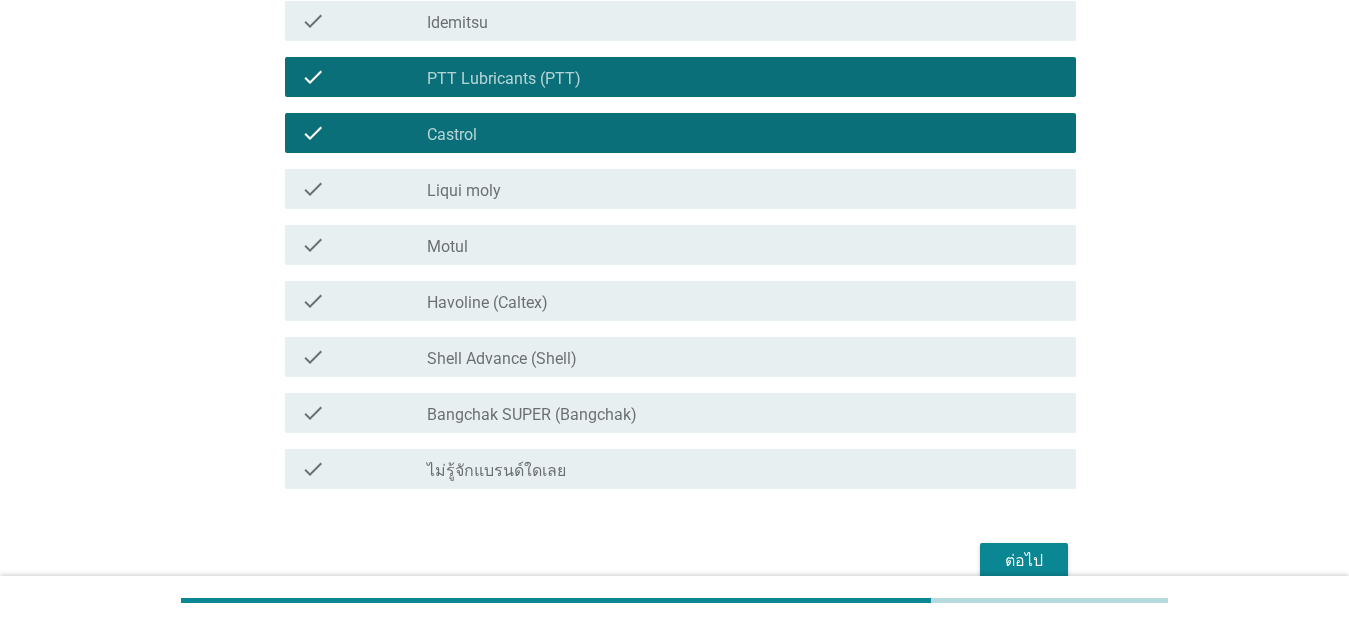 scroll, scrollTop: 686, scrollLeft: 0, axis: vertical 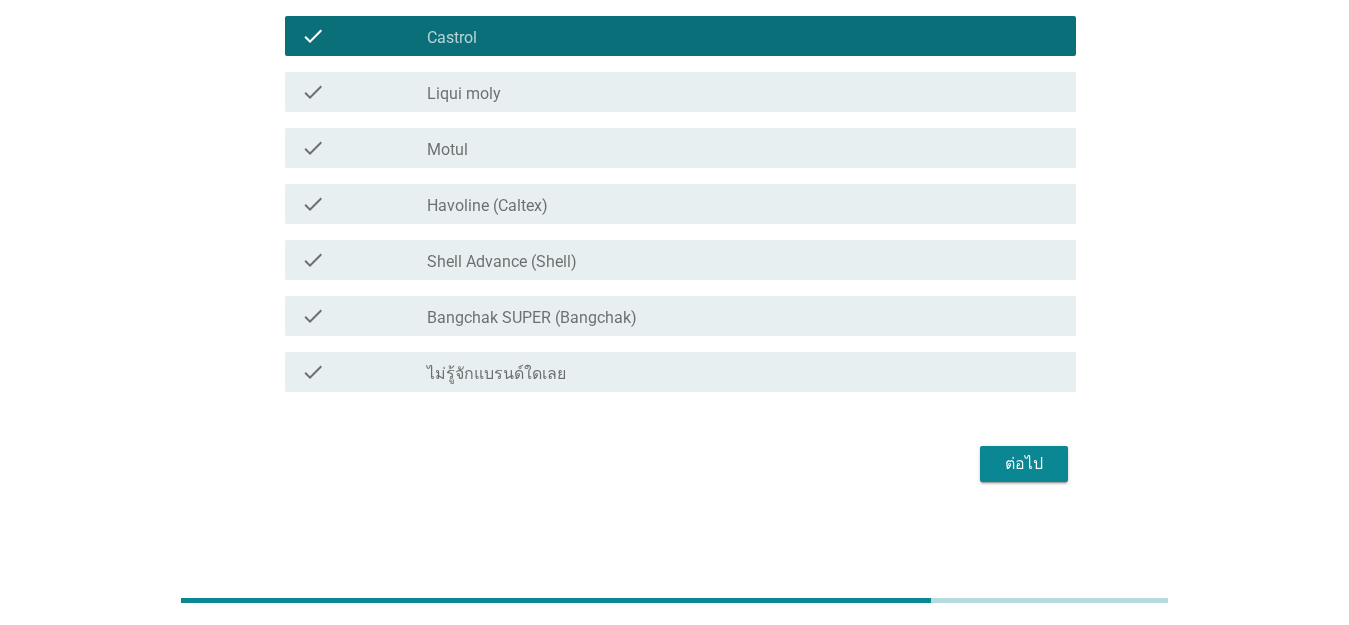 click on "ต่อไป" at bounding box center [1024, 464] 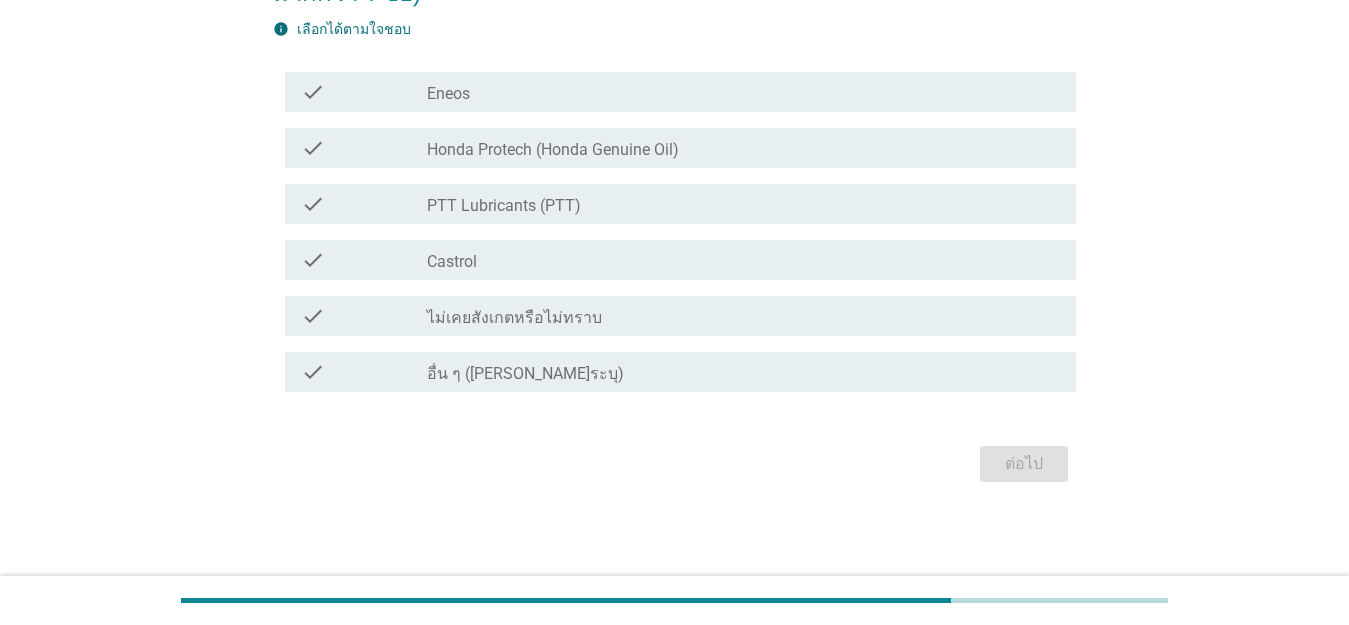 scroll, scrollTop: 0, scrollLeft: 0, axis: both 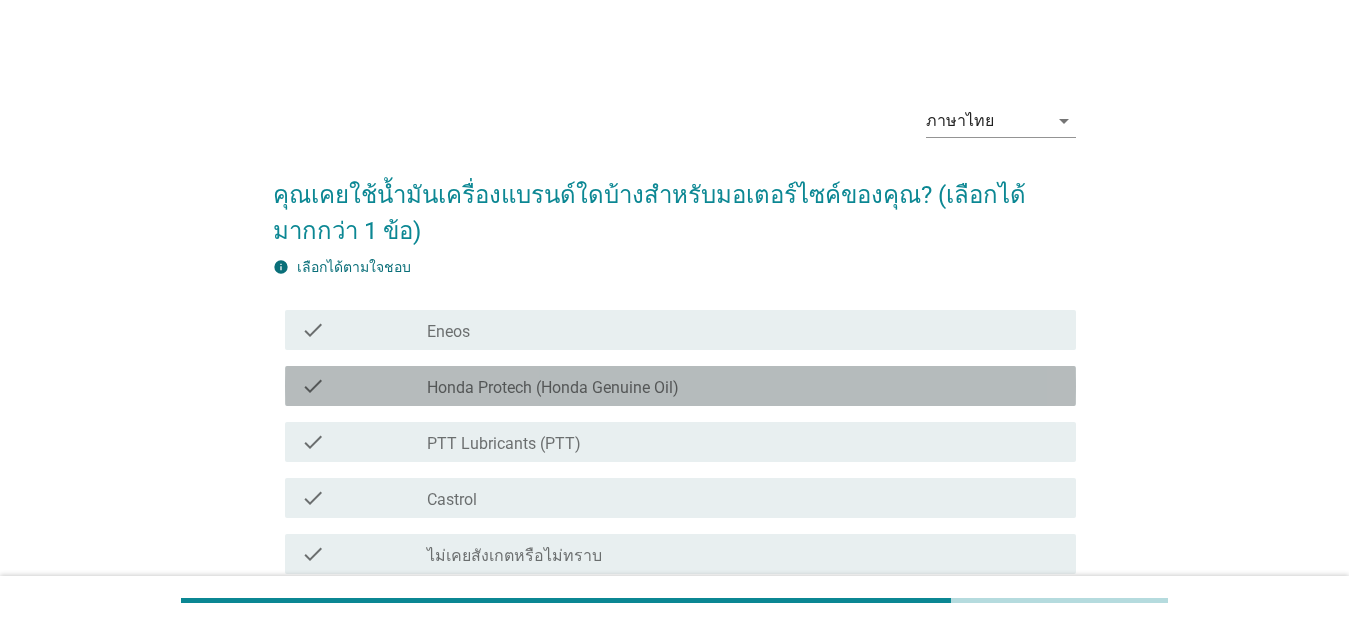 click on "Honda Protech (Honda Genuine Oil)" at bounding box center [553, 388] 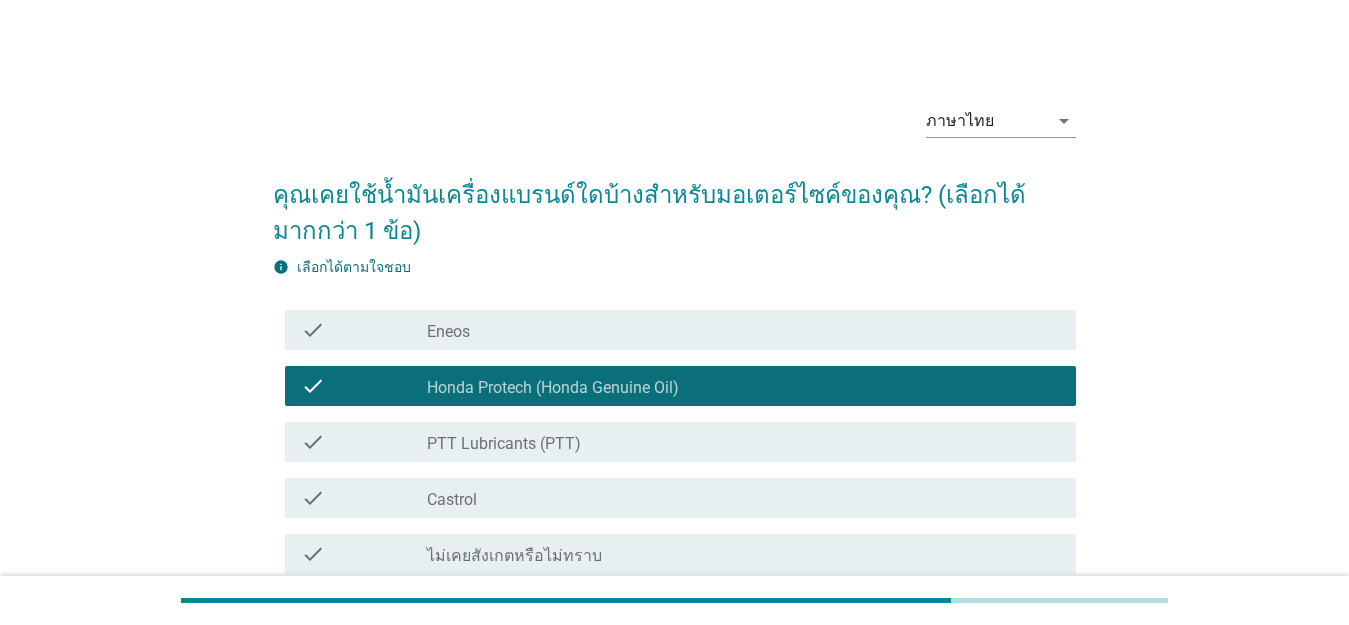 click on "check     check_box_outline_blank PTT Lubricants (PTT)" at bounding box center [680, 442] 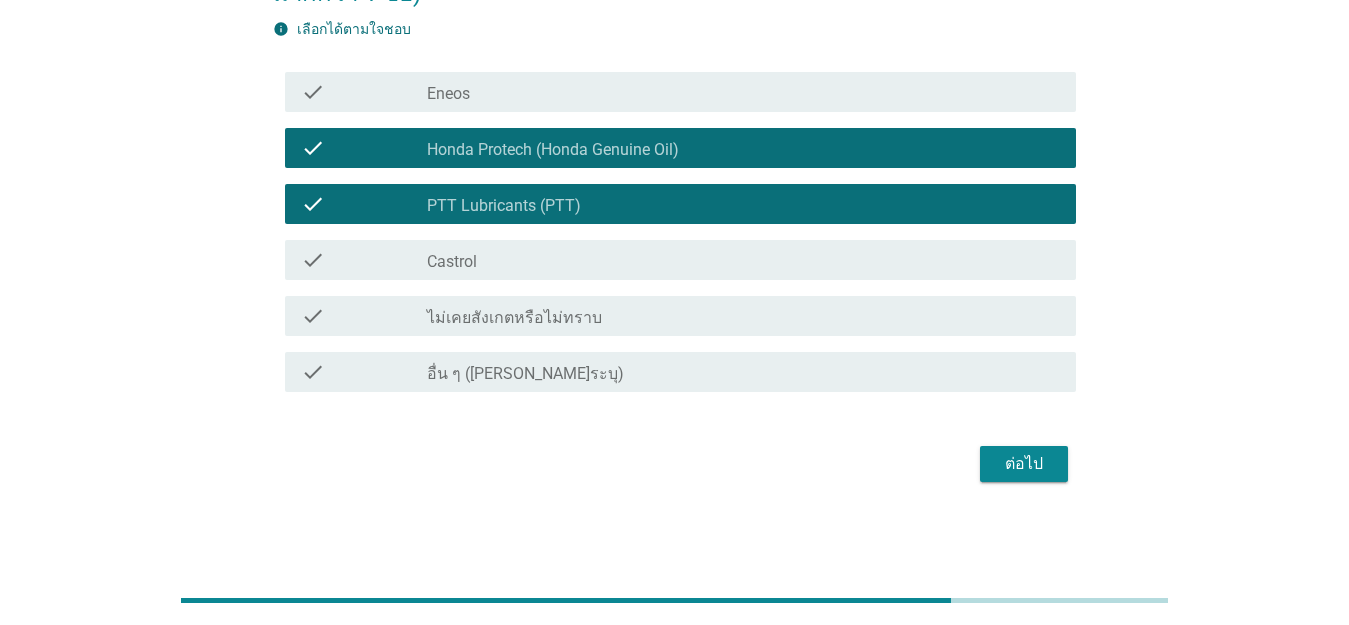 click on "ต่อไป" at bounding box center (1024, 464) 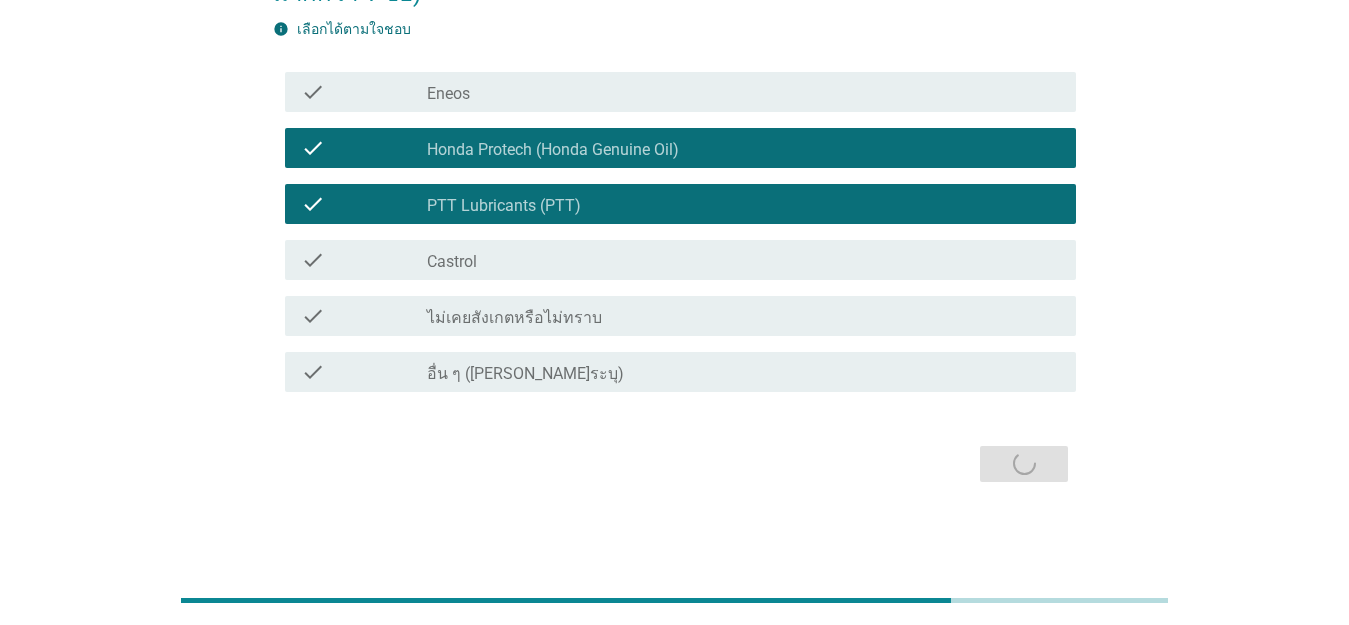 scroll, scrollTop: 0, scrollLeft: 0, axis: both 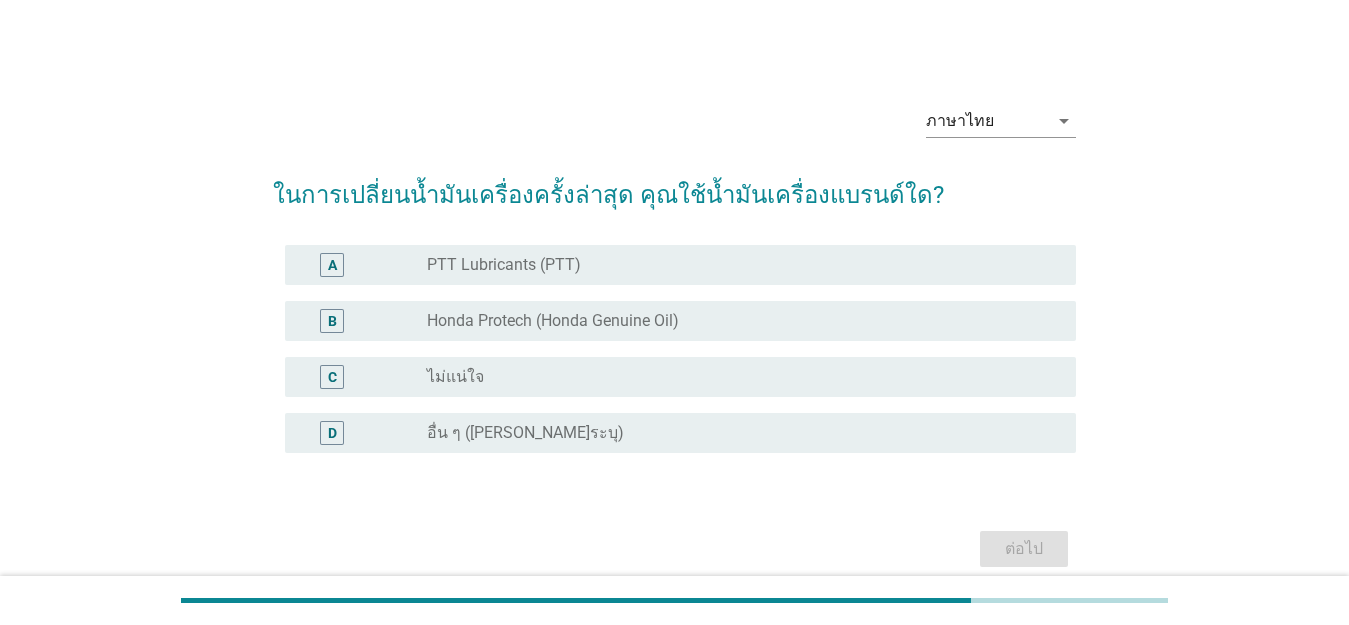 click on "Honda Protech (Honda Genuine Oil)" at bounding box center (553, 321) 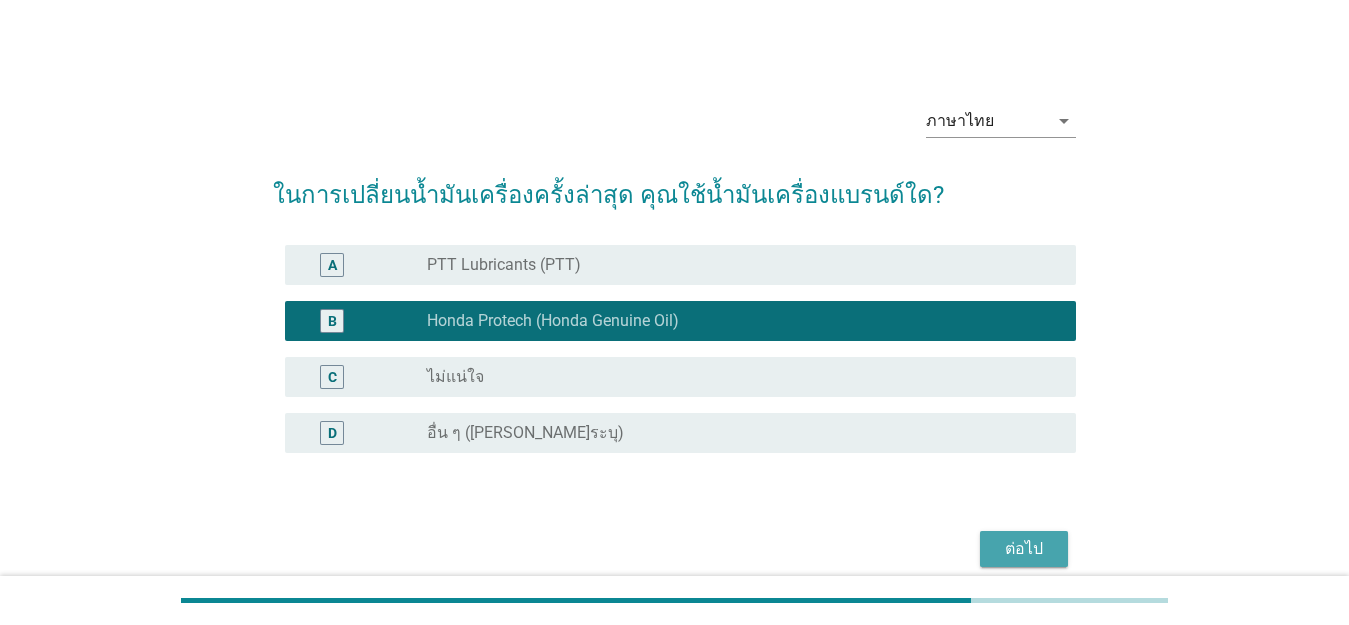 click on "ต่อไป" at bounding box center (1024, 549) 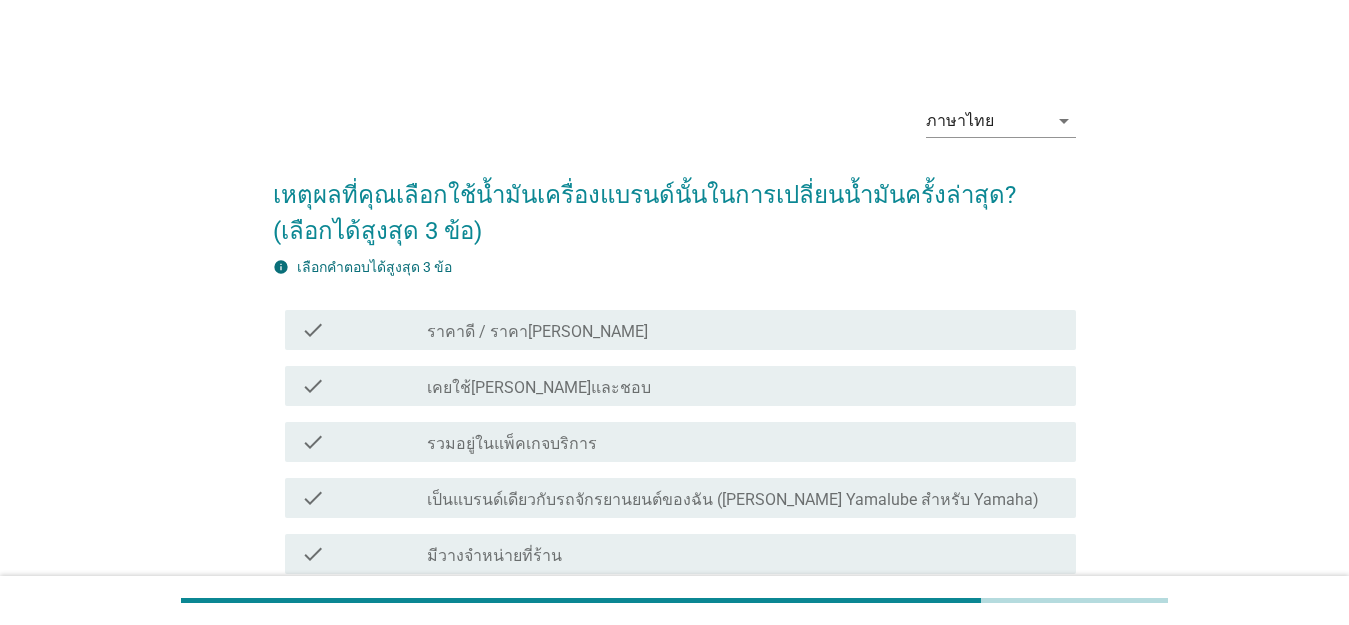 click on "check_box_outline_blank ราคาดี / ราคา[PERSON_NAME]" at bounding box center (743, 330) 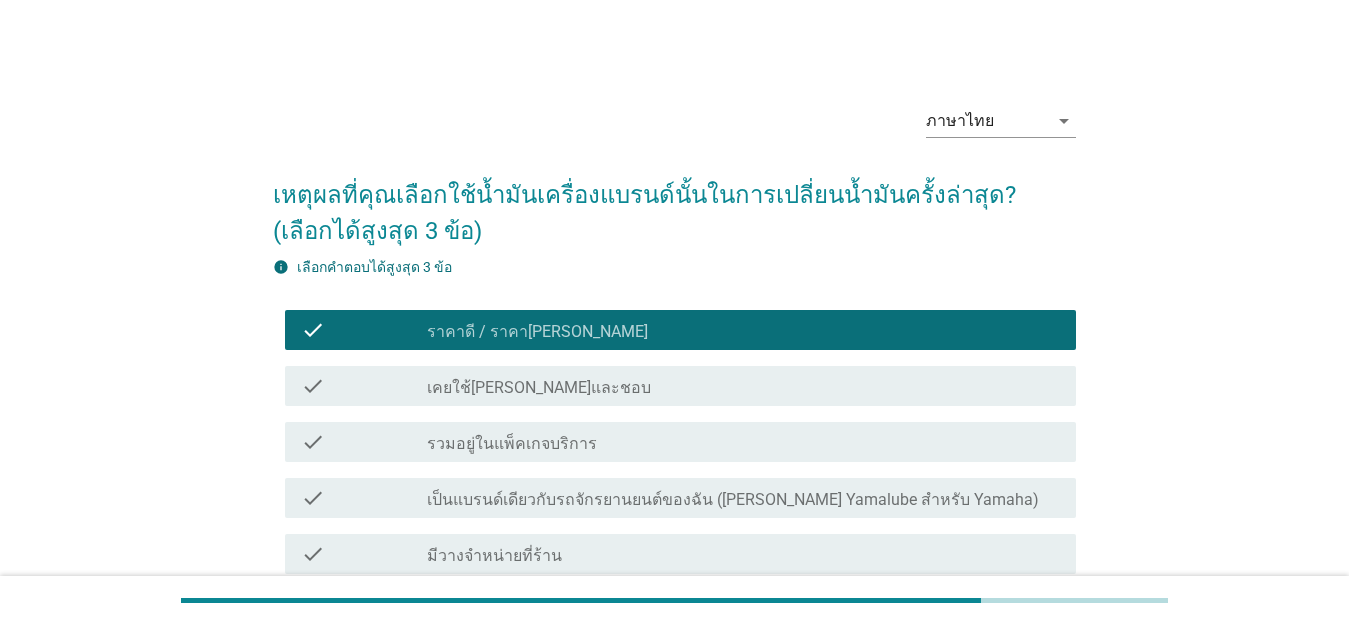 click on "check_box_outline_blank เคยใช้[PERSON_NAME]และชอบ" at bounding box center [743, 386] 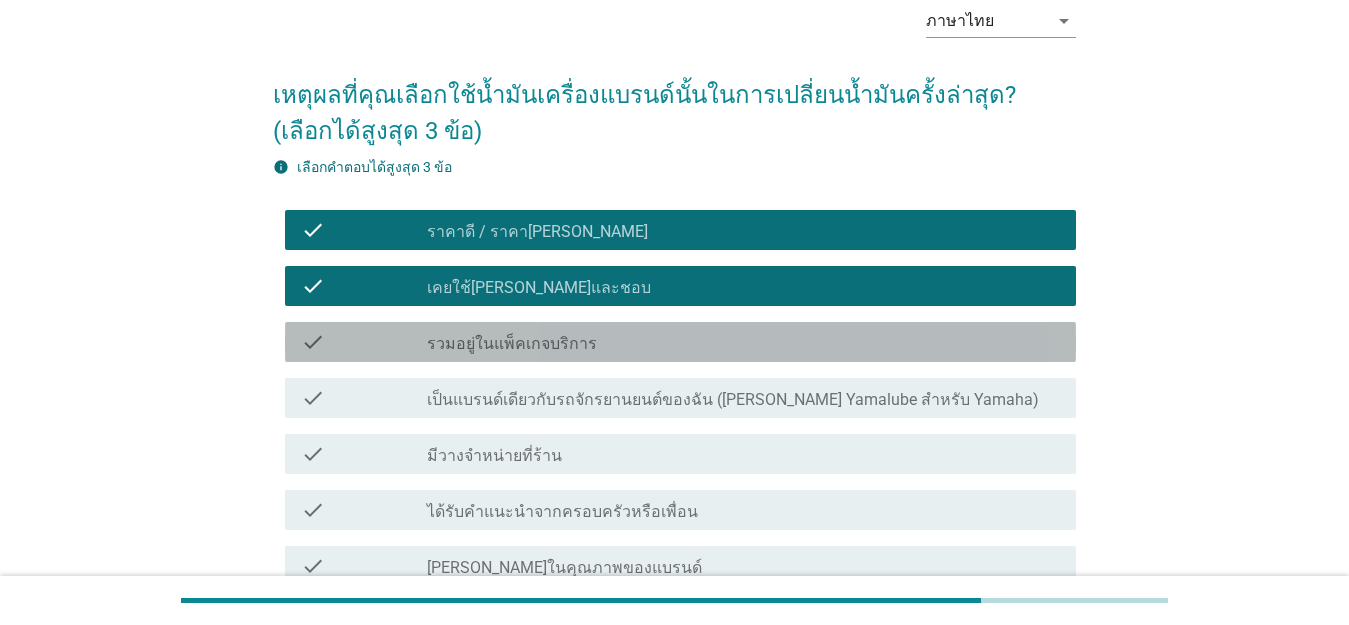 click on "check_box_outline_blank รวมอยู่ในแพ็คเกจบริการ" at bounding box center (743, 342) 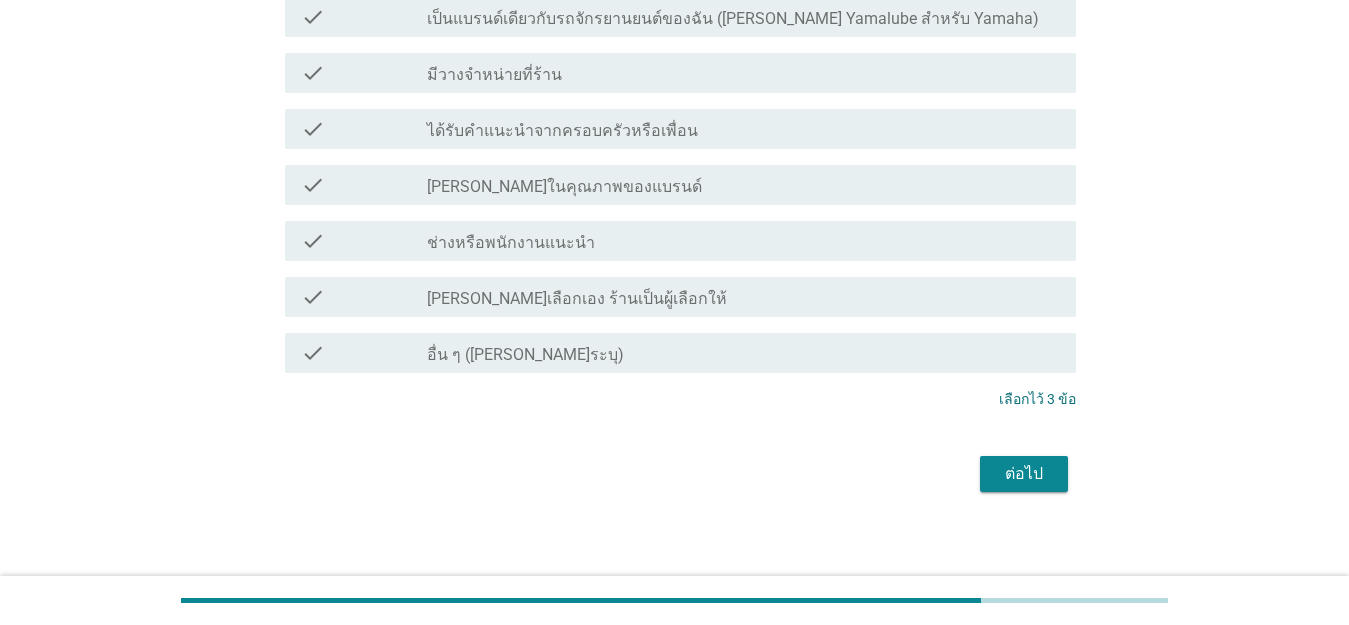 scroll, scrollTop: 491, scrollLeft: 0, axis: vertical 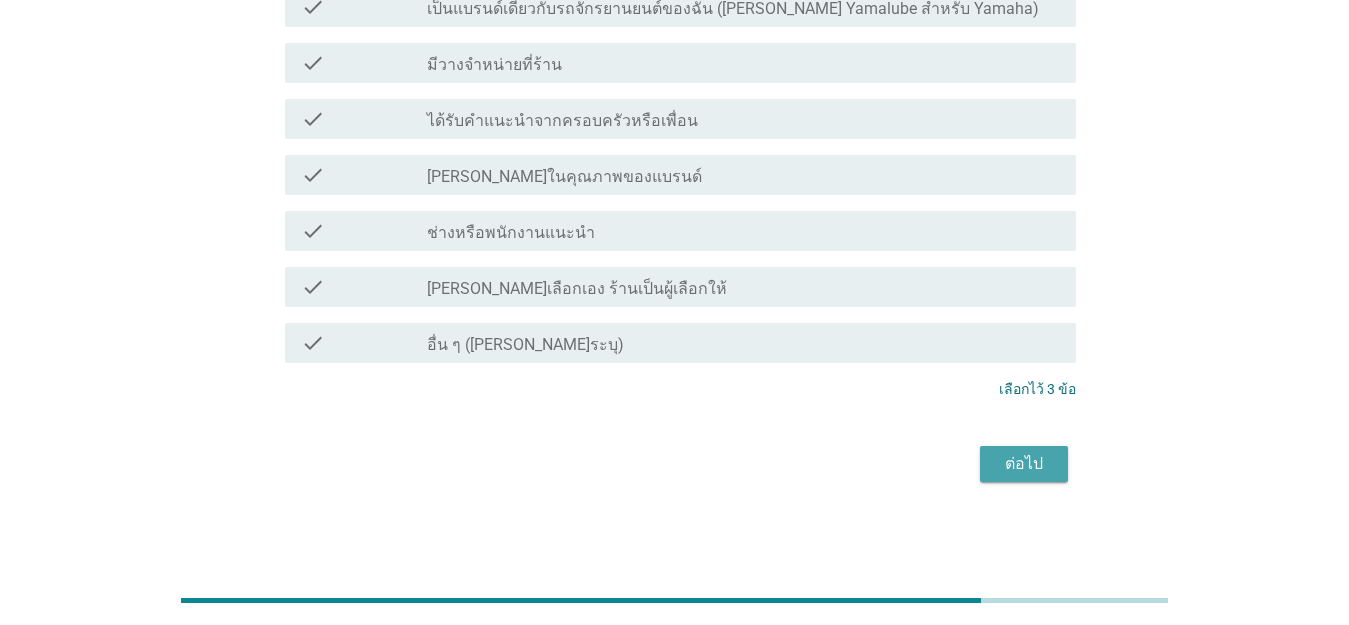 click on "ต่อไป" at bounding box center [1024, 464] 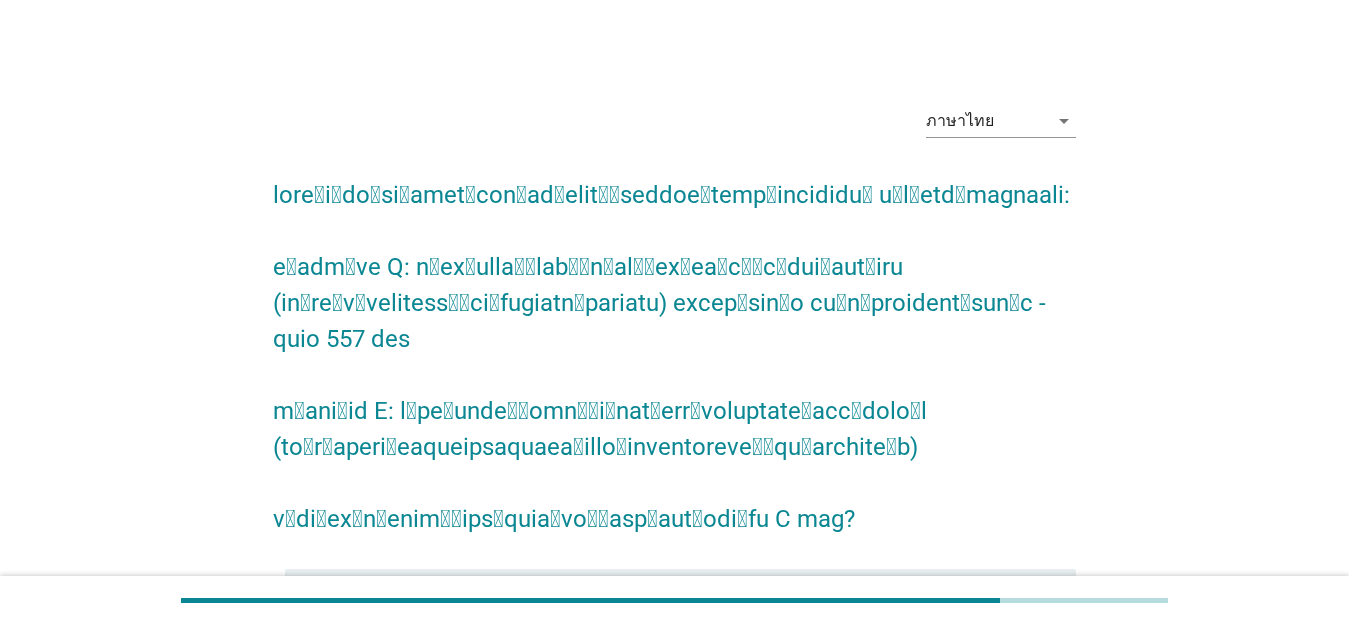 scroll, scrollTop: 200, scrollLeft: 0, axis: vertical 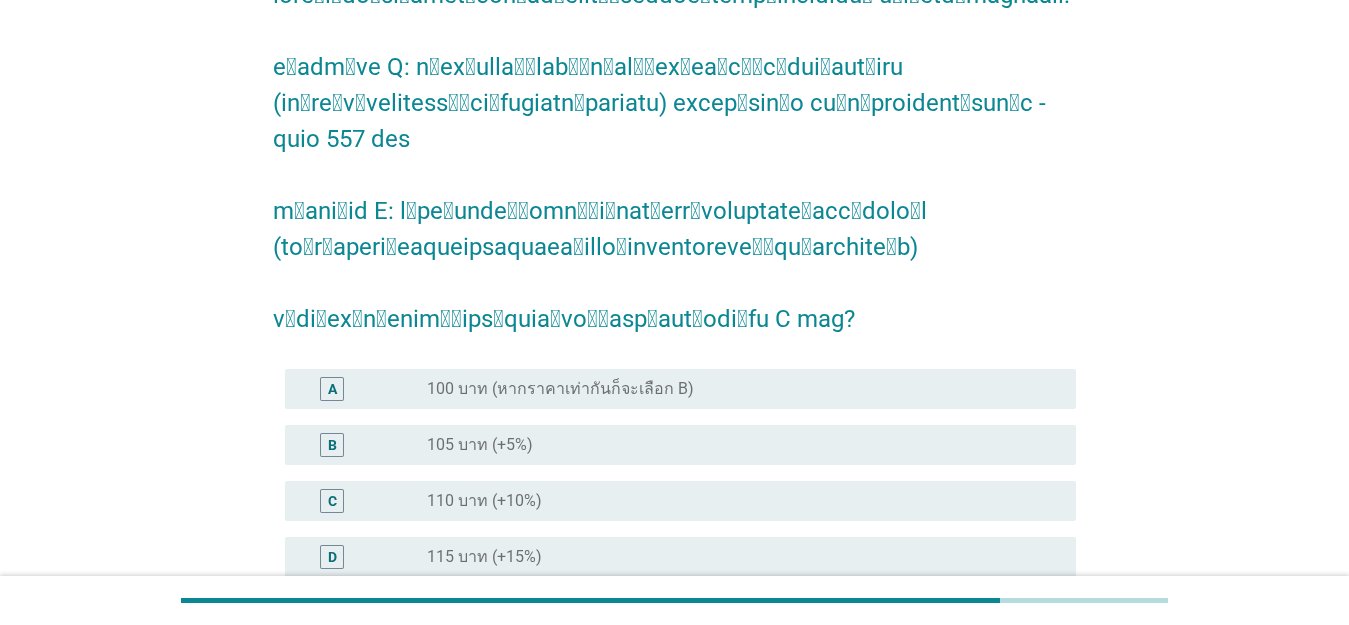 click on "radio_button_unchecked 115 บาท (+15%)" at bounding box center (743, 557) 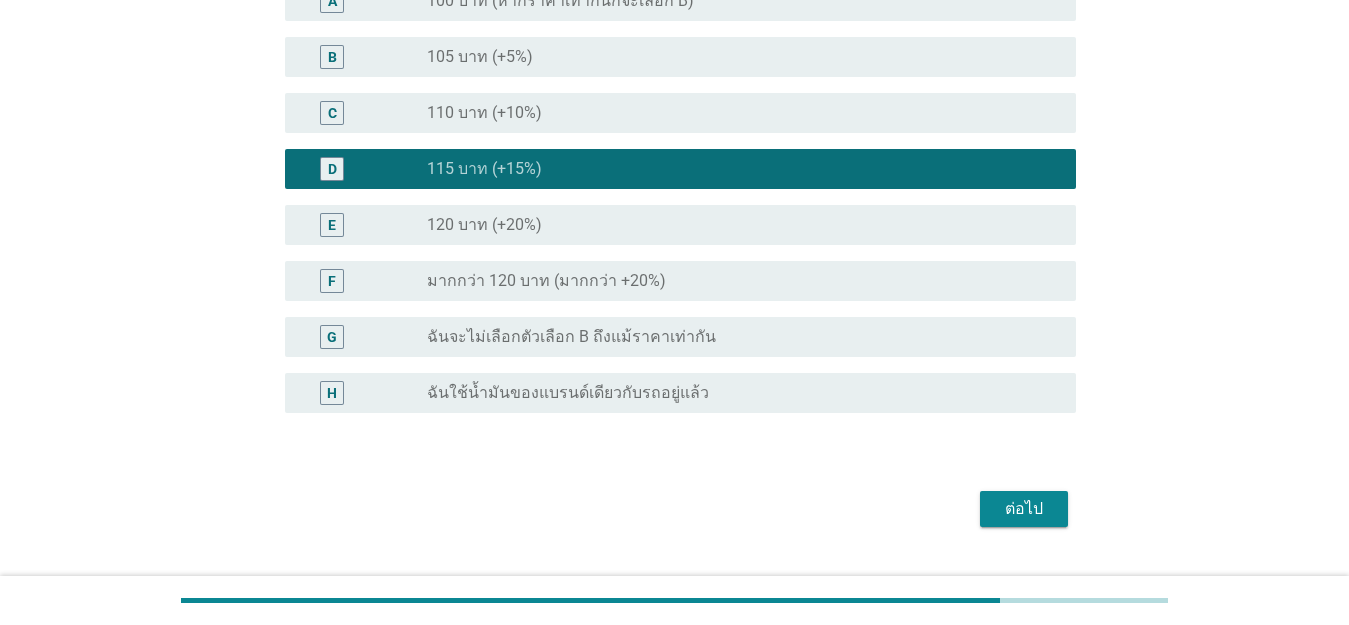 scroll, scrollTop: 597, scrollLeft: 0, axis: vertical 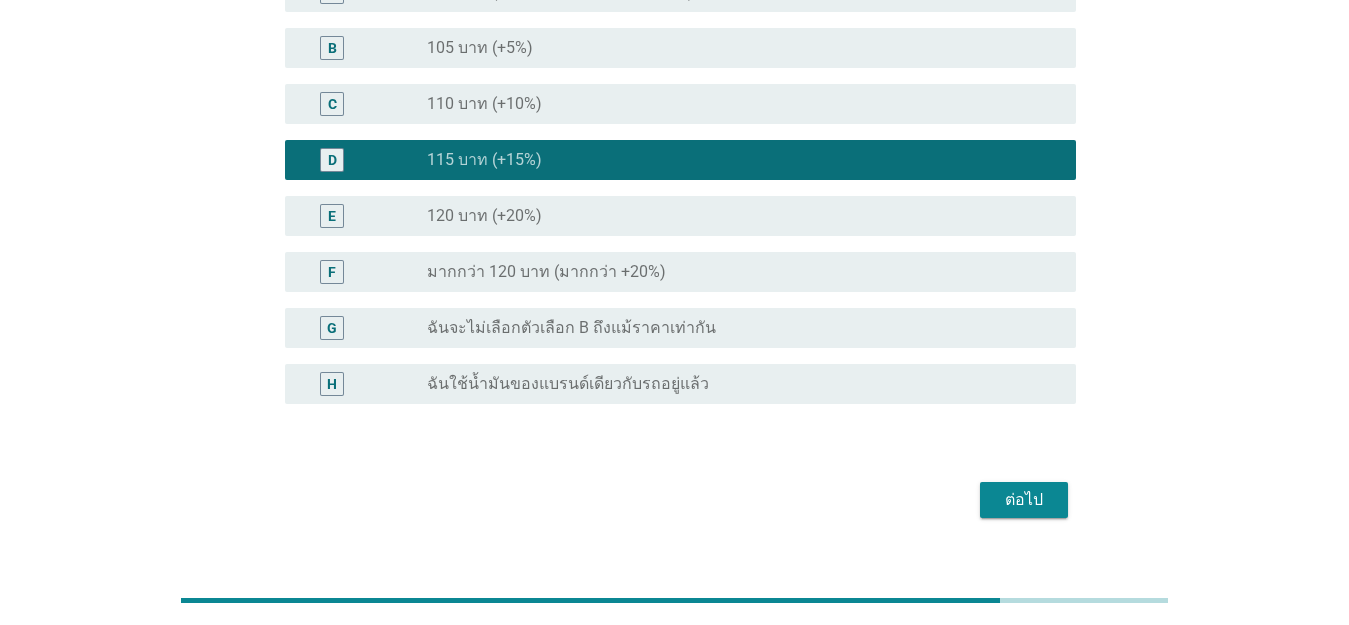 click on "ต่อไป" at bounding box center [1024, 500] 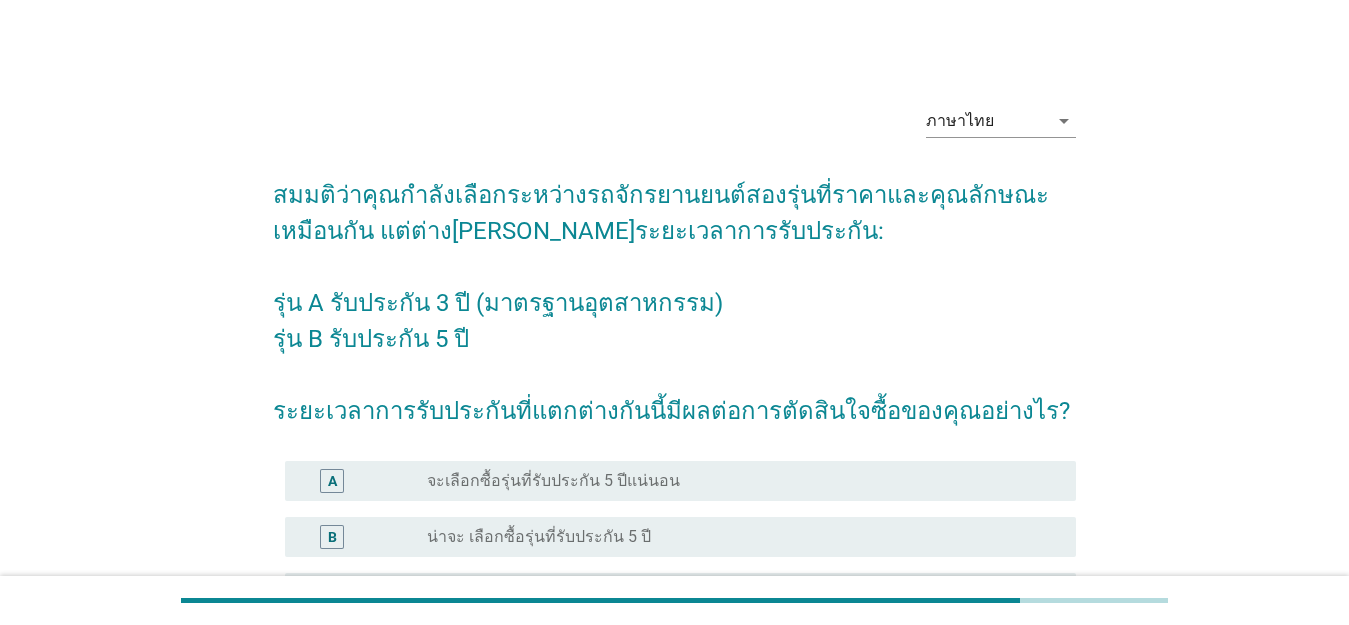 scroll, scrollTop: 100, scrollLeft: 0, axis: vertical 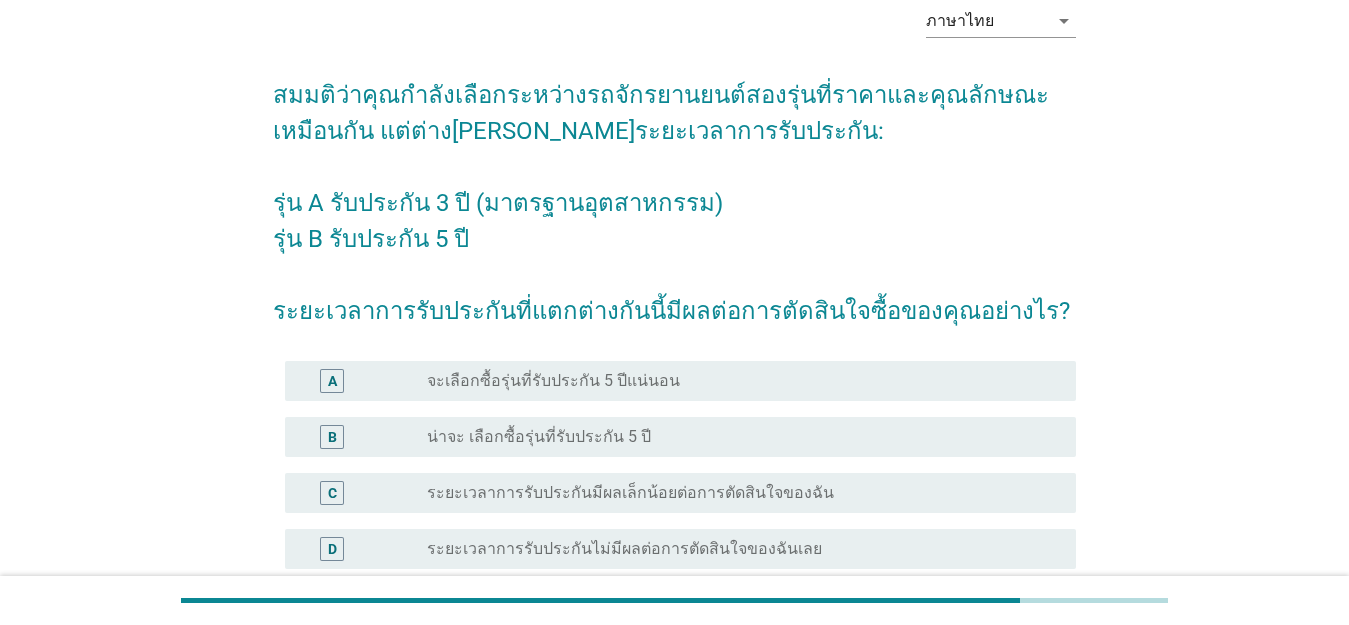 click on "B     radio_button_unchecked น่าจะ เลือกซื้อรุ่นที่รับประกัน 5 ปี" at bounding box center [680, 437] 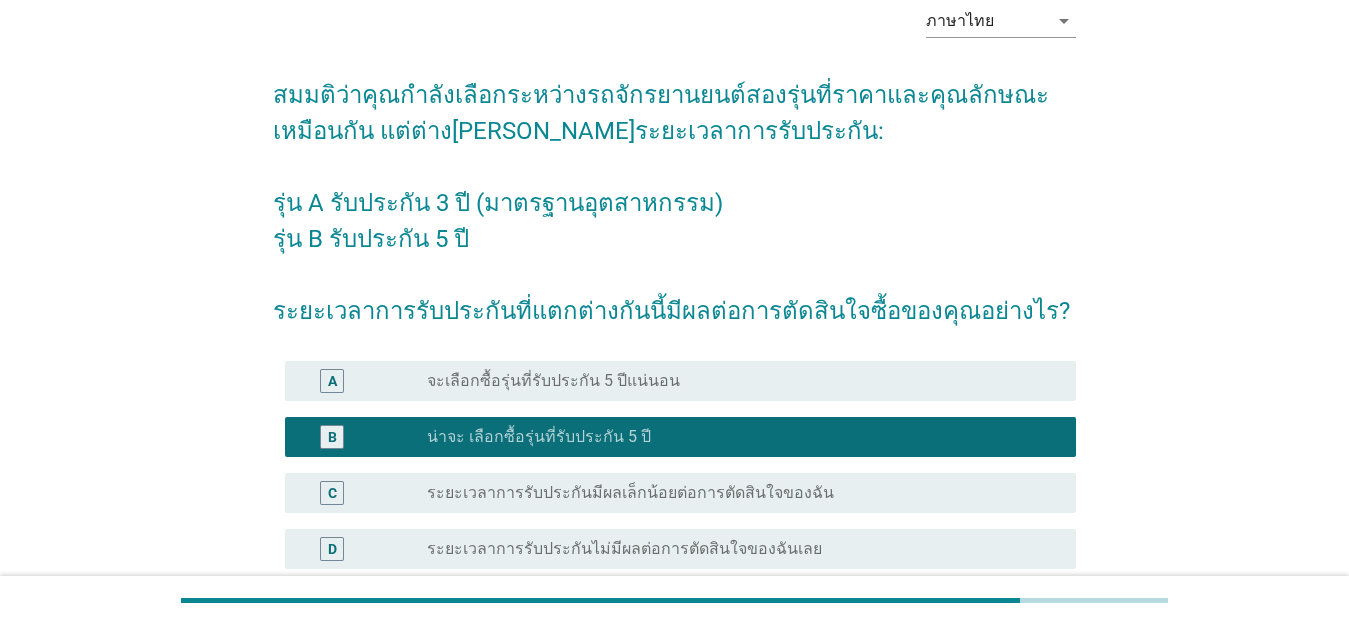 scroll, scrollTop: 469, scrollLeft: 0, axis: vertical 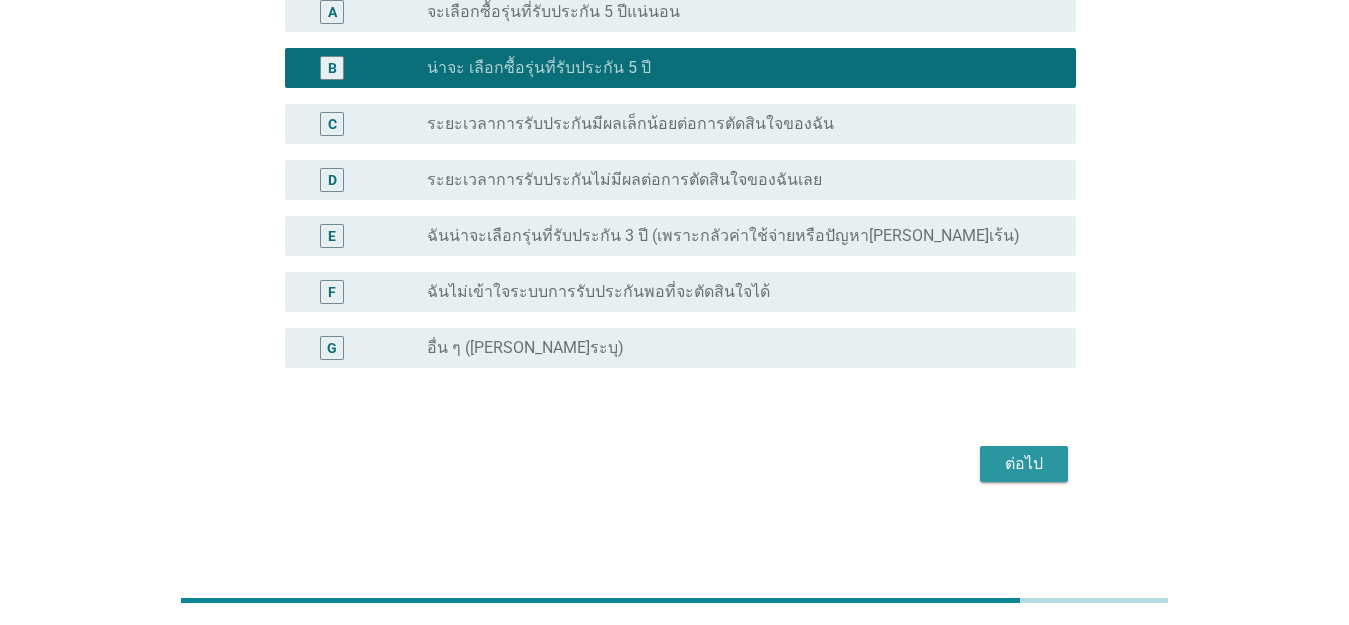 click on "ต่อไป" at bounding box center (1024, 464) 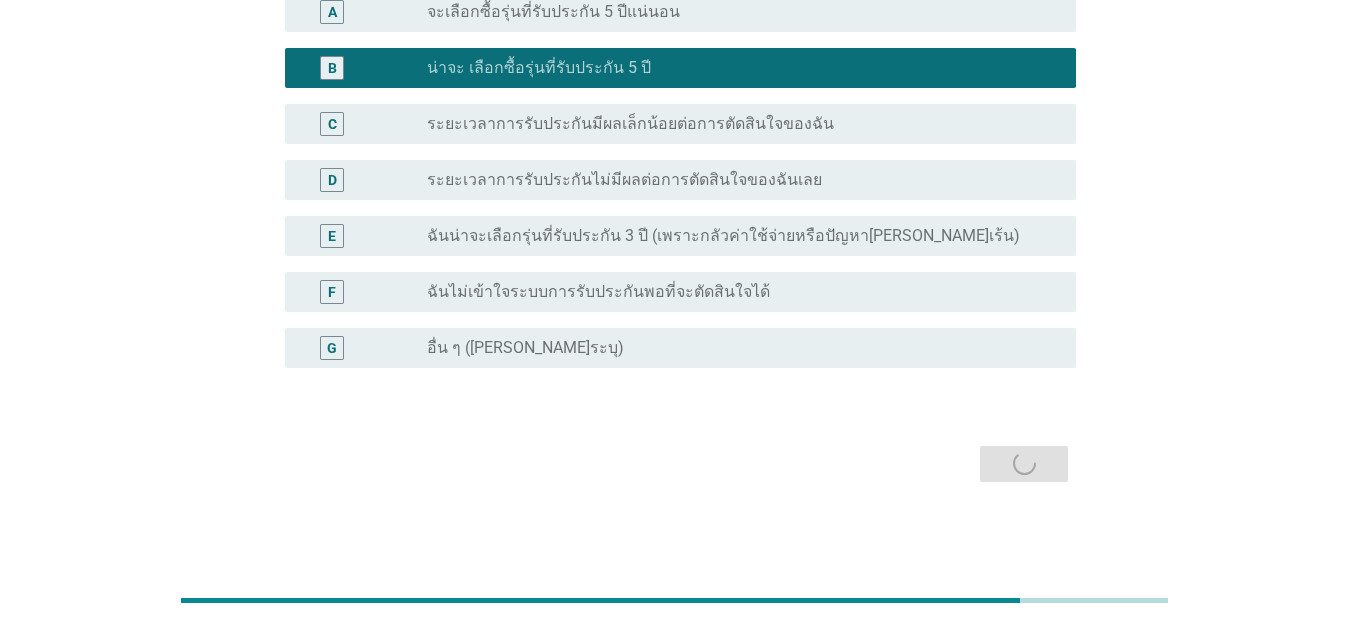 scroll, scrollTop: 0, scrollLeft: 0, axis: both 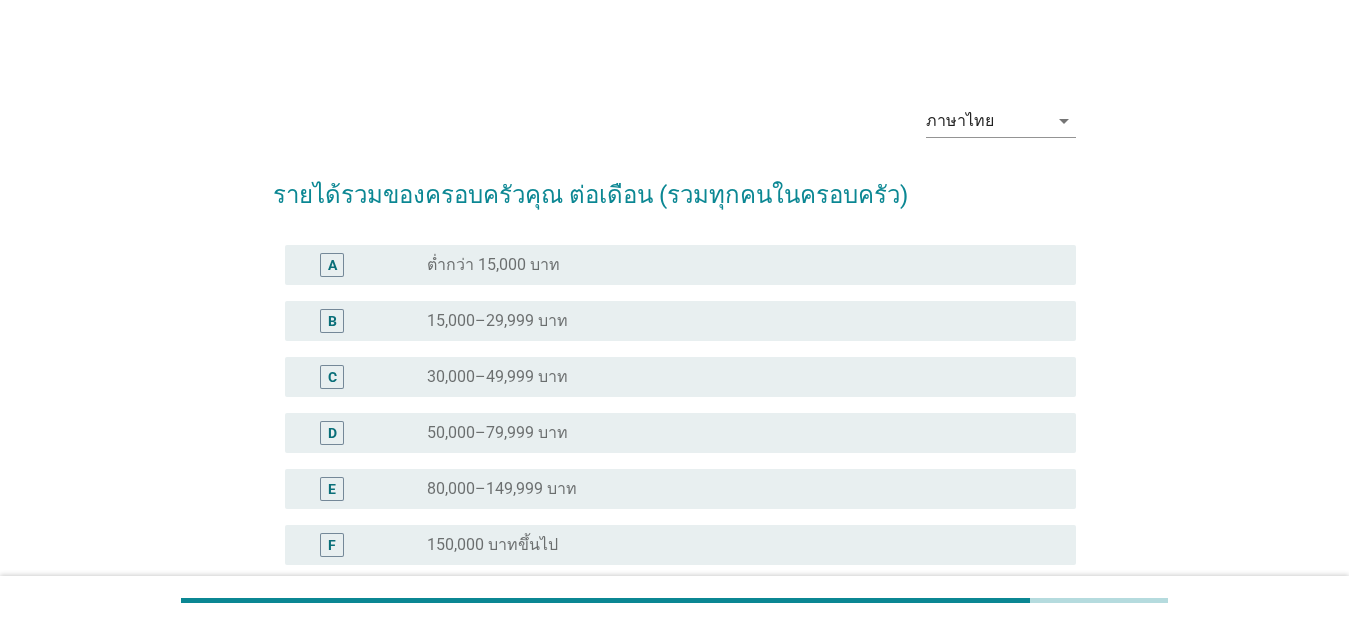 click on "radio_button_unchecked 50,000–79,999 บาท" at bounding box center [735, 433] 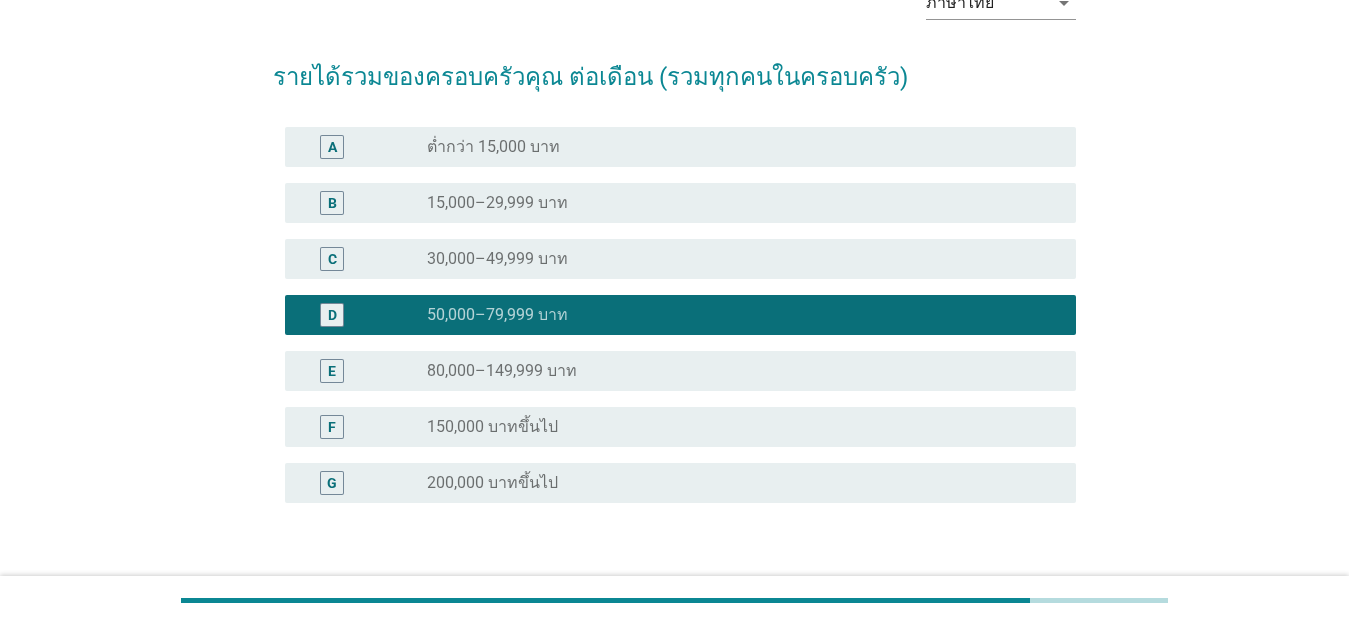 scroll, scrollTop: 253, scrollLeft: 0, axis: vertical 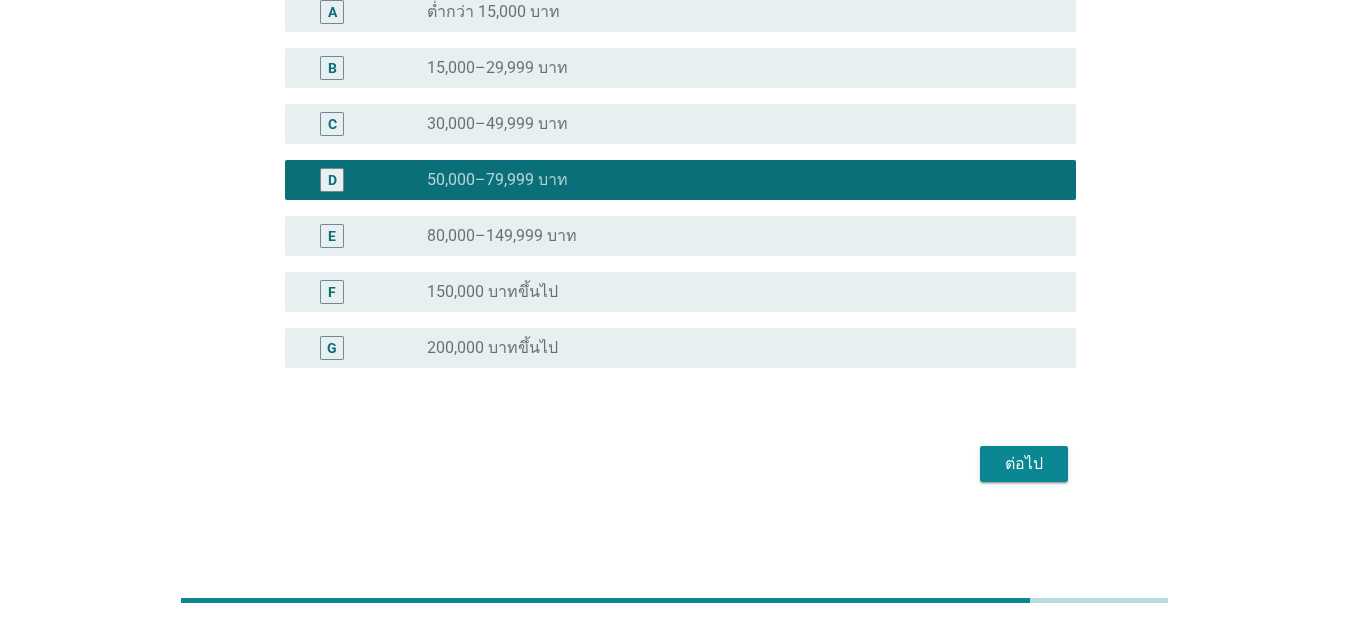 click on "ต่อไป" at bounding box center [1024, 464] 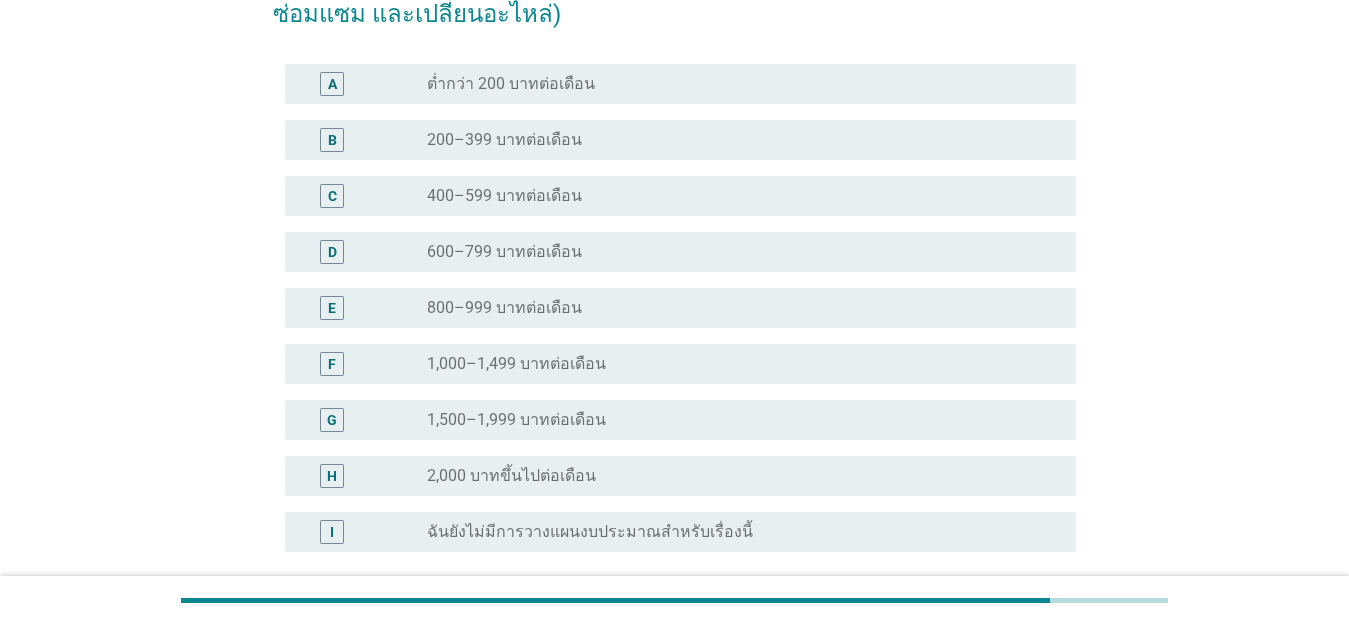 scroll, scrollTop: 0, scrollLeft: 0, axis: both 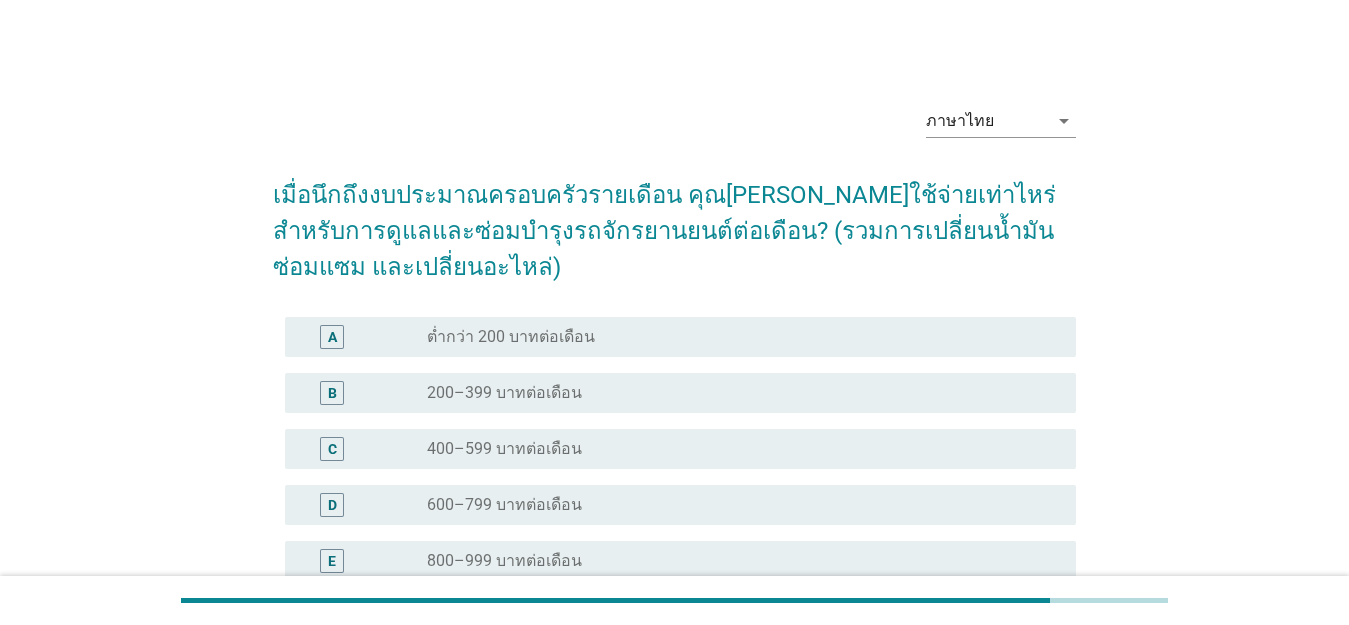 click on "radio_button_unchecked 400–599 บาทต่อเดือน" at bounding box center (735, 449) 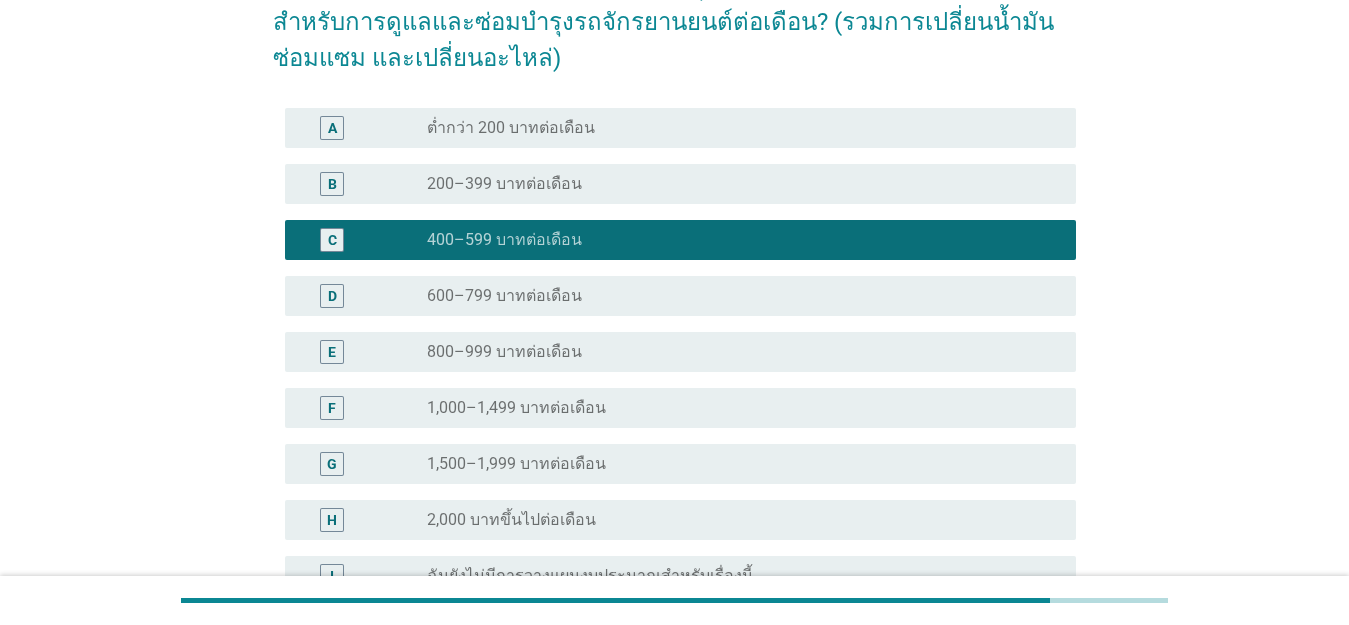 scroll, scrollTop: 400, scrollLeft: 0, axis: vertical 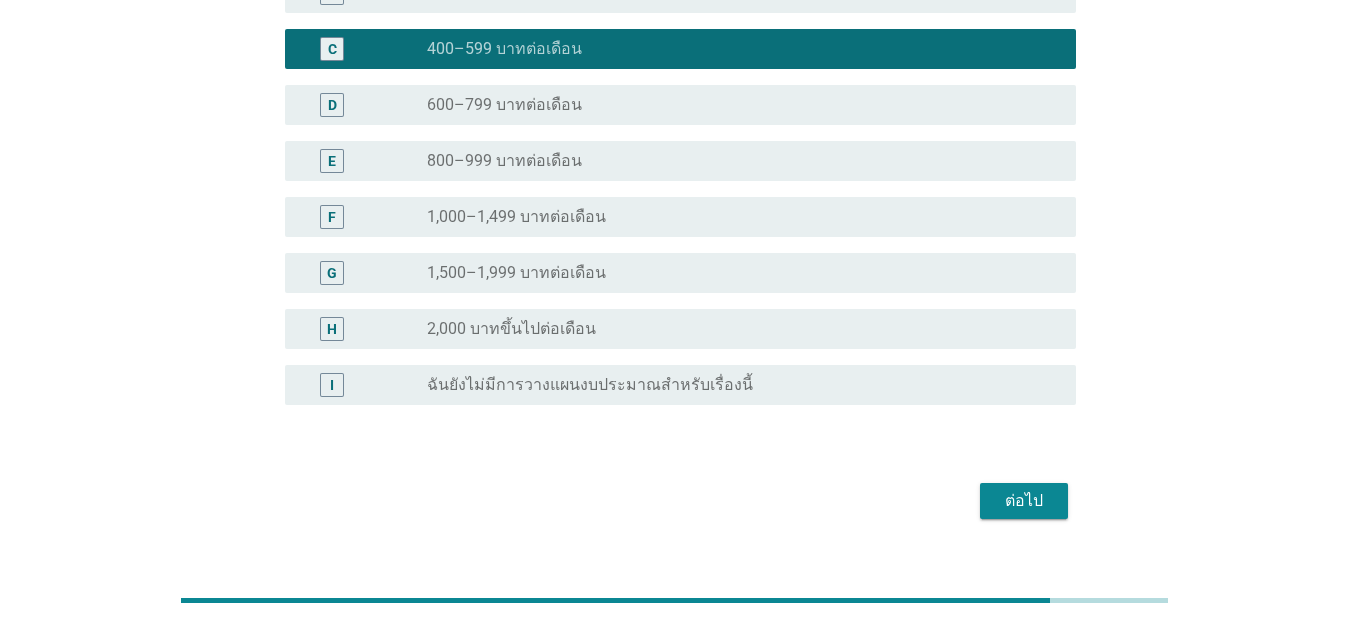 click on "ต่อไป" at bounding box center [1024, 501] 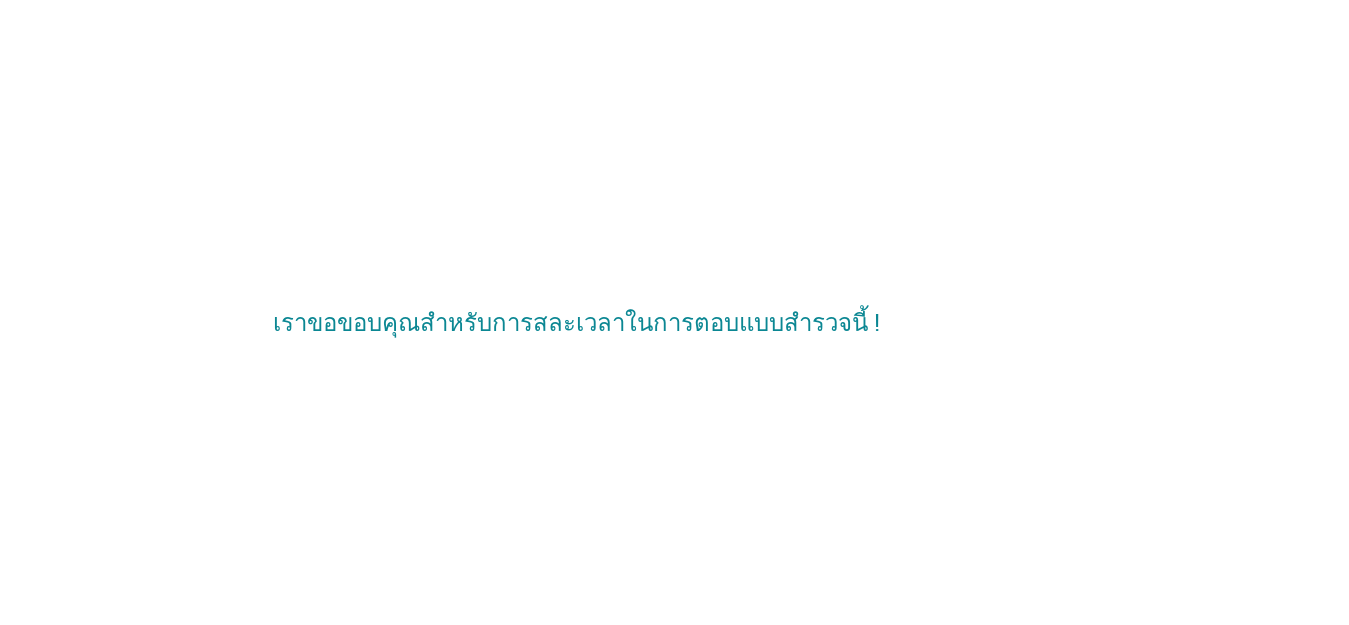 scroll, scrollTop: 0, scrollLeft: 0, axis: both 